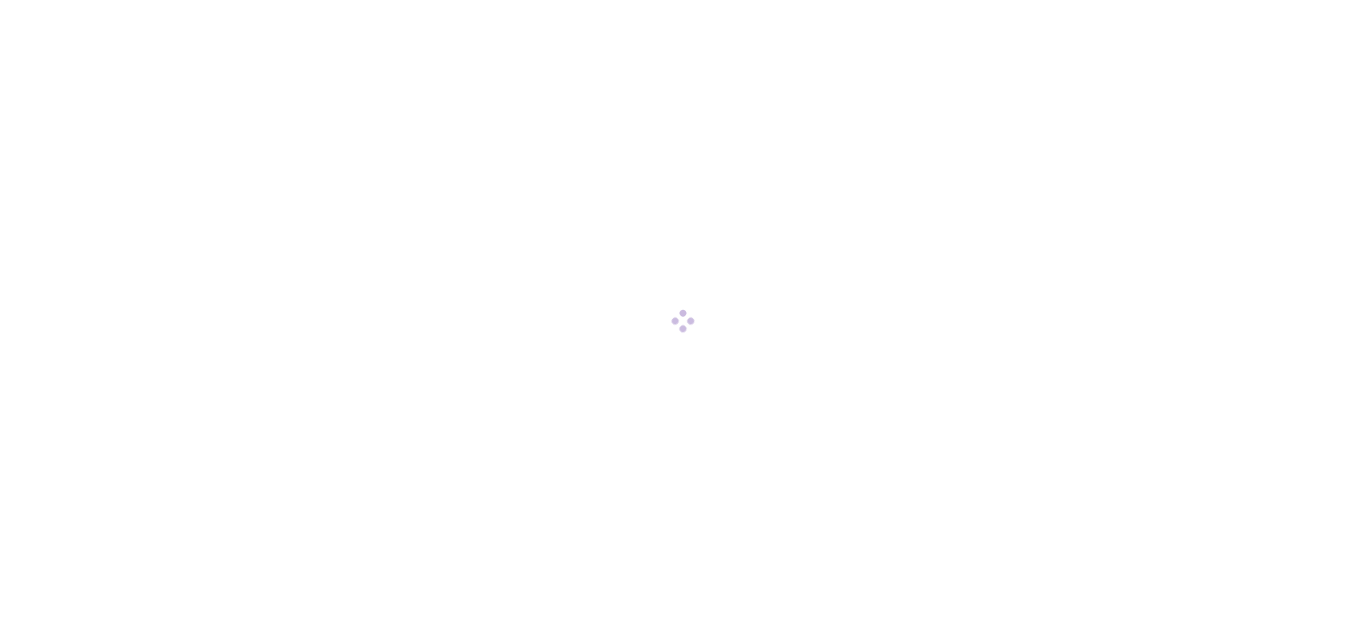 scroll, scrollTop: 0, scrollLeft: 0, axis: both 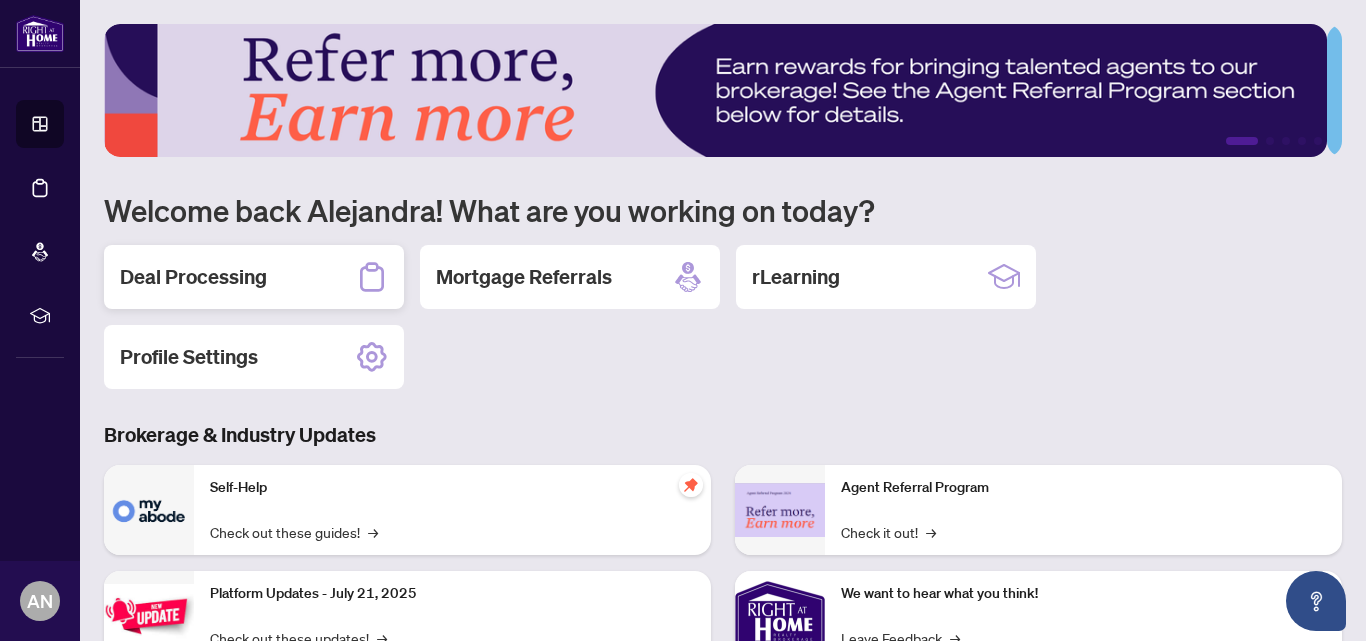 click on "Deal Processing" at bounding box center (254, 277) 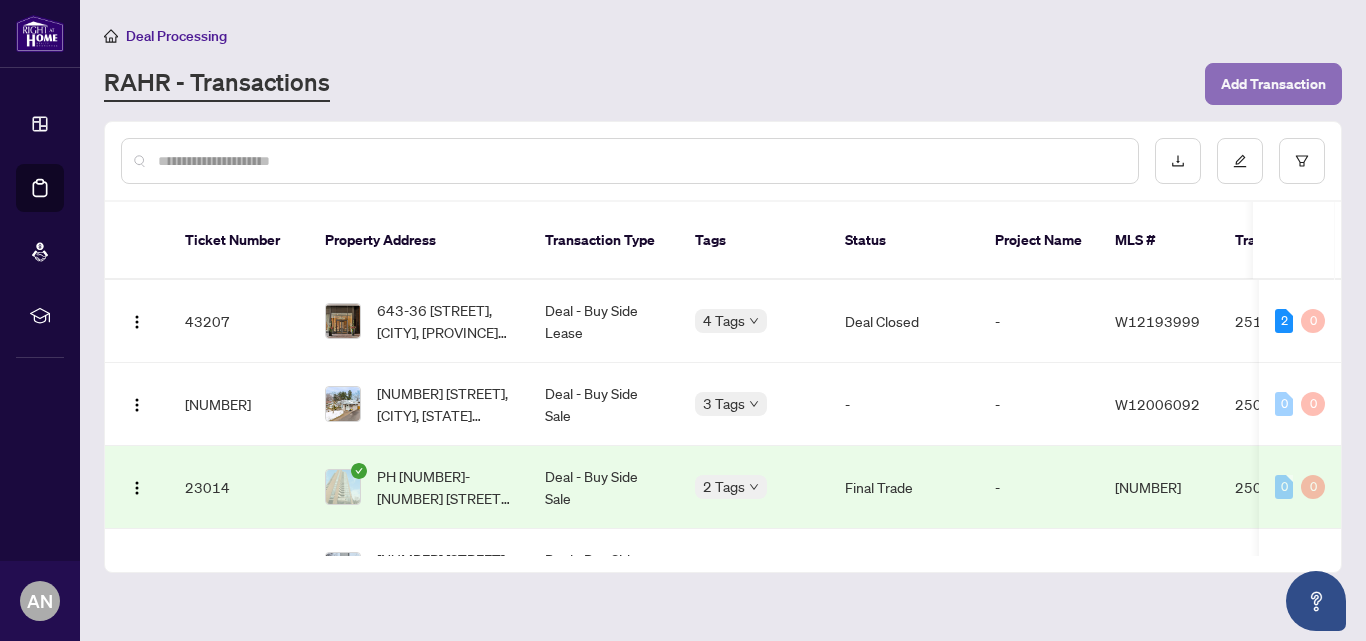 click on "Add Transaction" at bounding box center [1273, 84] 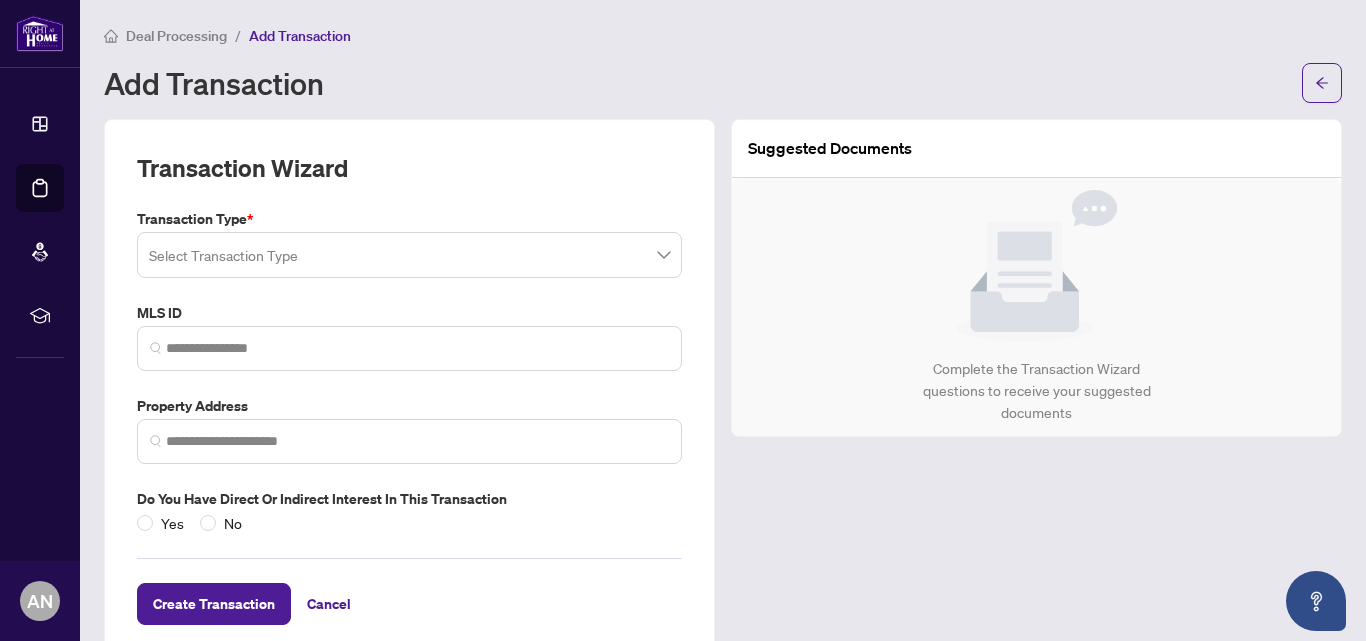 click at bounding box center (409, 255) 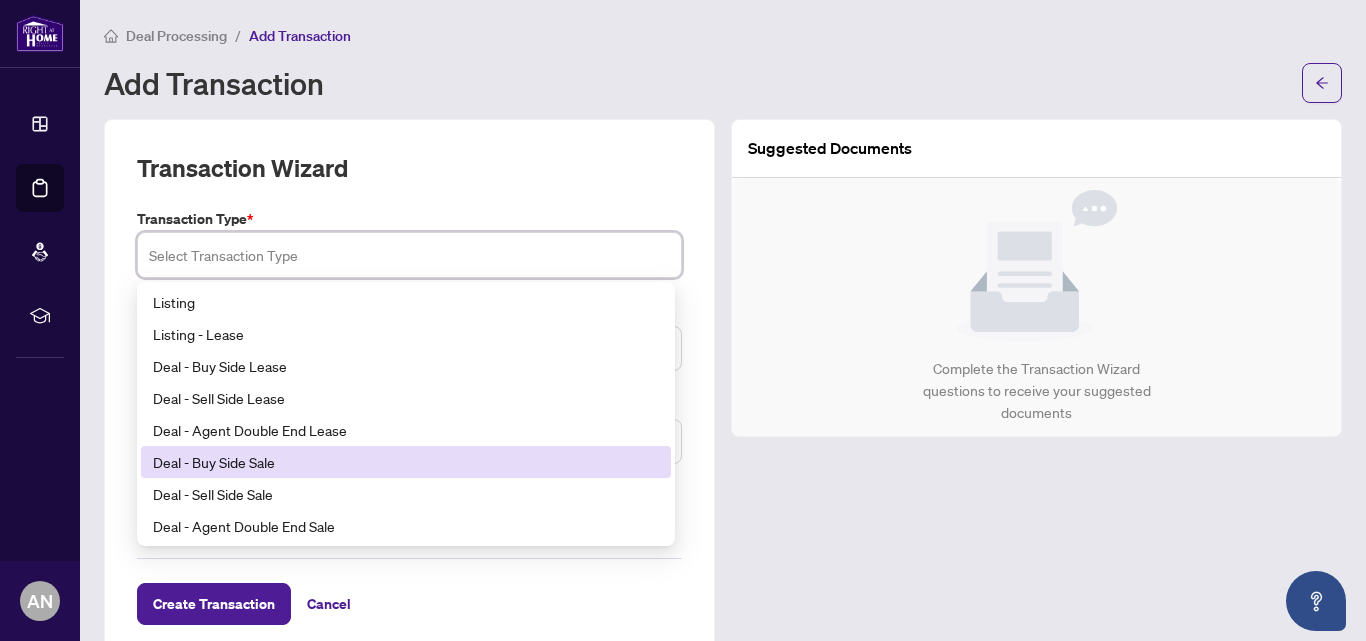 click on "Deal - Buy Side Sale" at bounding box center [406, 462] 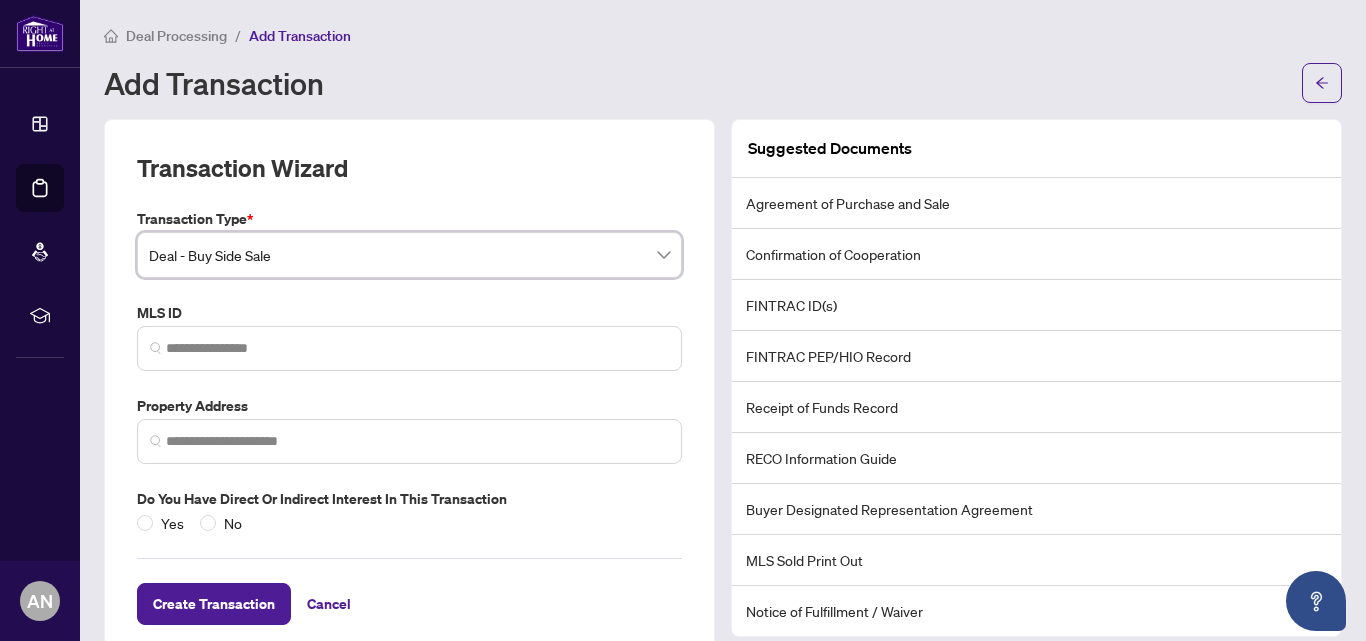 click on "MLS ID" at bounding box center [409, 313] 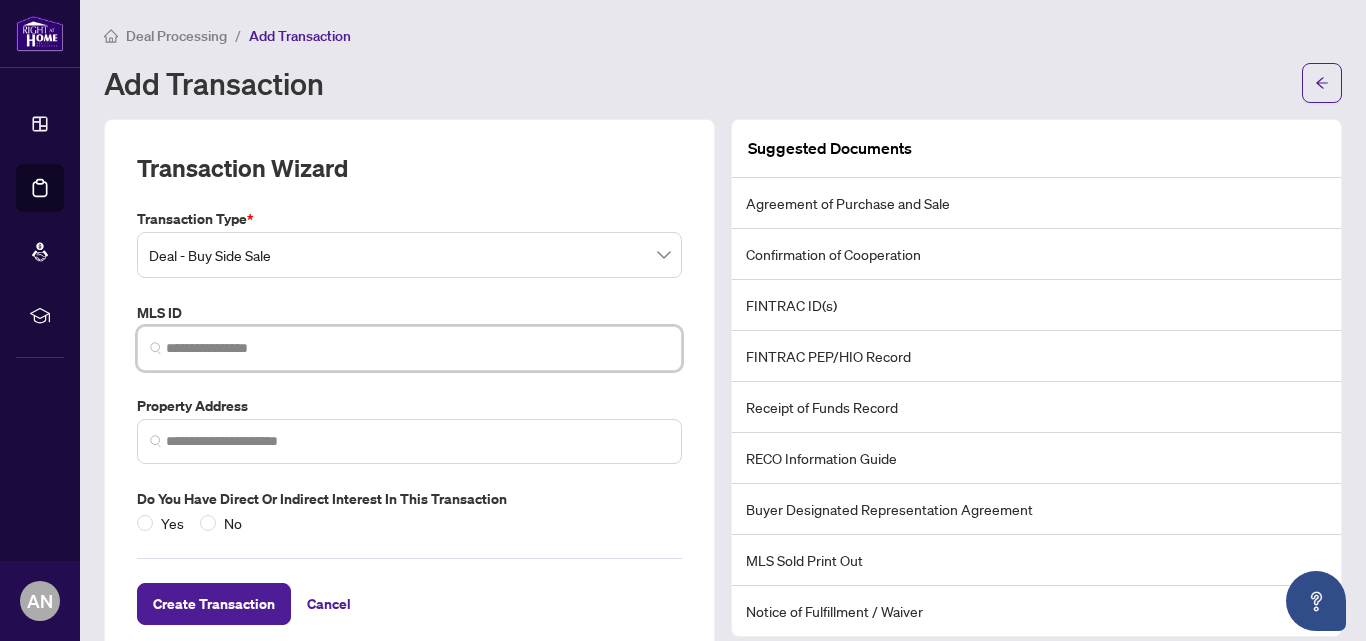 click at bounding box center (417, 348) 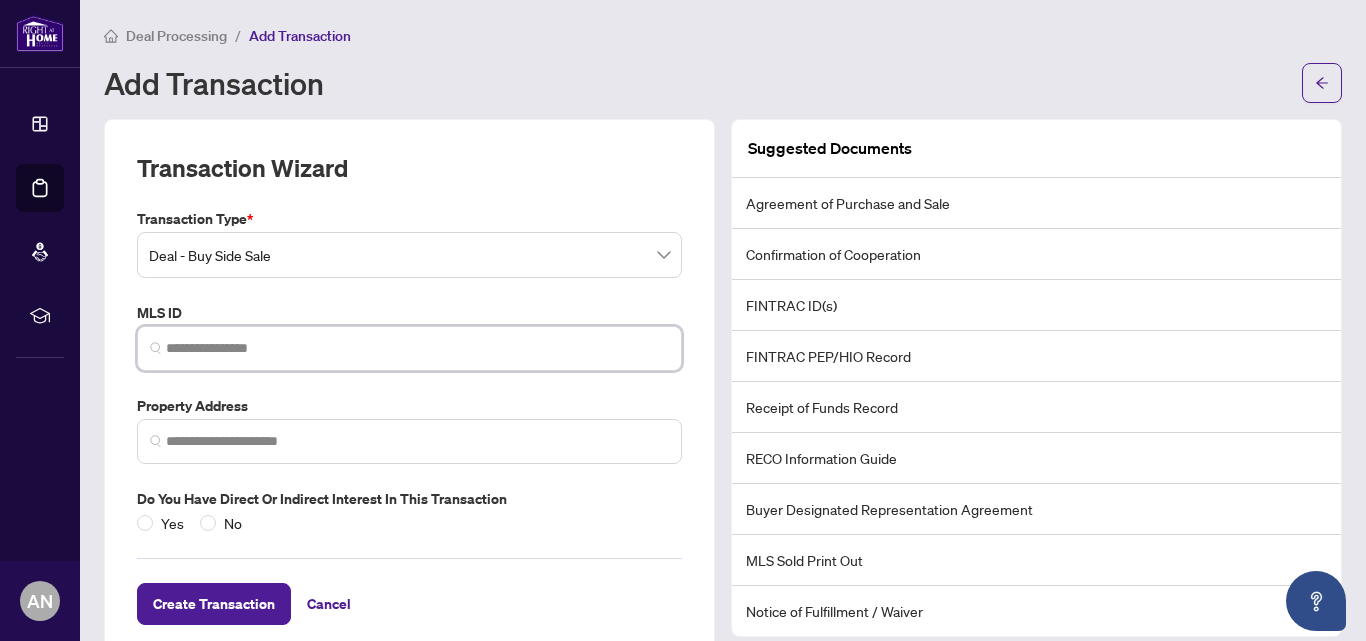 paste on "*********" 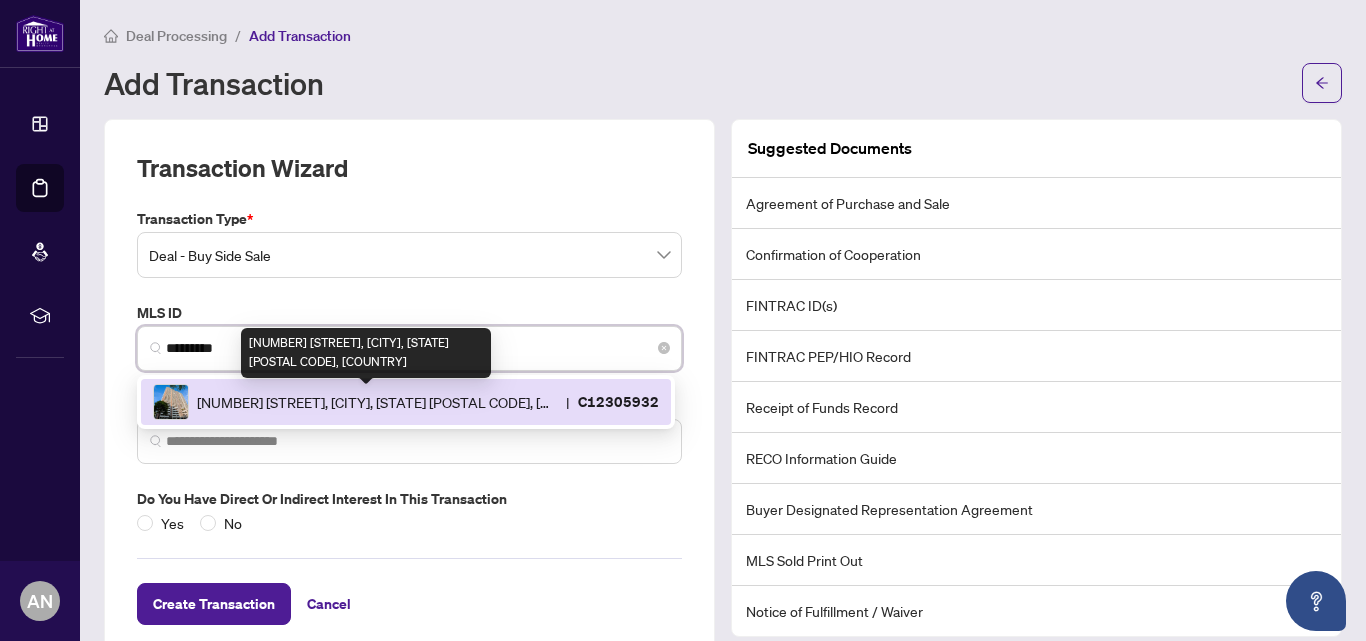 click on "[NUMBER] [STREET], [CITY], [STATE] [POSTAL CODE], [COUNTRY]" at bounding box center [377, 402] 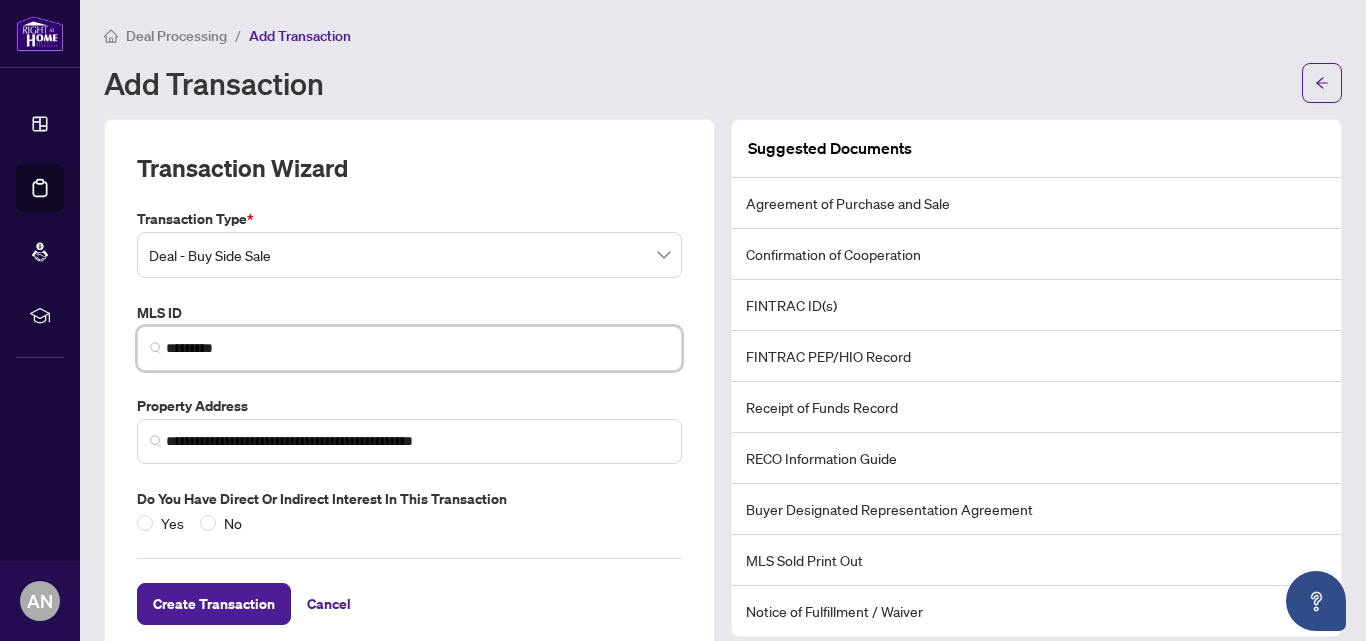 scroll, scrollTop: 40, scrollLeft: 0, axis: vertical 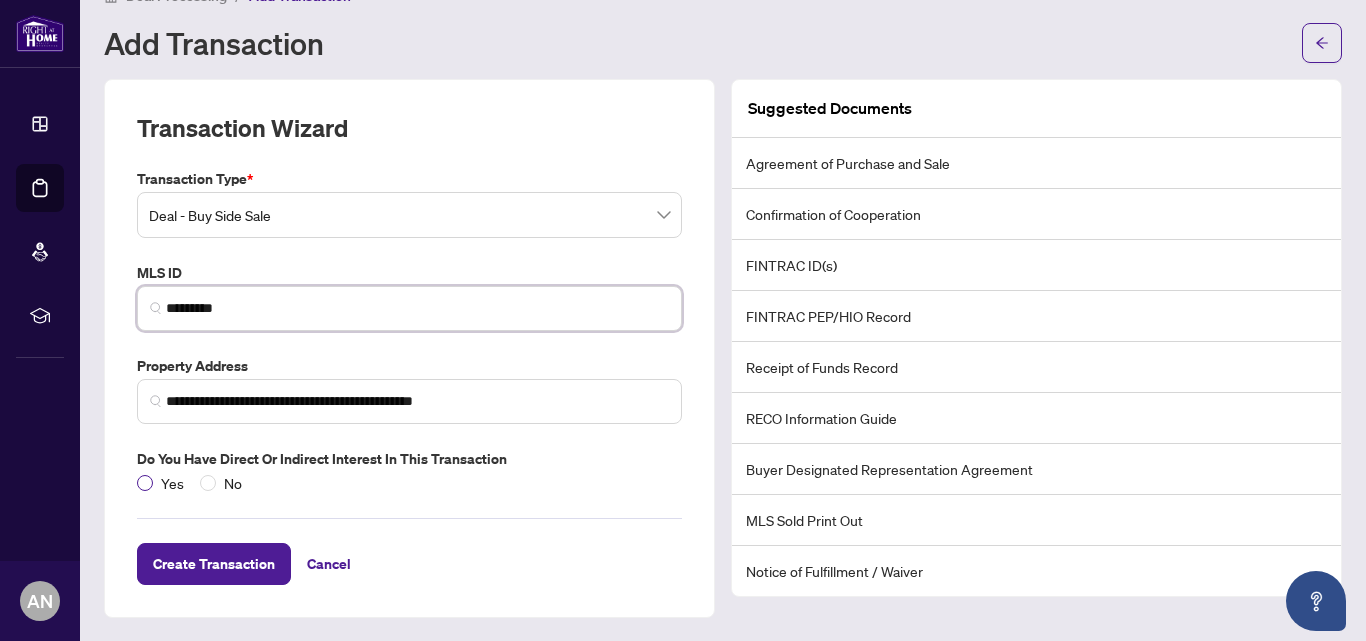 type on "*********" 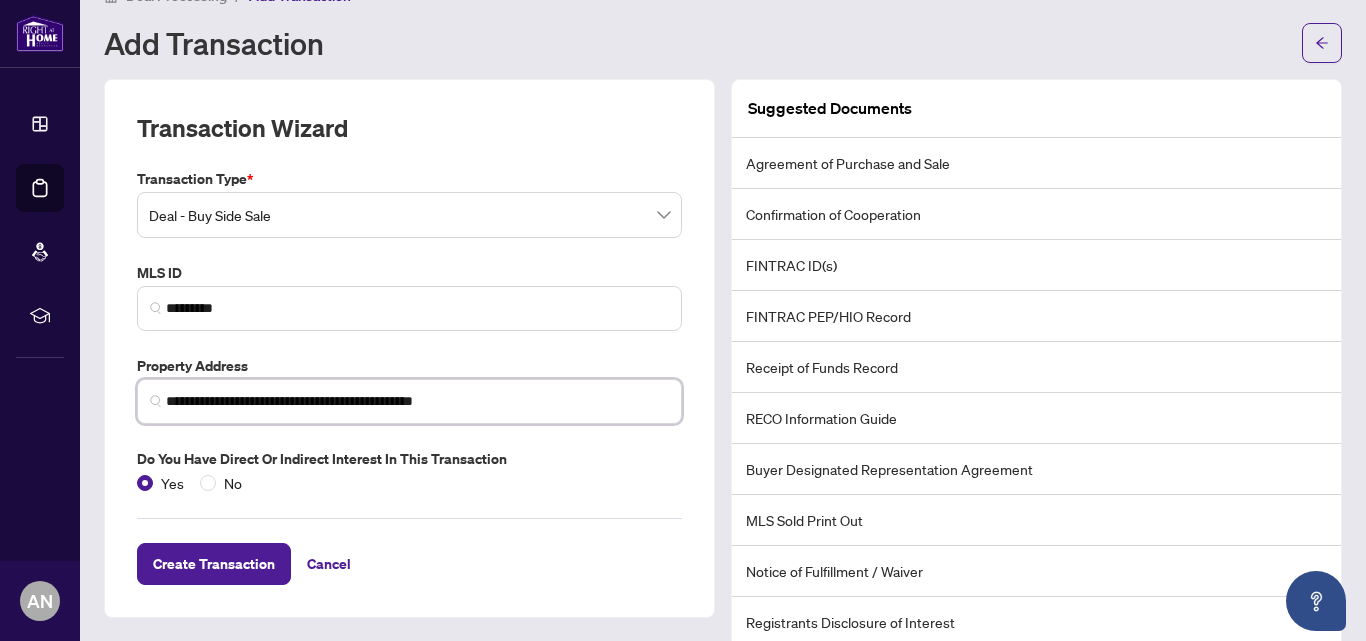 click on "**********" at bounding box center (417, 401) 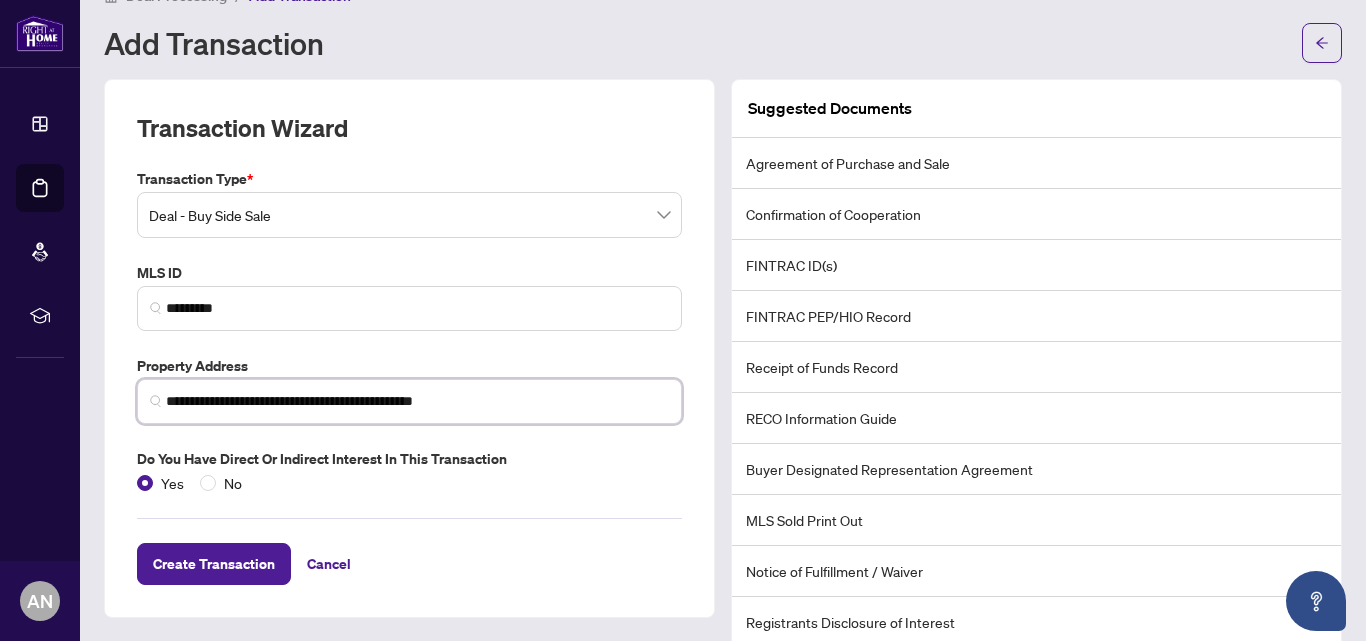 click at bounding box center (156, 401) 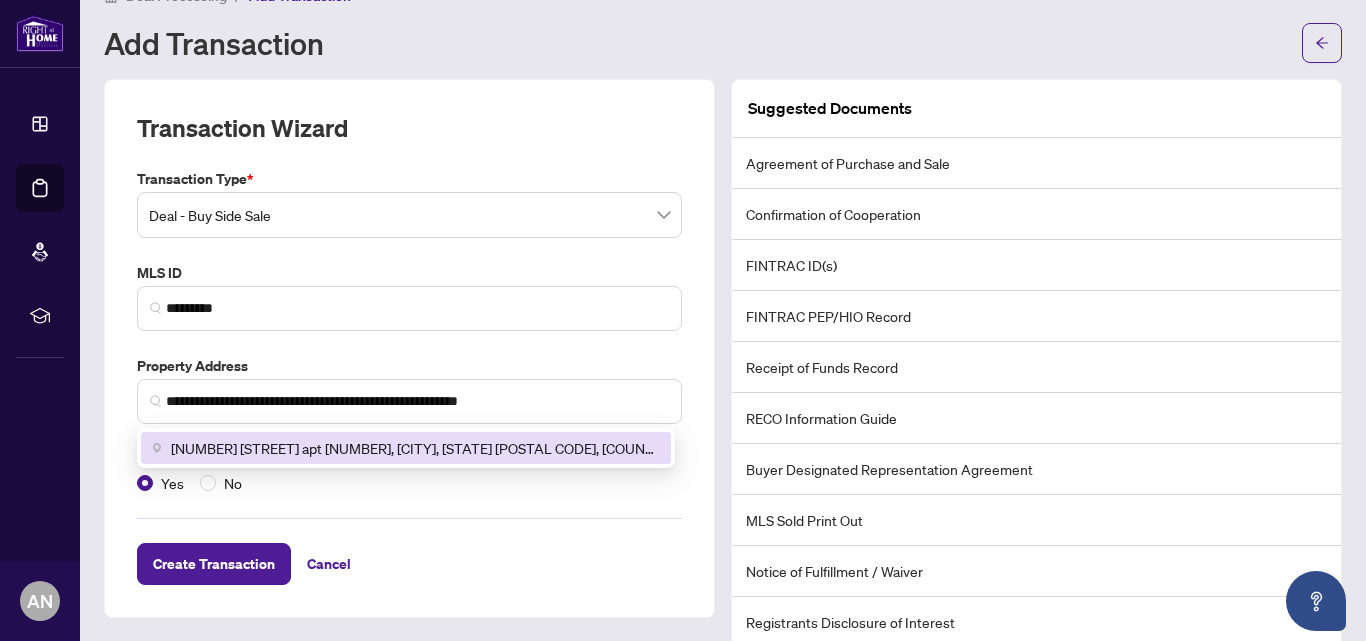 click on "Create Transaction Cancel" at bounding box center (409, 539) 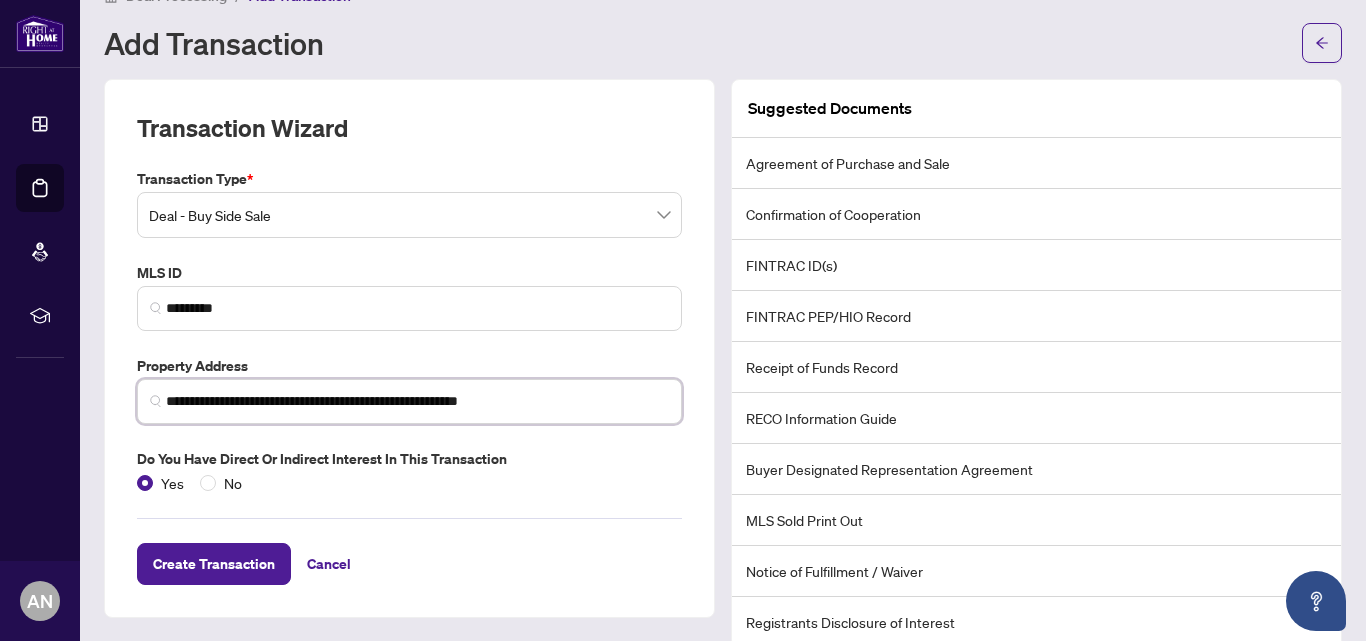 click on "**********" at bounding box center (417, 401) 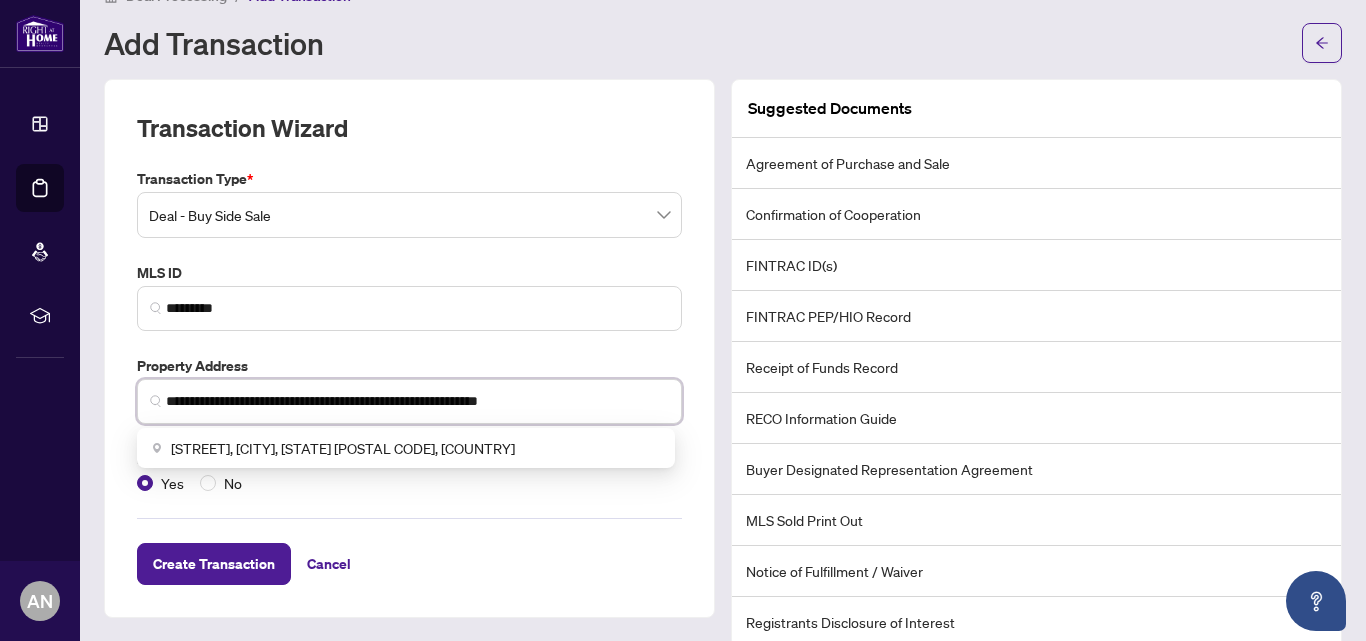 click on "**********" at bounding box center [417, 401] 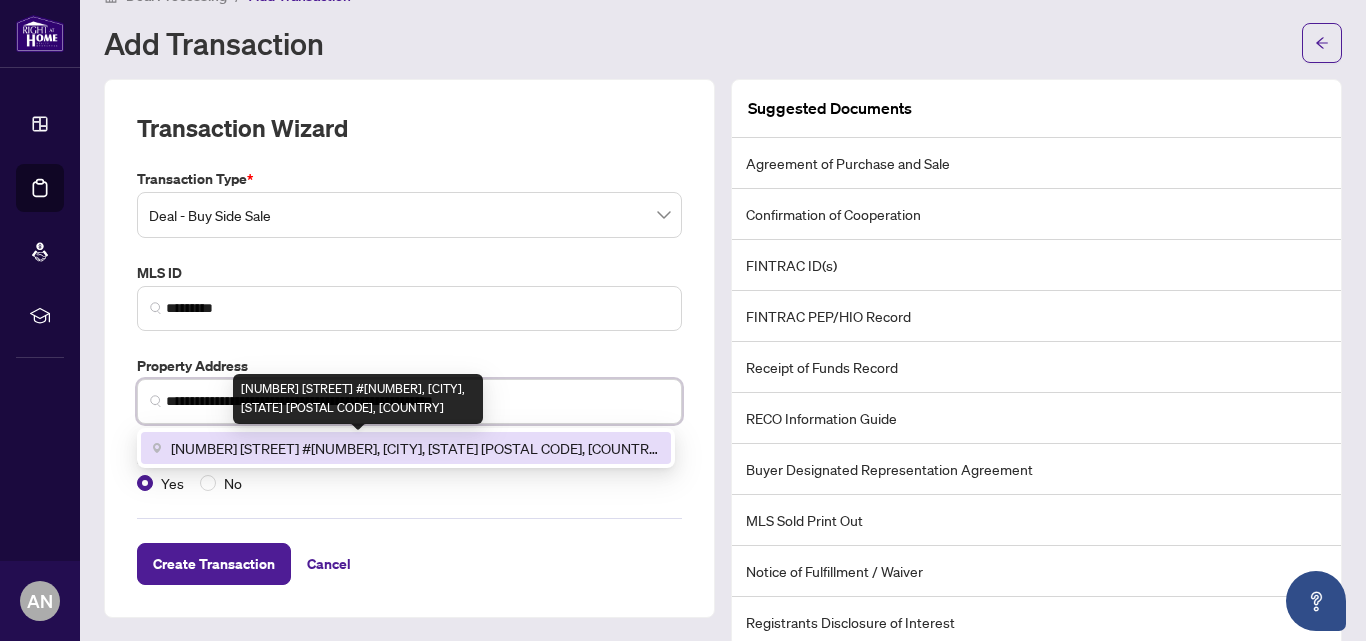 click on "[NUMBER] [STREET] #[NUMBER], [CITY], [STATE] [POSTAL CODE], [COUNTRY]" at bounding box center (415, 448) 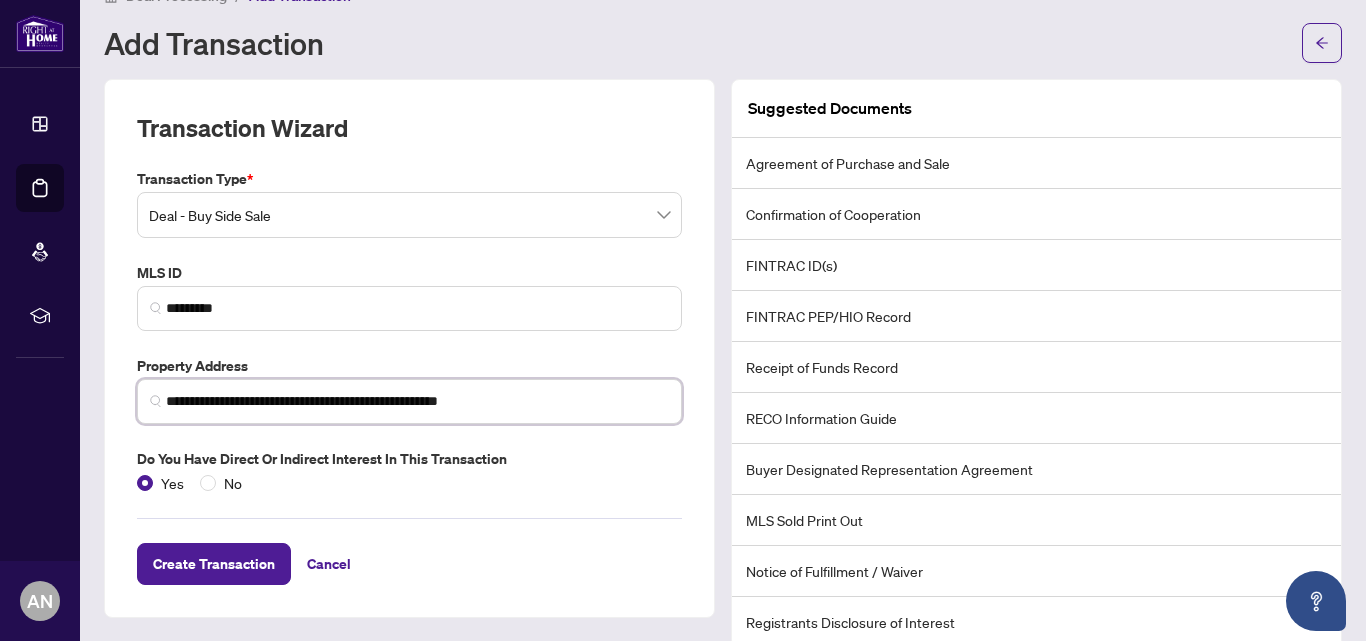 scroll, scrollTop: 70, scrollLeft: 0, axis: vertical 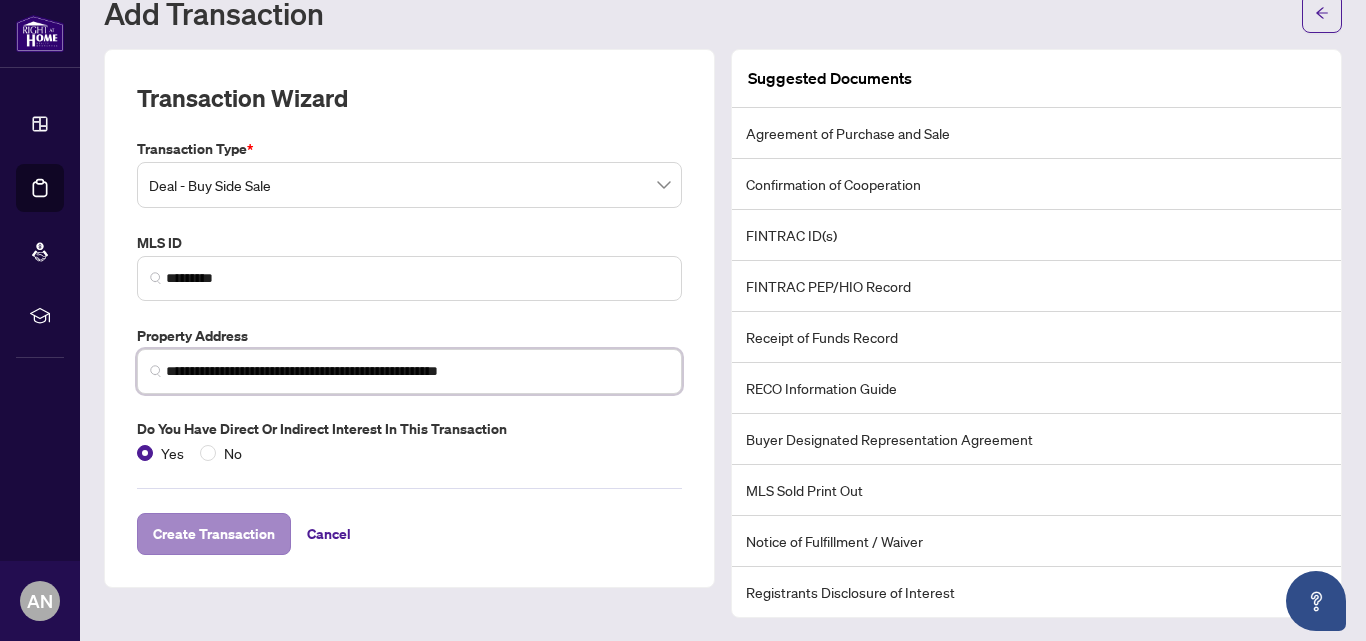 type on "**********" 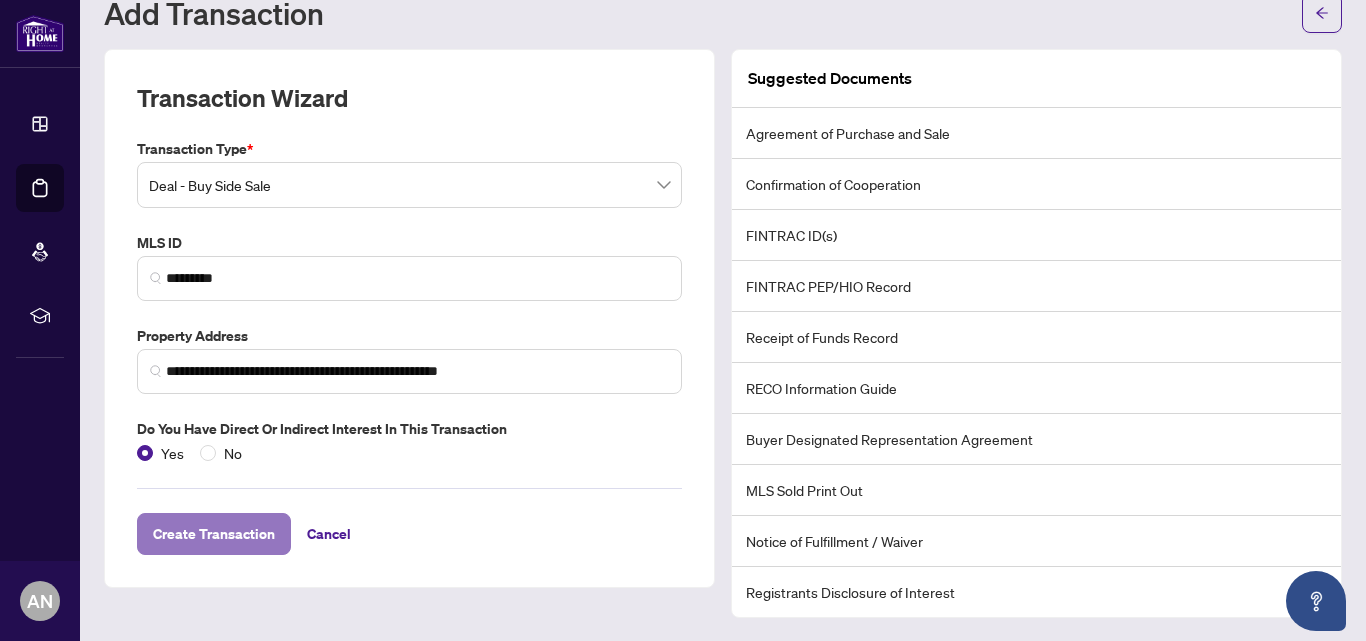 click on "Create Transaction" at bounding box center [214, 534] 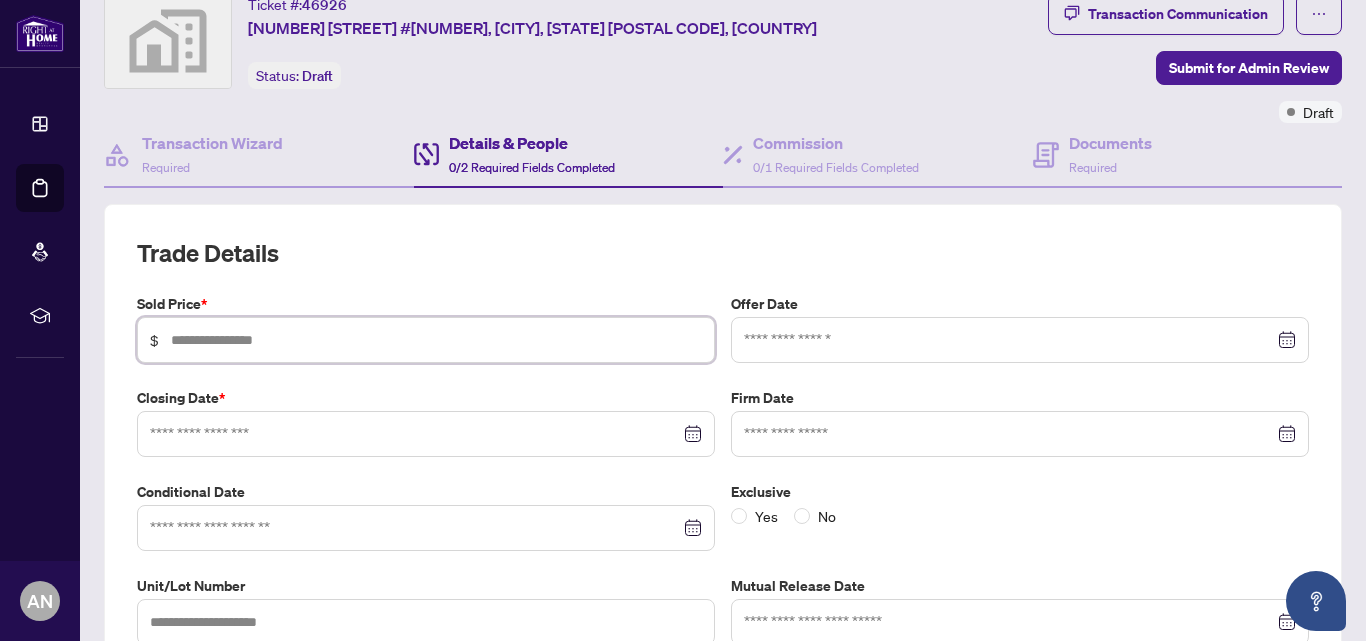 click at bounding box center [436, 340] 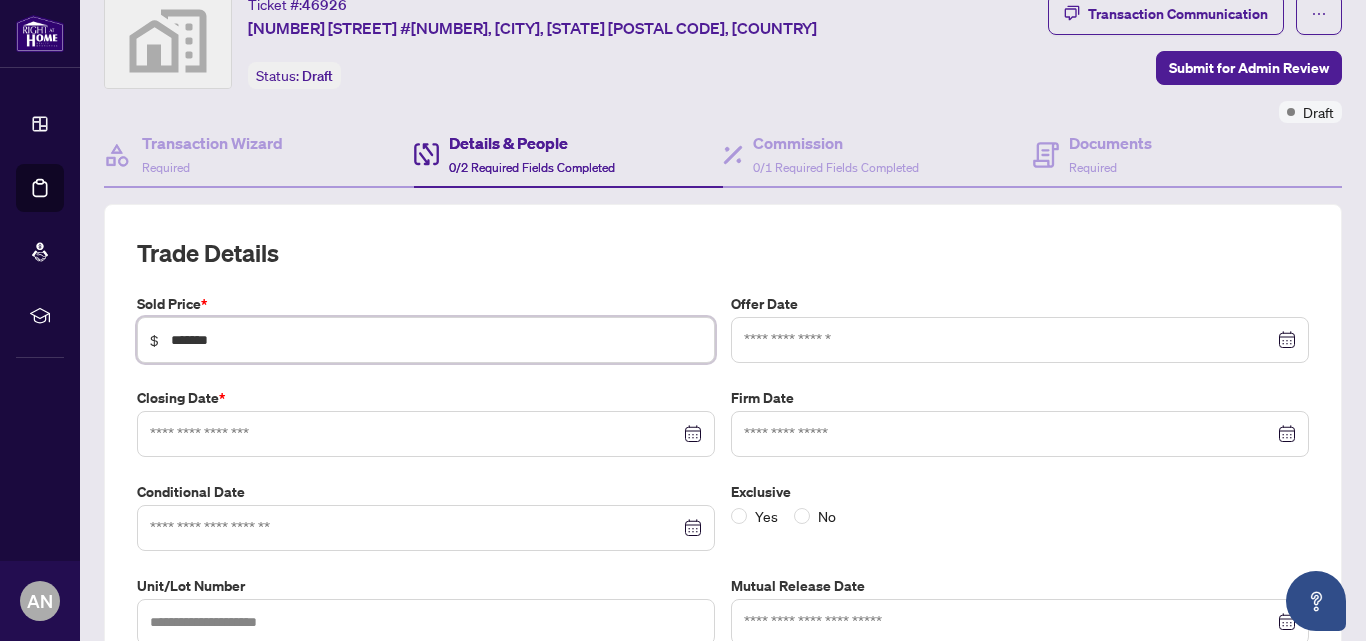 click at bounding box center (426, 434) 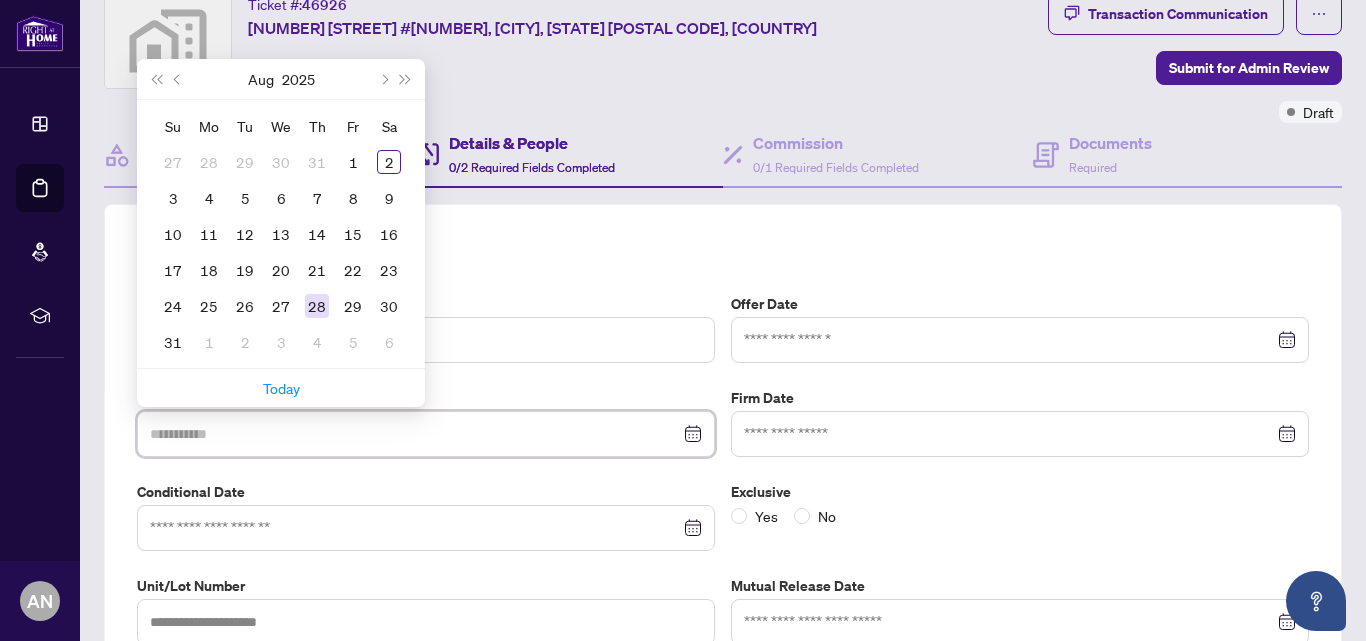 type on "**********" 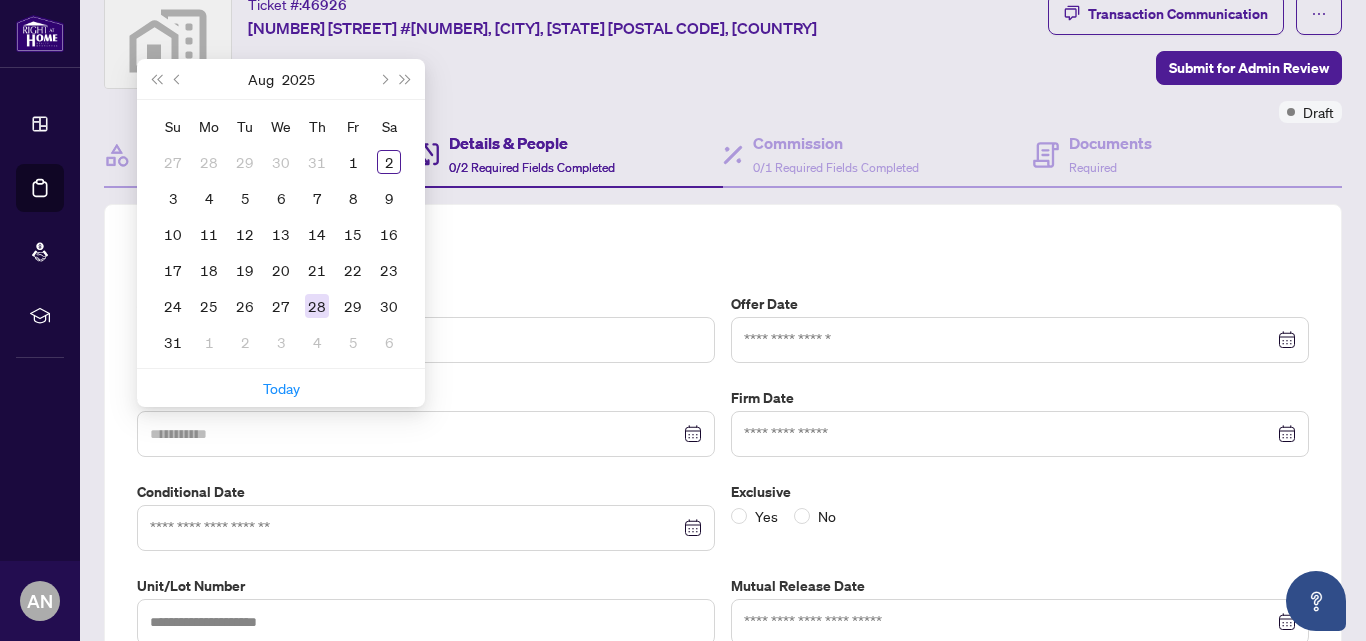 click on "28" at bounding box center [317, 306] 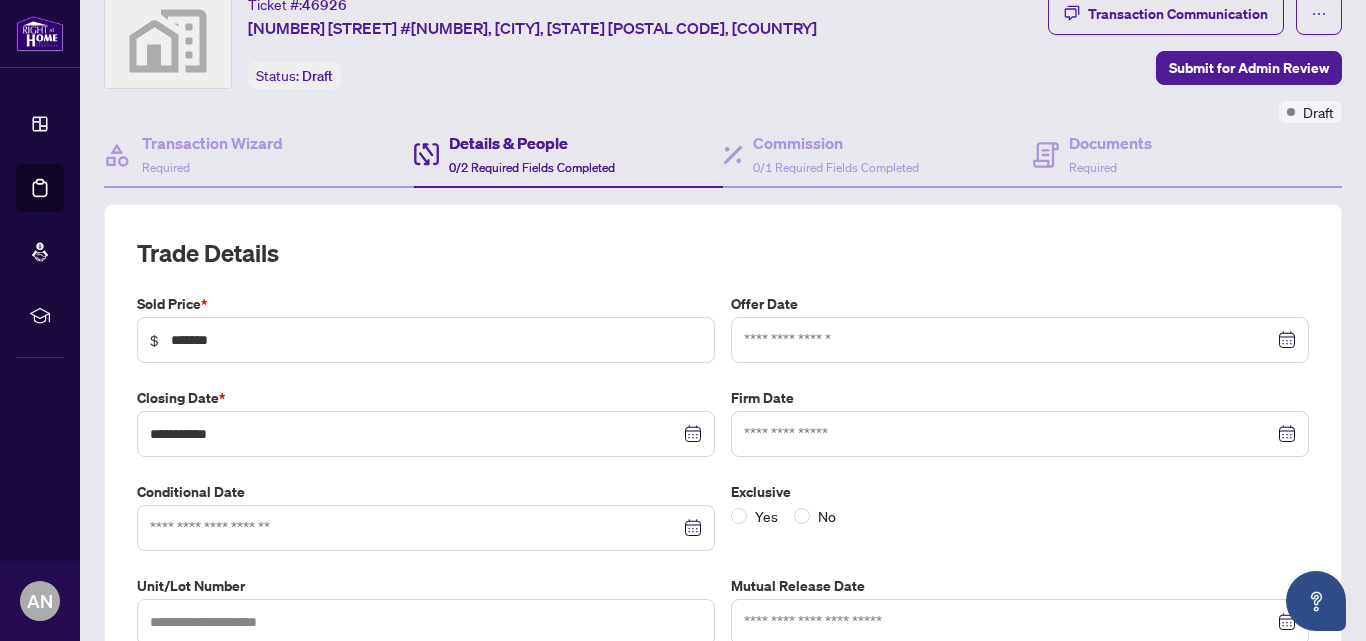 click at bounding box center (426, 528) 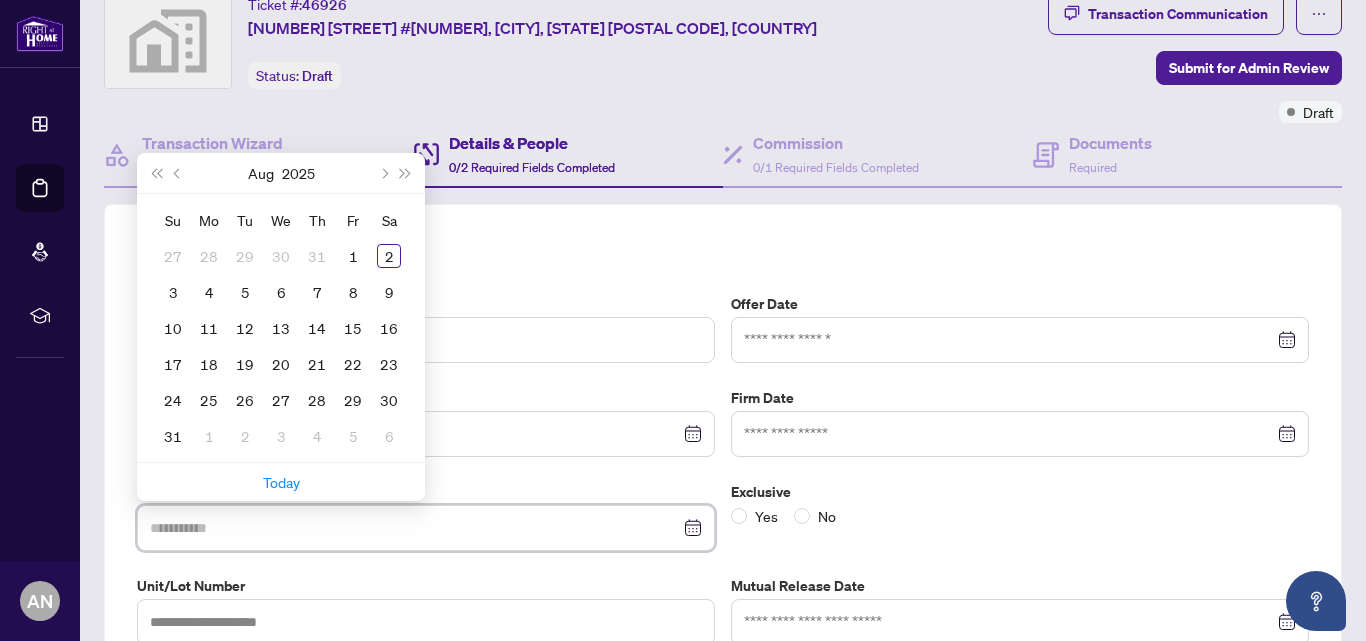 type on "**********" 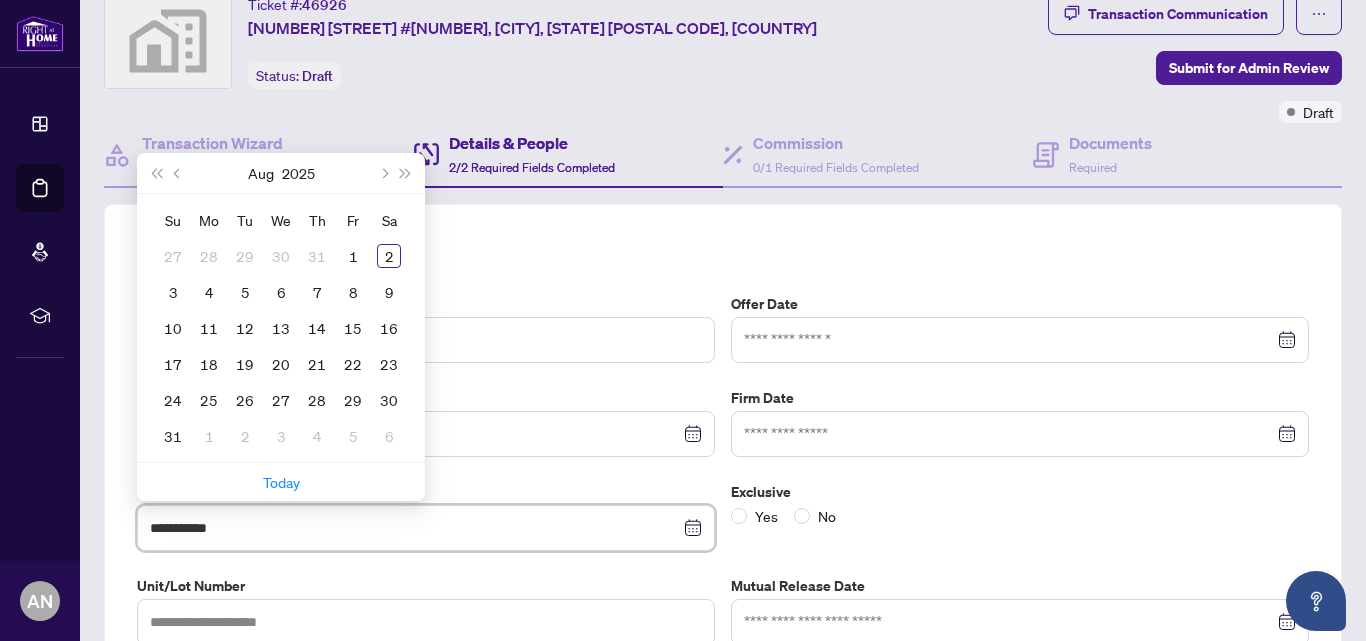 type on "**********" 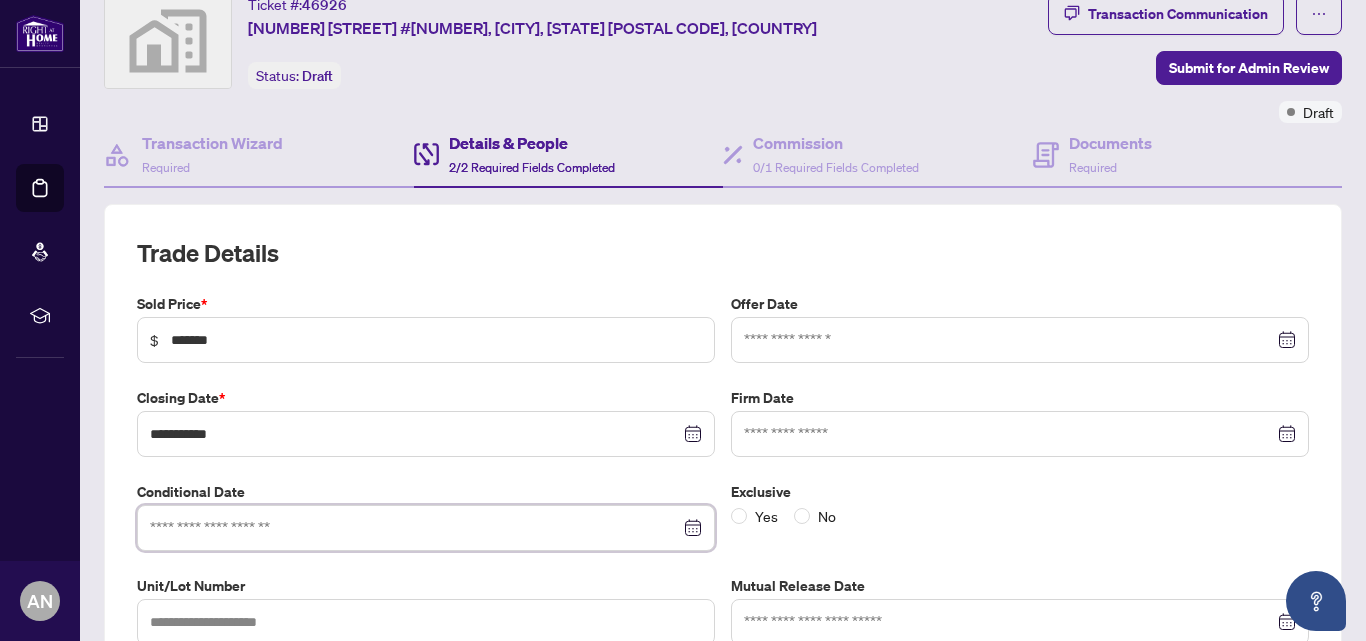 click at bounding box center (426, 528) 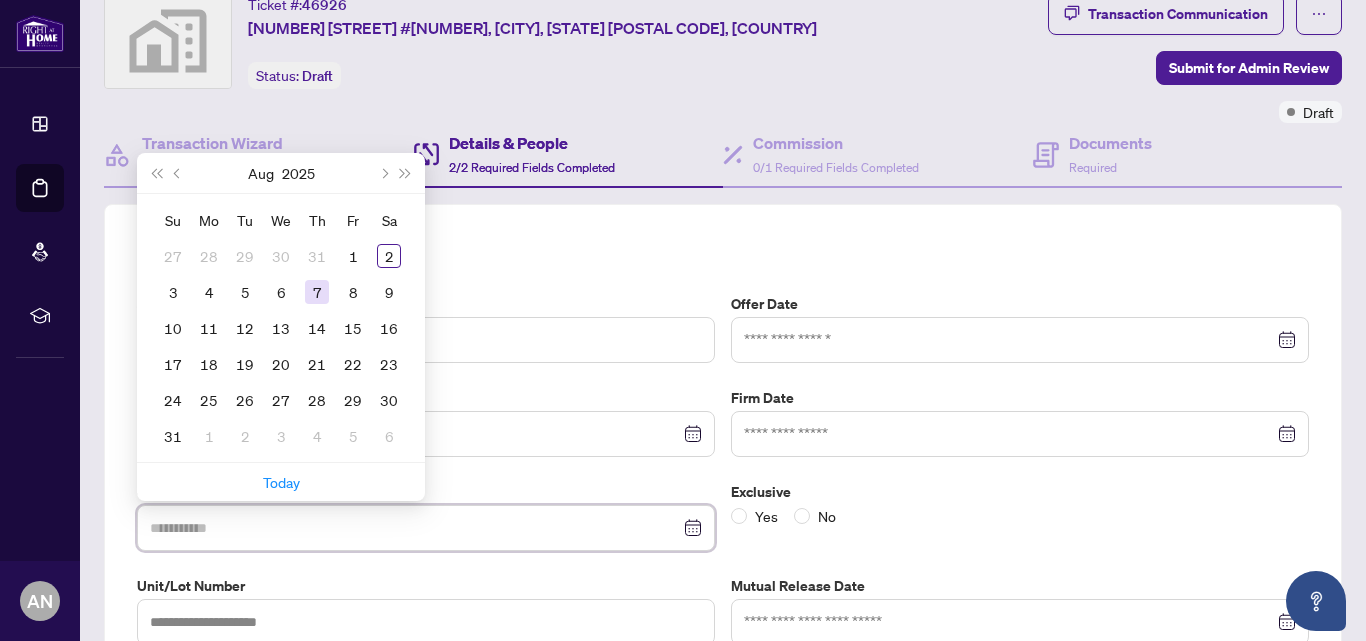 type on "**********" 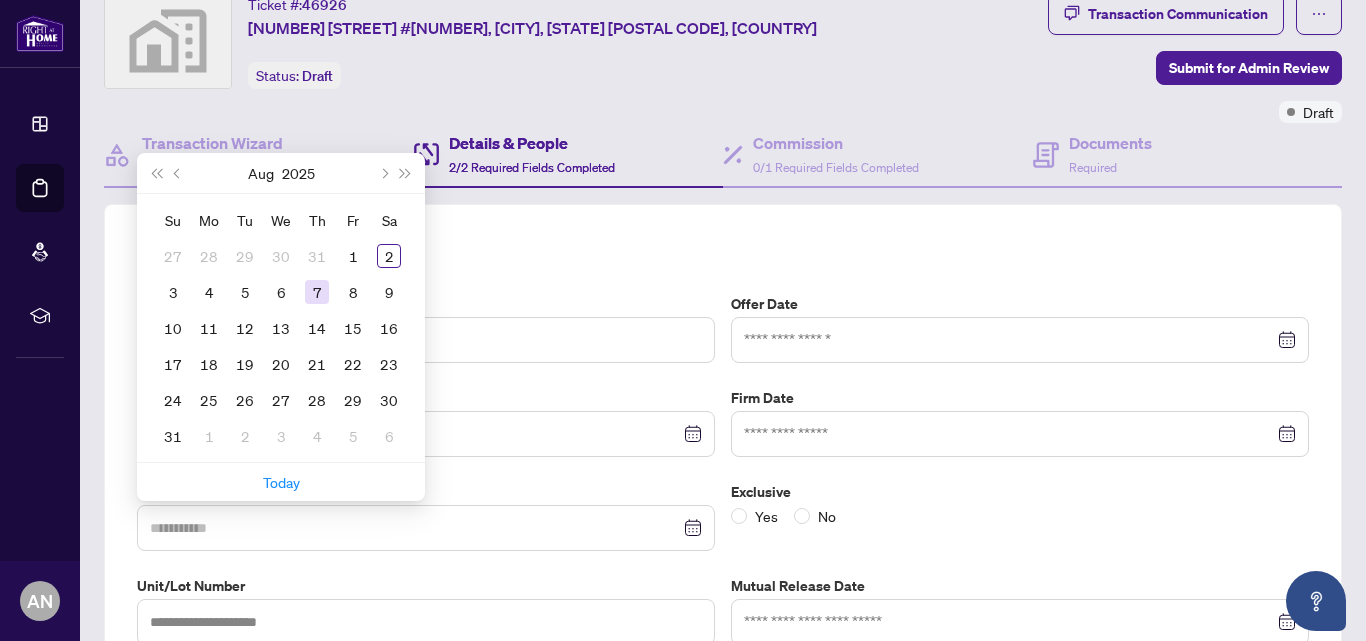 click on "7" at bounding box center (317, 292) 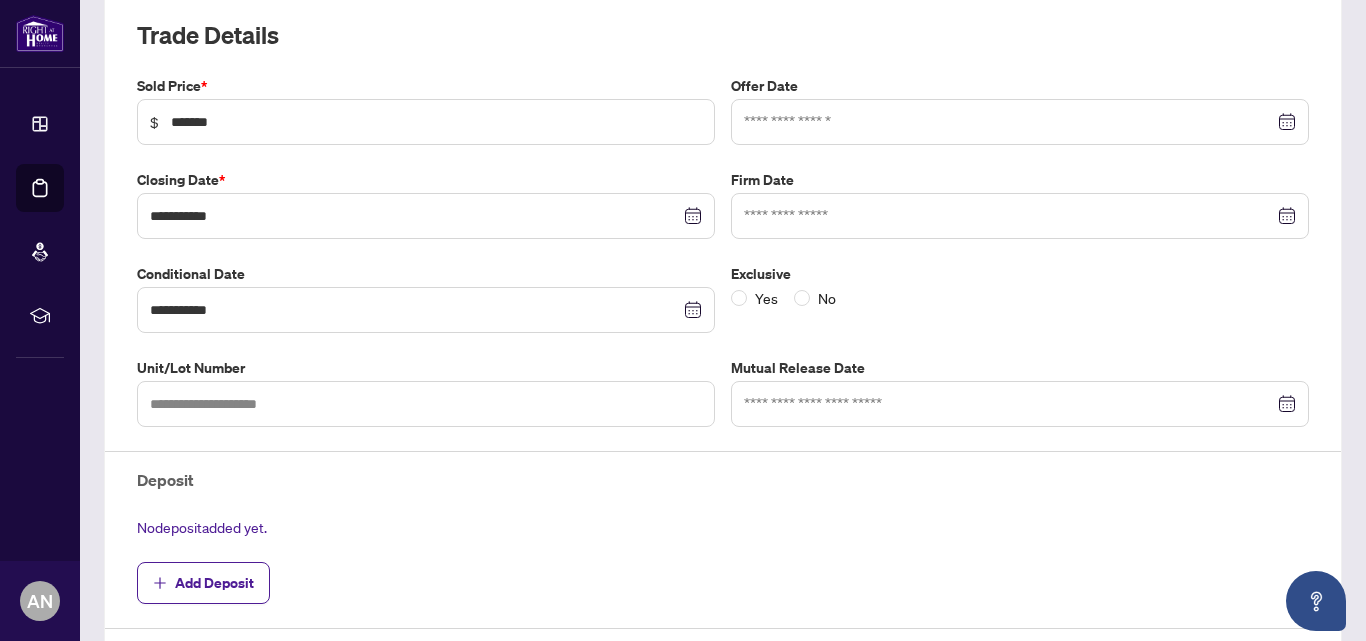 scroll, scrollTop: 271, scrollLeft: 0, axis: vertical 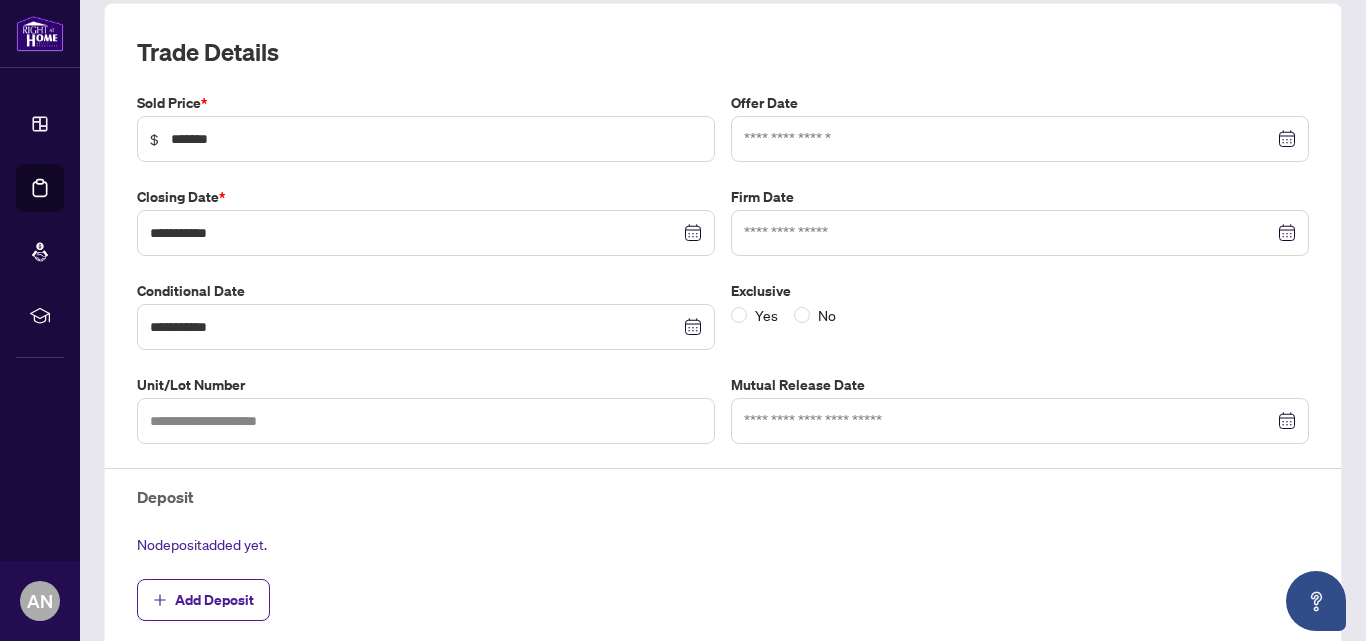 click at bounding box center [1020, 139] 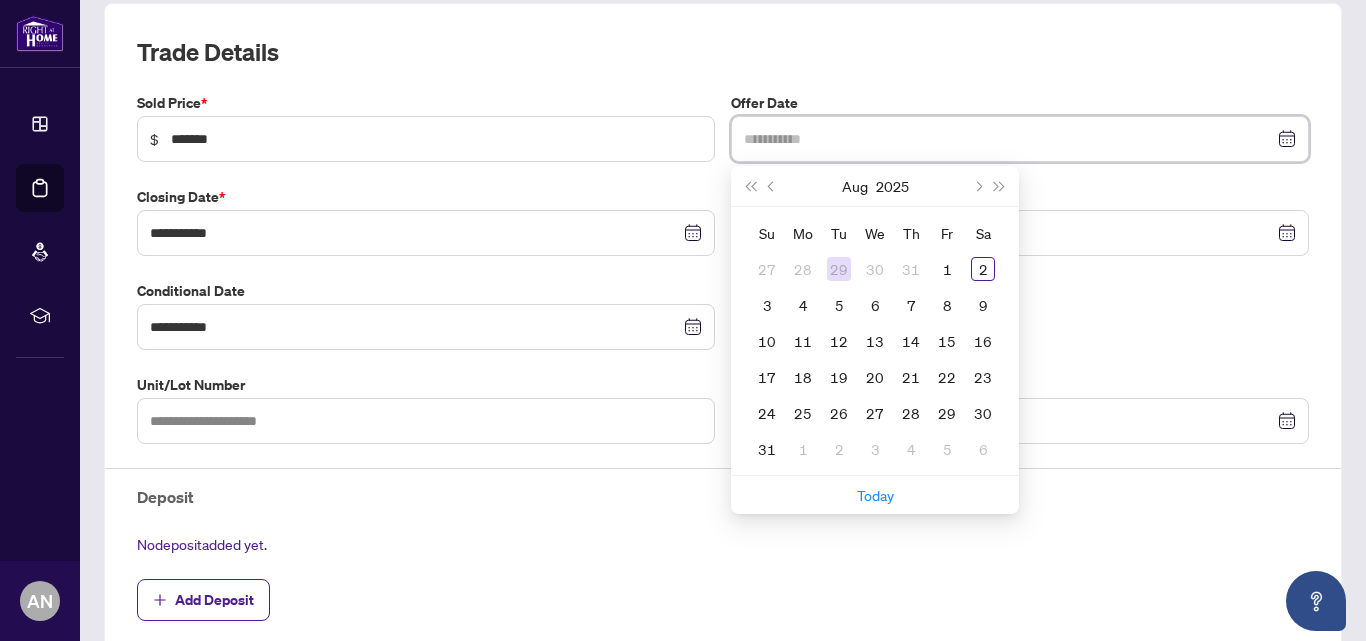 type on "**********" 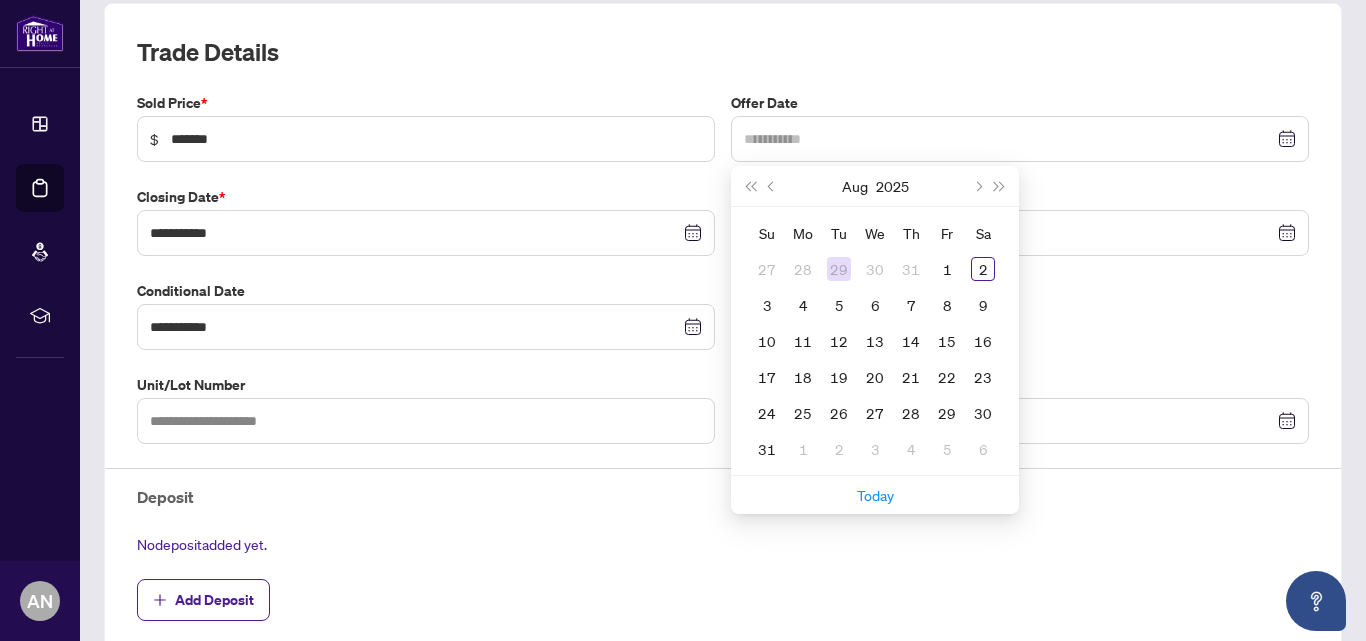 click on "29" at bounding box center (839, 269) 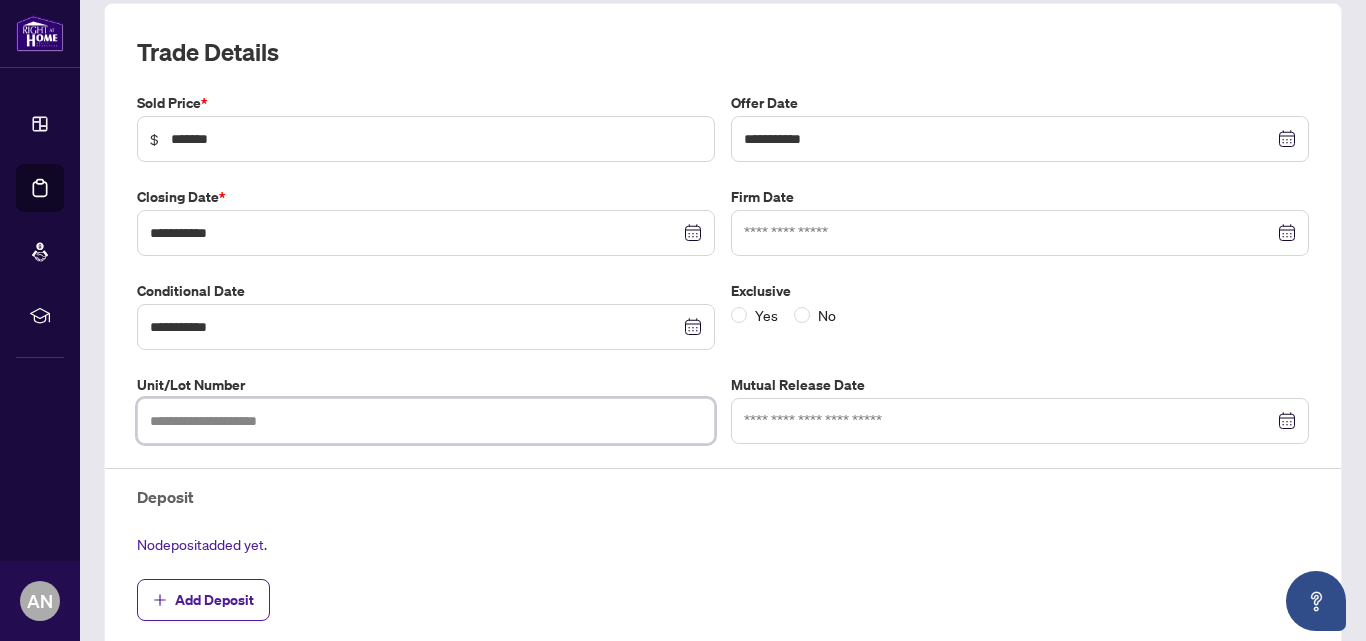 click at bounding box center (426, 421) 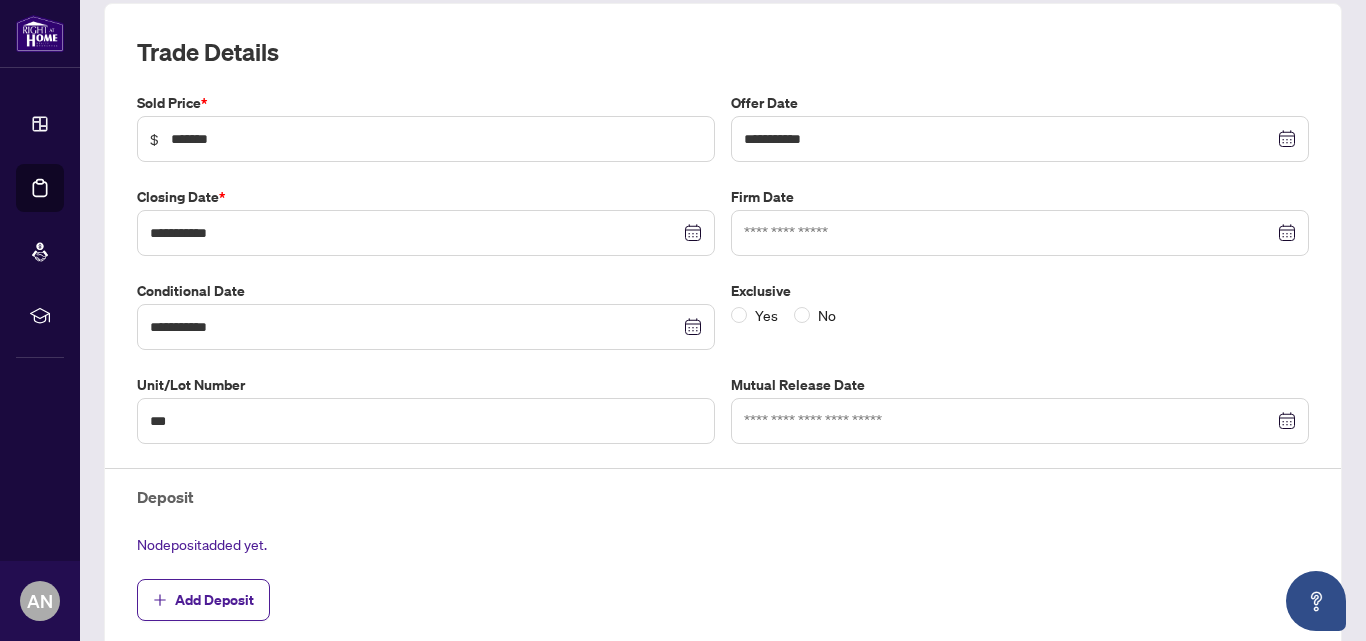 click on "Exclusive Yes No" at bounding box center (1020, 315) 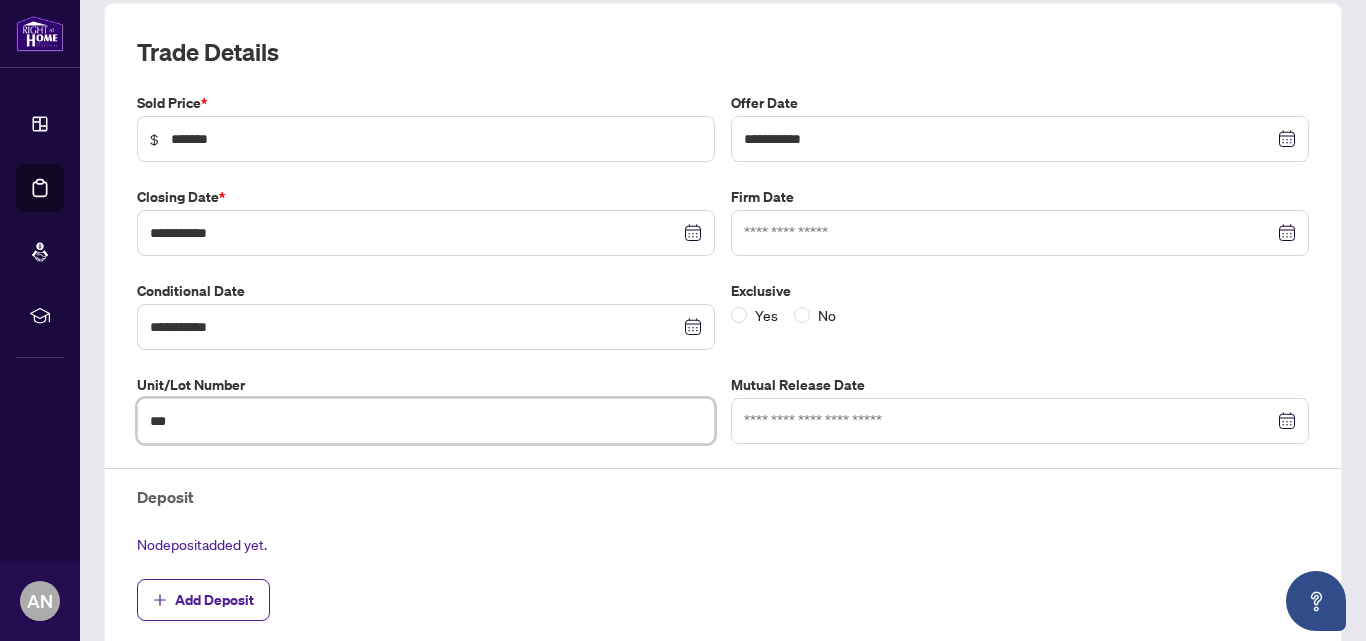 click on "***" at bounding box center [426, 421] 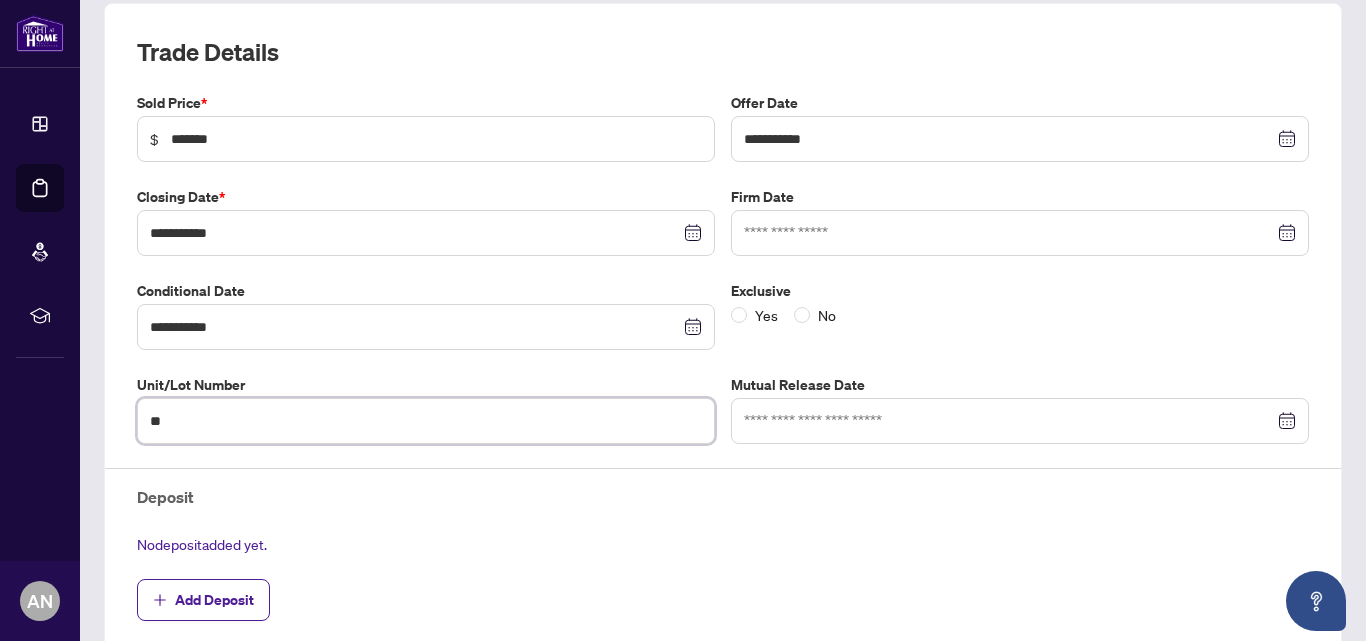 type on "*" 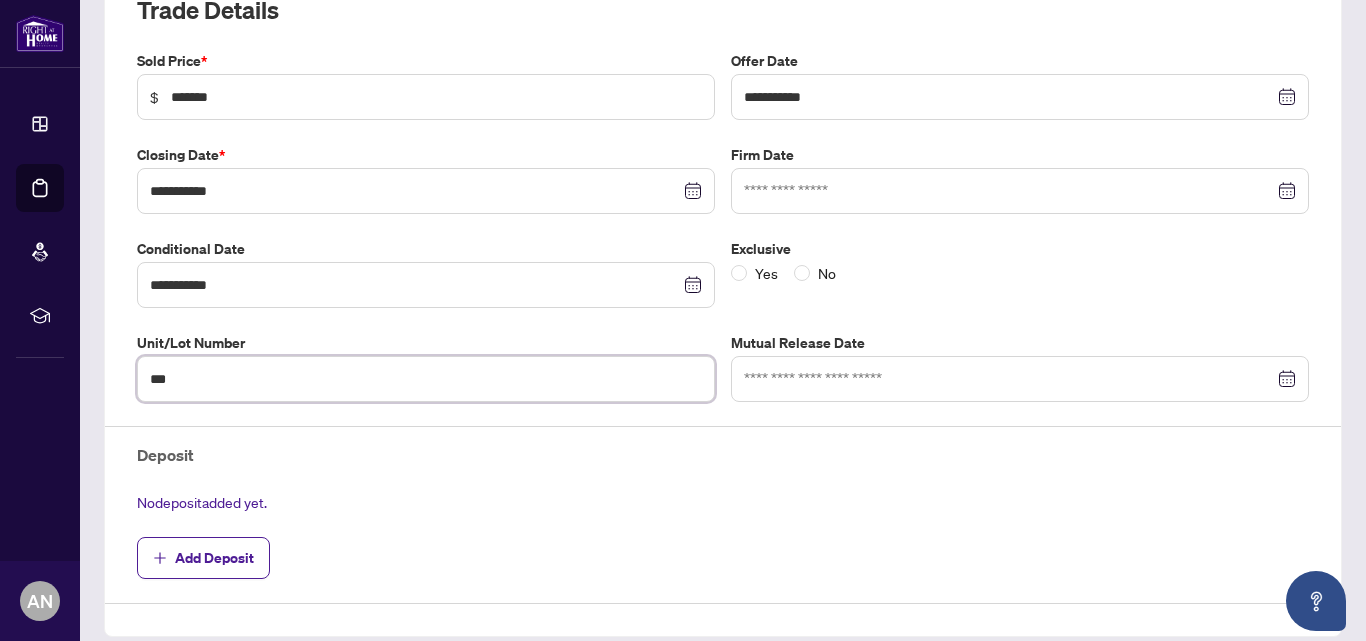 scroll, scrollTop: 318, scrollLeft: 0, axis: vertical 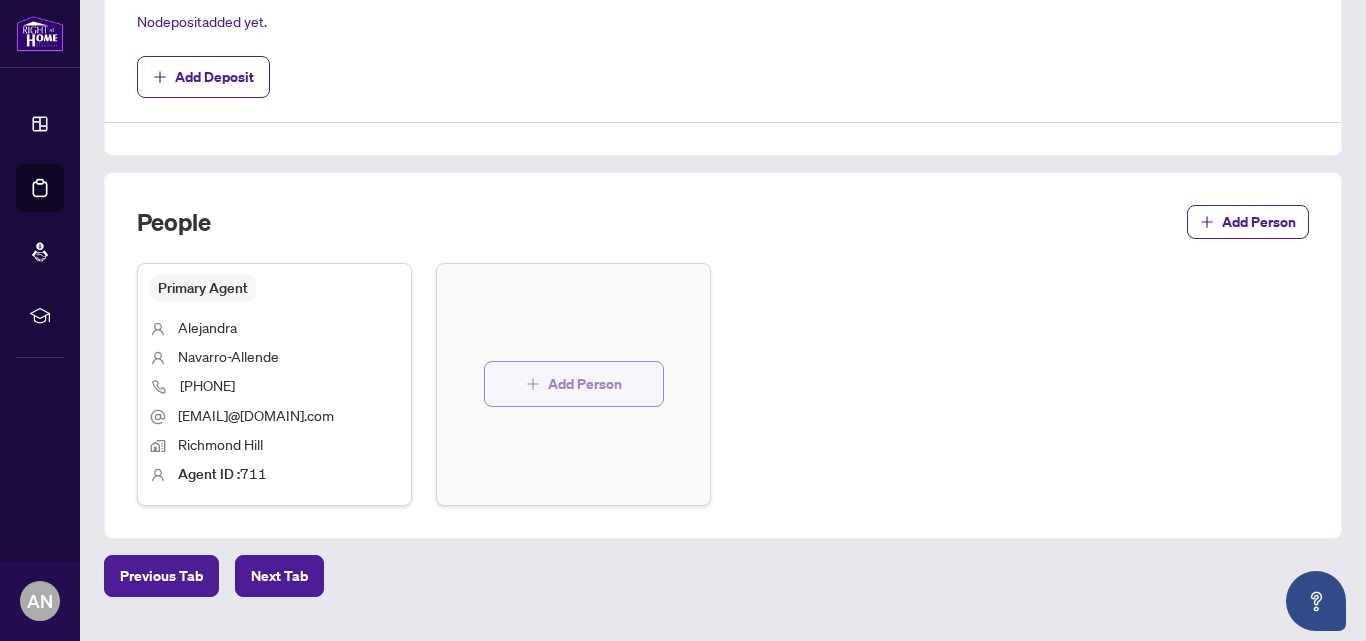 click on "Add Person" at bounding box center [585, 384] 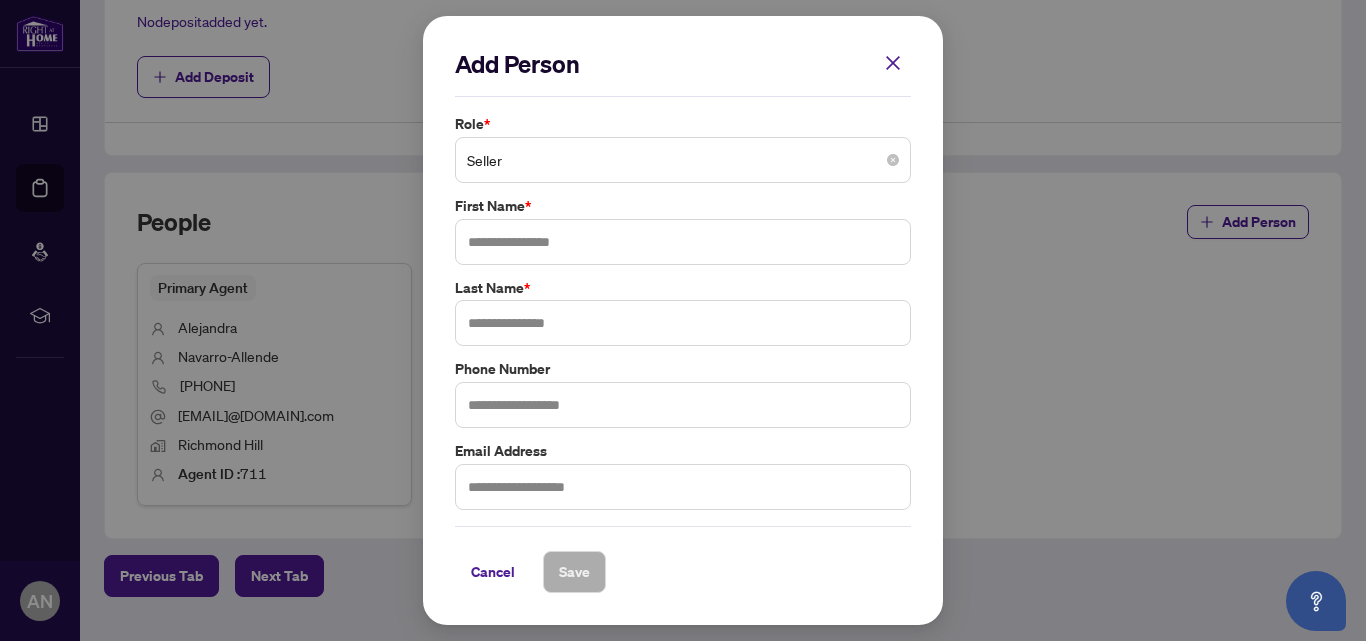 click on "Seller" at bounding box center (683, 160) 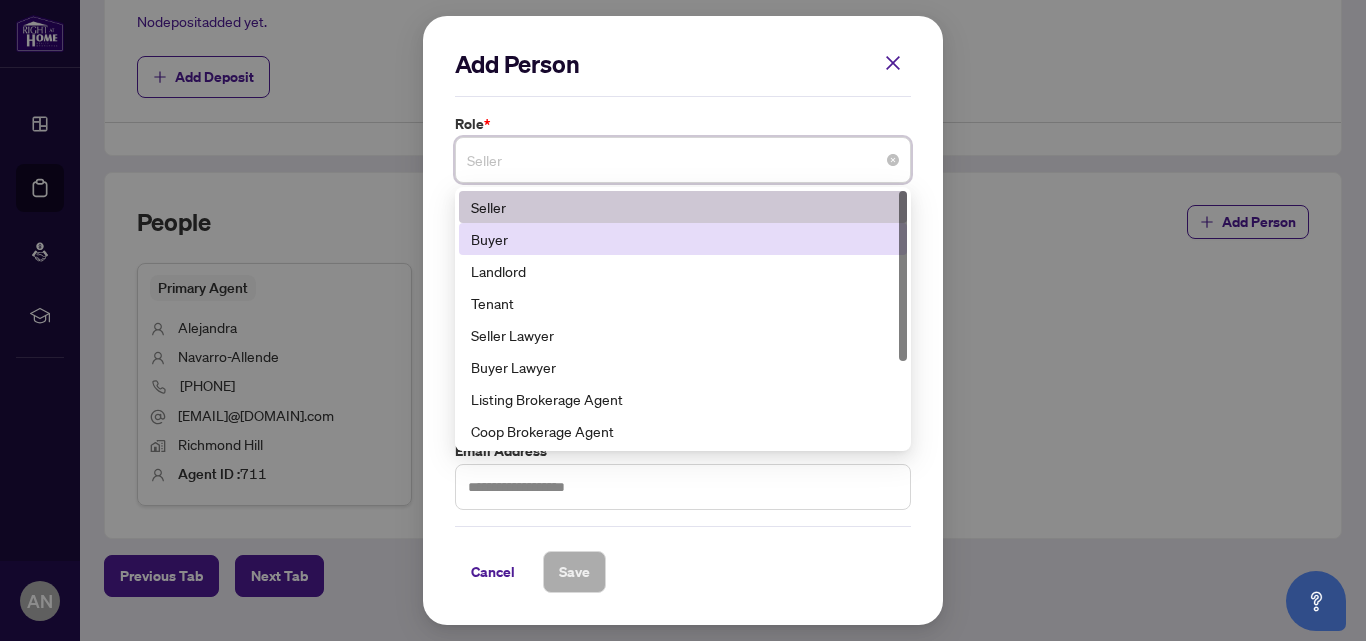 click on "Buyer" at bounding box center (683, 239) 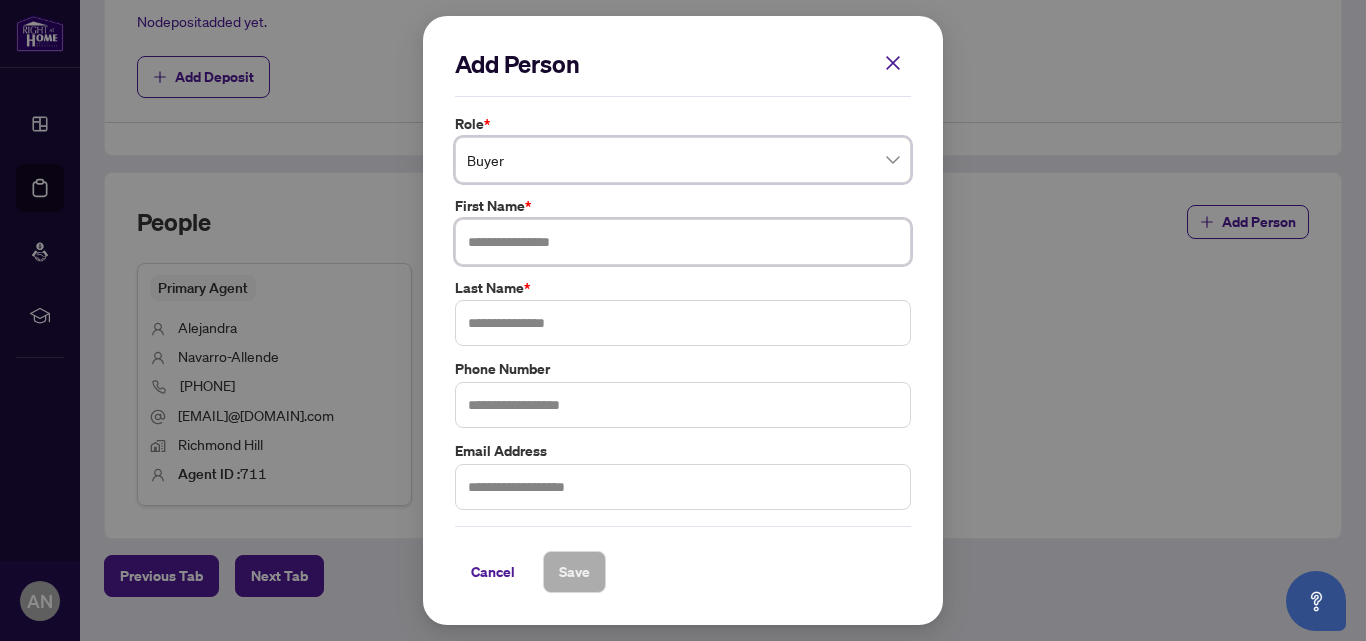 click at bounding box center (683, 242) 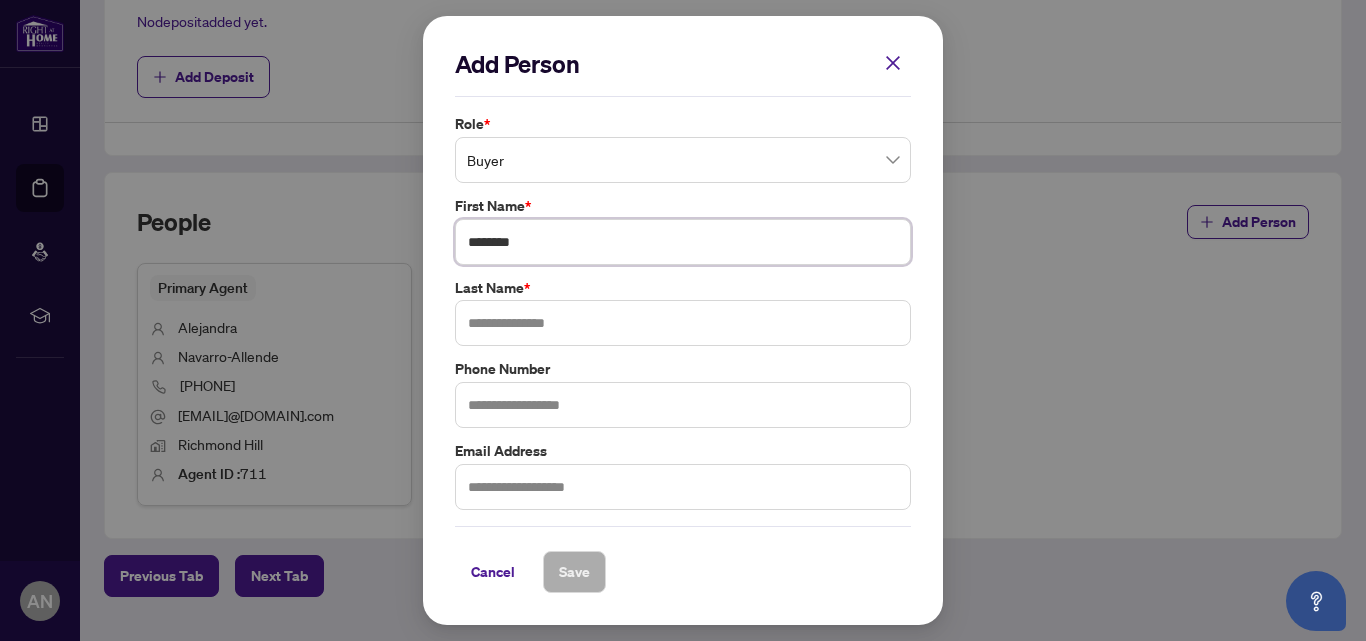 type on "*******" 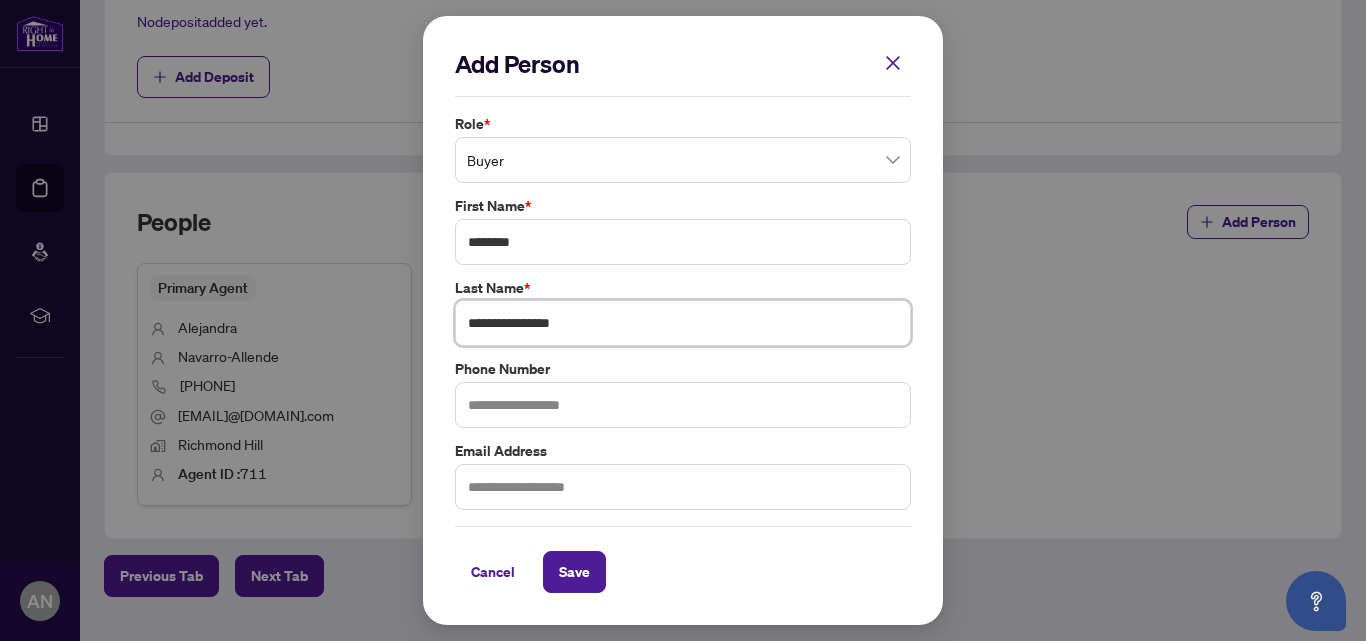 type on "**********" 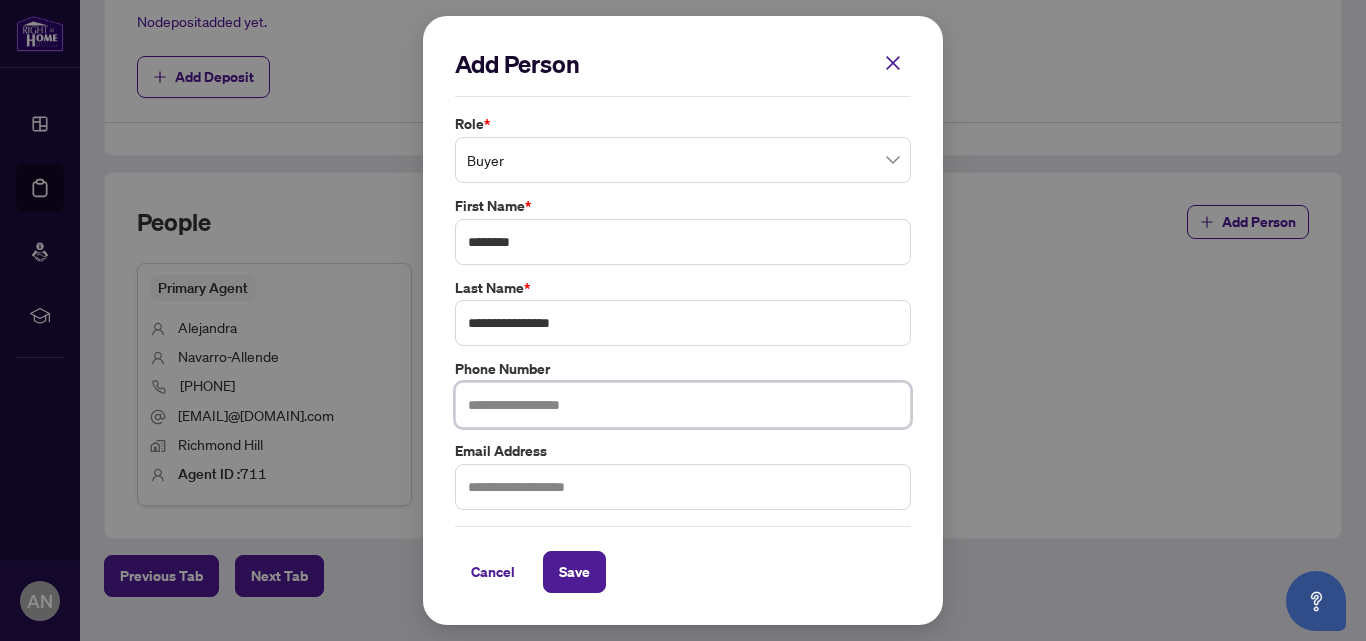 click at bounding box center (683, 405) 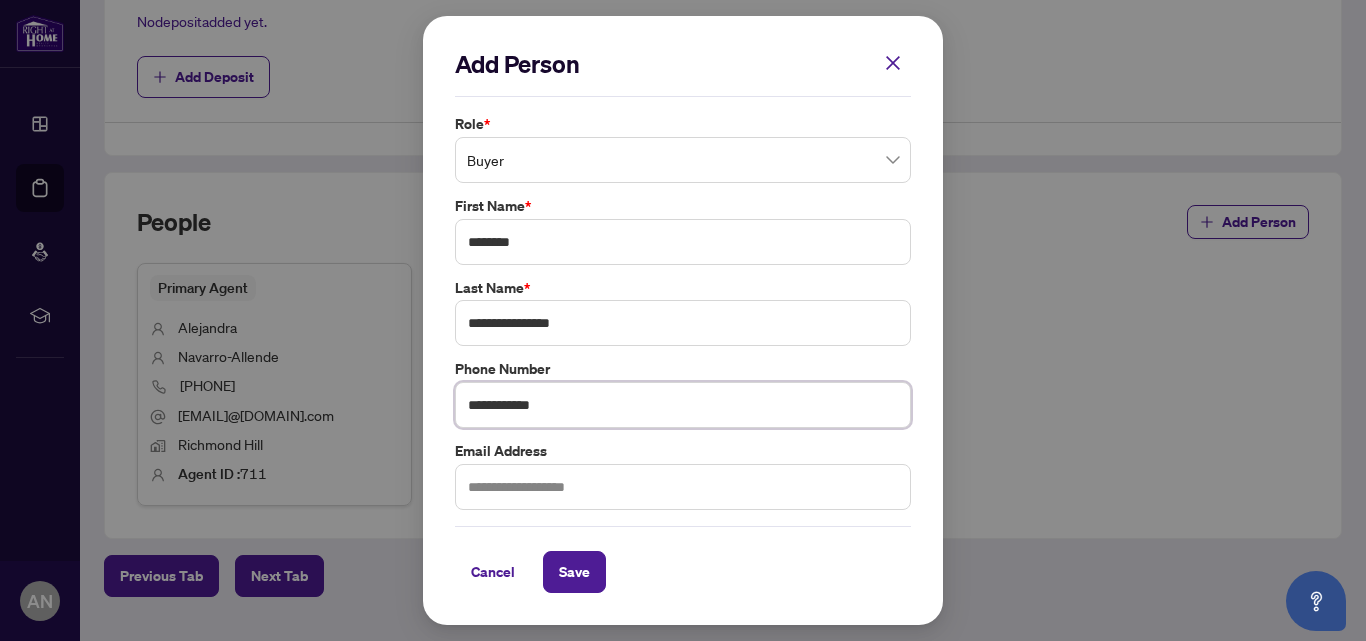 type on "**********" 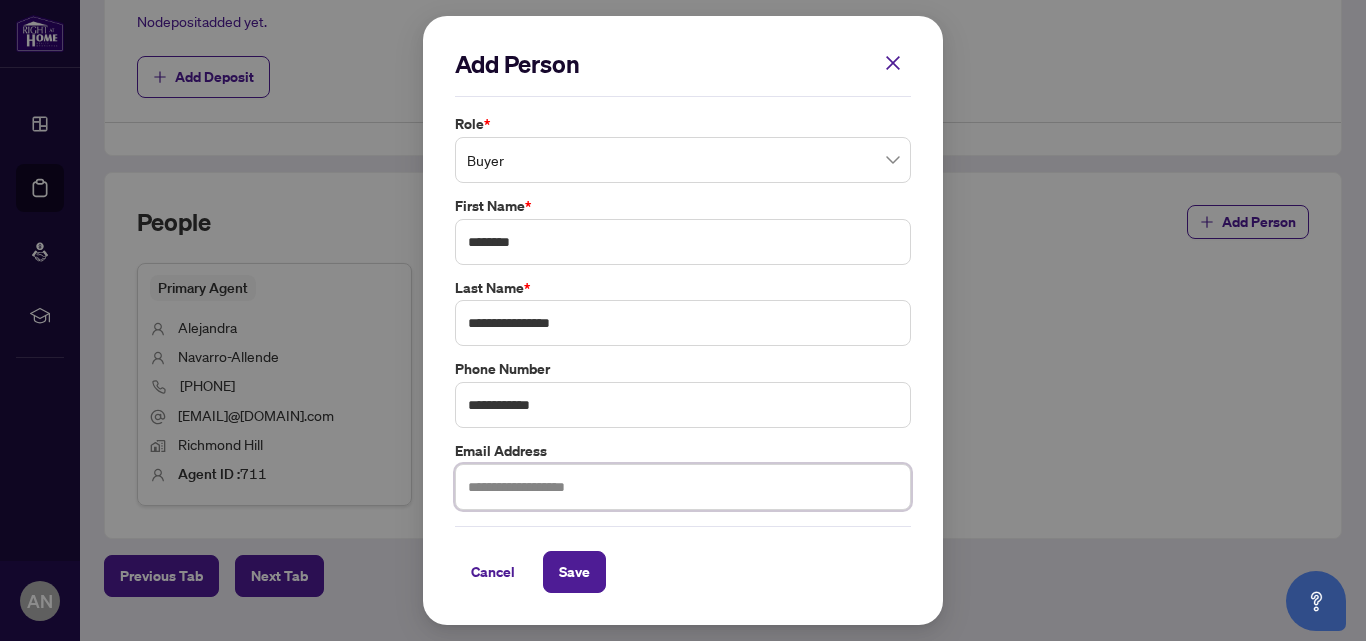 click at bounding box center (683, 487) 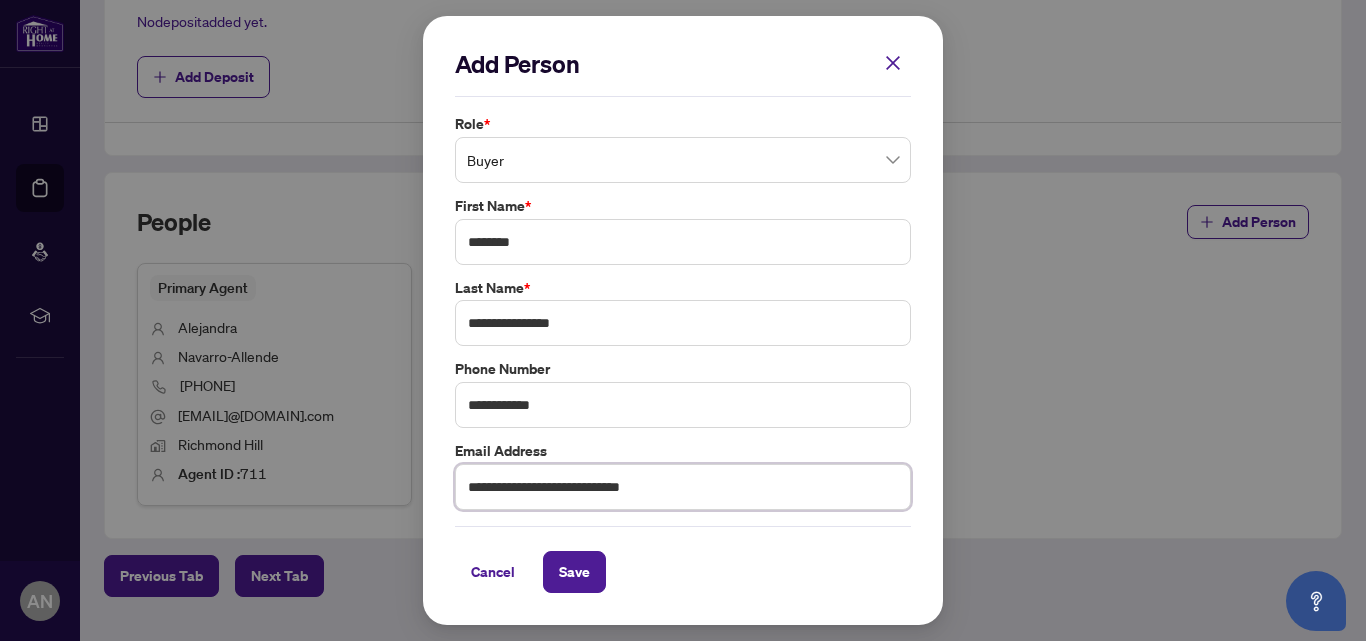 type on "**********" 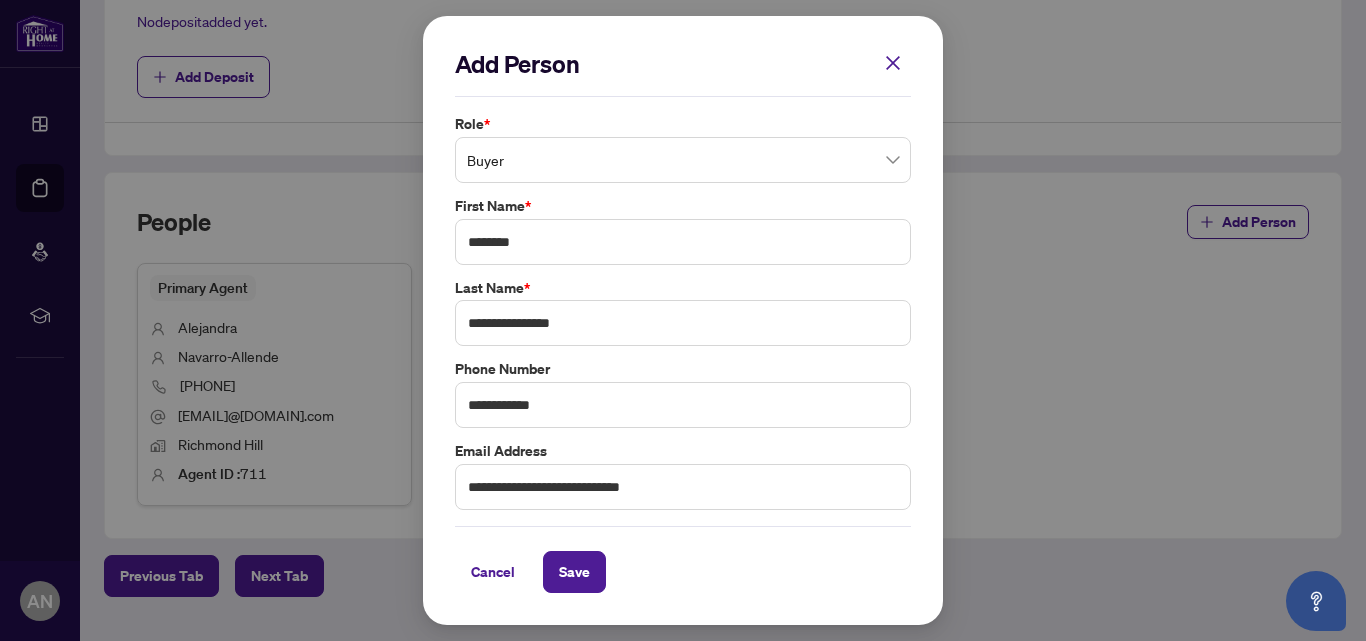 click on "Add Person" at bounding box center [683, 72] 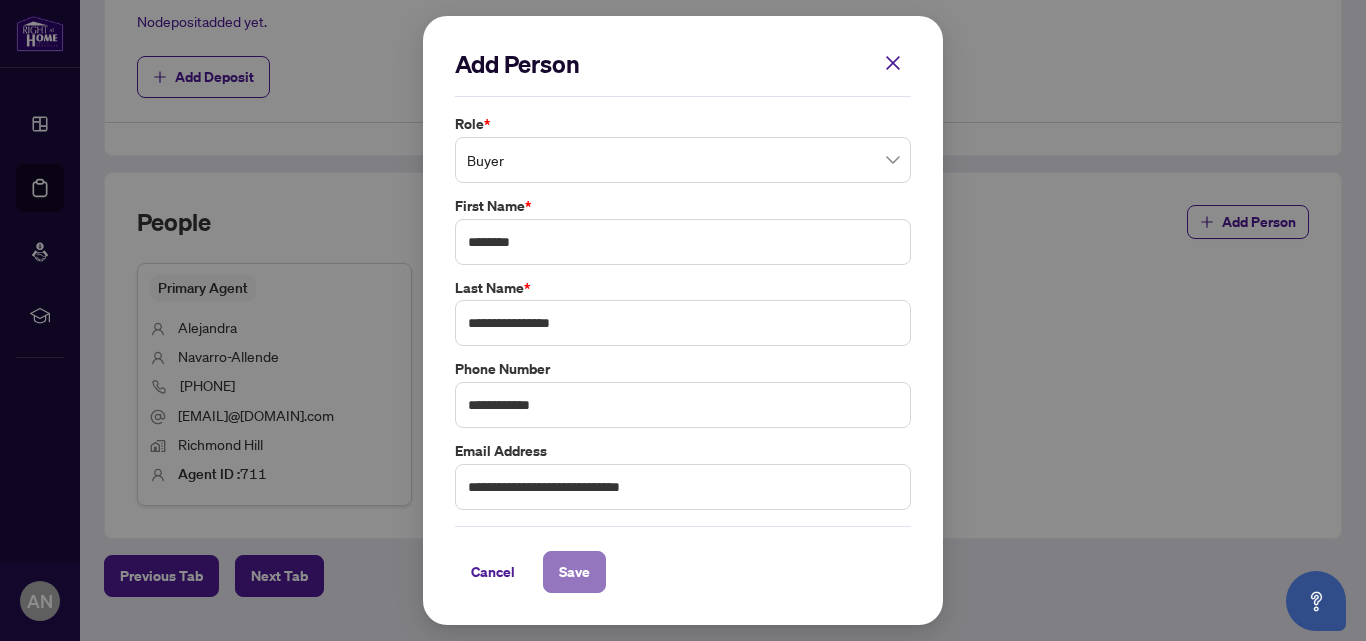click on "Save" at bounding box center (574, 572) 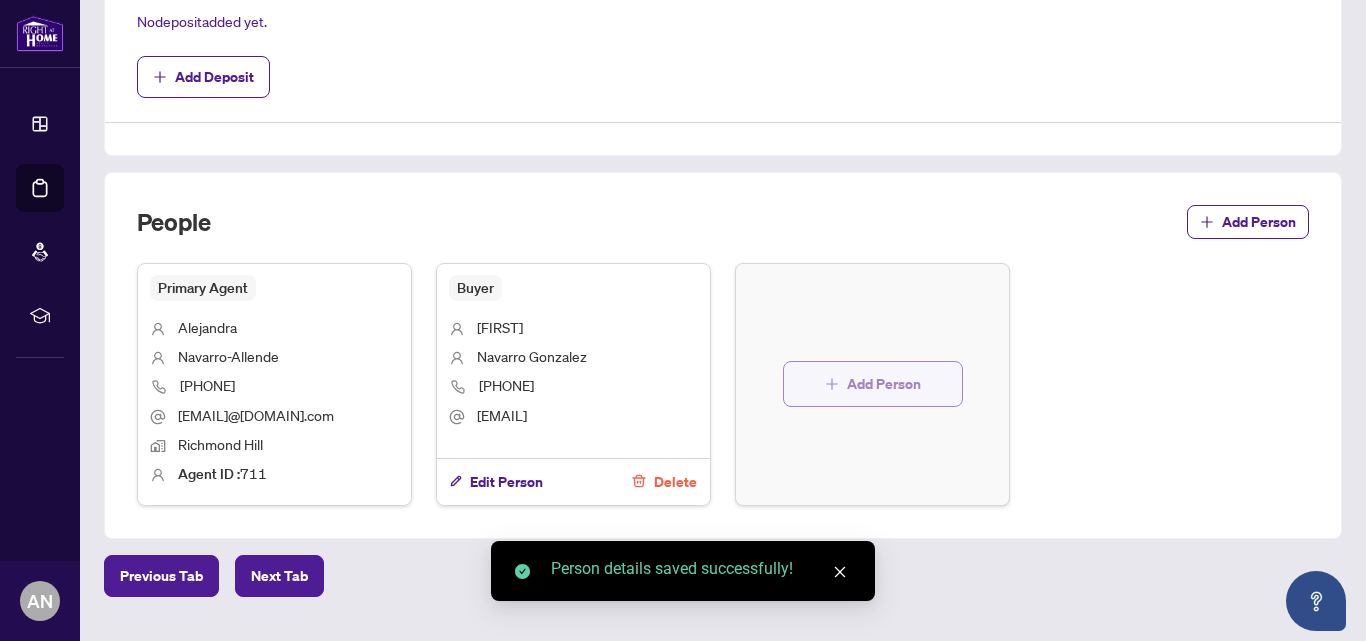click on "Add Person" at bounding box center (884, 384) 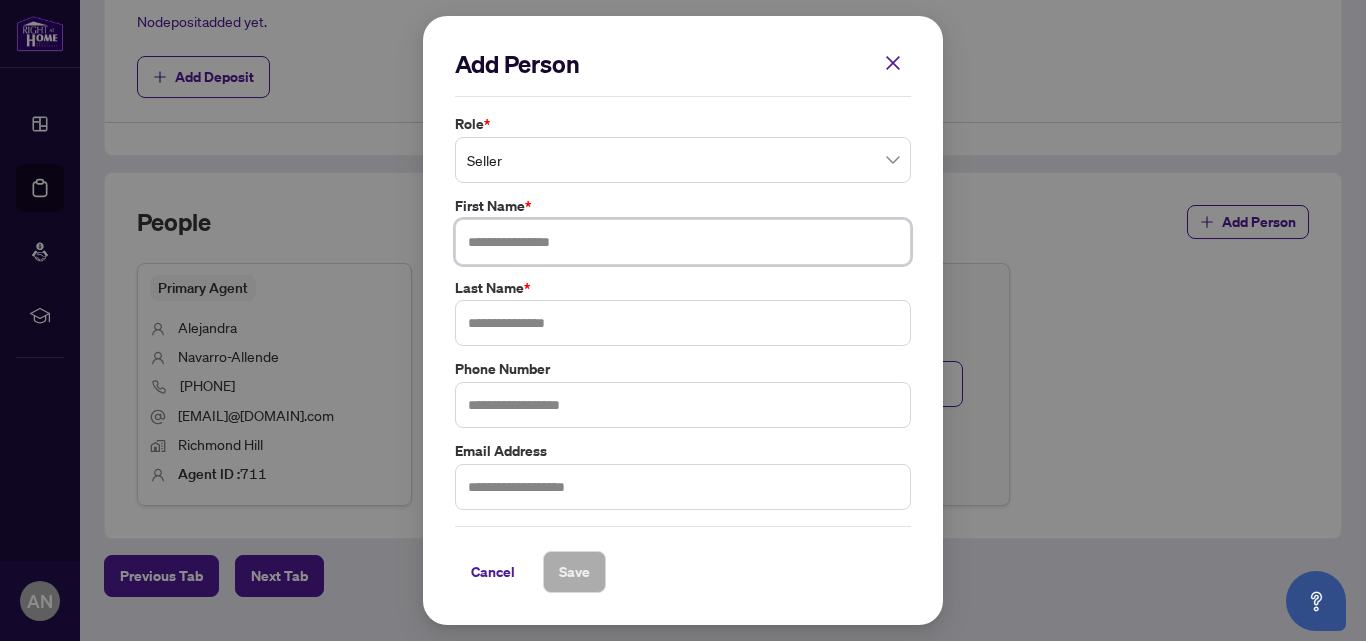 click at bounding box center (683, 242) 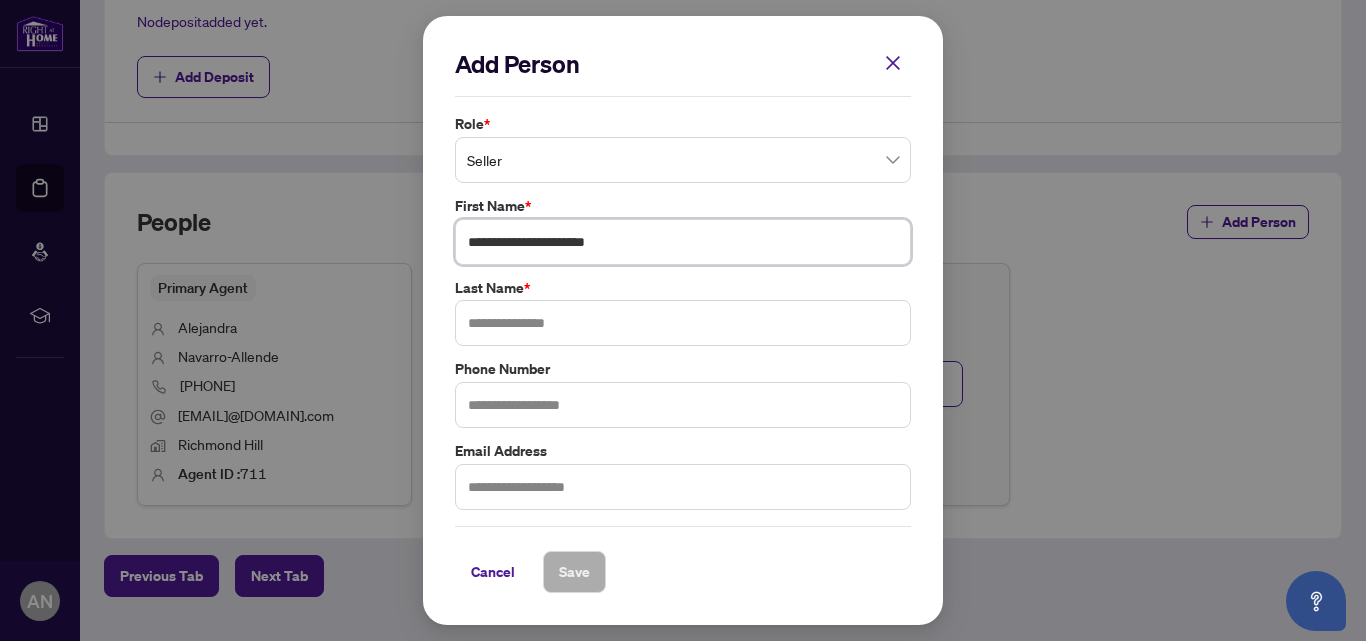 drag, startPoint x: 633, startPoint y: 243, endPoint x: 542, endPoint y: 241, distance: 91.02197 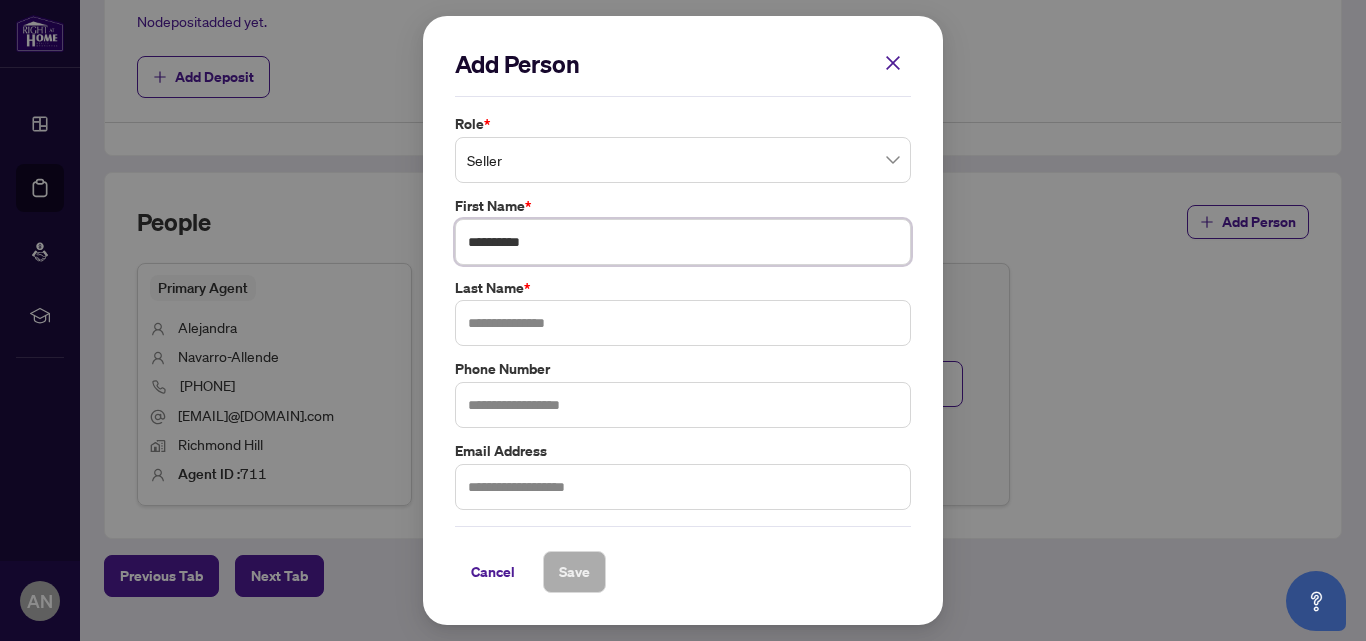 paste on "**********" 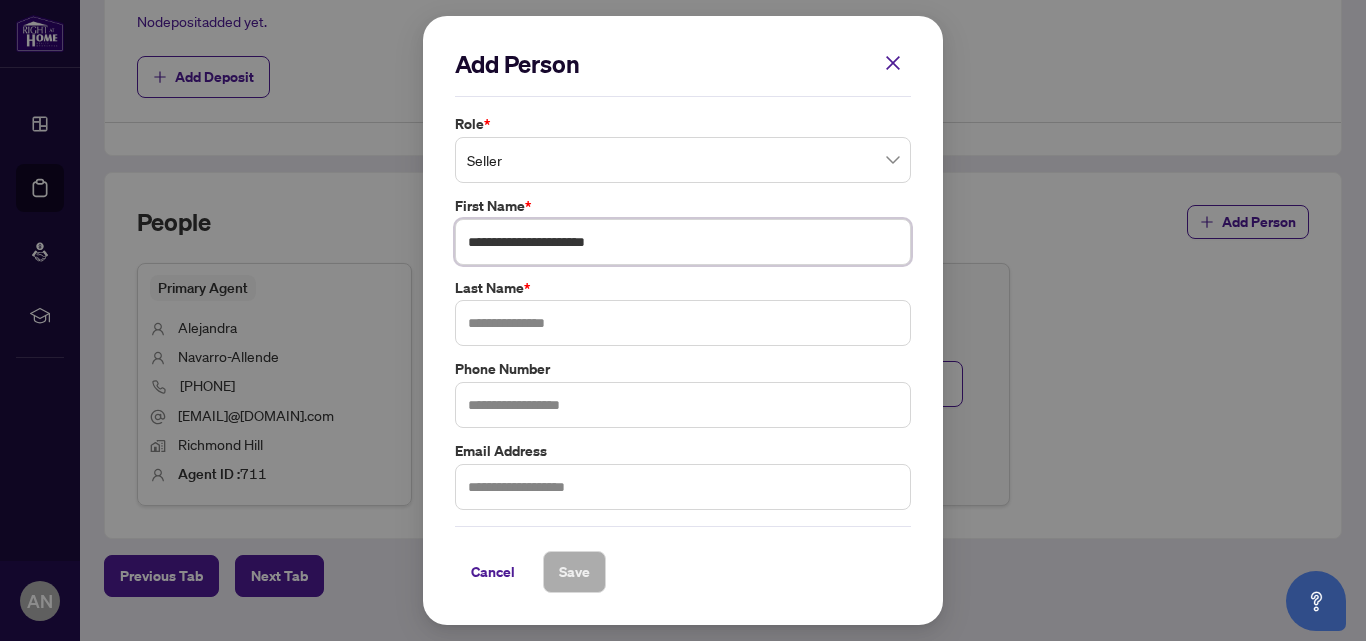 drag, startPoint x: 645, startPoint y: 231, endPoint x: 580, endPoint y: 242, distance: 65.9242 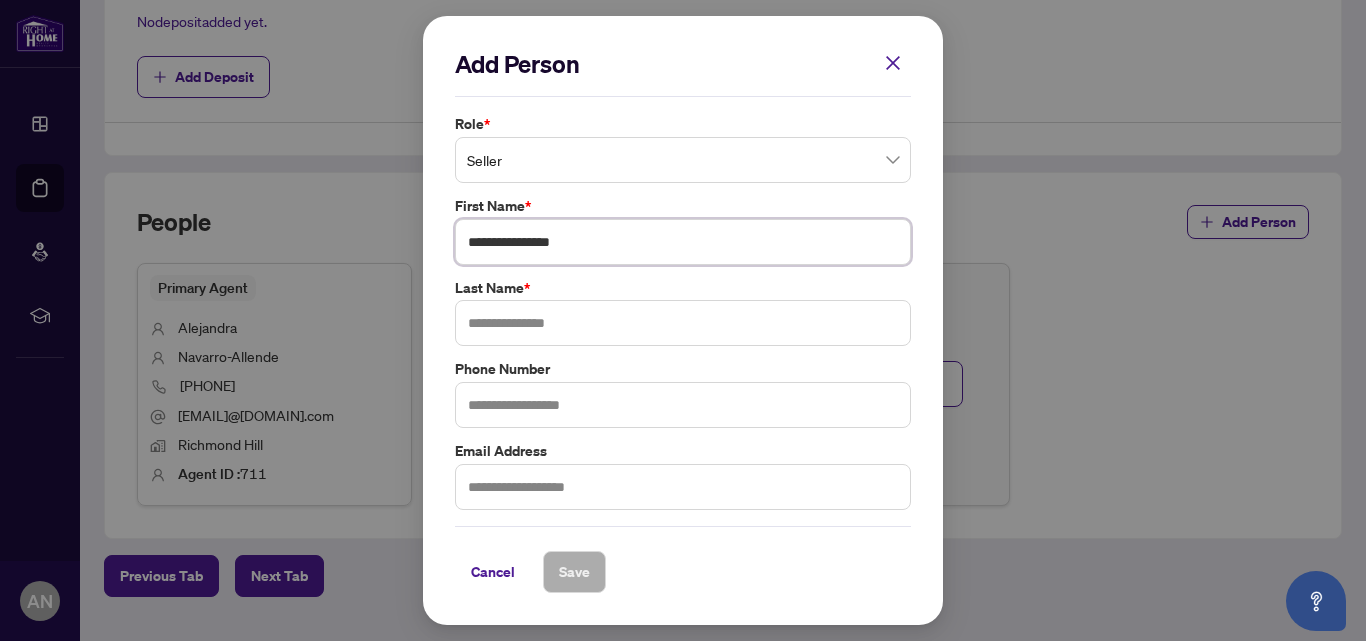 type on "**********" 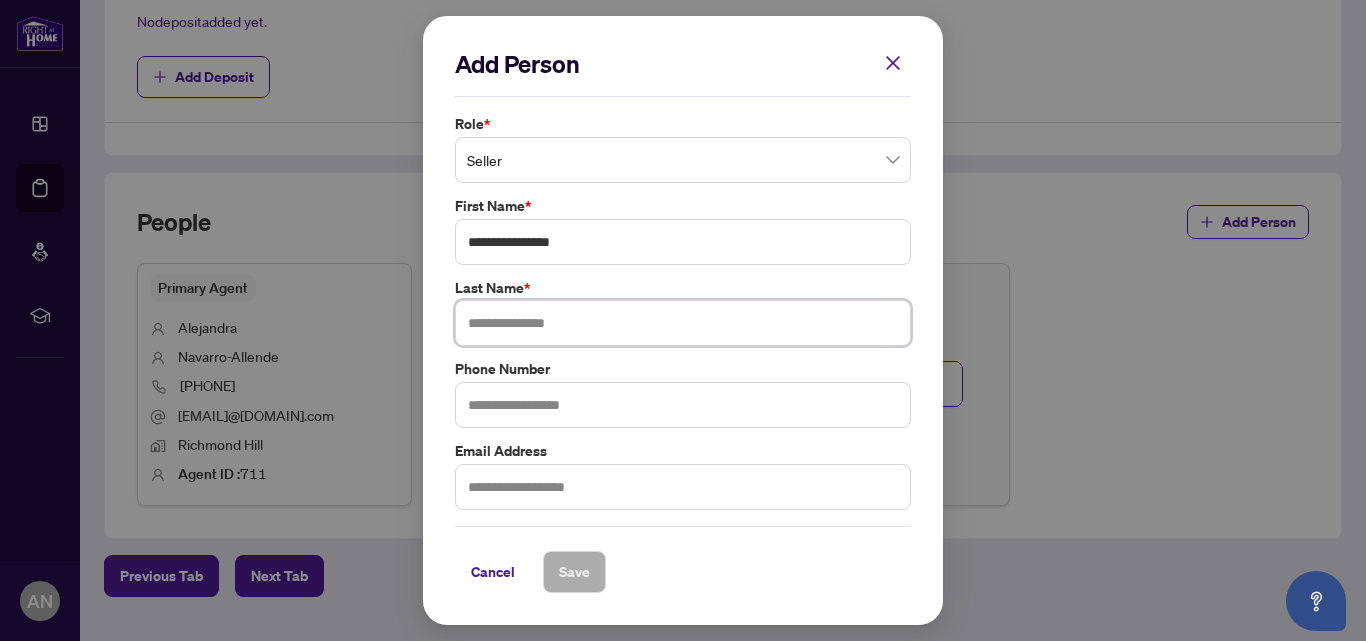 click at bounding box center [683, 323] 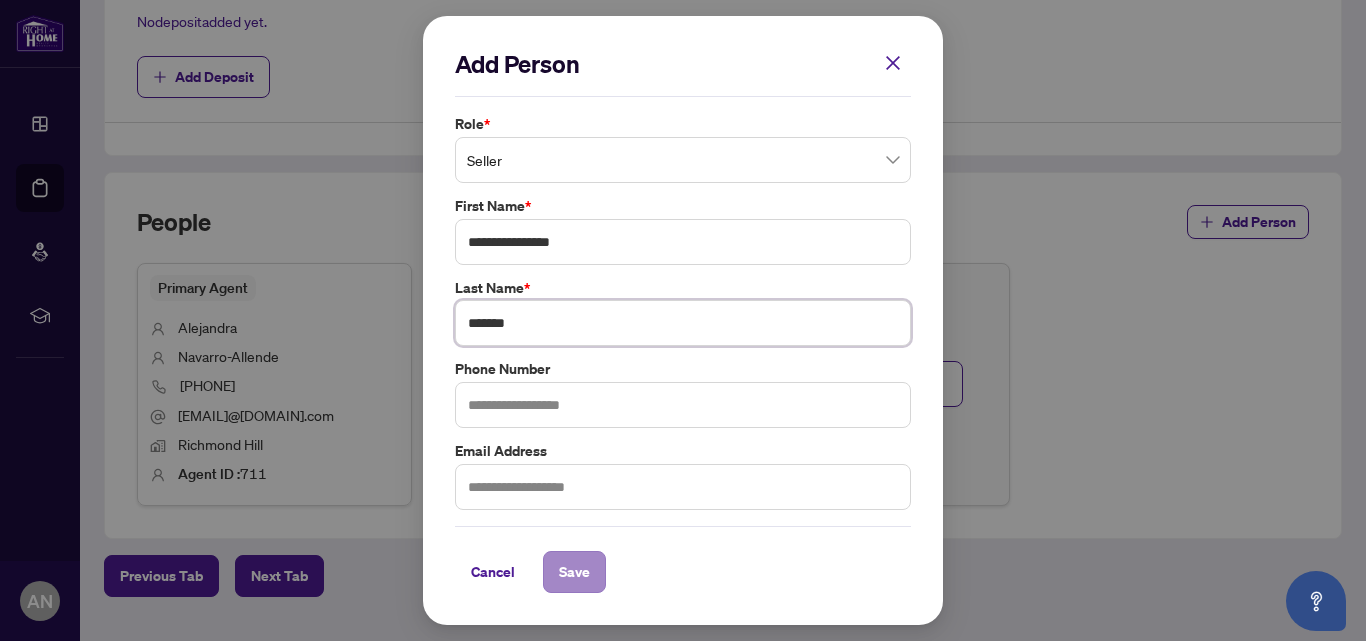 type on "*******" 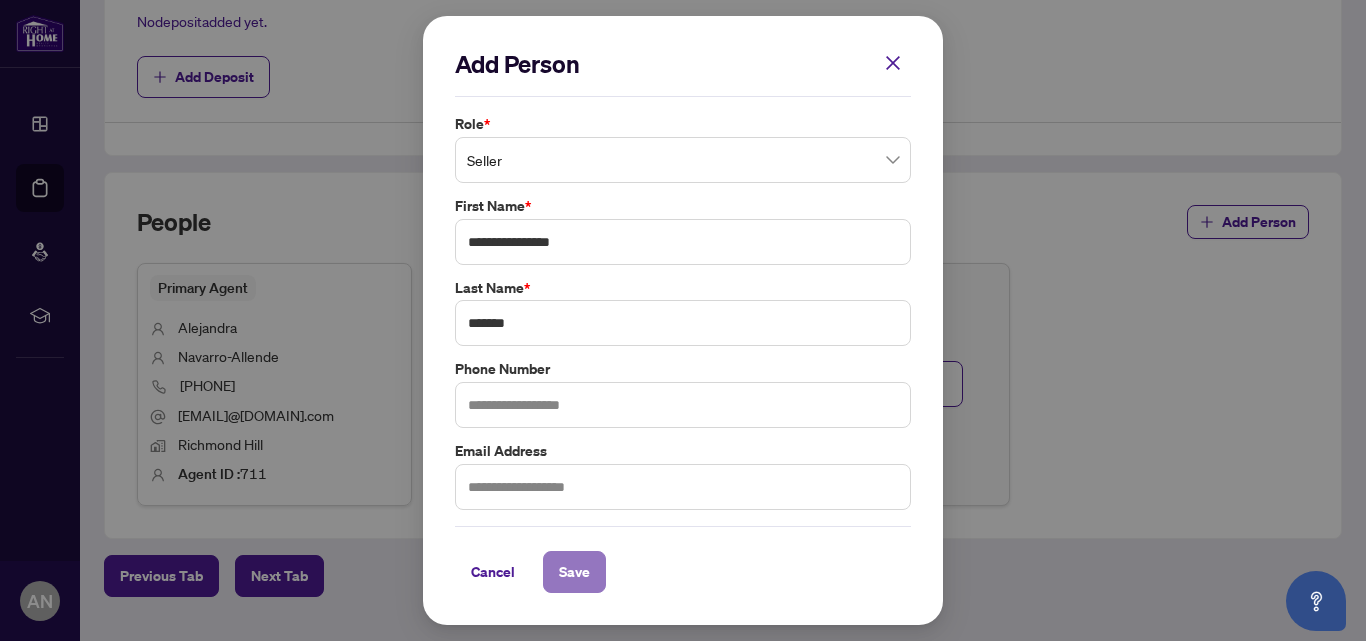 click on "Save" at bounding box center [574, 572] 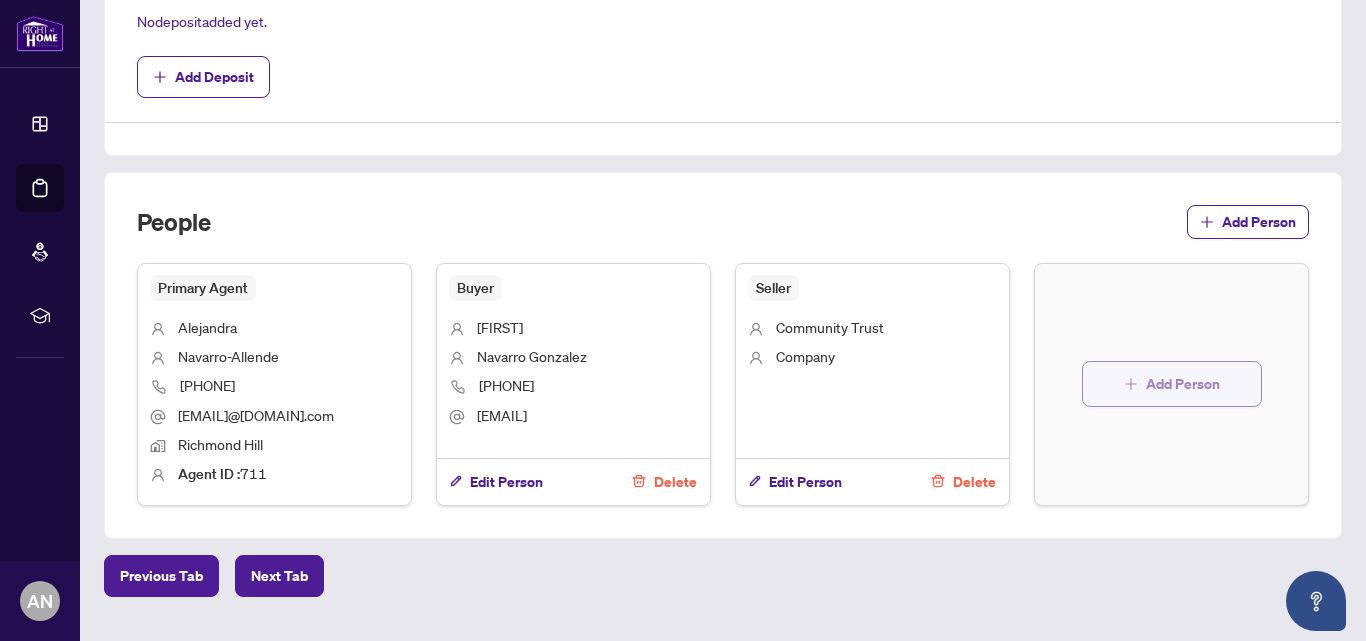 click on "Add Person" at bounding box center (1183, 384) 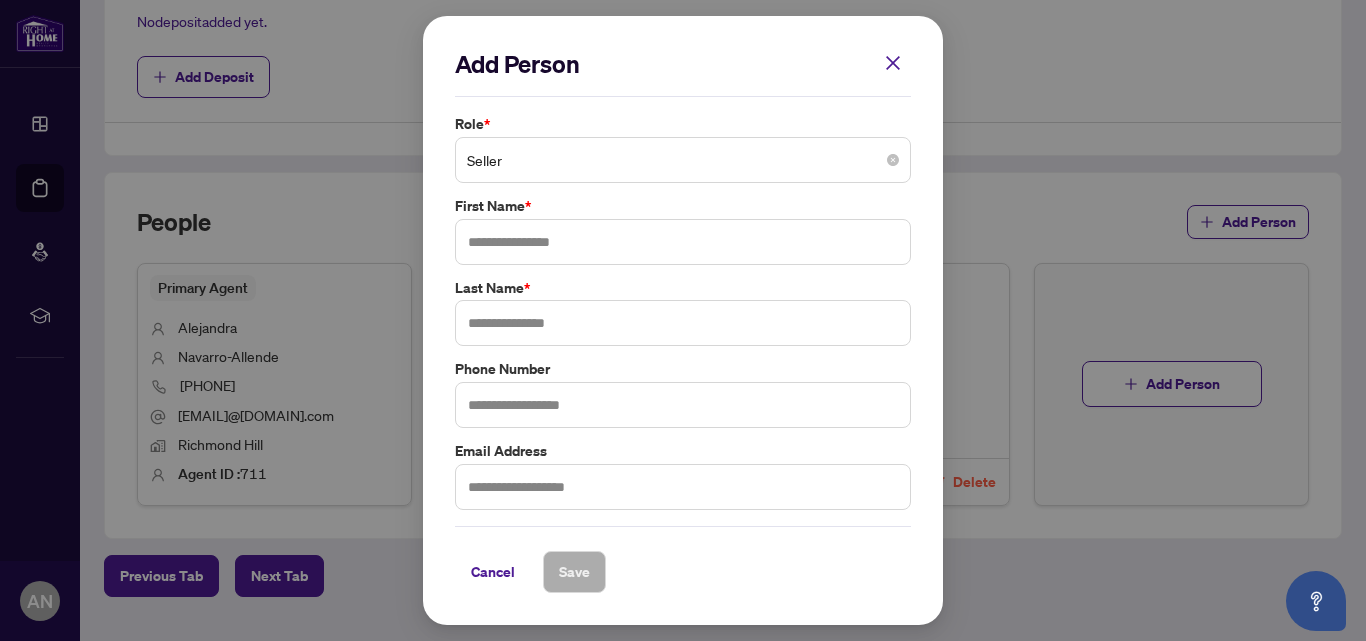 click on "Seller" at bounding box center [683, 160] 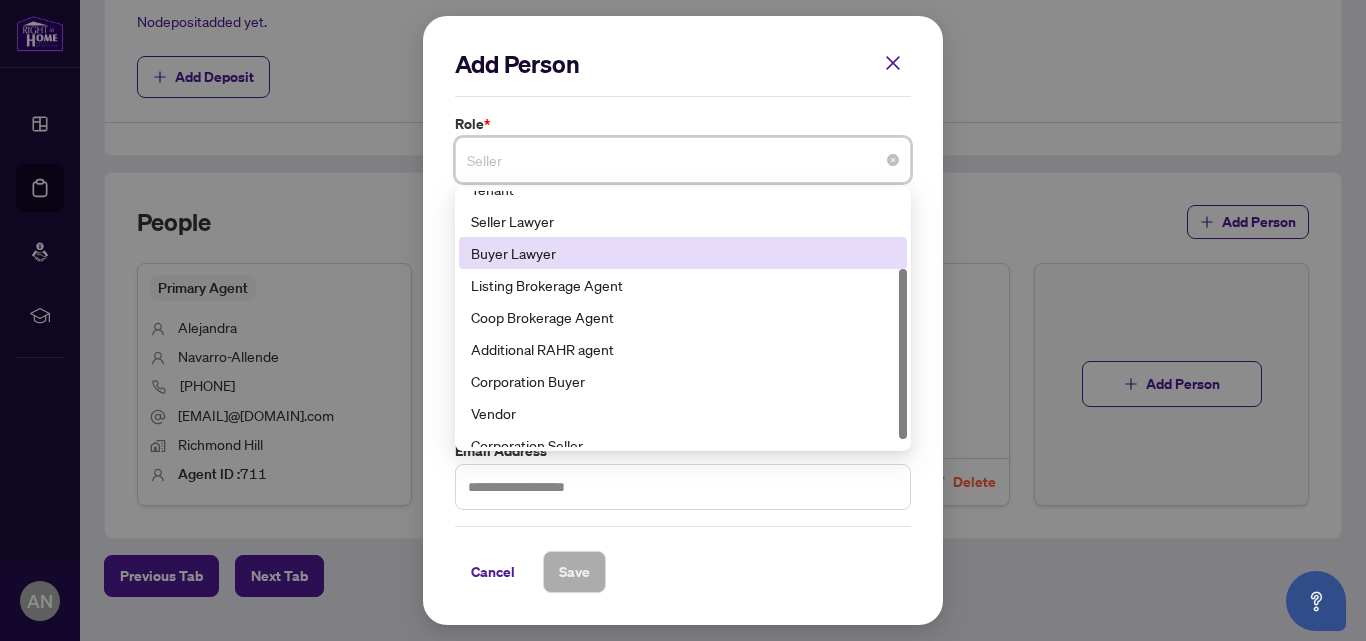 scroll, scrollTop: 118, scrollLeft: 0, axis: vertical 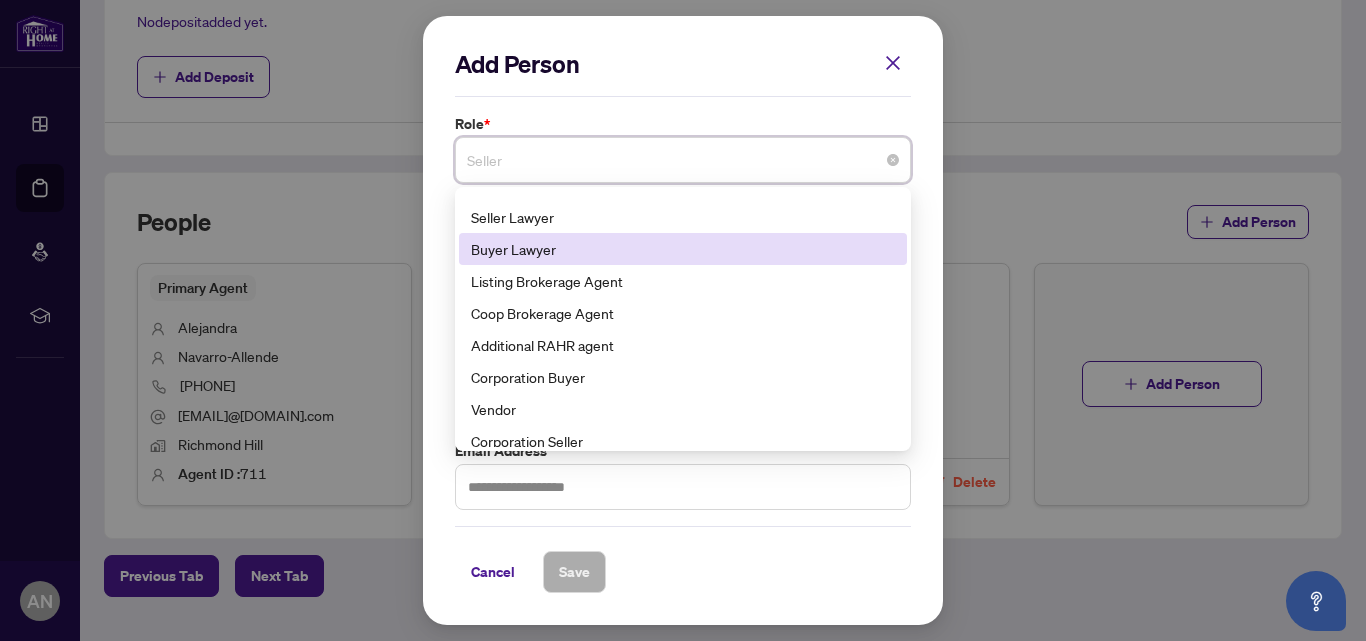 drag, startPoint x: 899, startPoint y: 325, endPoint x: 889, endPoint y: 404, distance: 79.630394 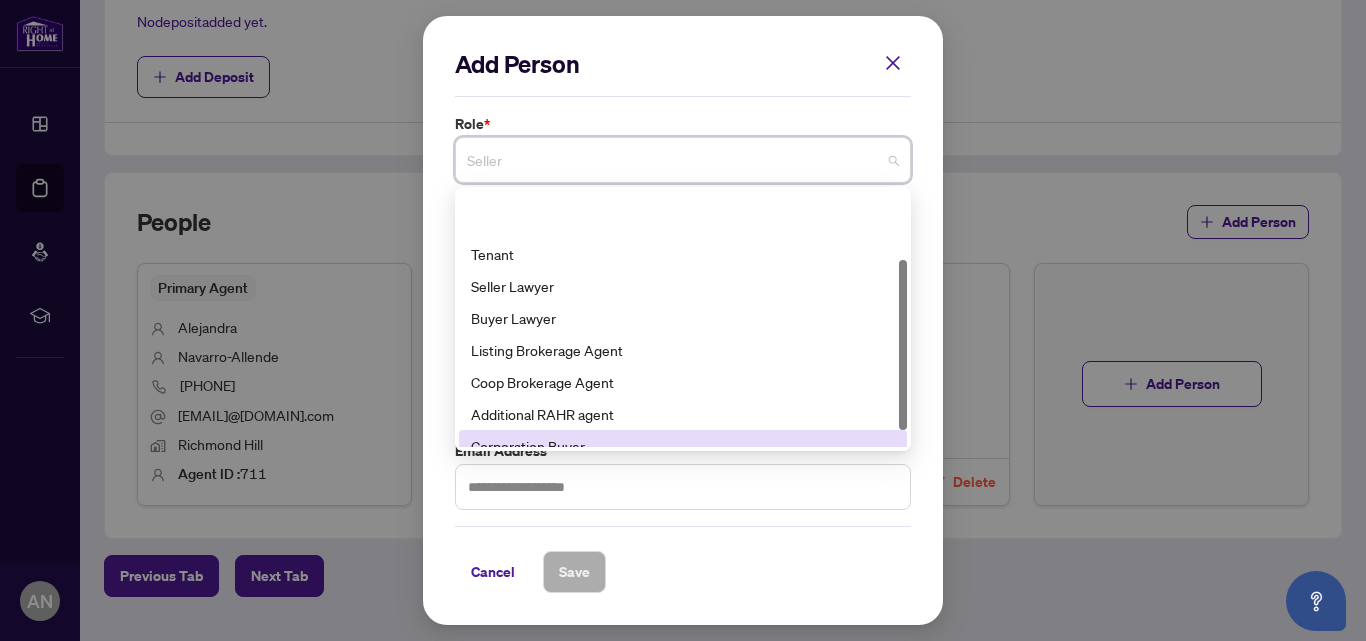 scroll, scrollTop: 128, scrollLeft: 0, axis: vertical 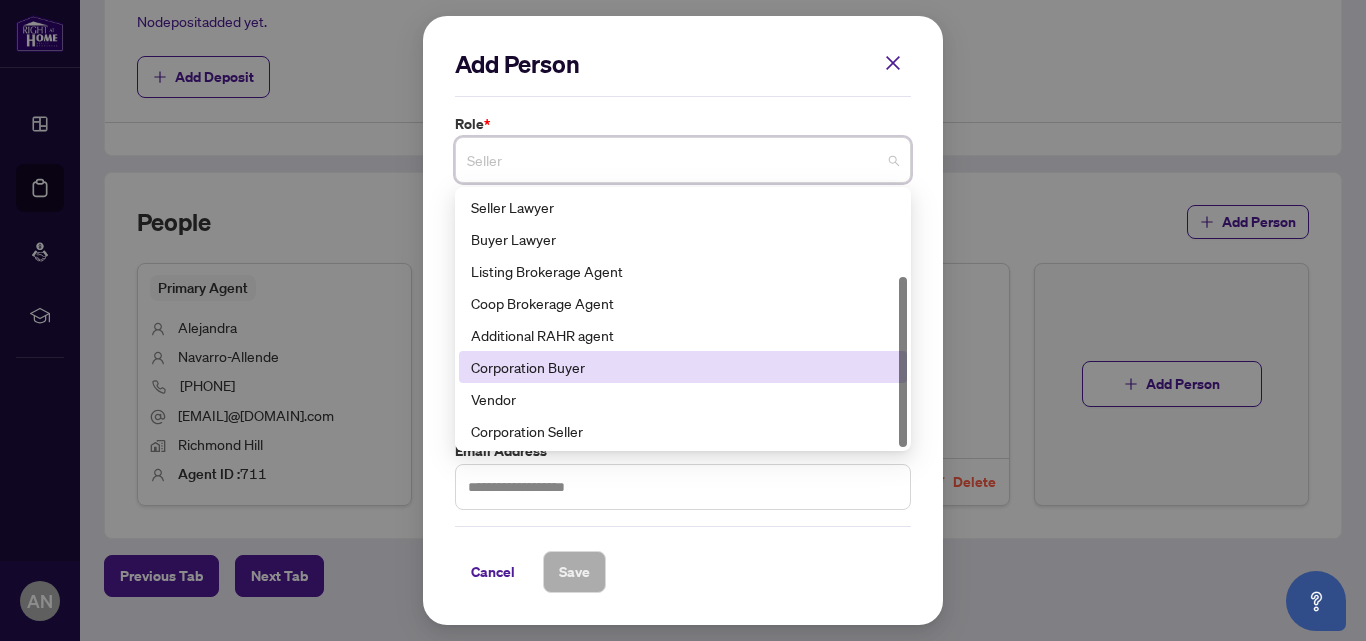 drag, startPoint x: 900, startPoint y: 358, endPoint x: 925, endPoint y: 396, distance: 45.486263 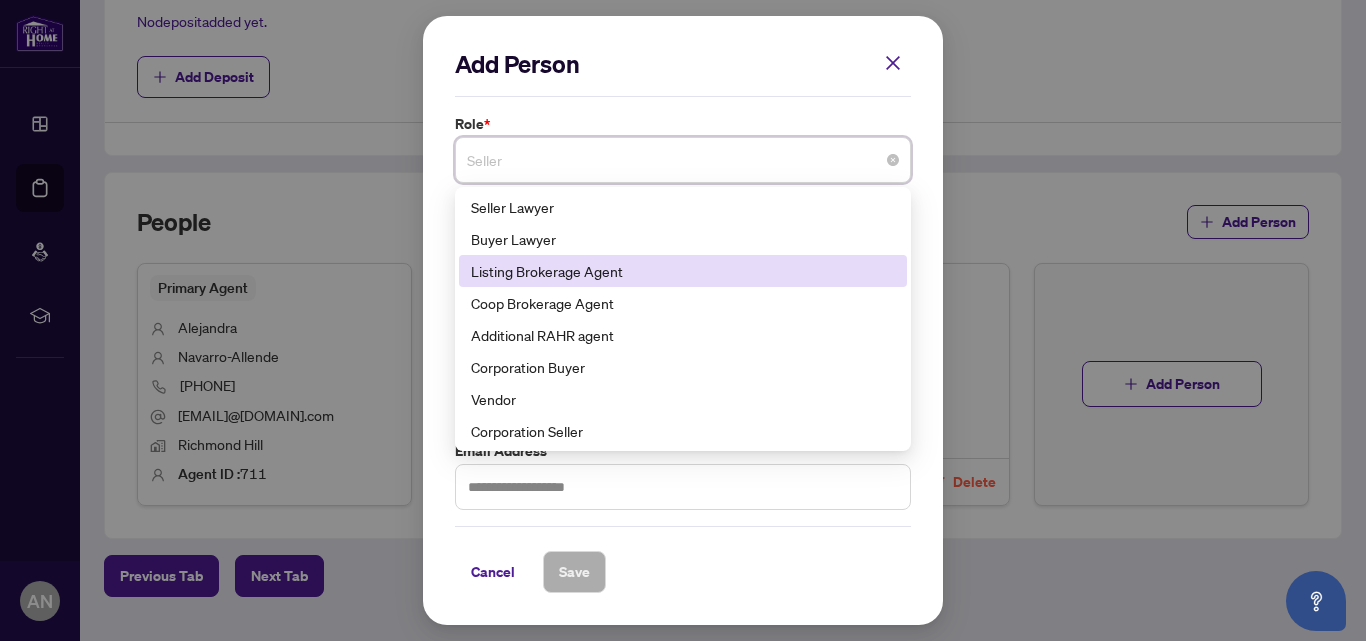 click on "Listing Brokerage Agent" at bounding box center (683, 271) 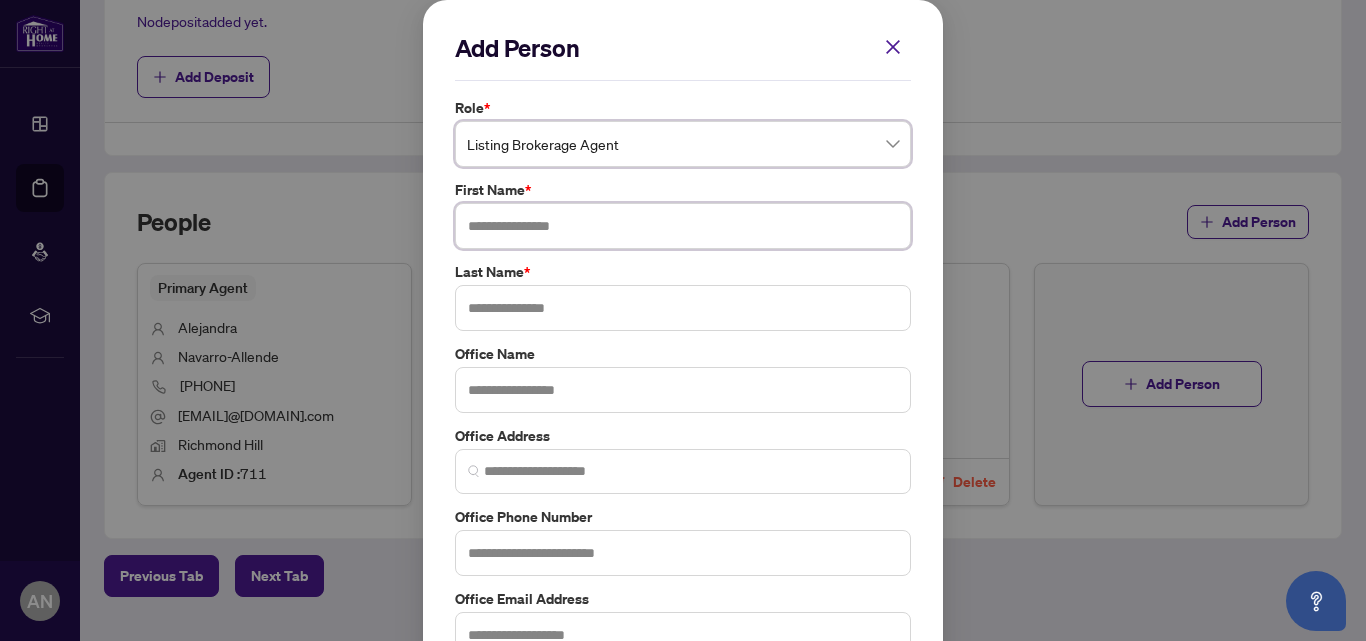 click at bounding box center (683, 226) 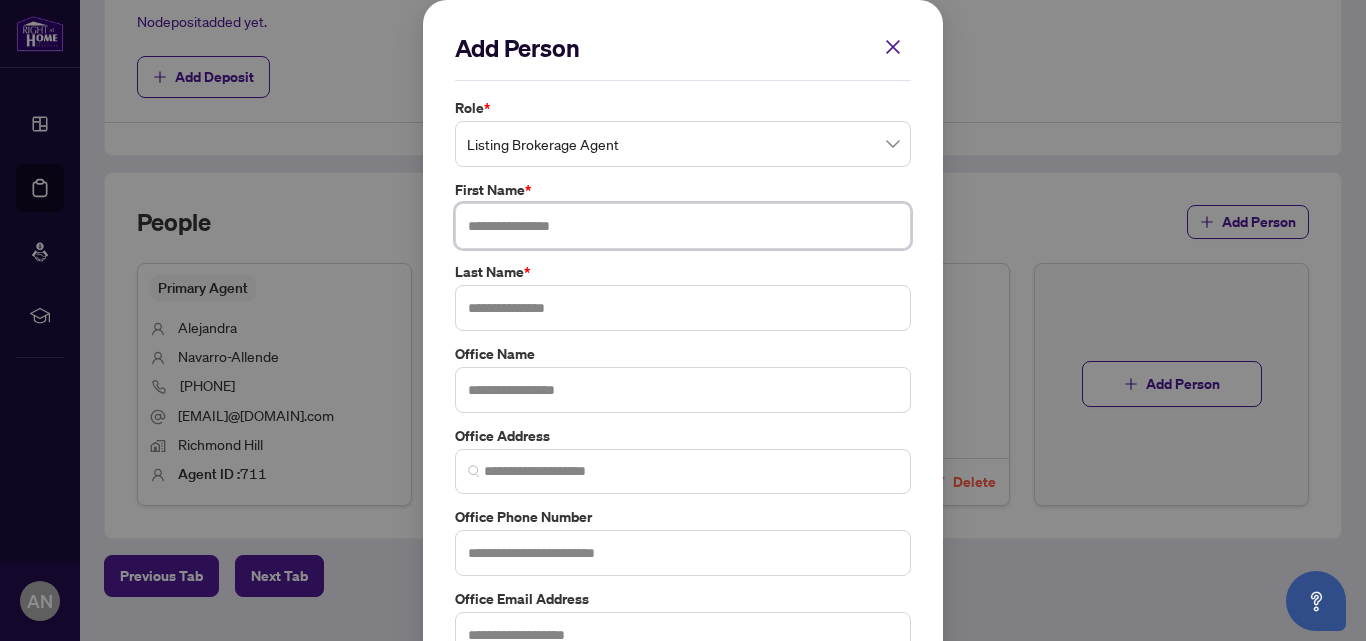 paste on "*******" 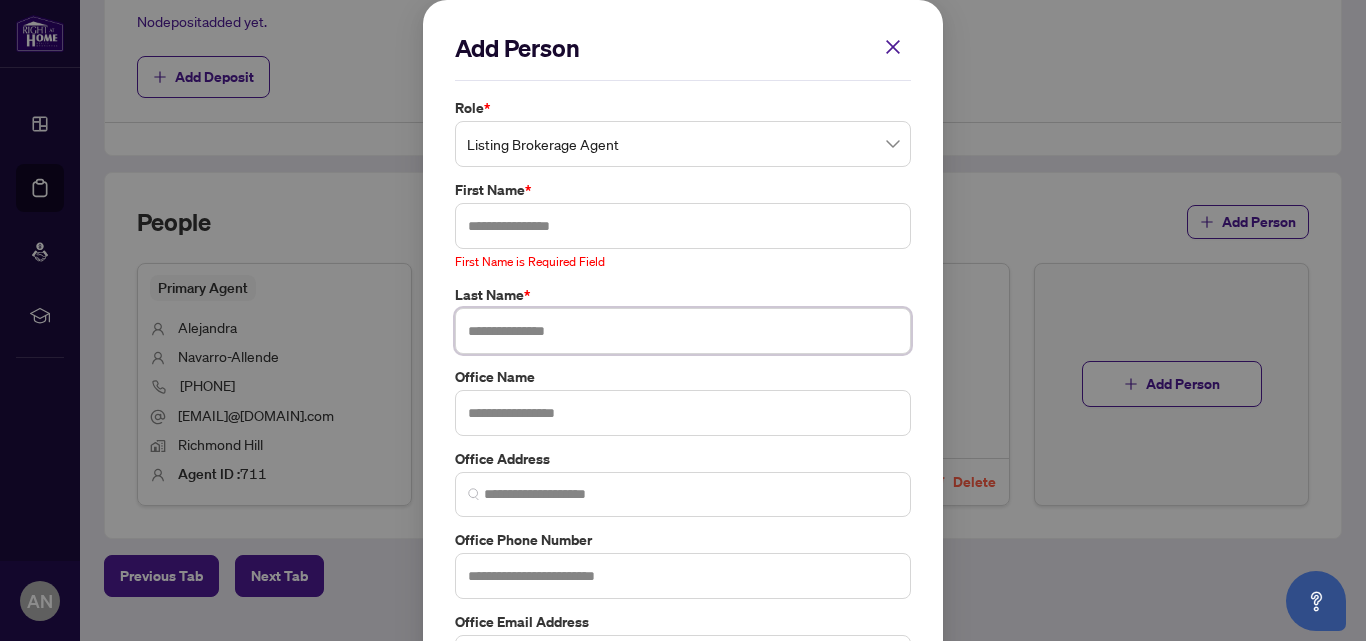 click at bounding box center (683, 331) 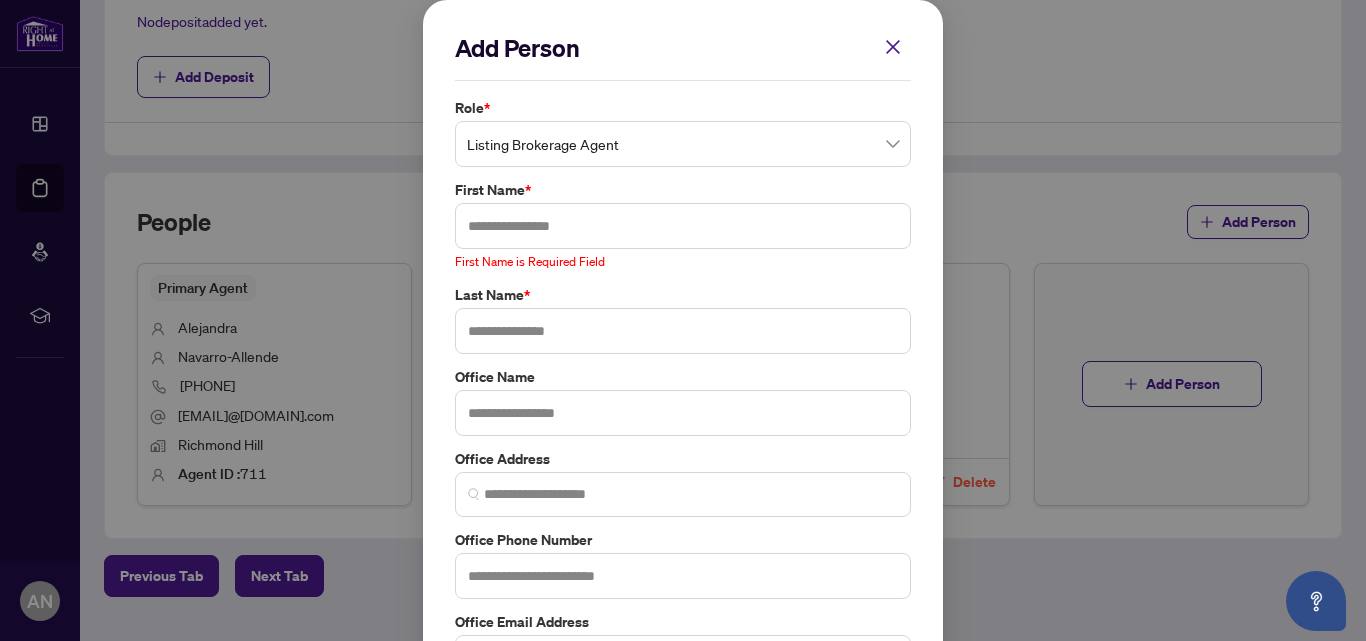 click on "First Name * First Name is Required Field" at bounding box center [683, 225] 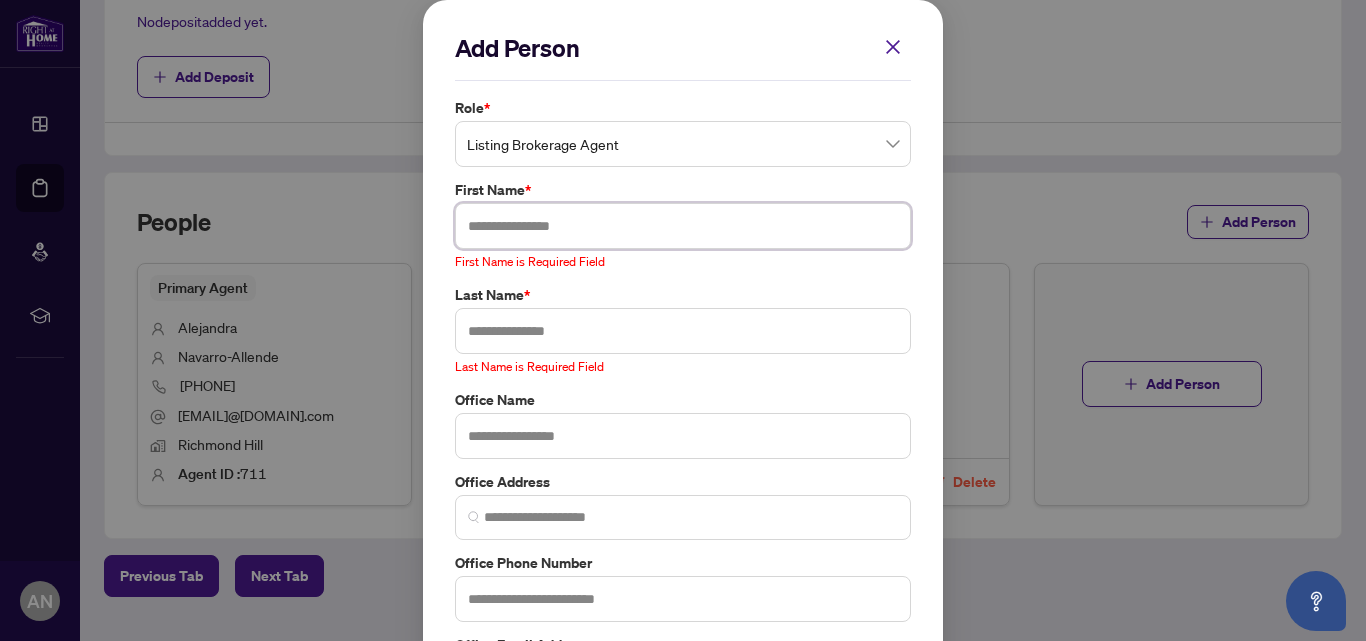 click at bounding box center (683, 226) 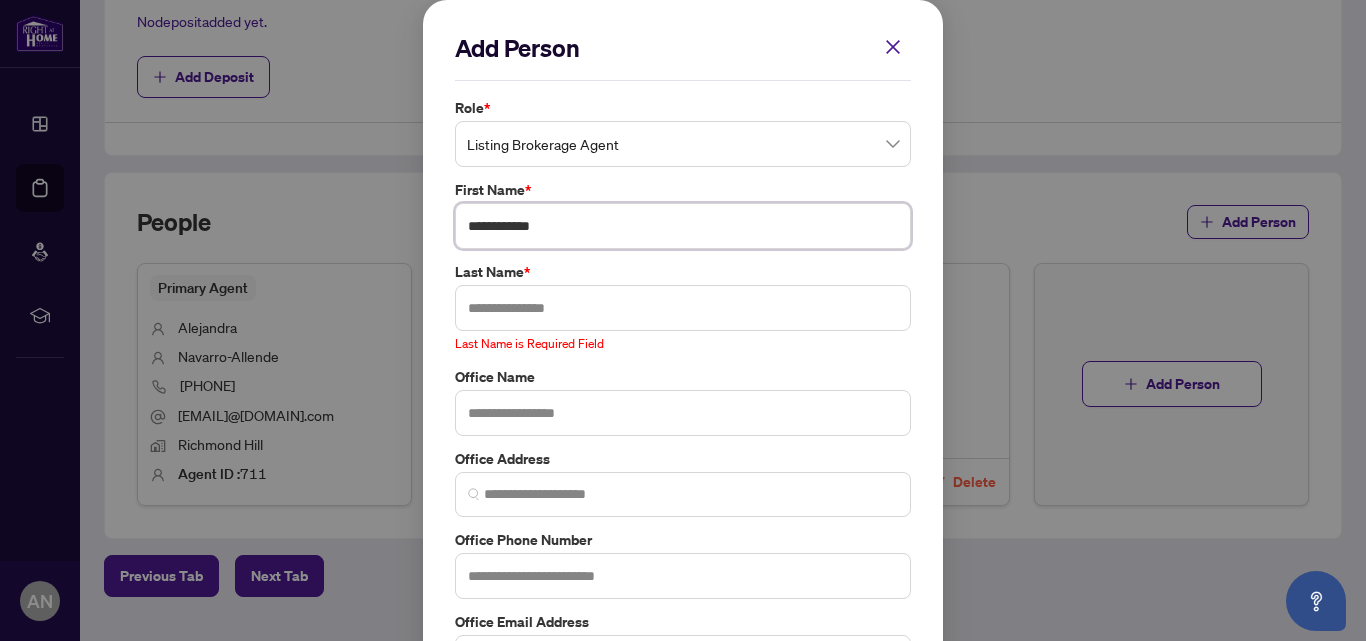 drag, startPoint x: 515, startPoint y: 224, endPoint x: 560, endPoint y: 234, distance: 46.09772 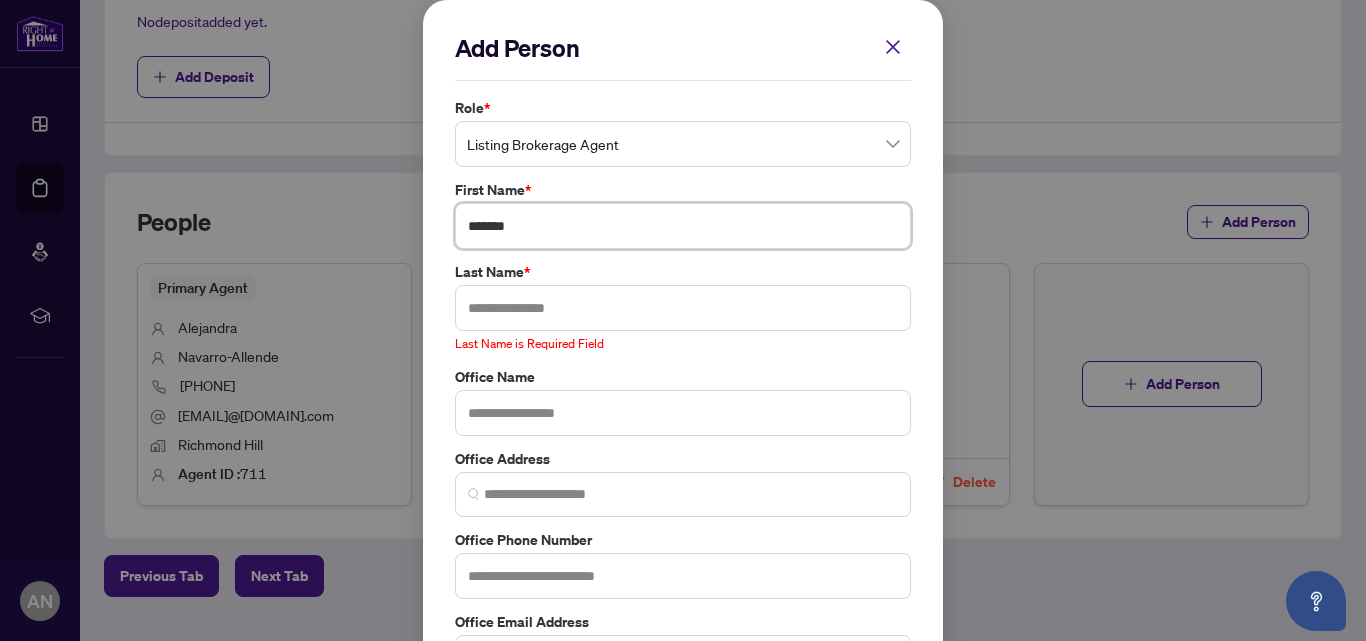 type on "******" 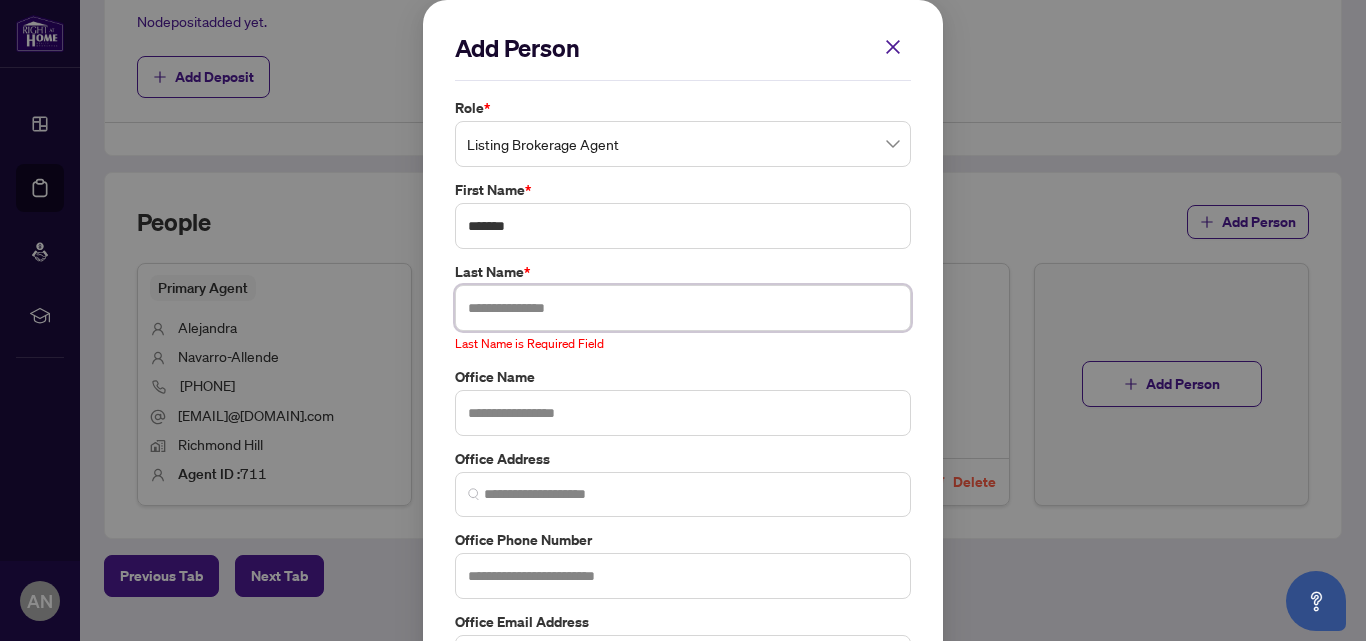click at bounding box center [683, 308] 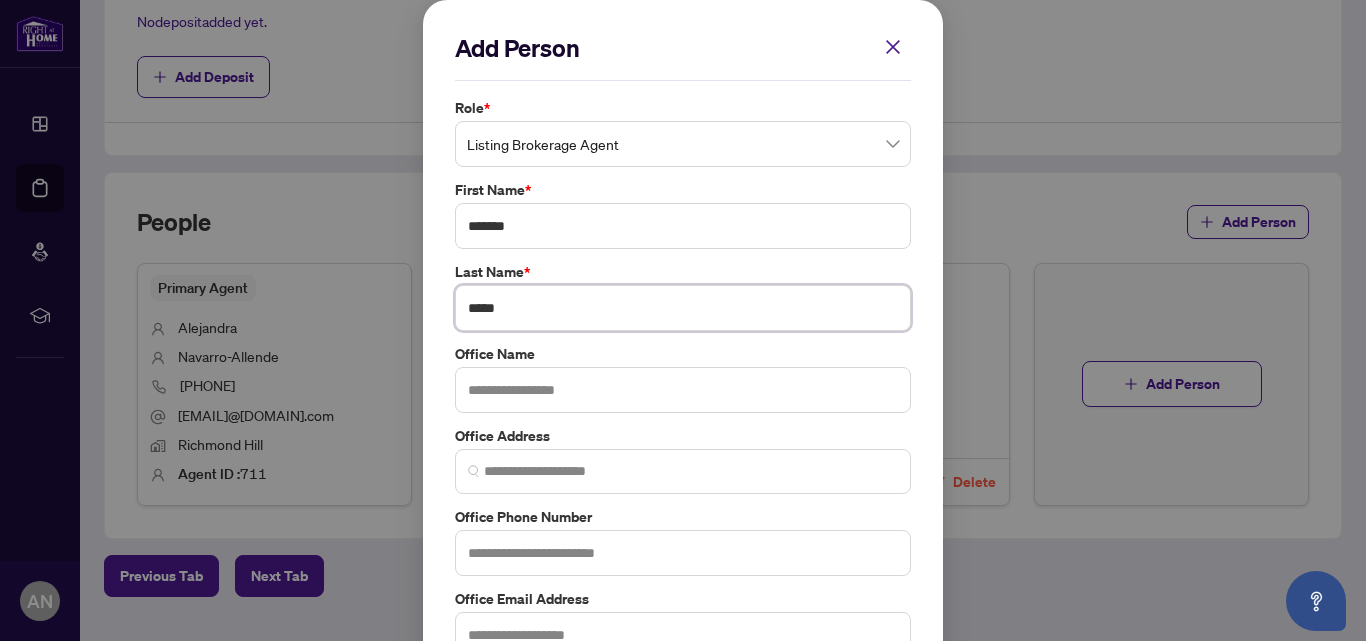 type on "*****" 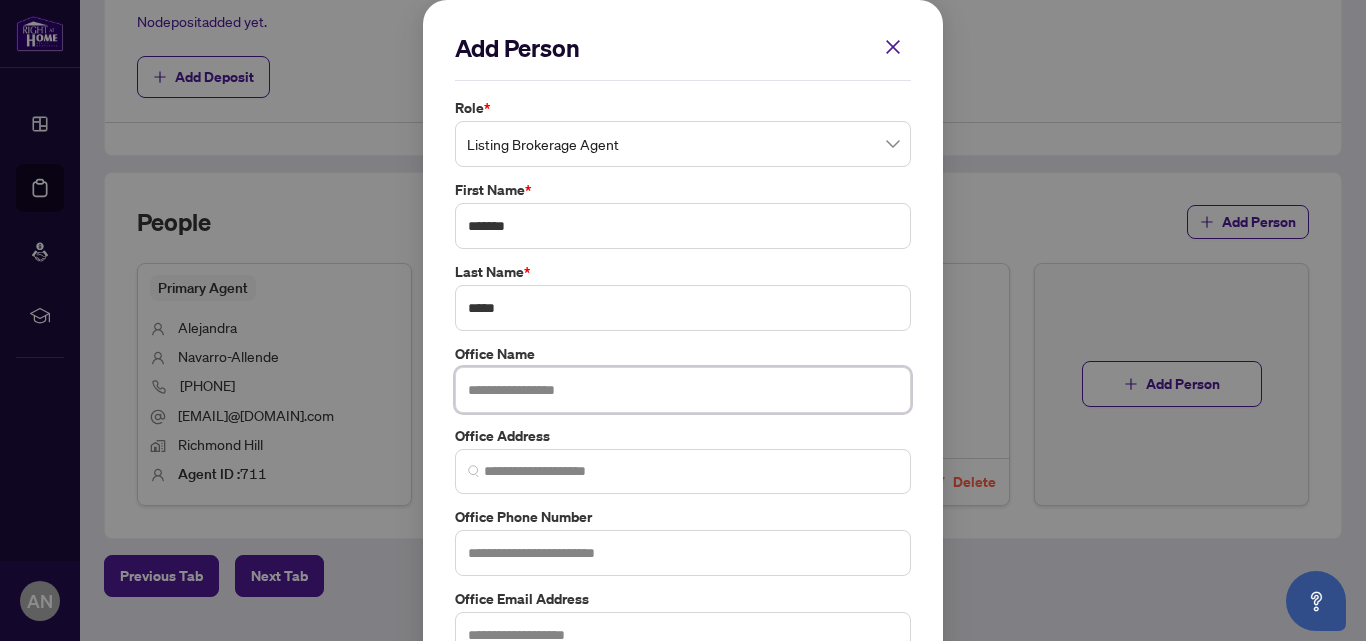 click at bounding box center (683, 390) 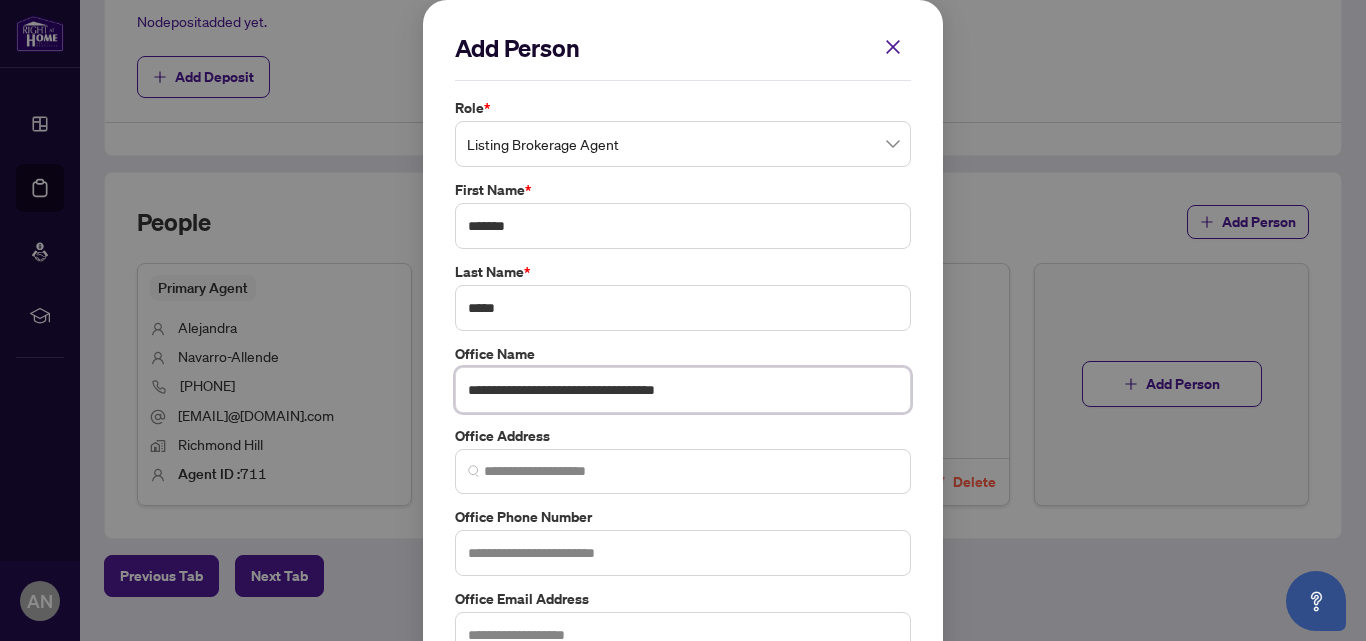 click on "**********" at bounding box center [683, 390] 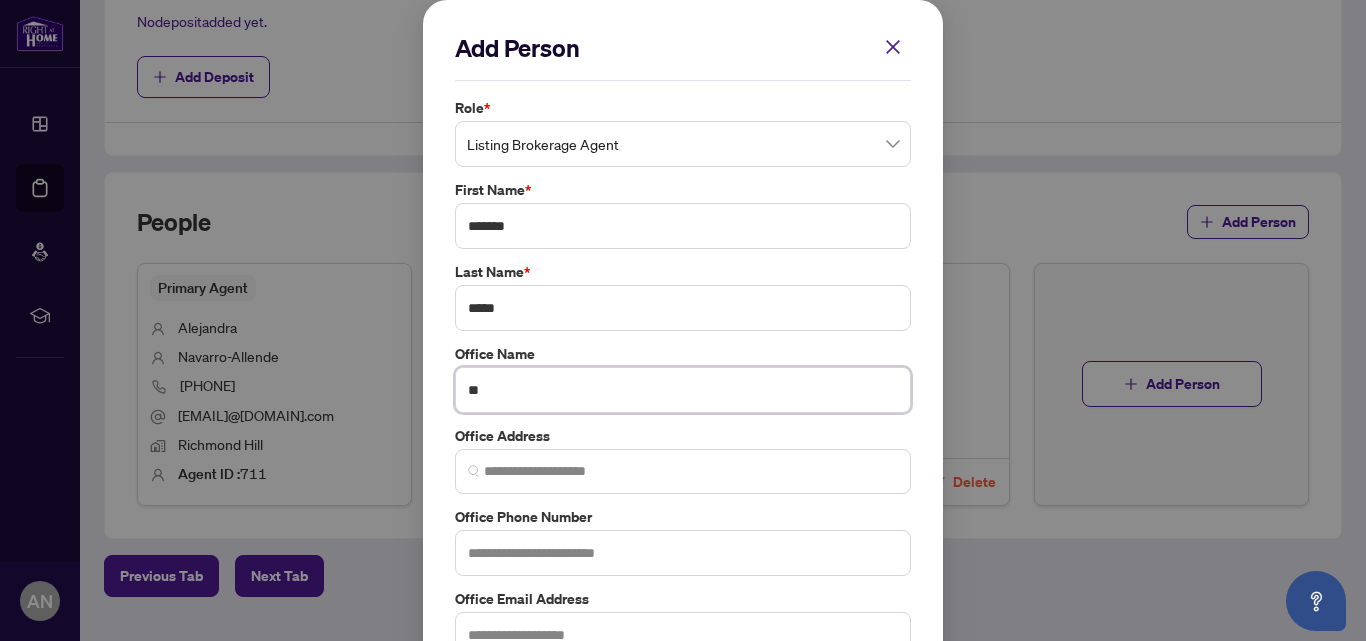 type on "*" 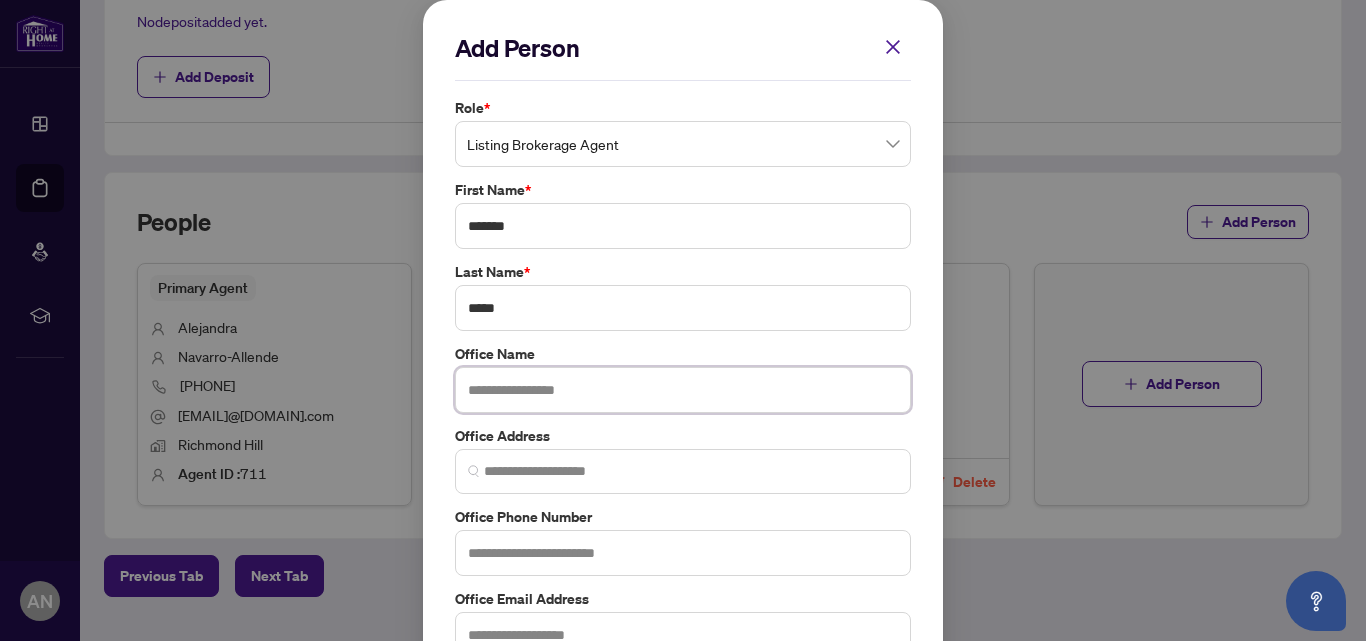 paste on "**********" 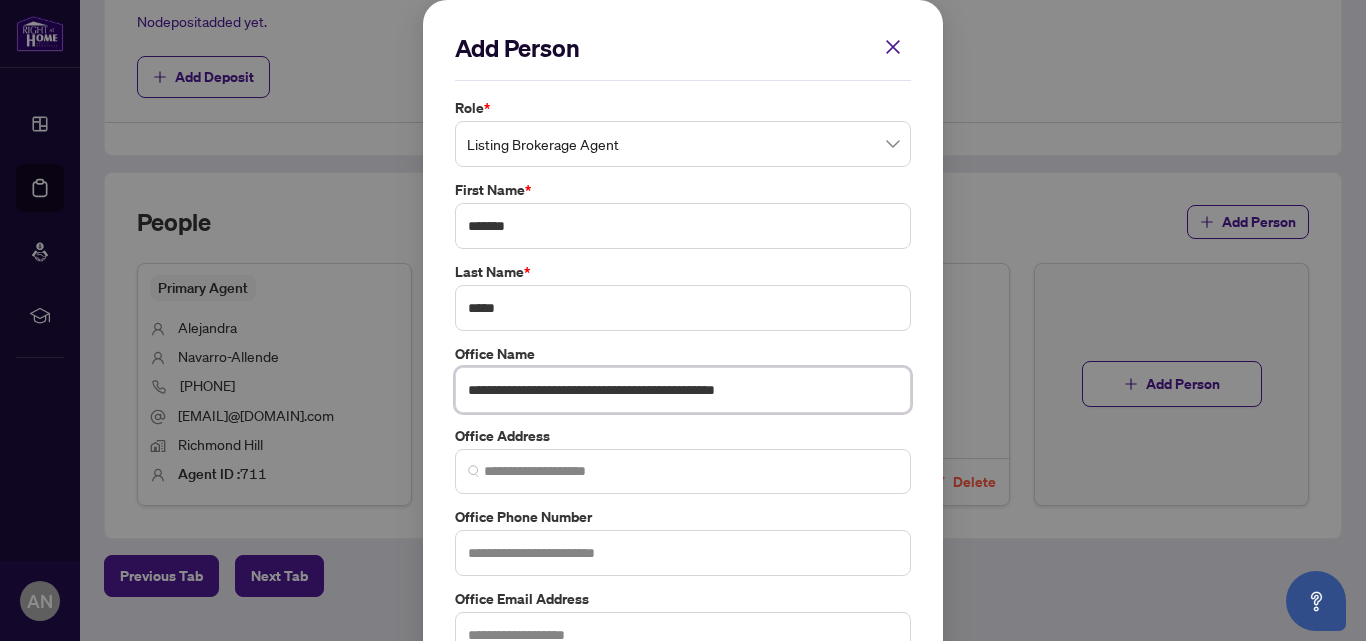 type on "**********" 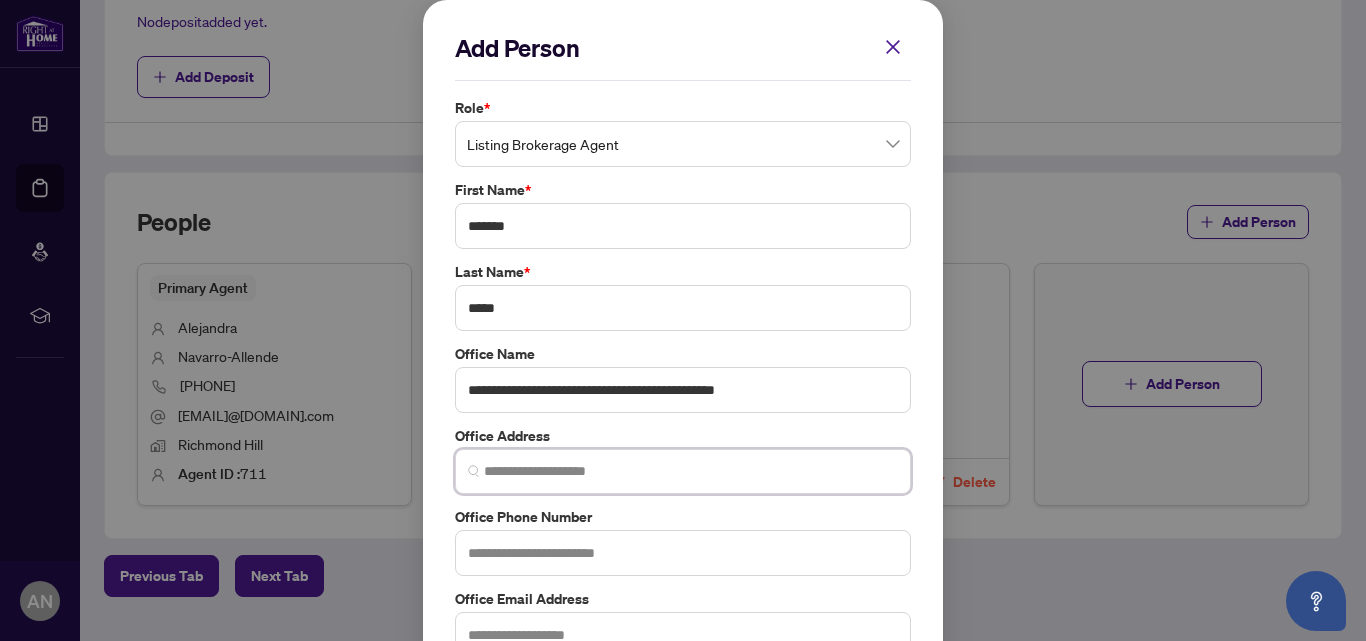 click at bounding box center (691, 471) 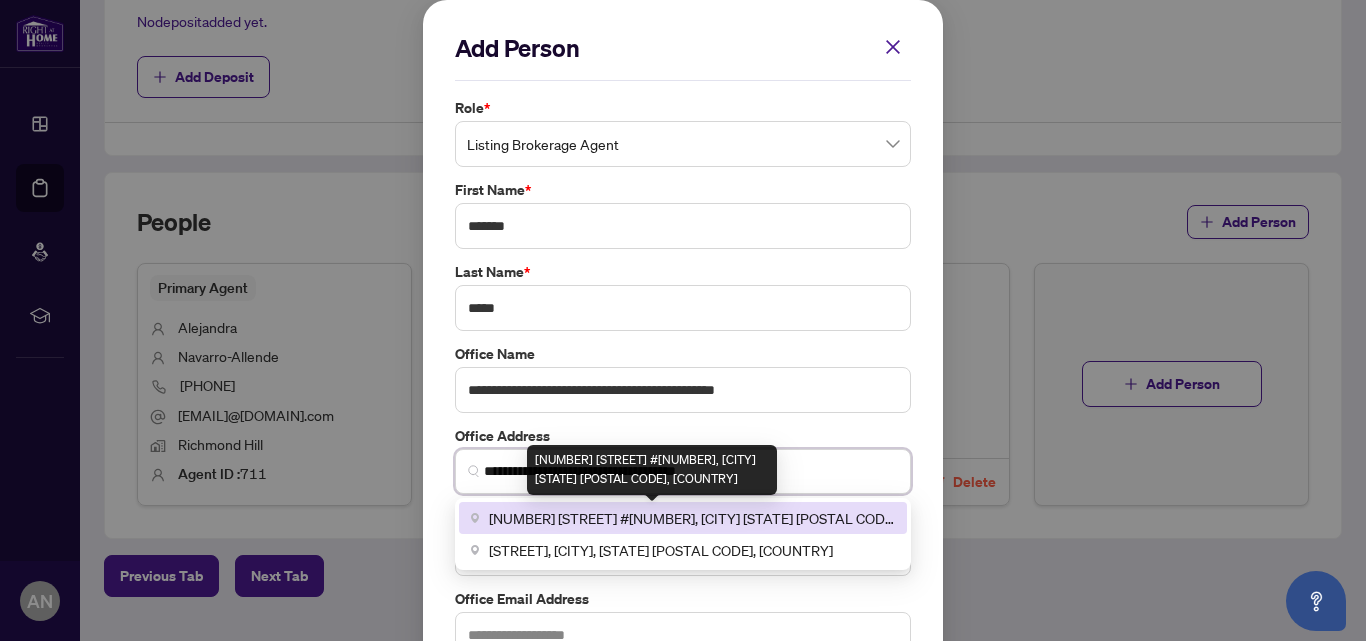 click on "[NUMBER] [STREET] #[NUMBER], [CITY] [STATE] [POSTAL CODE], [COUNTRY]" at bounding box center (692, 518) 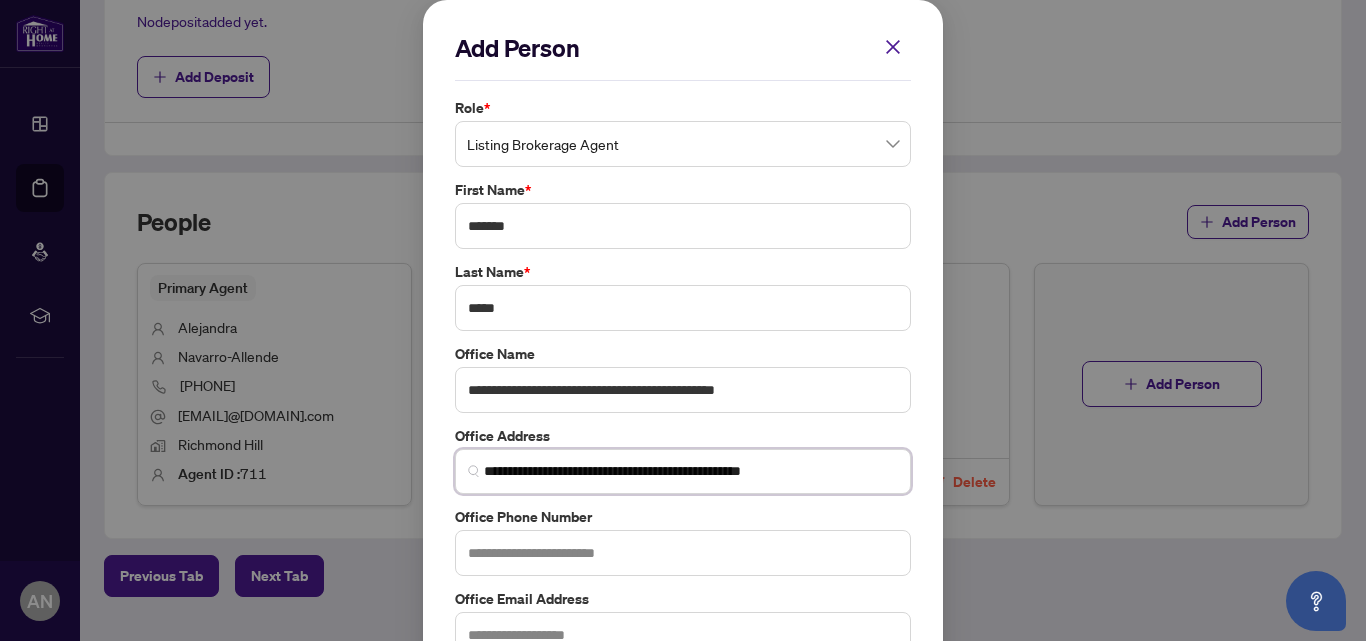 type on "**********" 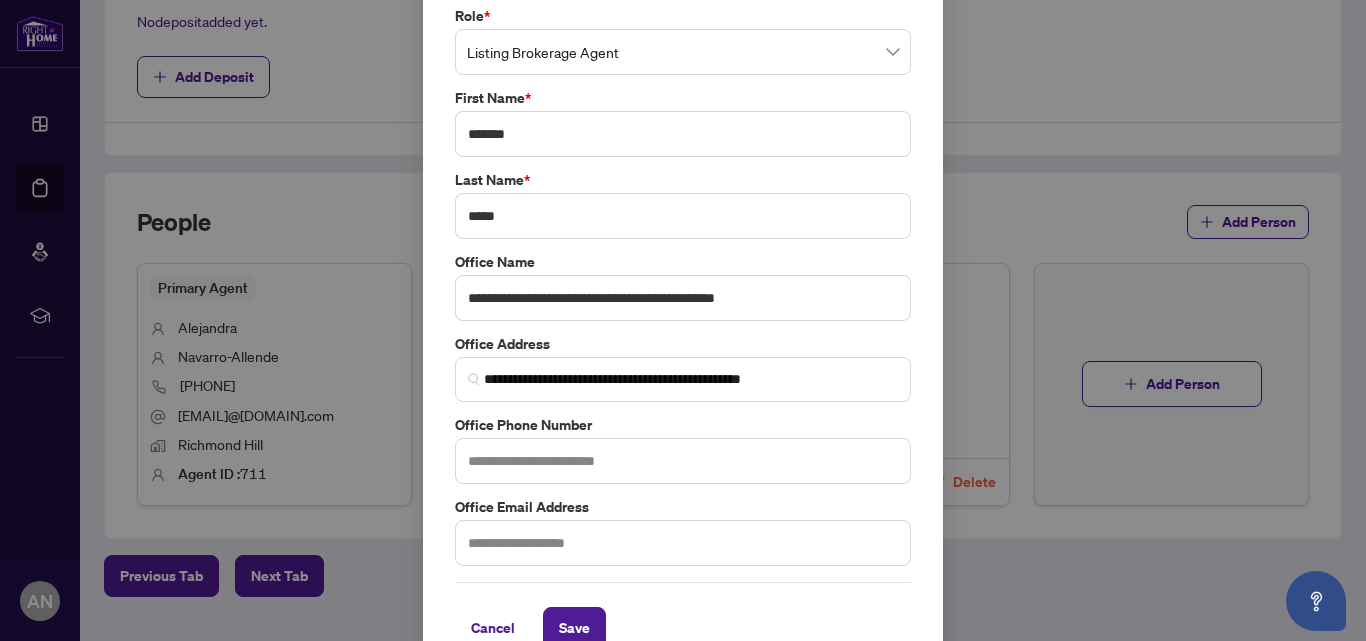 scroll, scrollTop: 132, scrollLeft: 0, axis: vertical 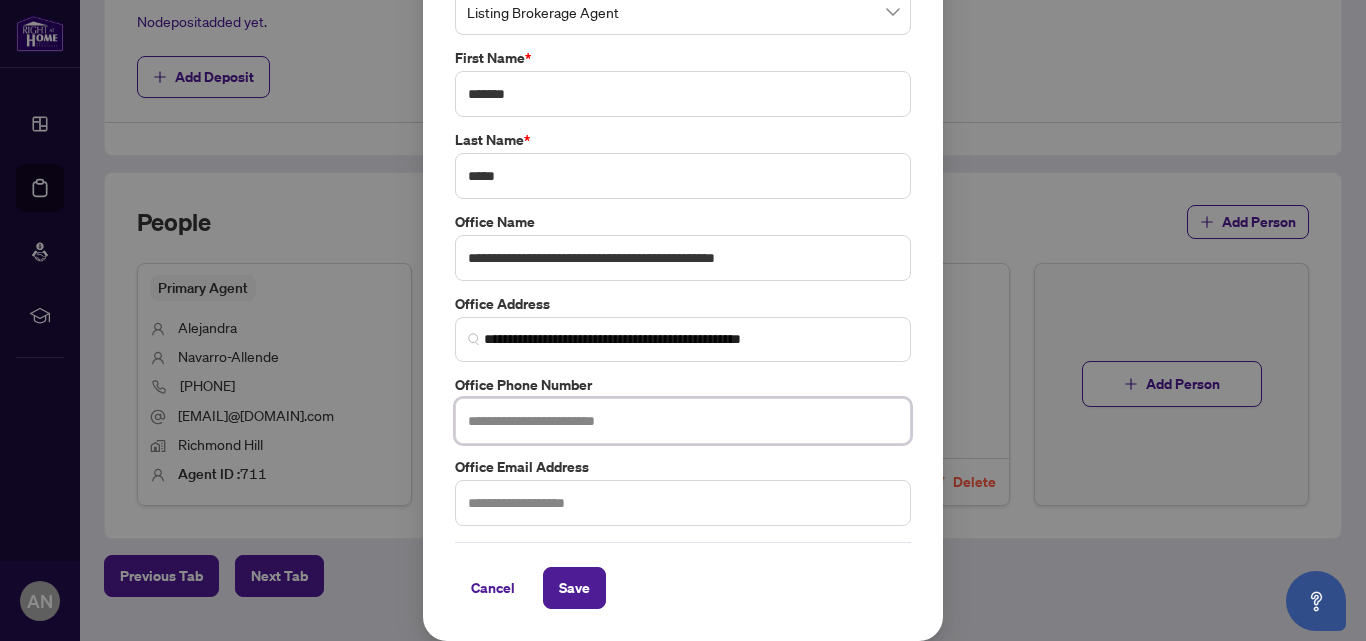 click at bounding box center (683, 421) 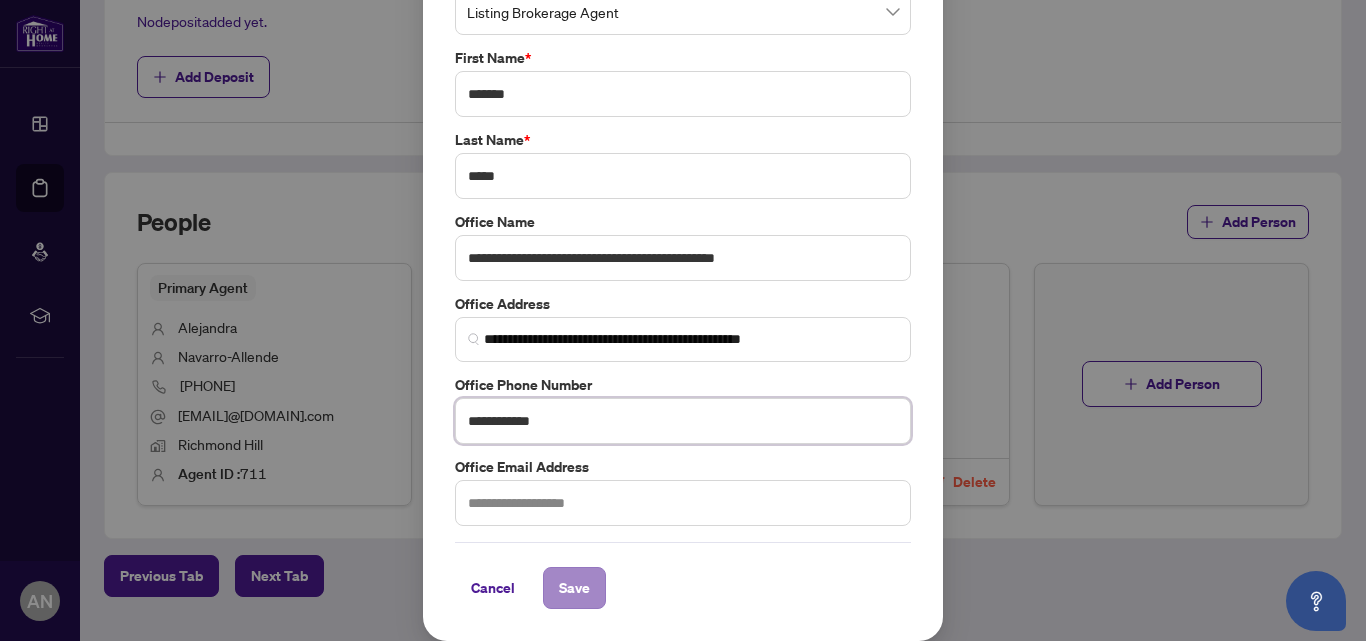 type on "**********" 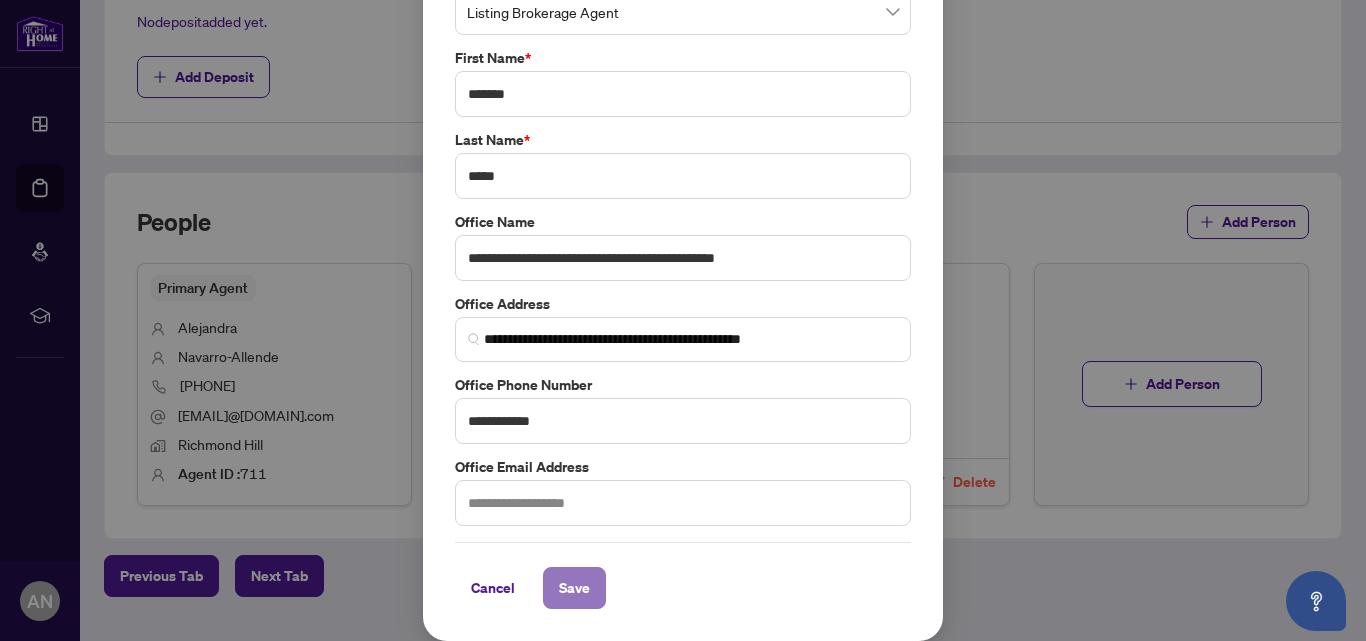 click on "Save" at bounding box center (574, 588) 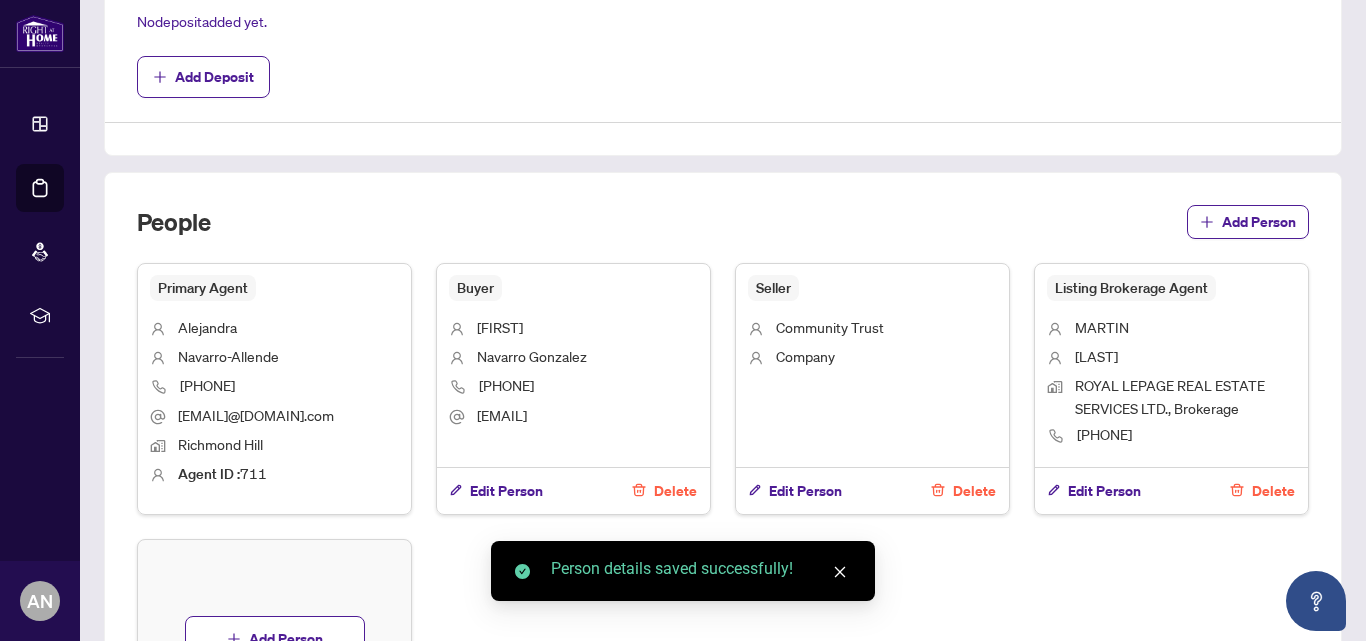 scroll, scrollTop: 683, scrollLeft: 0, axis: vertical 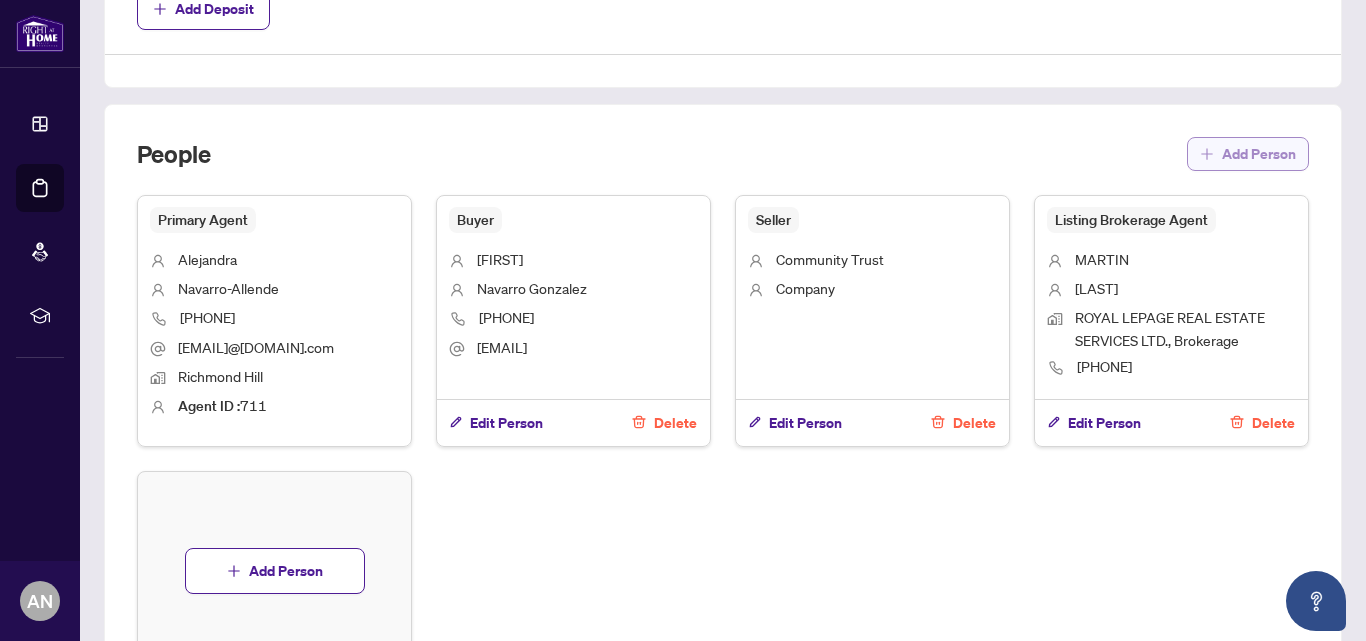 click on "Add Person" at bounding box center [1259, 154] 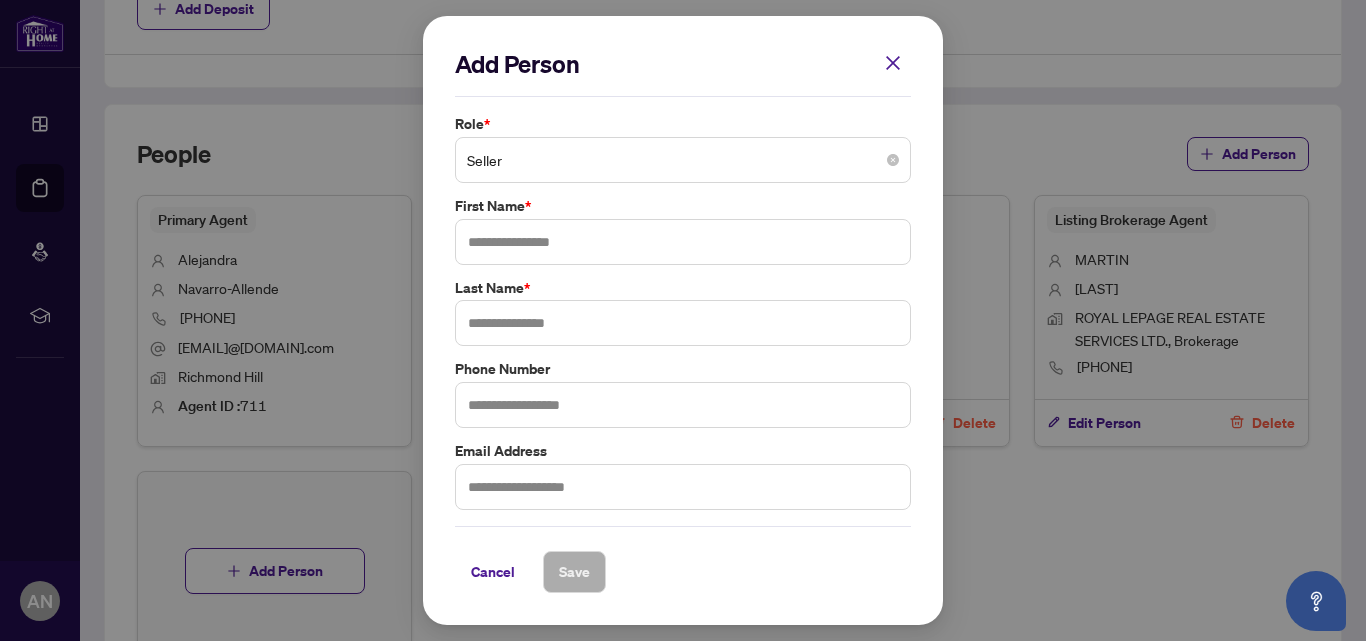 click on "Seller" at bounding box center [683, 160] 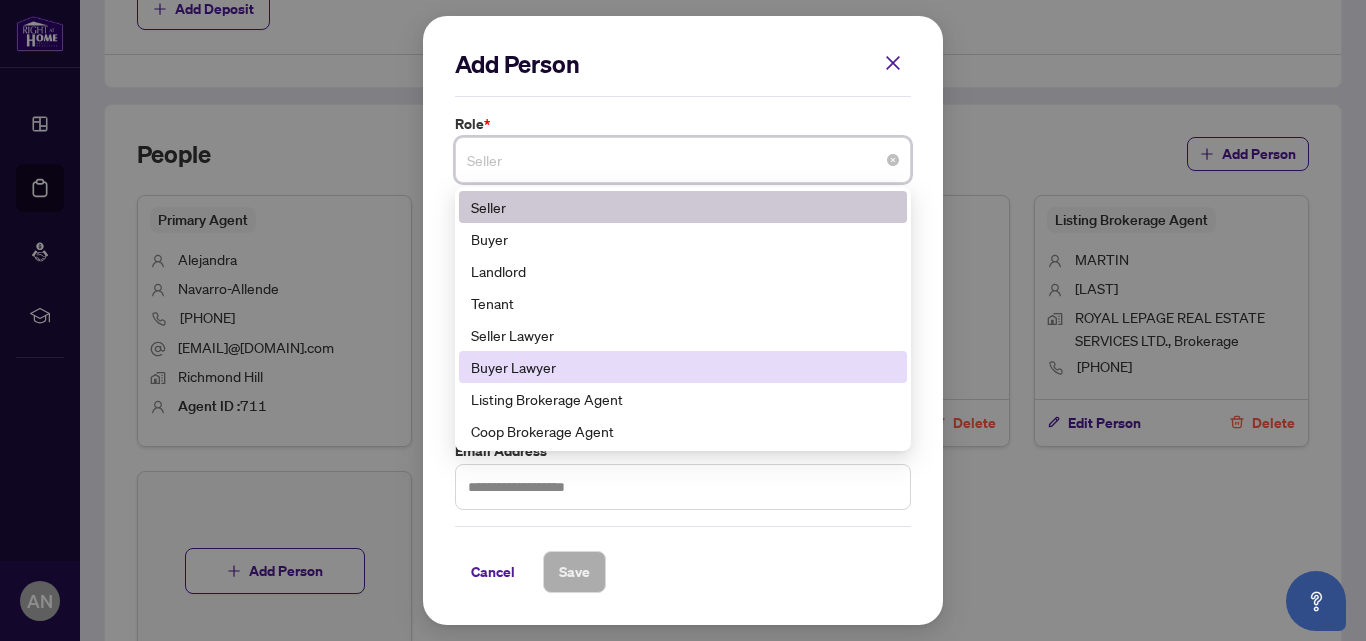 click on "Buyer Lawyer" at bounding box center [683, 367] 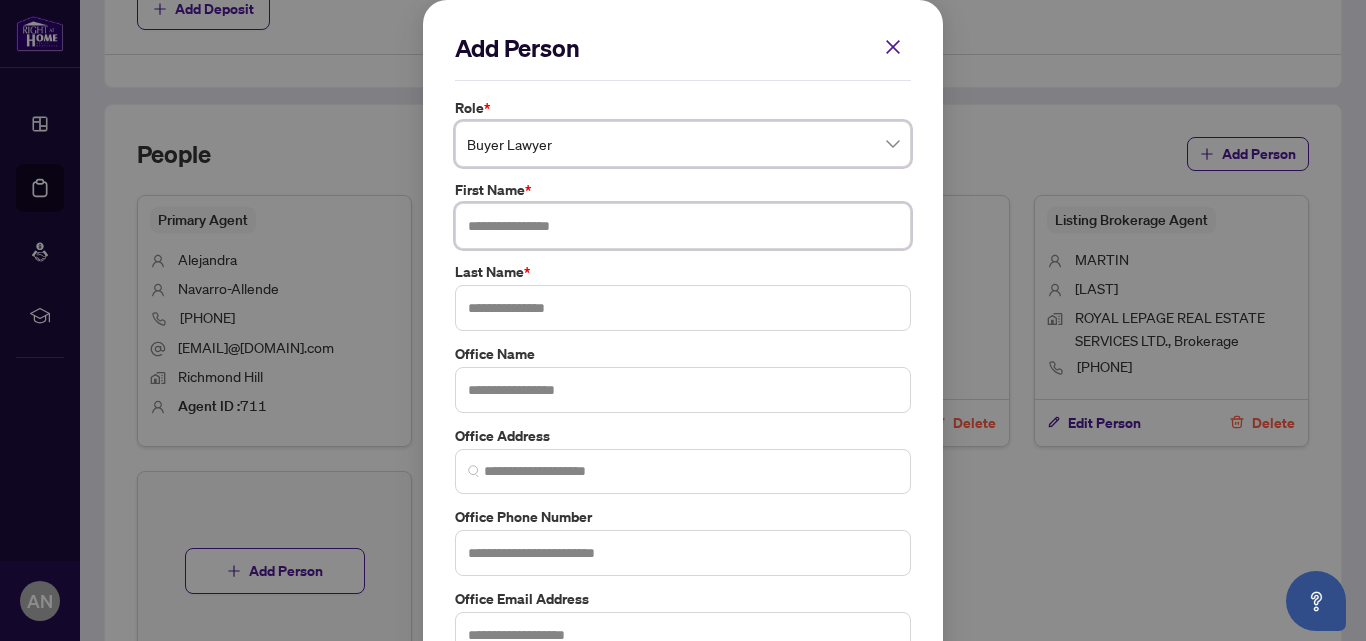 click at bounding box center (683, 226) 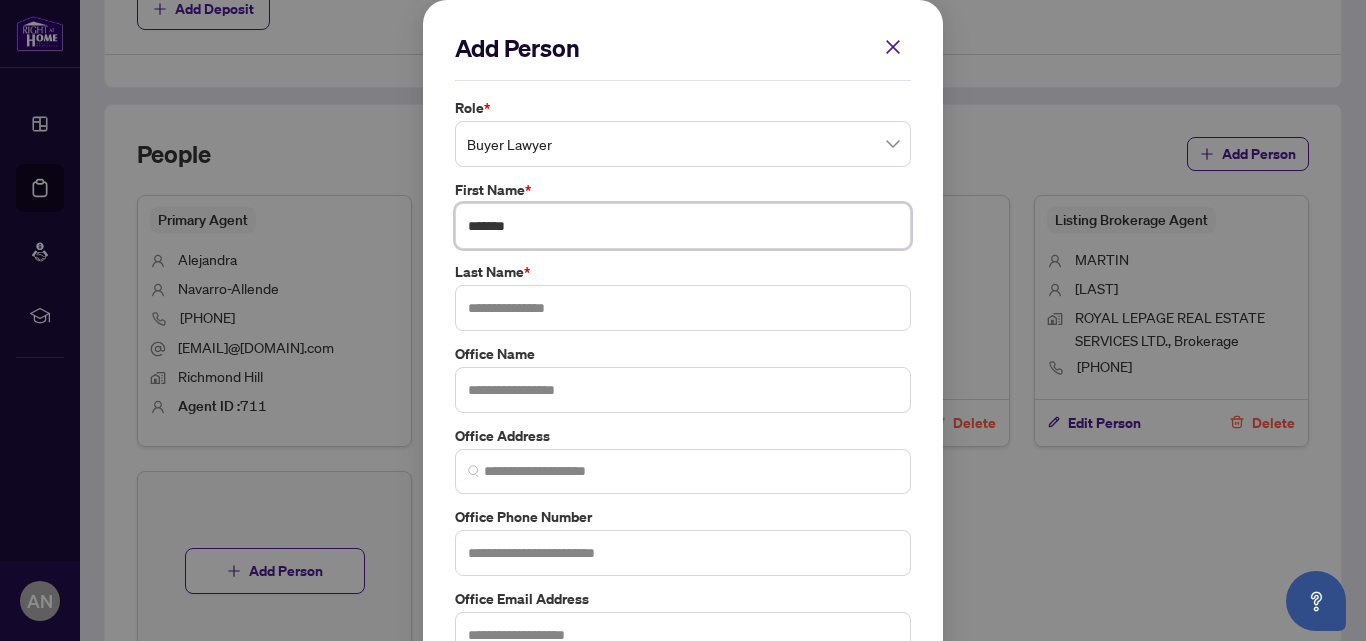 type on "*******" 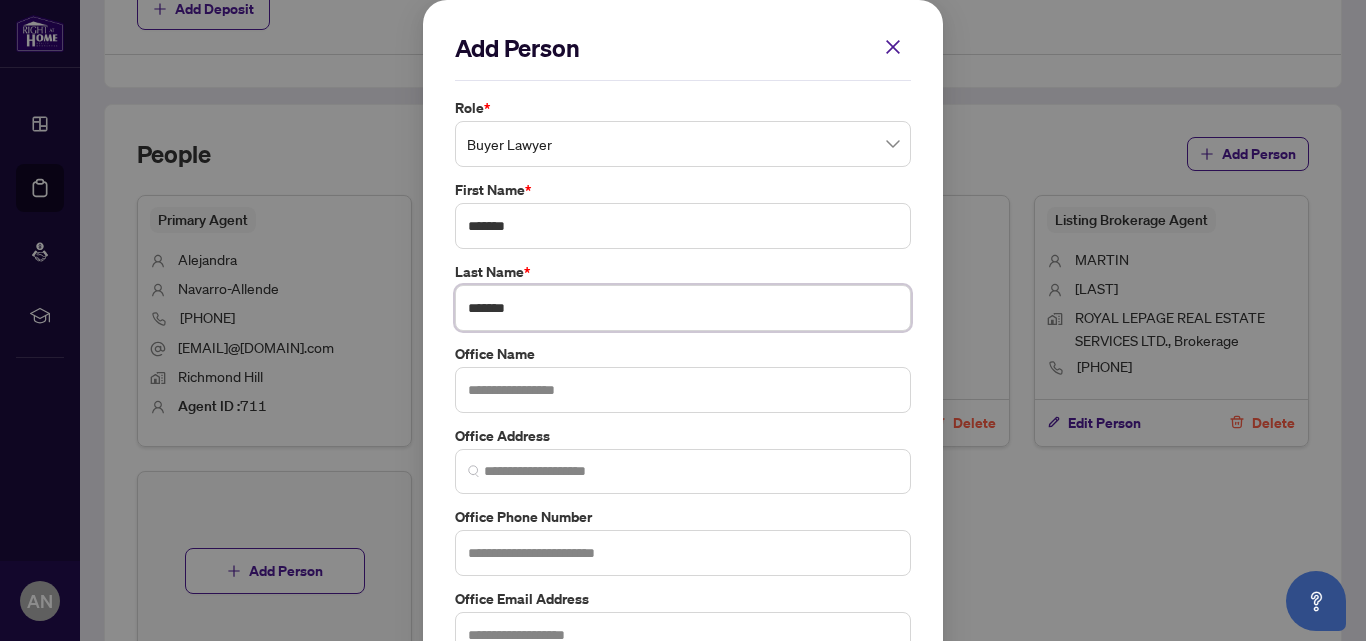 type on "*******" 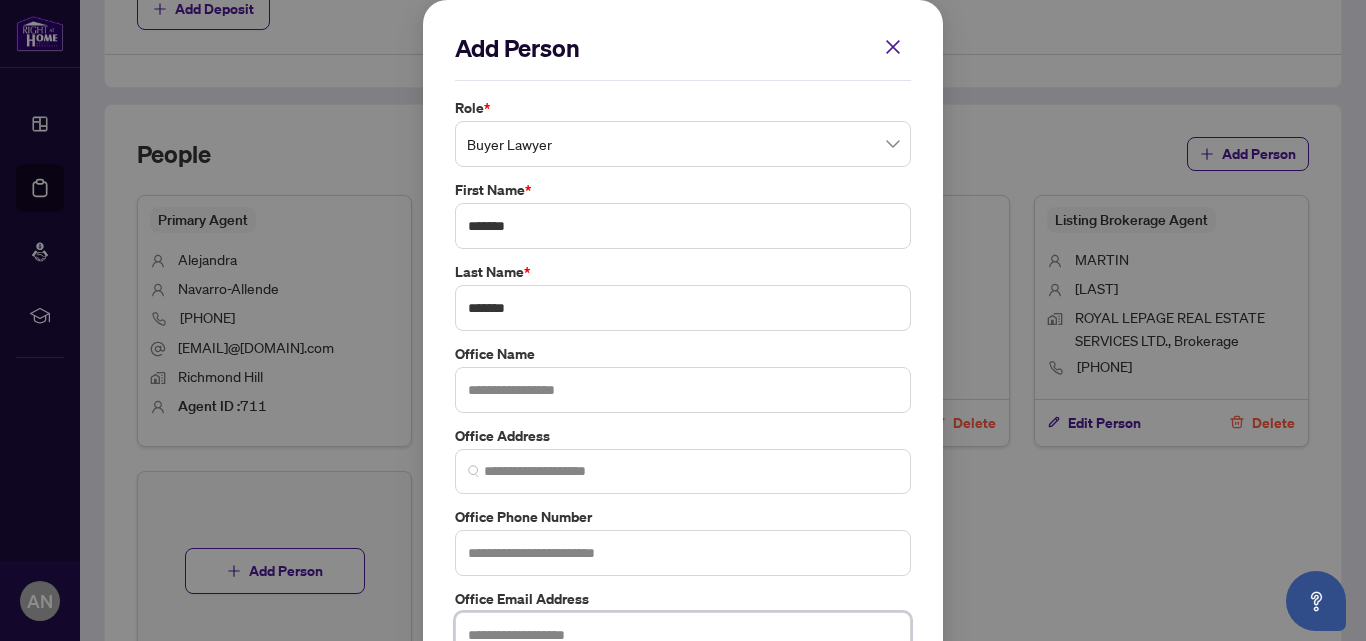 click at bounding box center [683, 635] 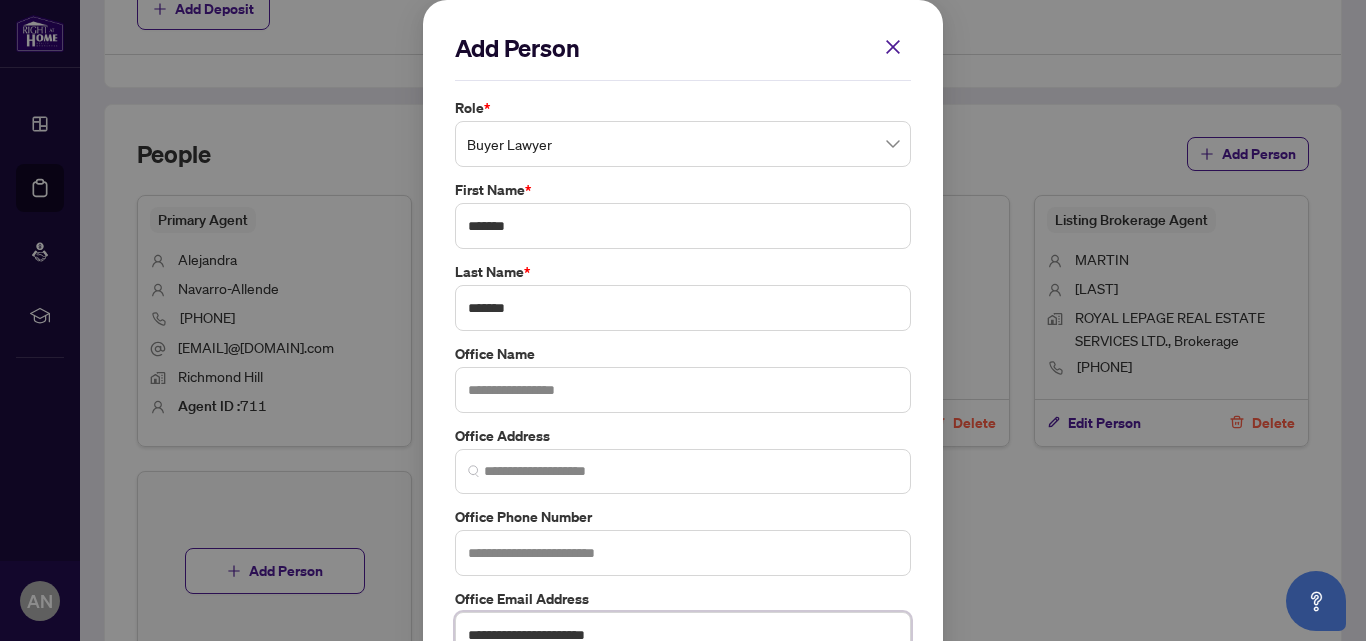 scroll, scrollTop: 3, scrollLeft: 0, axis: vertical 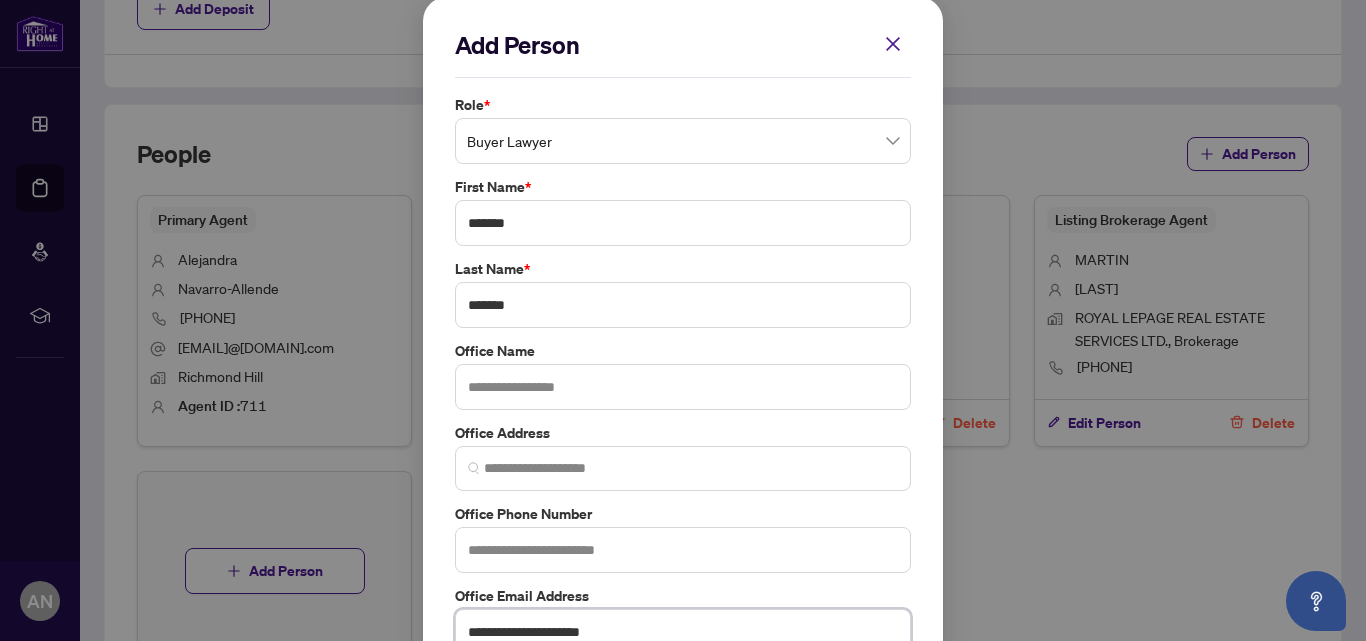 type on "**********" 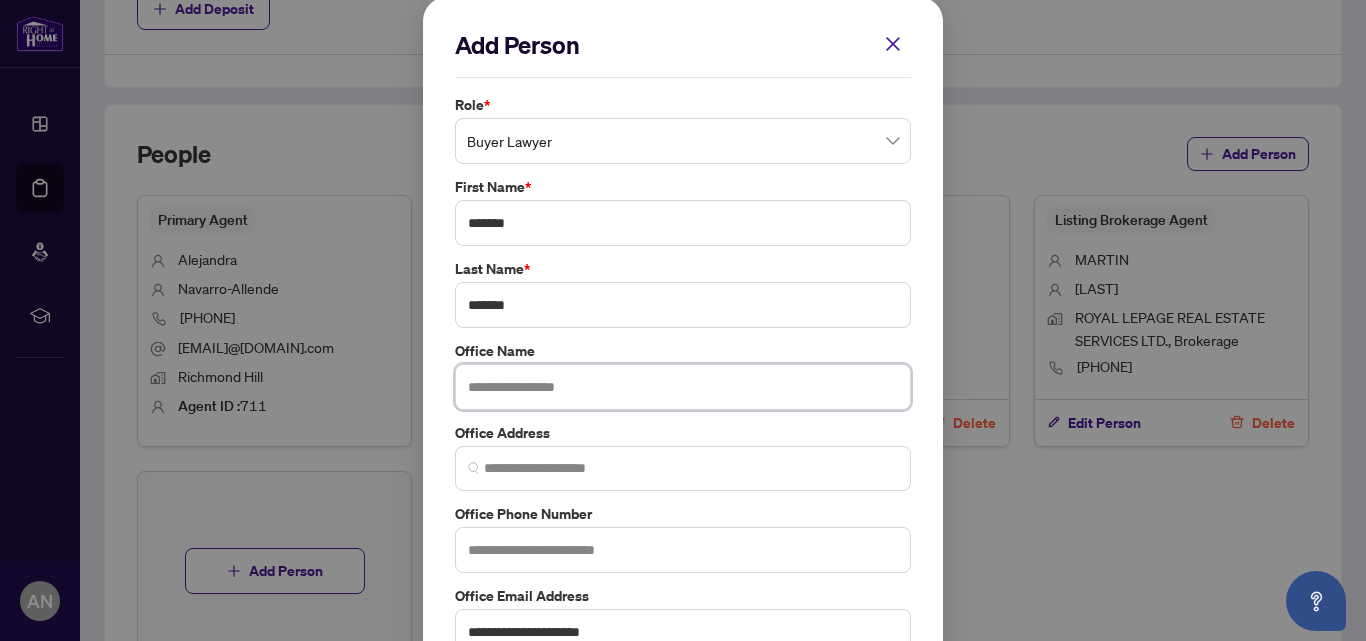 click at bounding box center [683, 387] 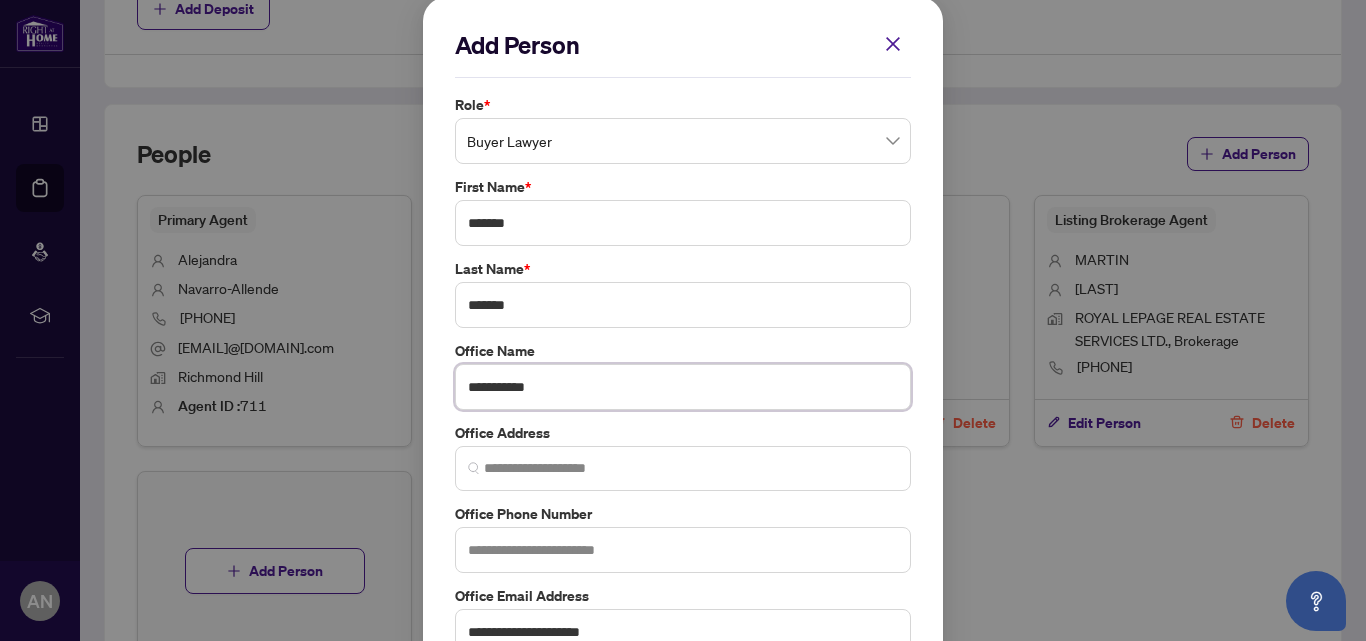type on "**********" 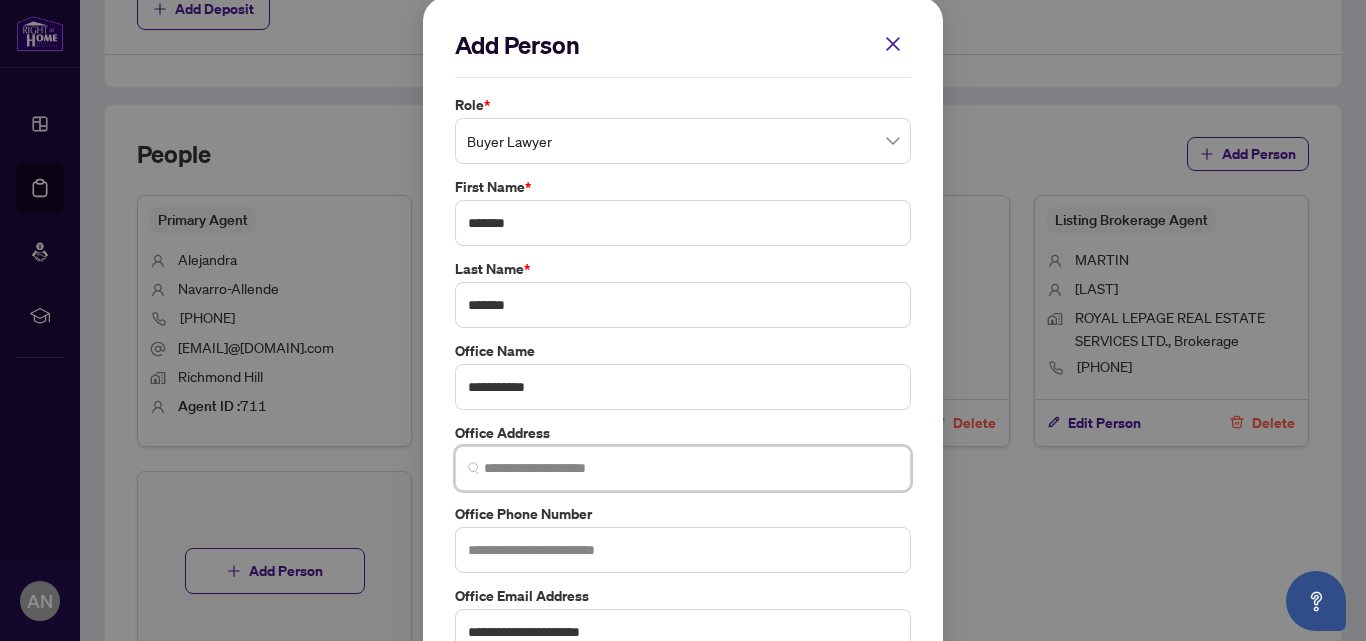 click at bounding box center [691, 468] 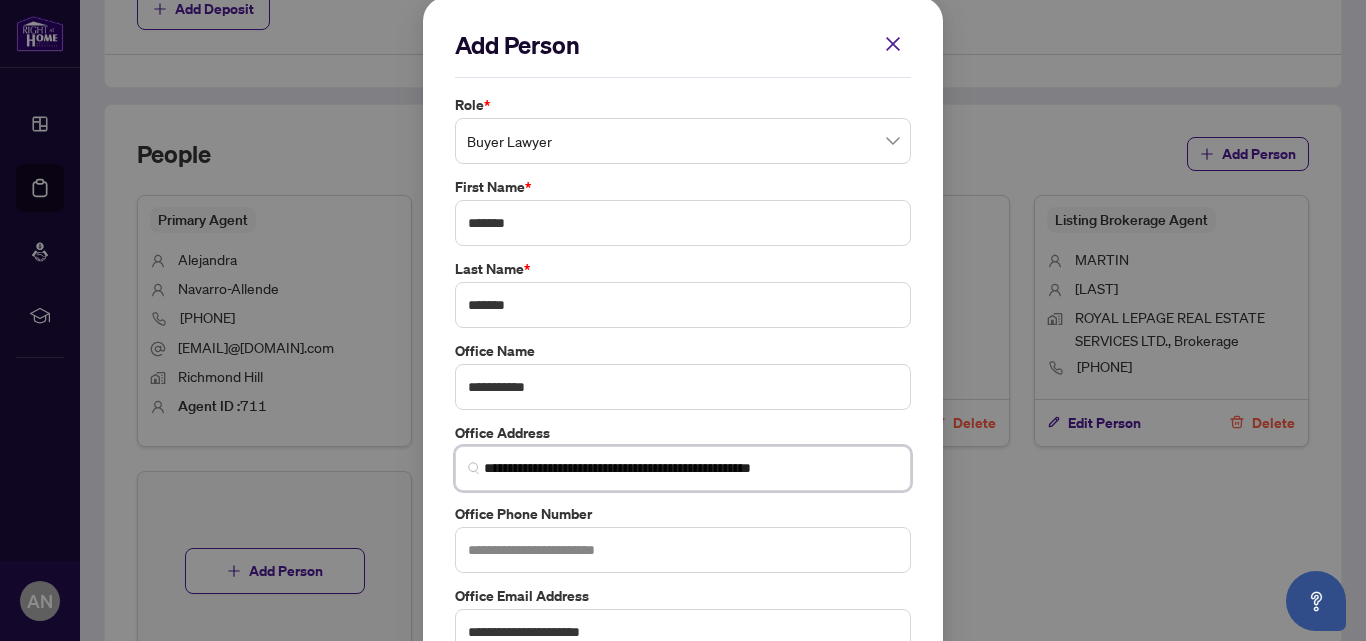 click on "**********" at bounding box center (691, 468) 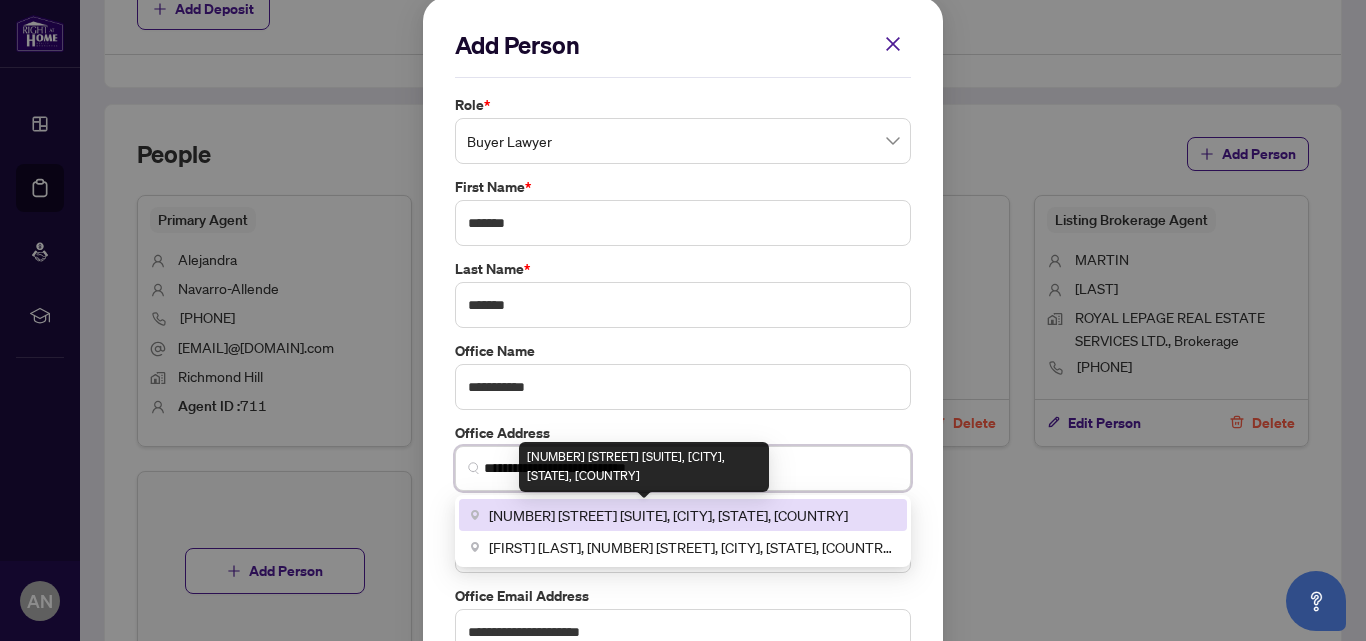 click on "[NUMBER] [STREET] [SUITE], [CITY], [STATE], [COUNTRY]" at bounding box center (668, 515) 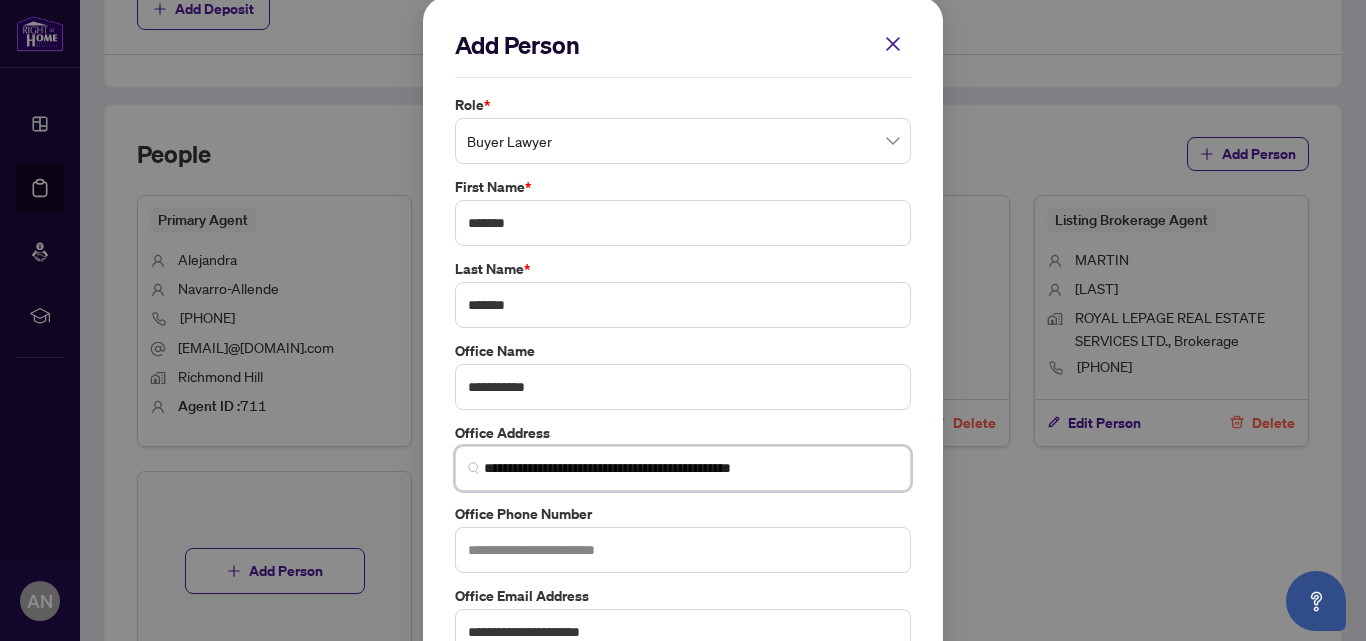 type on "**********" 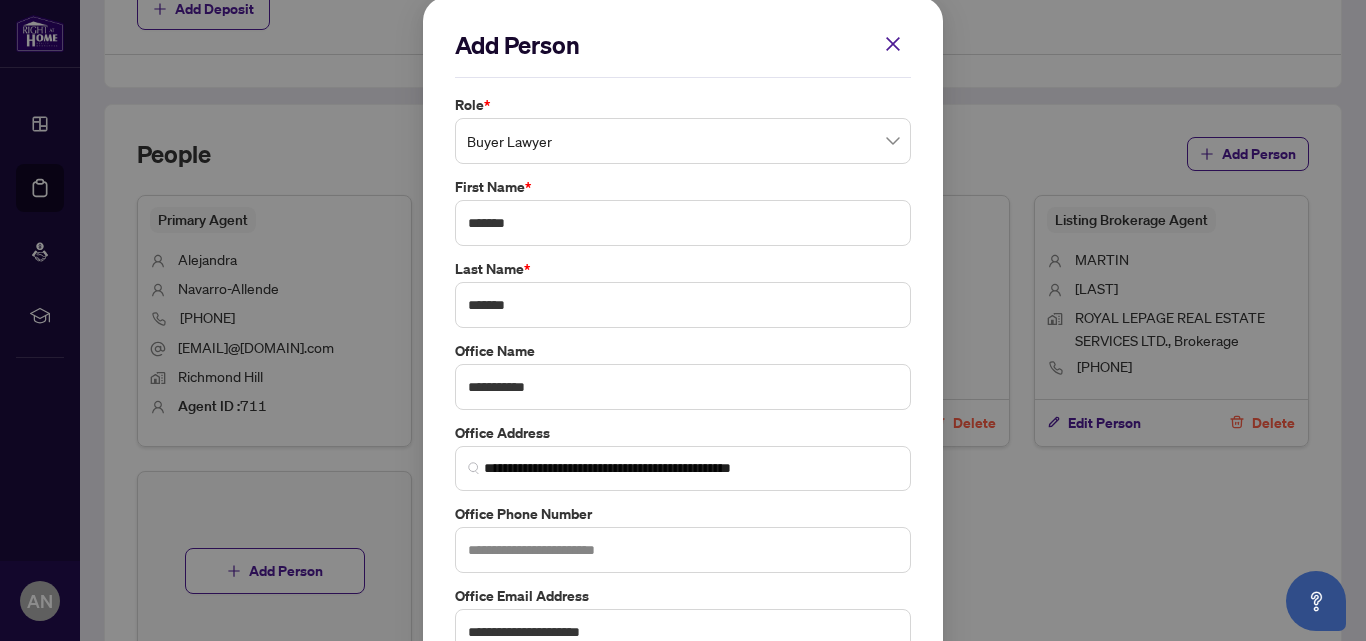 scroll, scrollTop: 132, scrollLeft: 0, axis: vertical 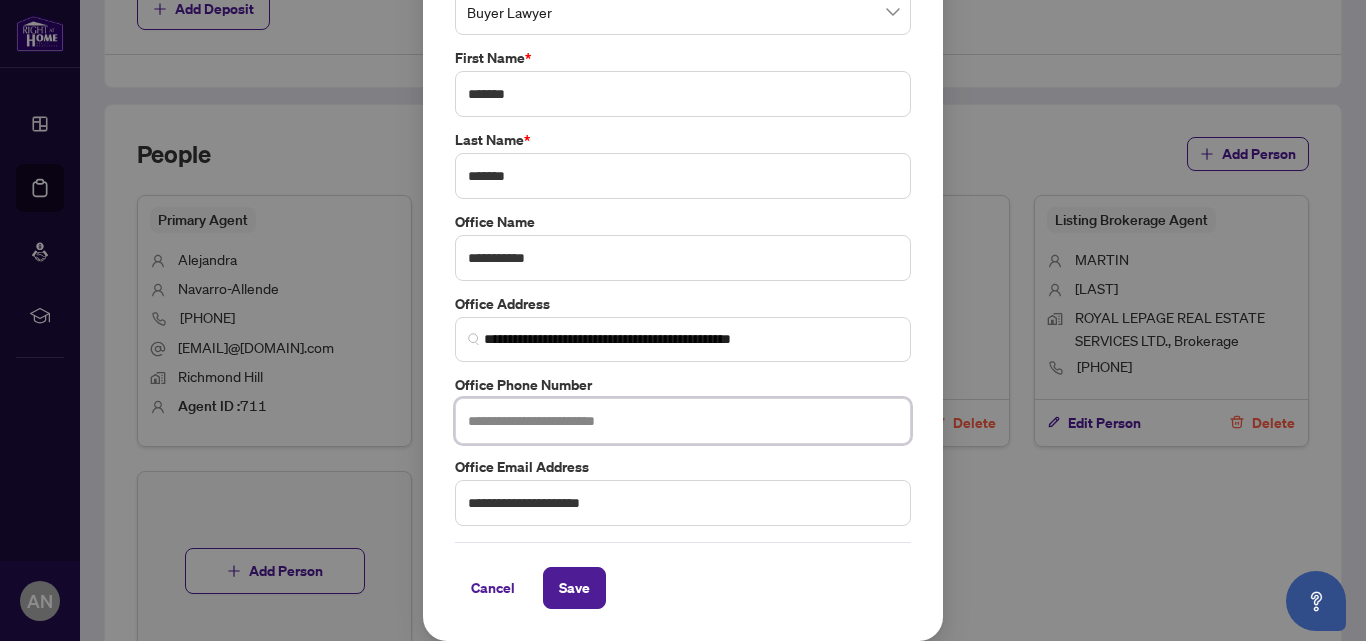 click at bounding box center (683, 421) 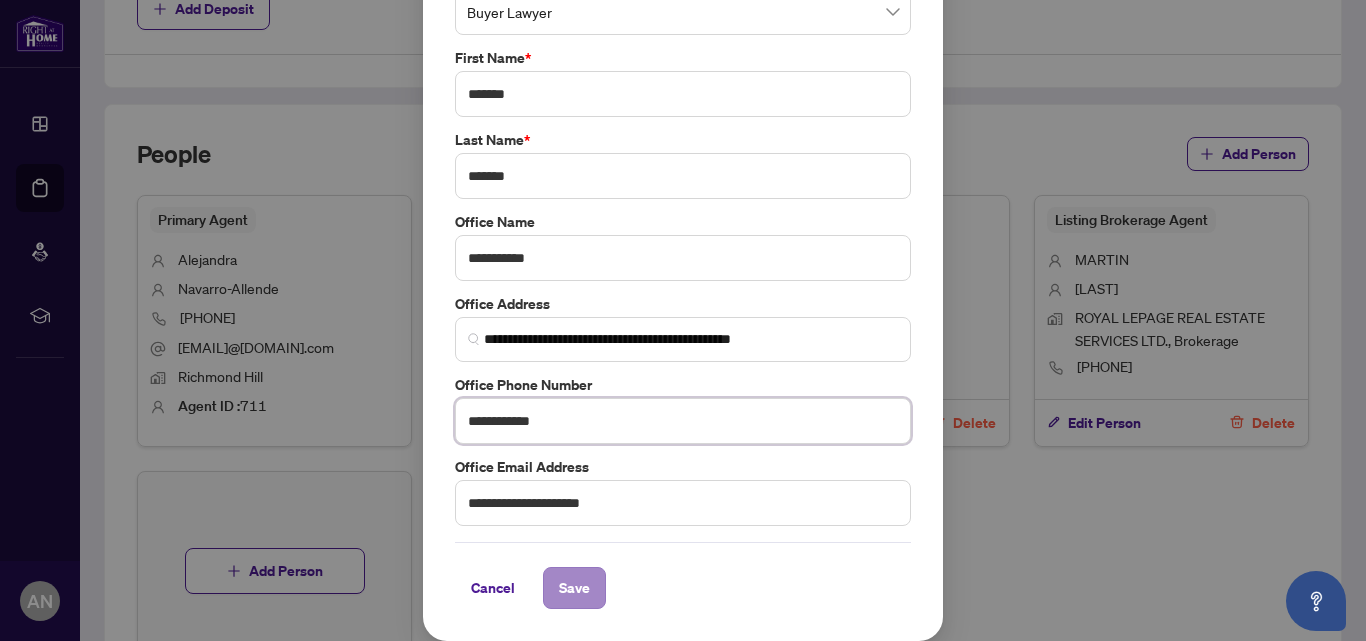 type on "**********" 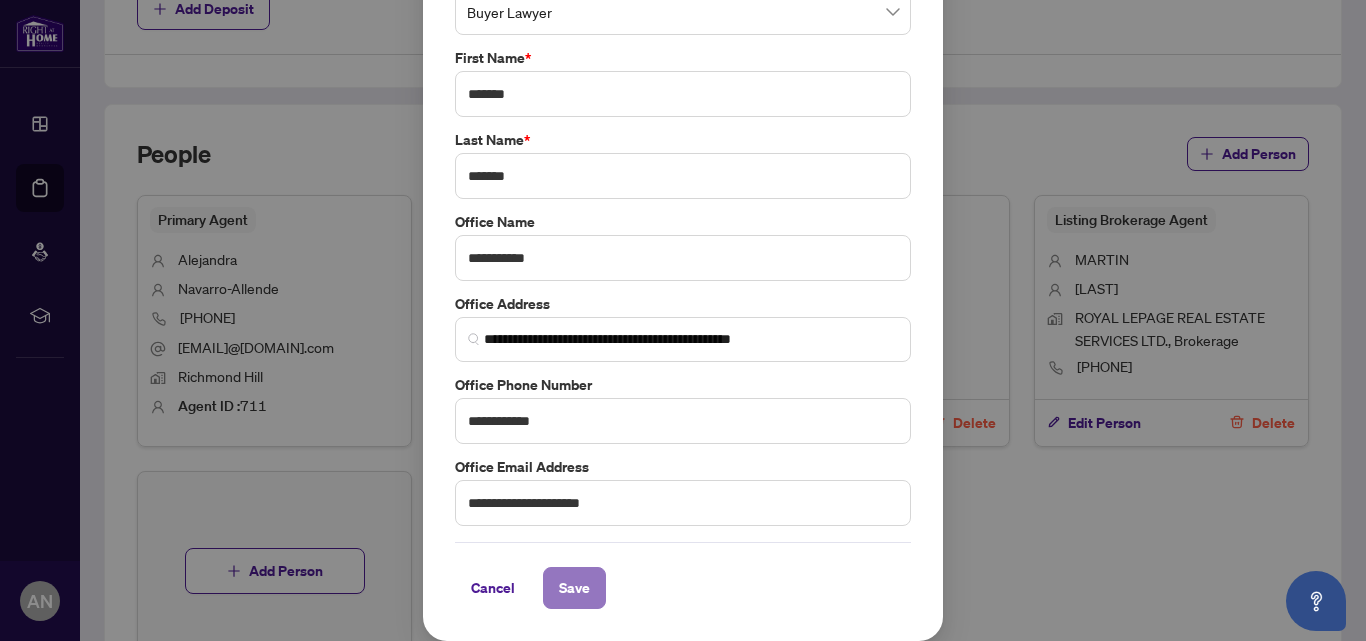 click on "Save" at bounding box center (574, 588) 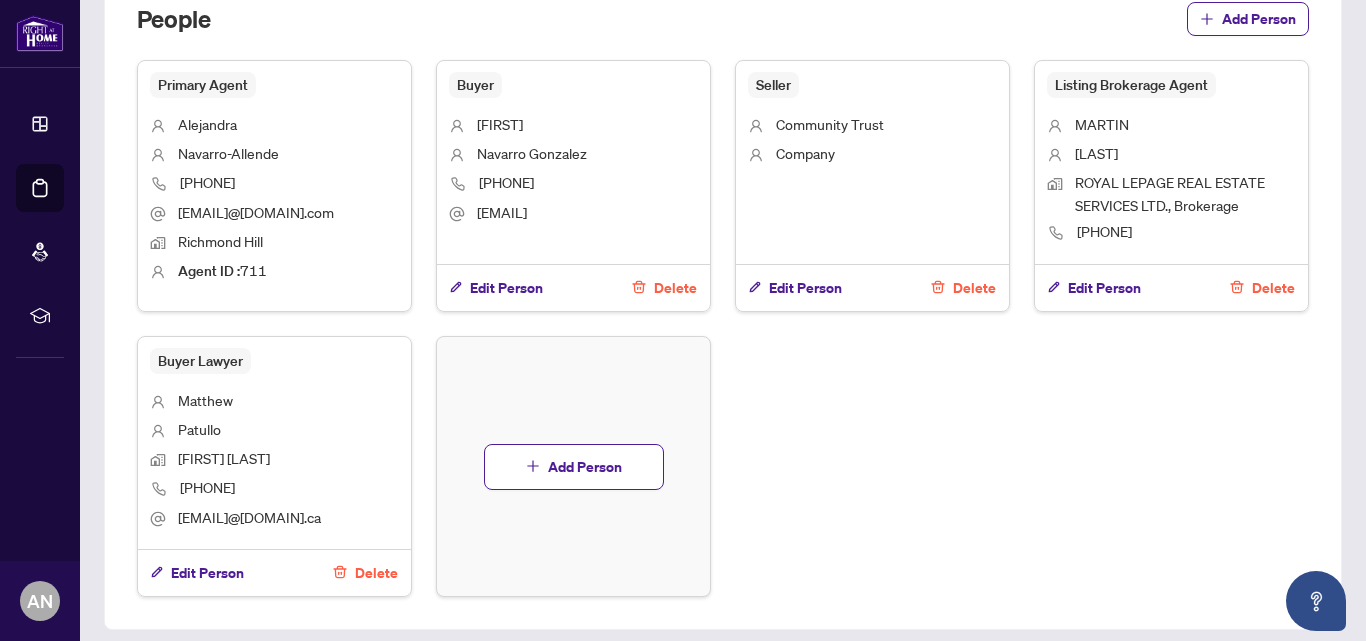 scroll, scrollTop: 1136, scrollLeft: 0, axis: vertical 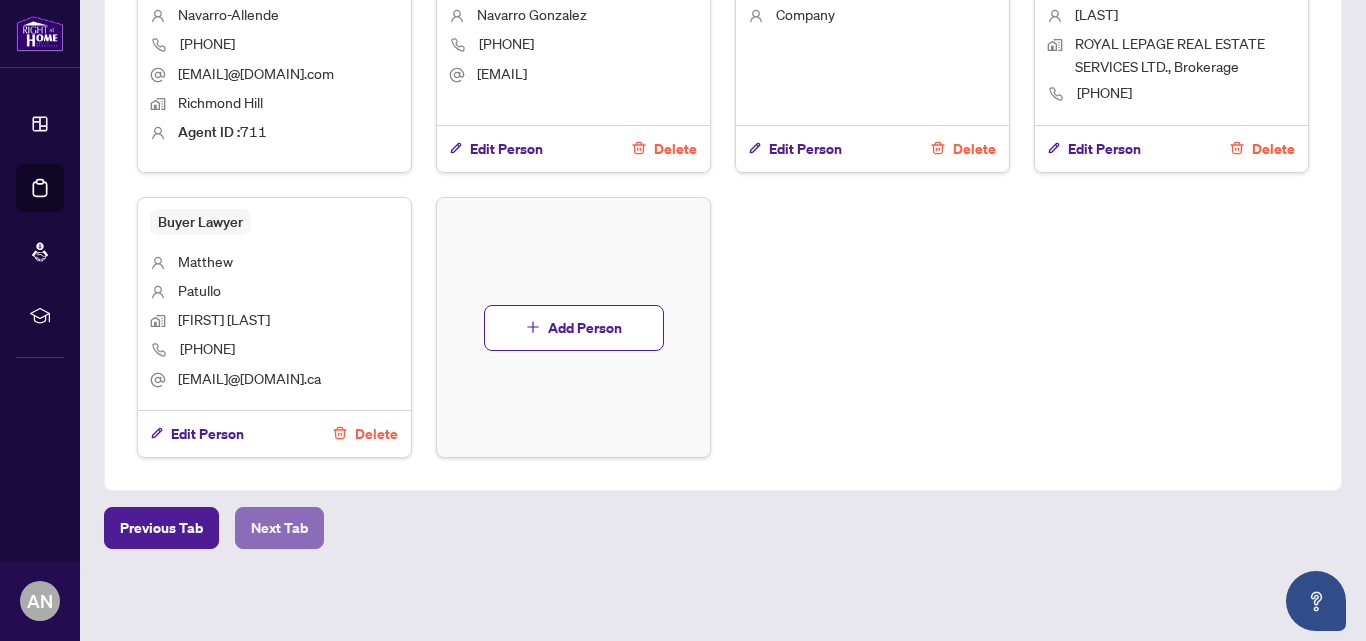 click on "Next Tab" at bounding box center (279, 528) 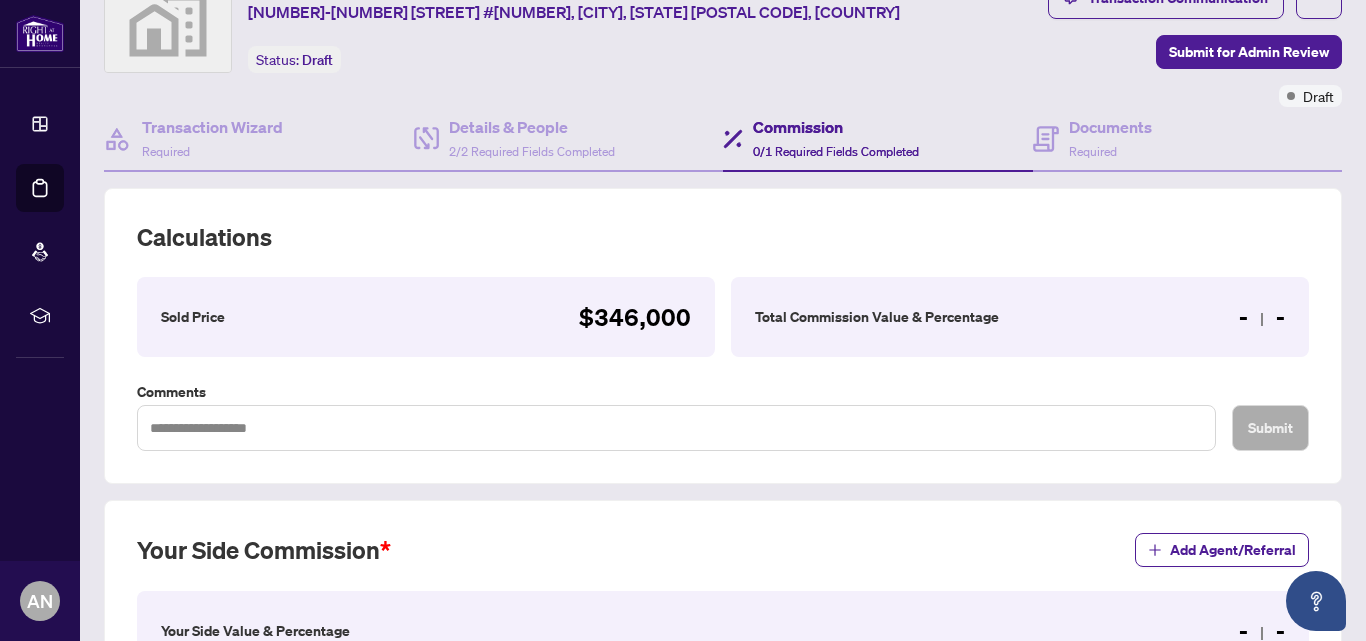 scroll, scrollTop: 548, scrollLeft: 0, axis: vertical 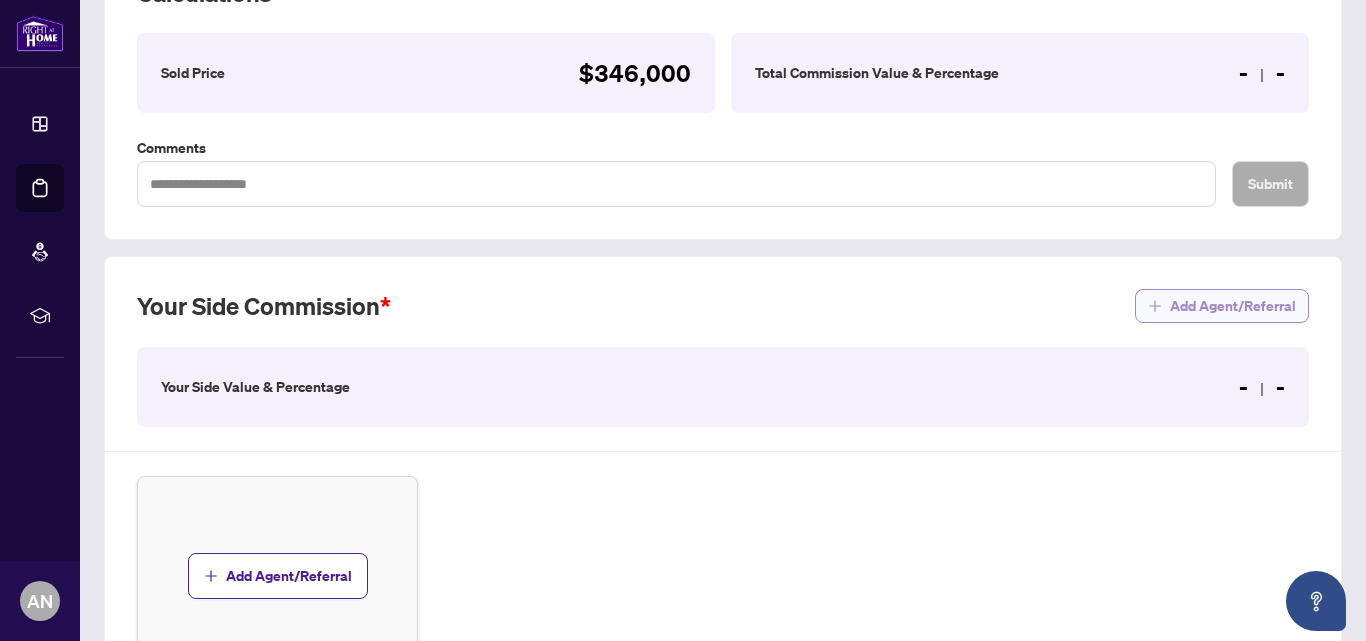 click on "Add Agent/Referral" at bounding box center (1233, 306) 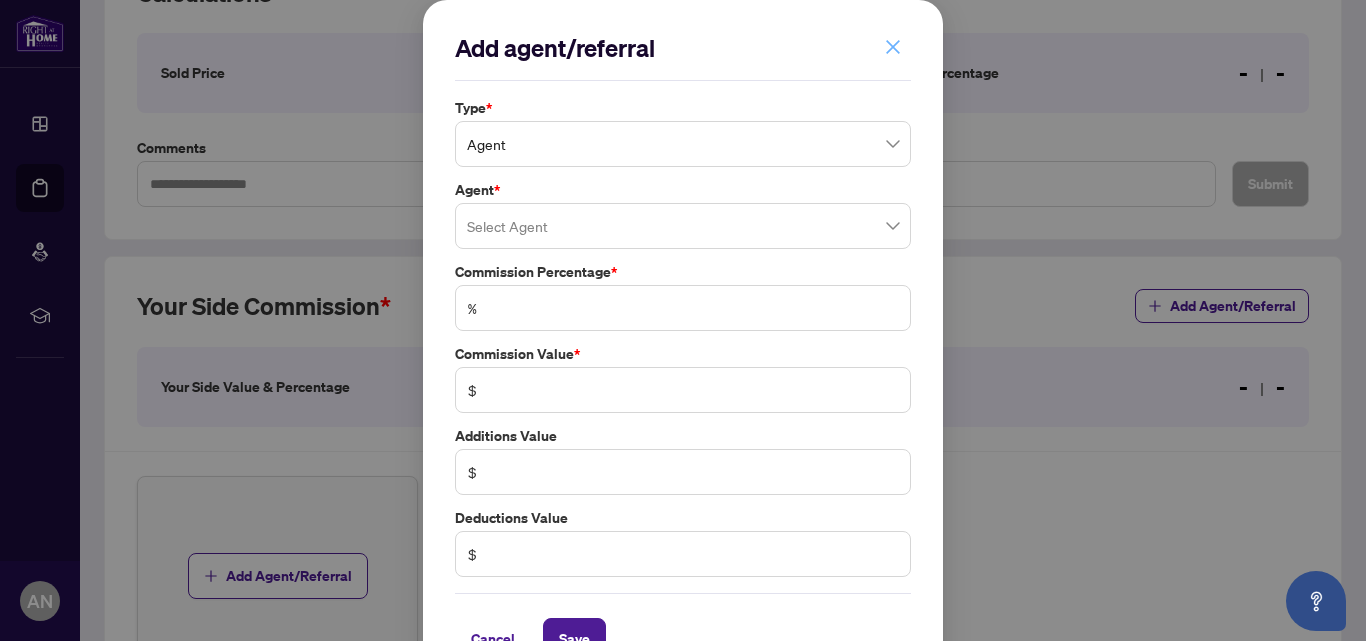 click 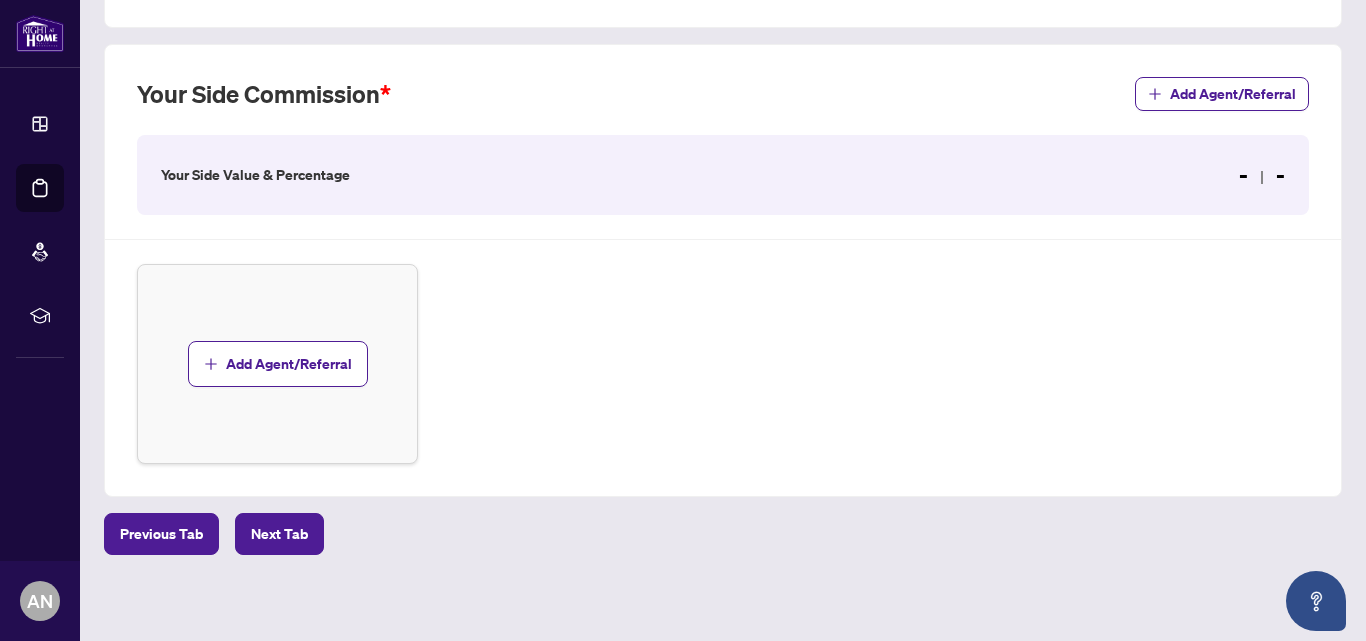 scroll, scrollTop: 414, scrollLeft: 0, axis: vertical 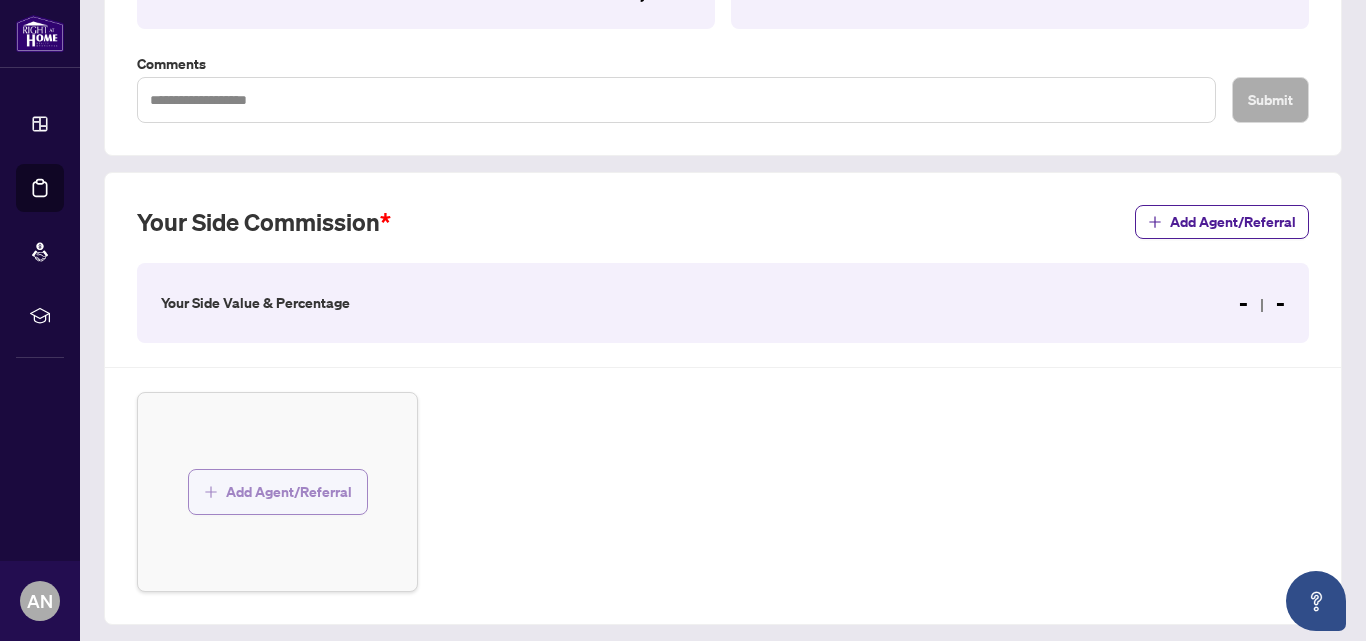 click on "Add Agent/Referral" at bounding box center (289, 492) 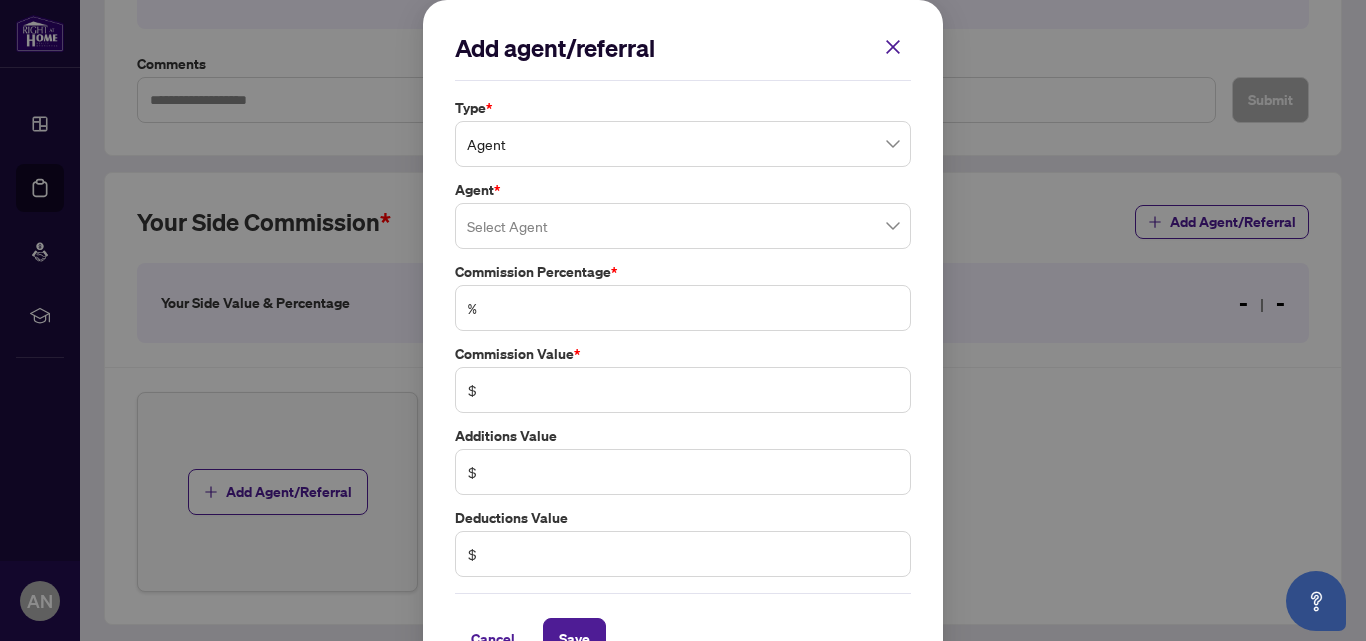 click at bounding box center [683, 226] 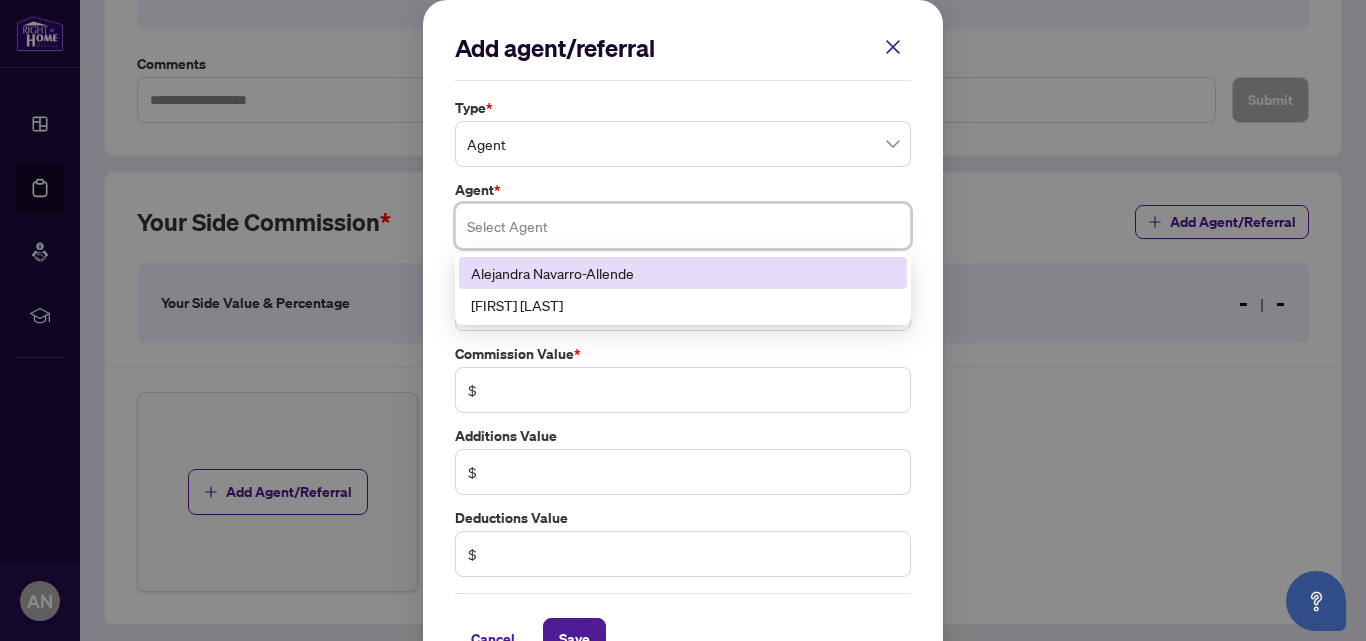 click on "Alejandra Navarro-Allende" at bounding box center [683, 273] 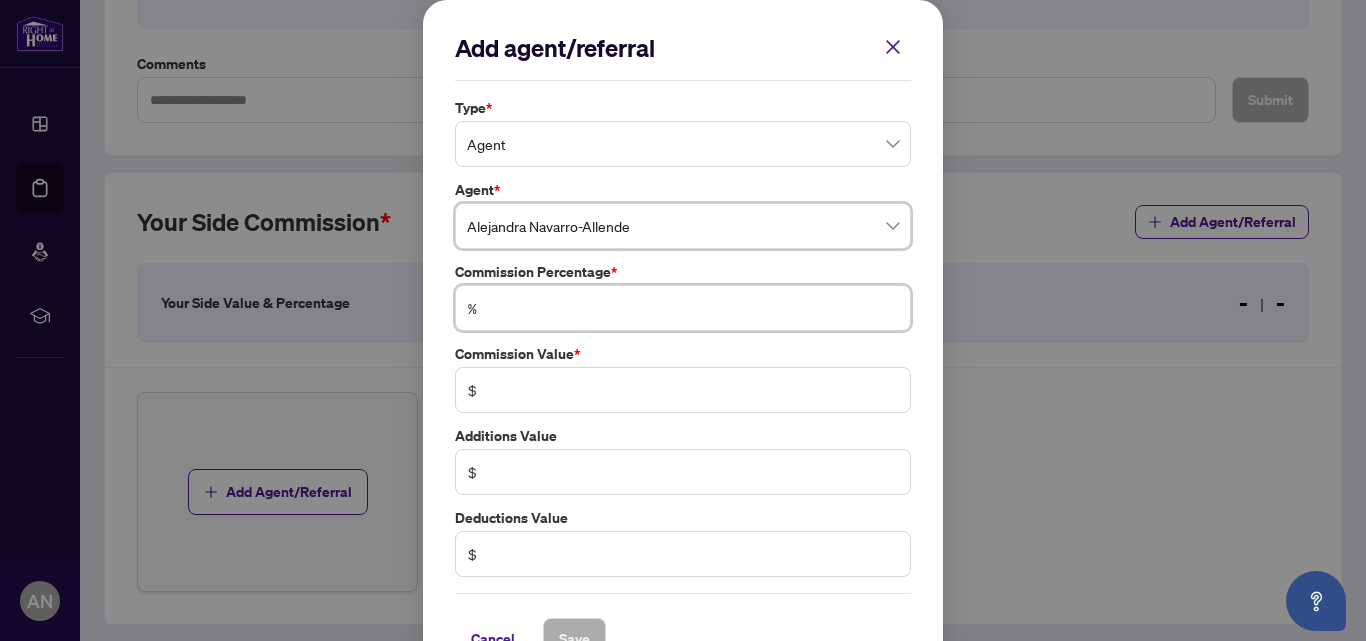 click at bounding box center [693, 308] 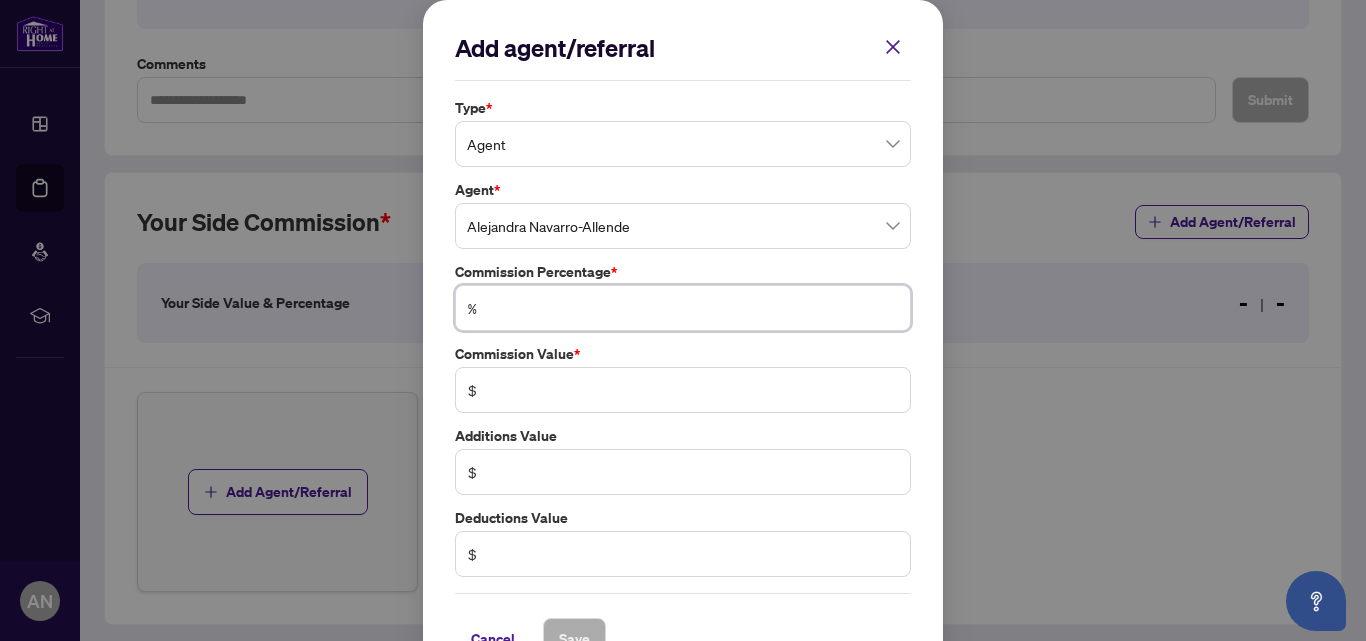 type on "*" 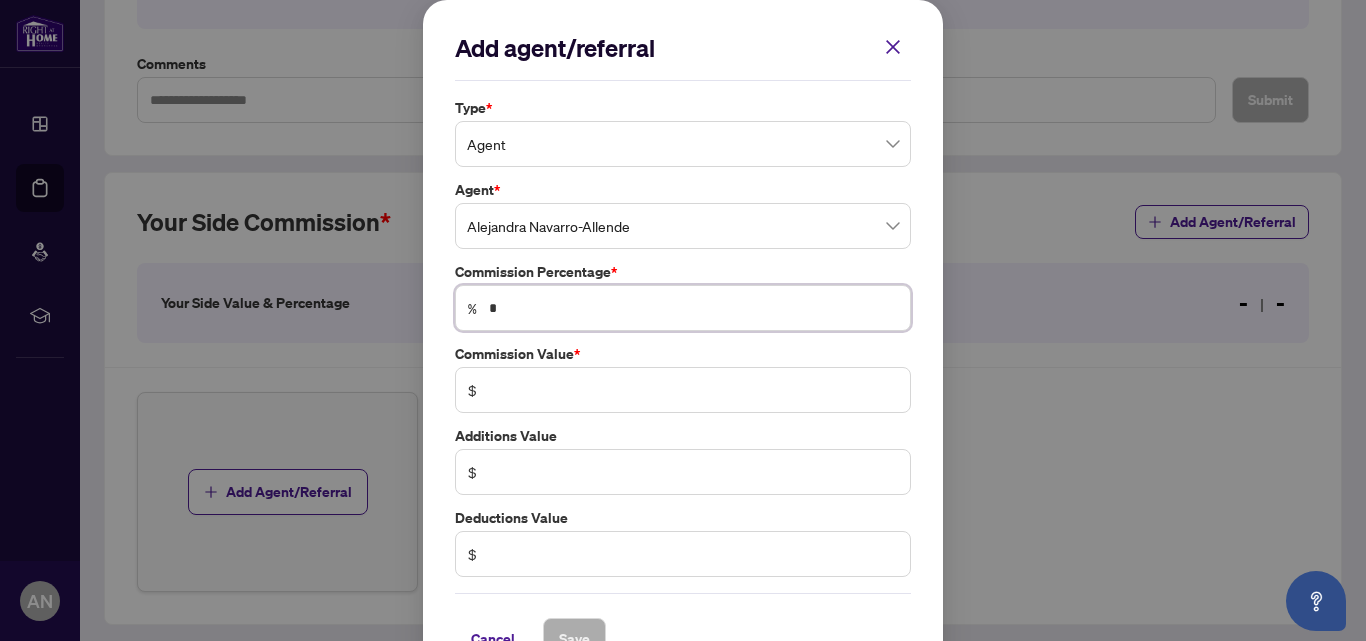 type on "*****" 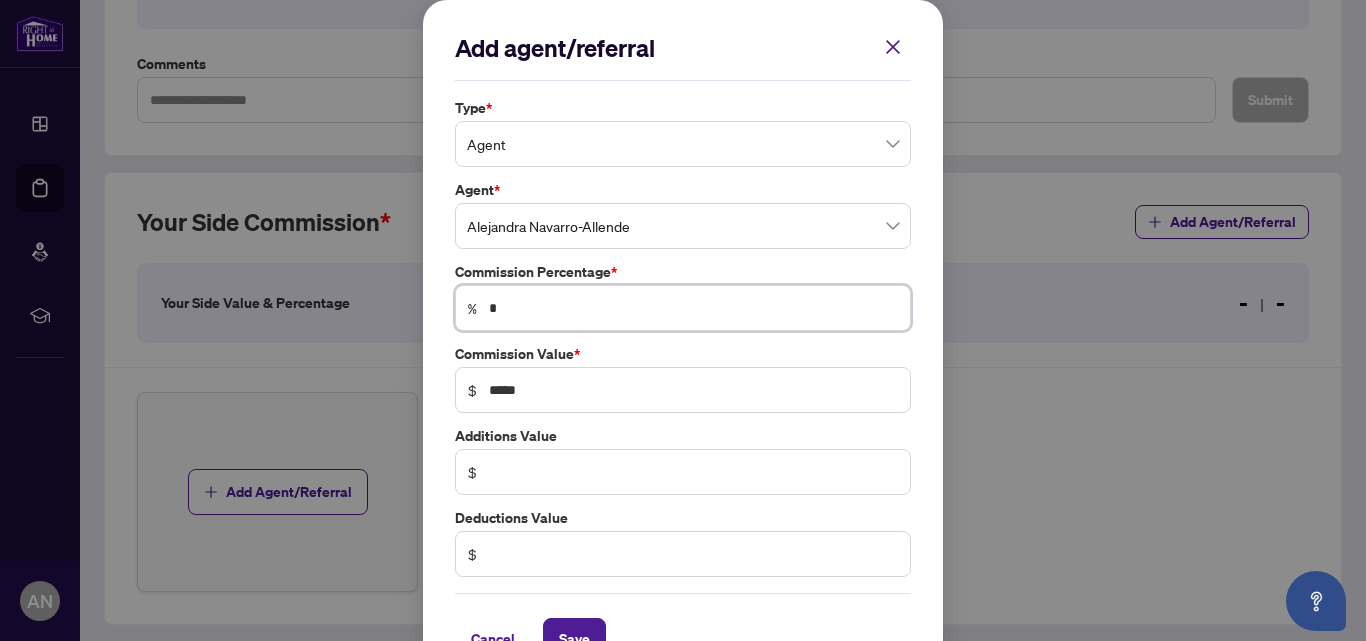 type on "*" 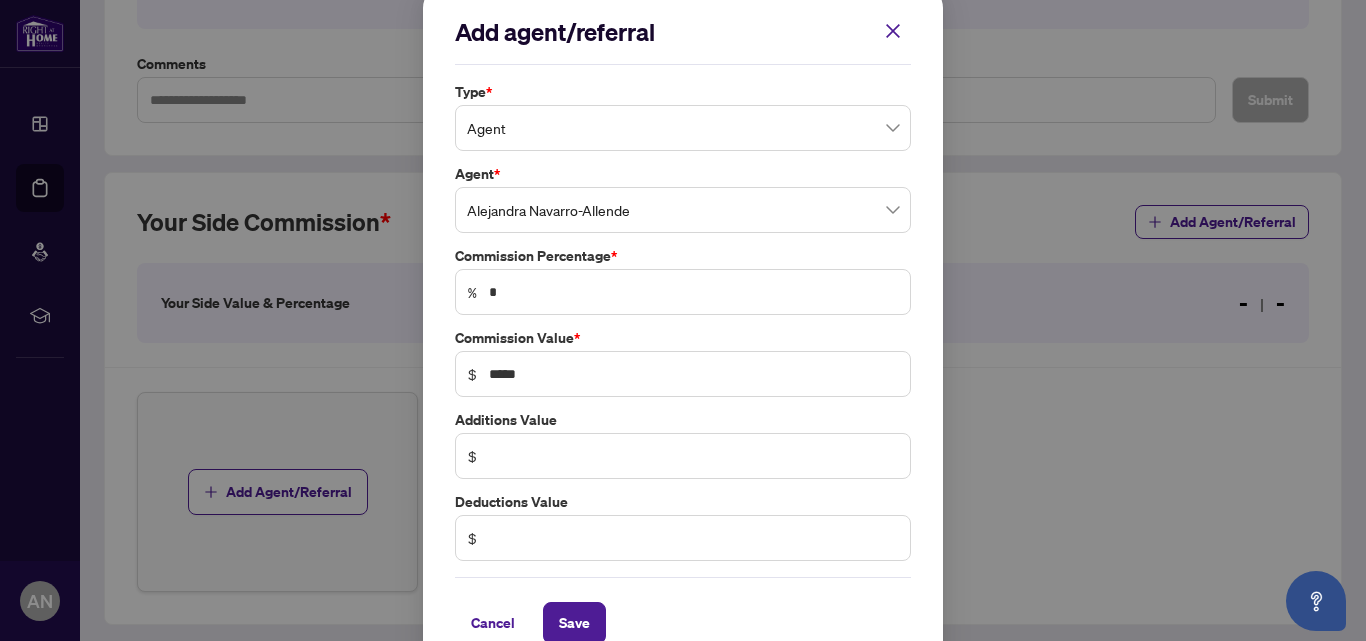scroll, scrollTop: 51, scrollLeft: 0, axis: vertical 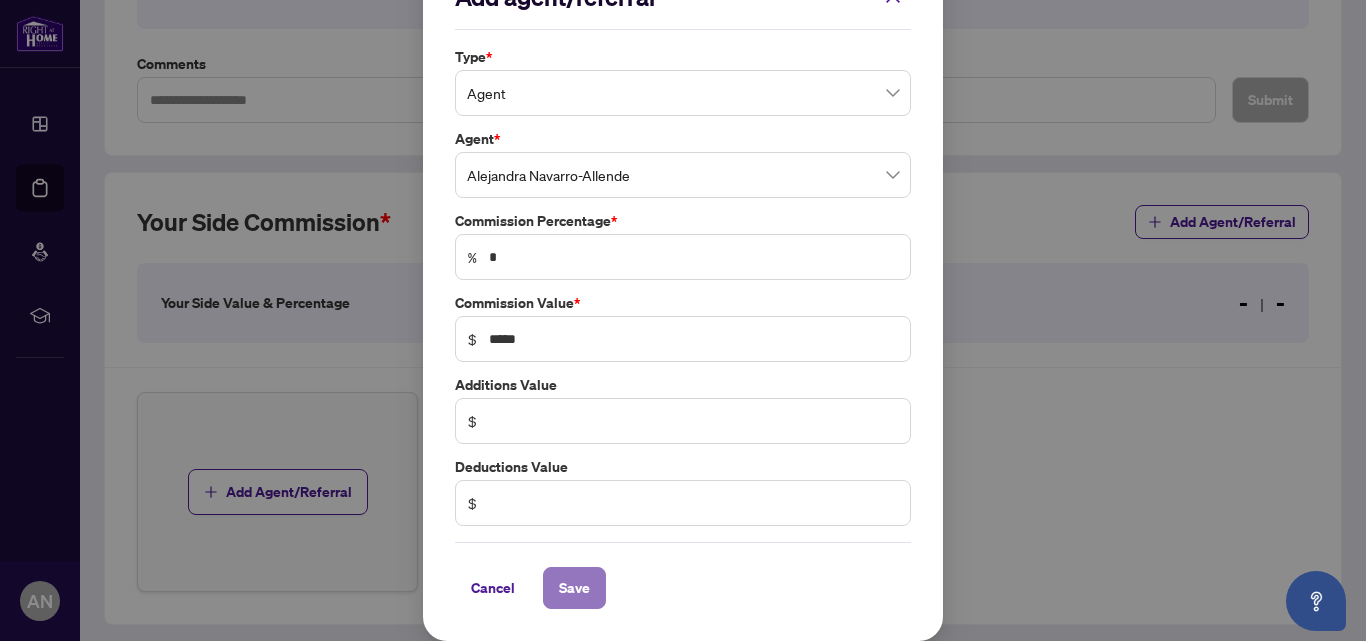 click on "Save" at bounding box center (574, 588) 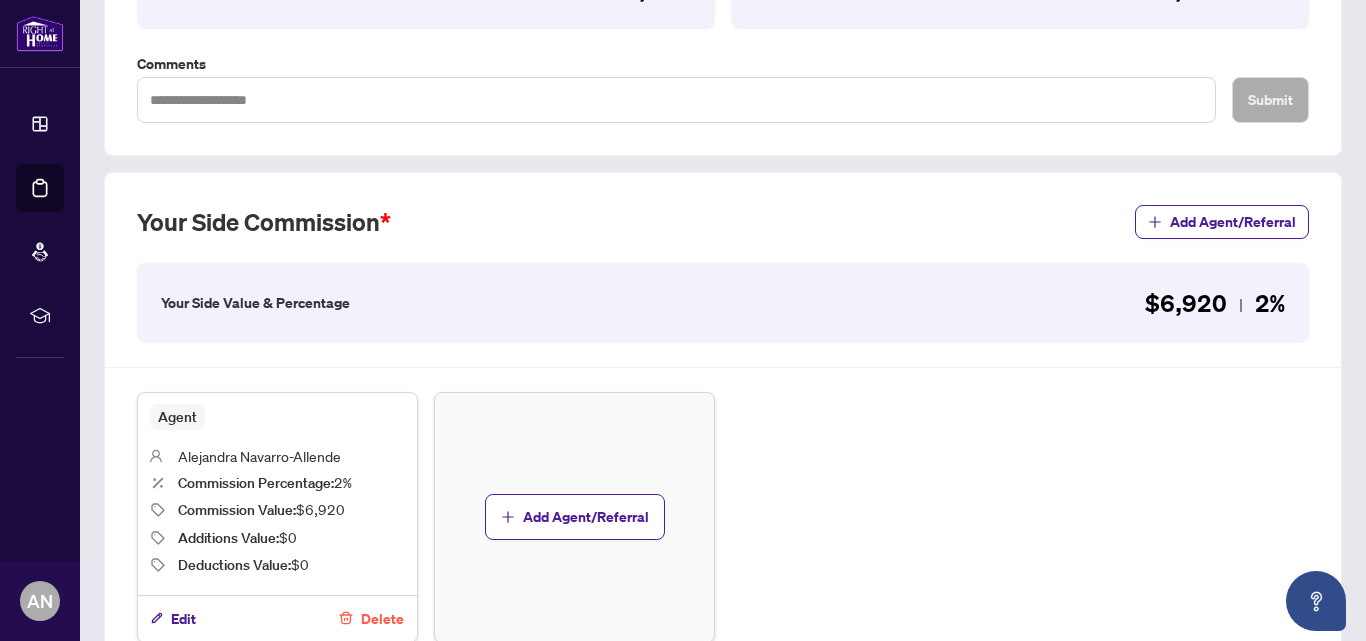 scroll, scrollTop: 594, scrollLeft: 0, axis: vertical 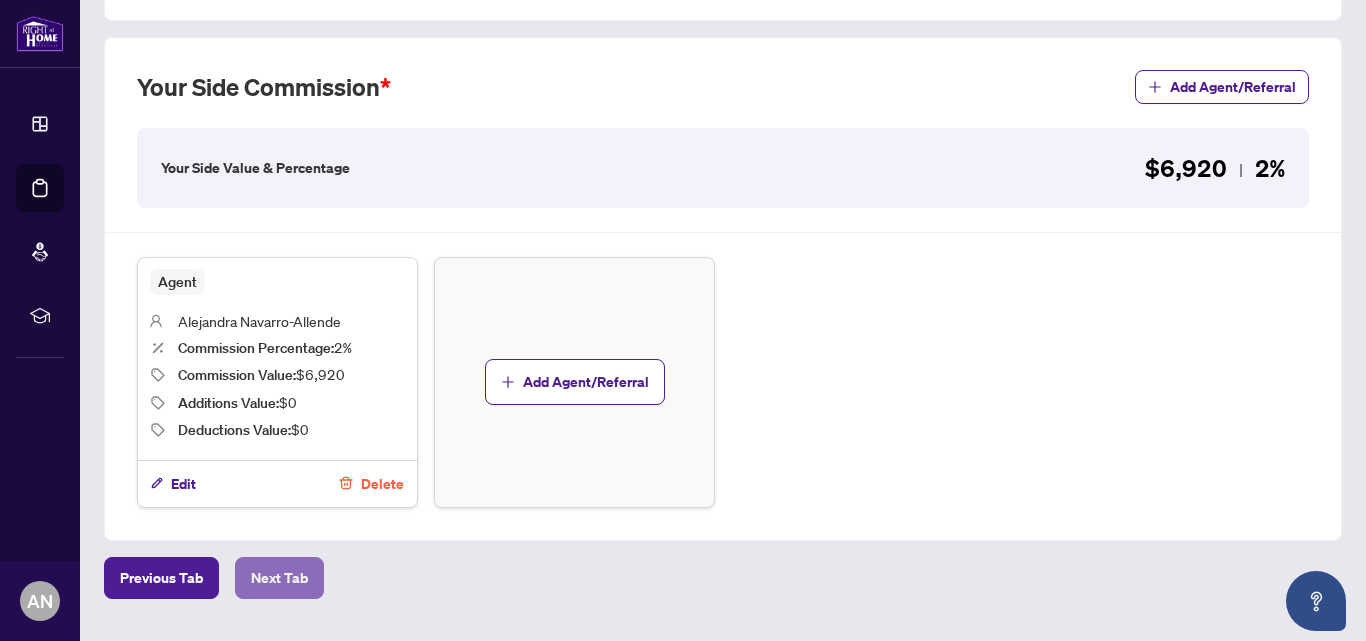 click on "Next Tab" at bounding box center [279, 578] 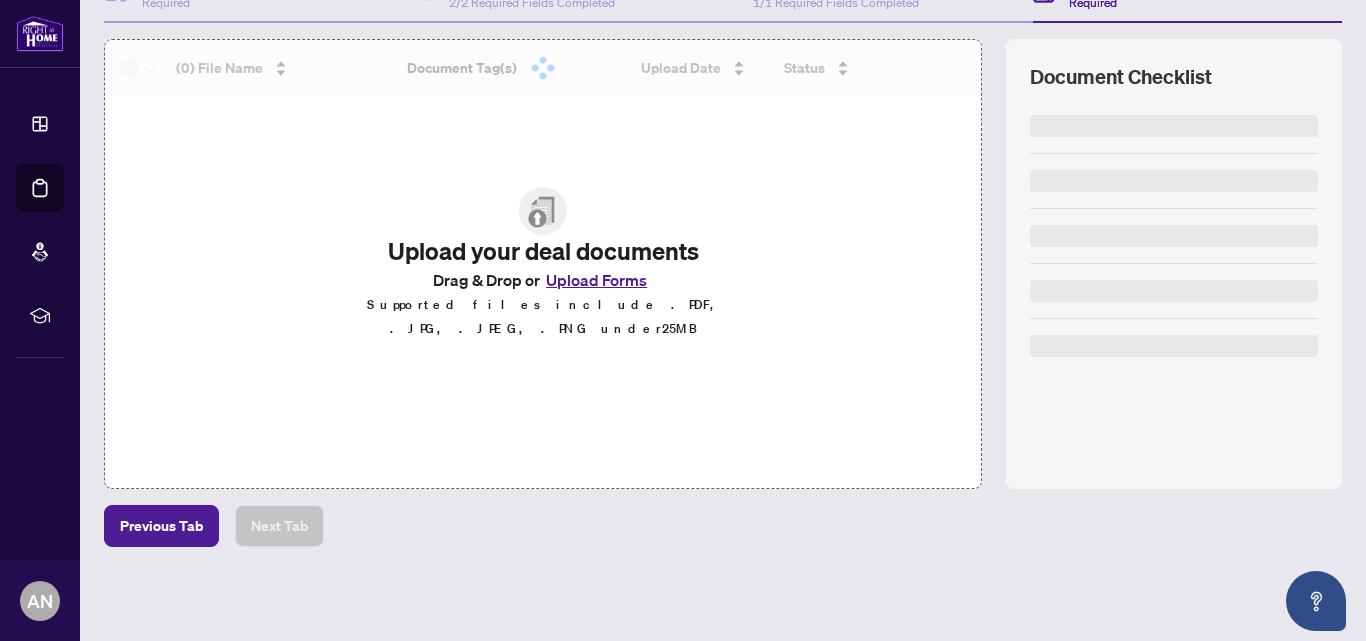 scroll, scrollTop: 0, scrollLeft: 0, axis: both 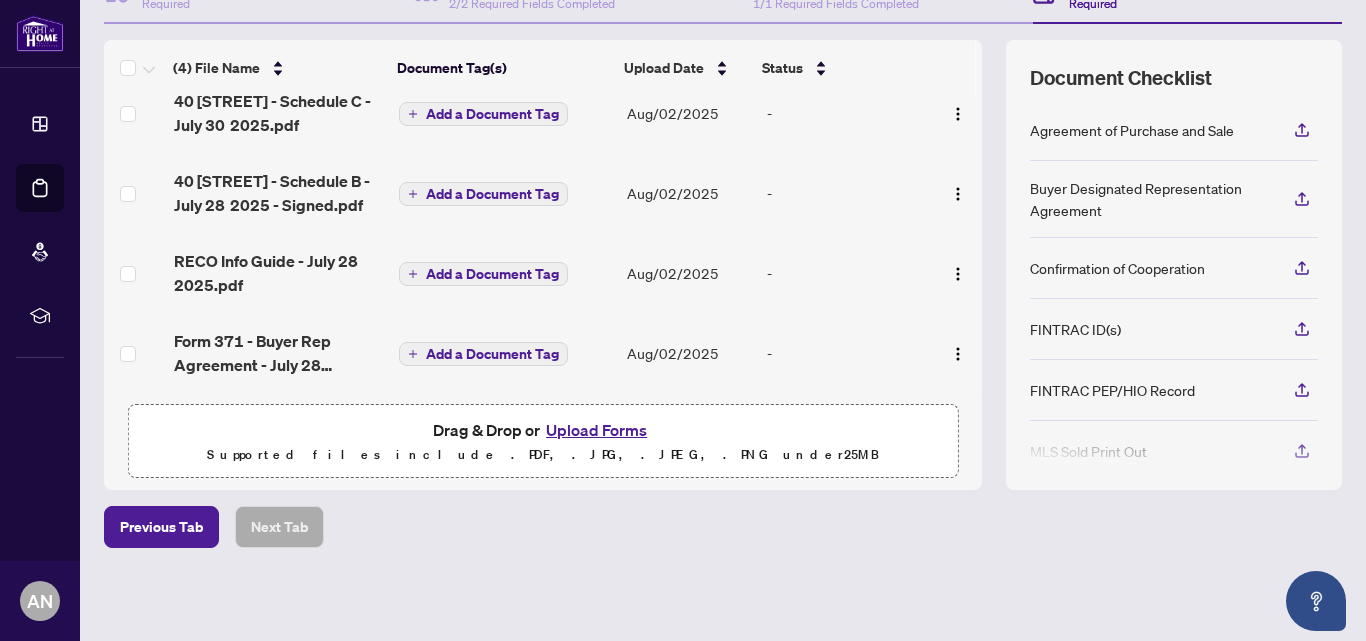click at bounding box center (1174, 451) 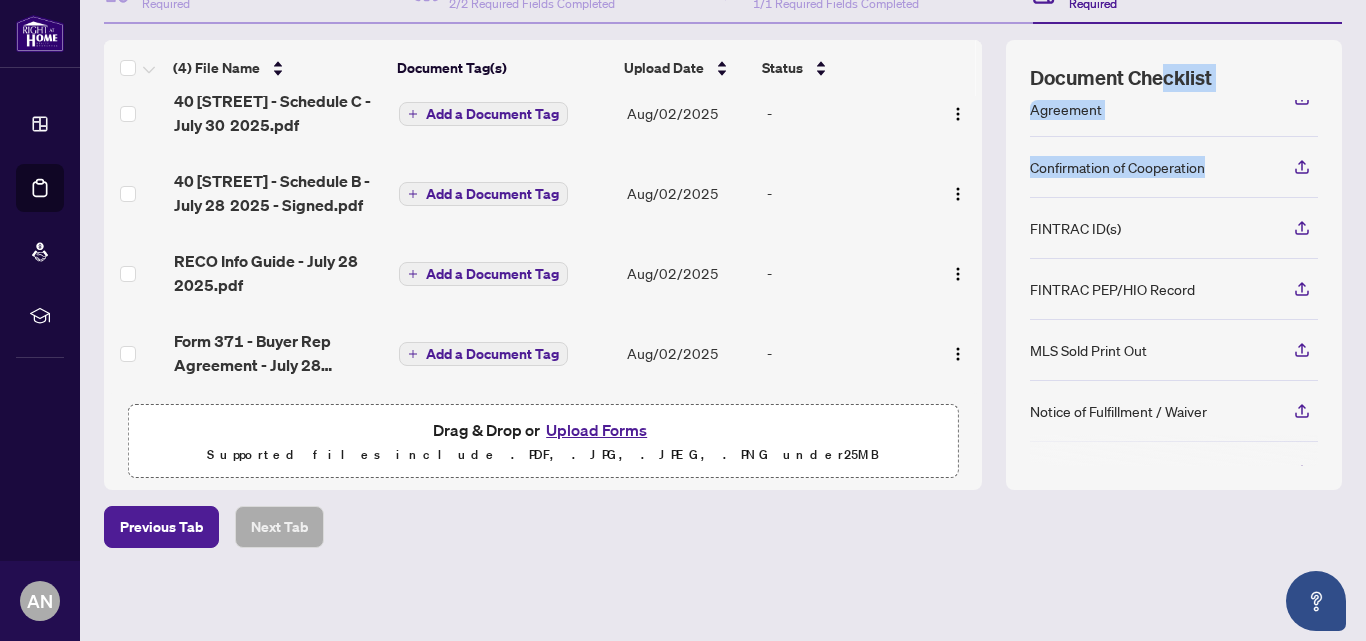 scroll, scrollTop: 0, scrollLeft: 0, axis: both 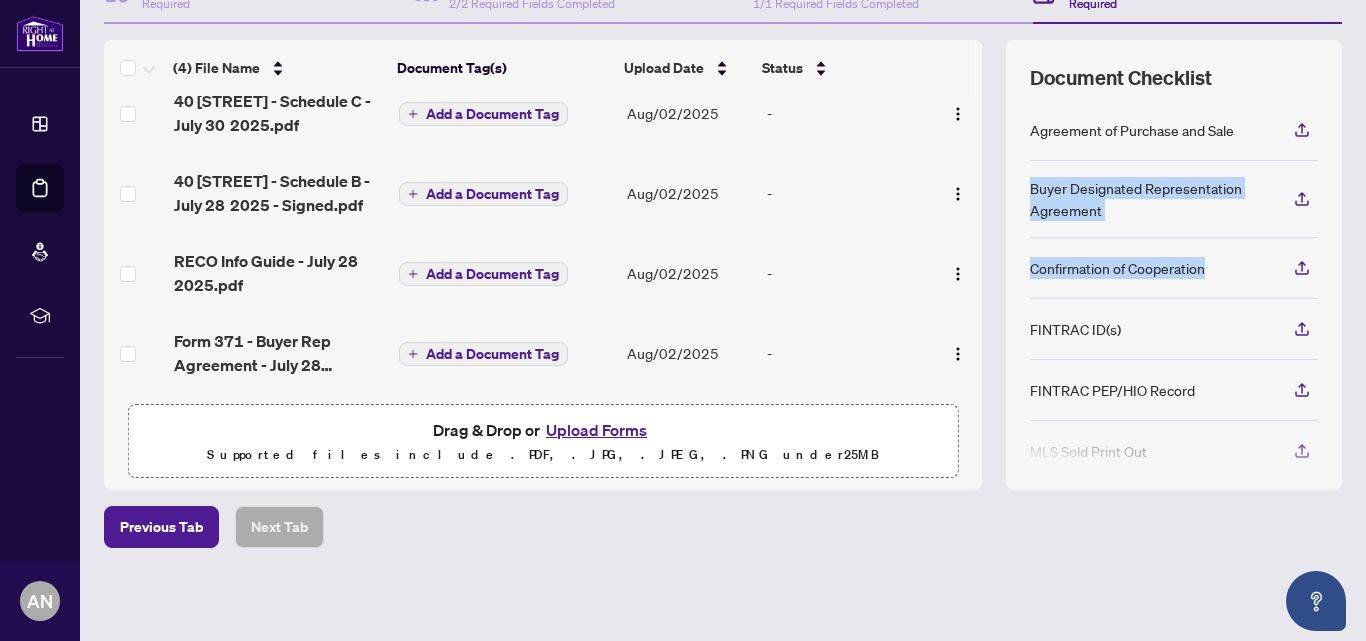 drag, startPoint x: 1197, startPoint y: 267, endPoint x: 1017, endPoint y: 184, distance: 198.21452 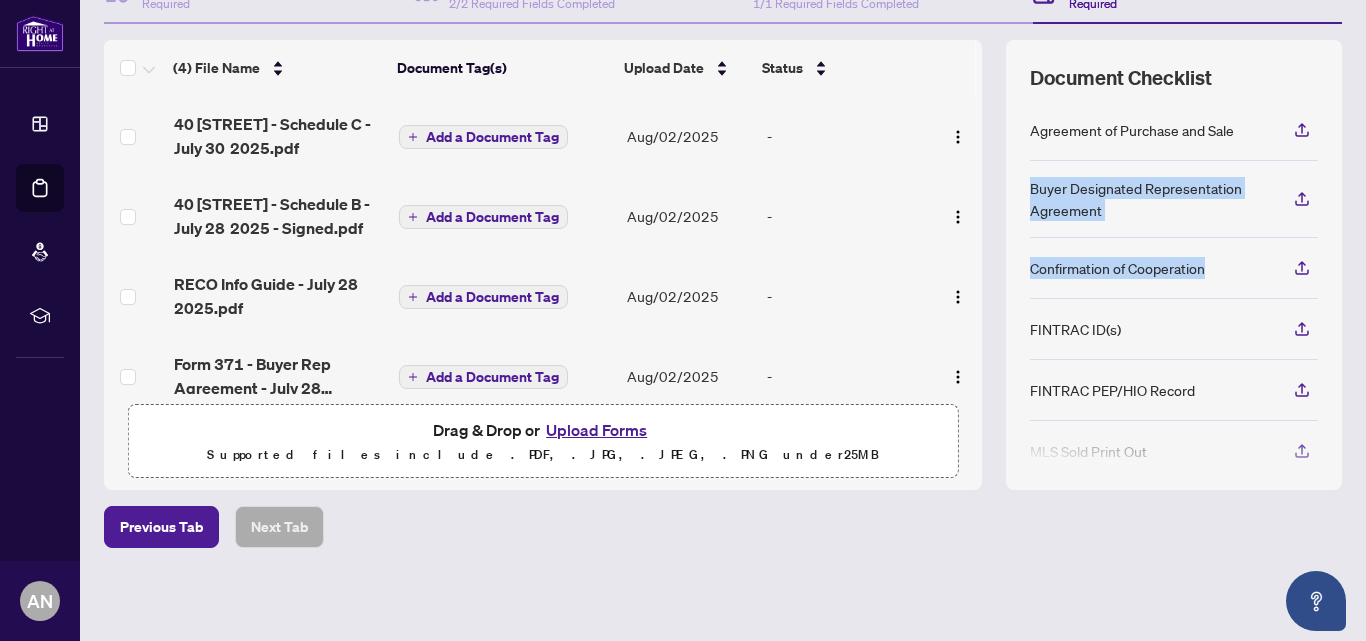 scroll, scrollTop: 29, scrollLeft: 0, axis: vertical 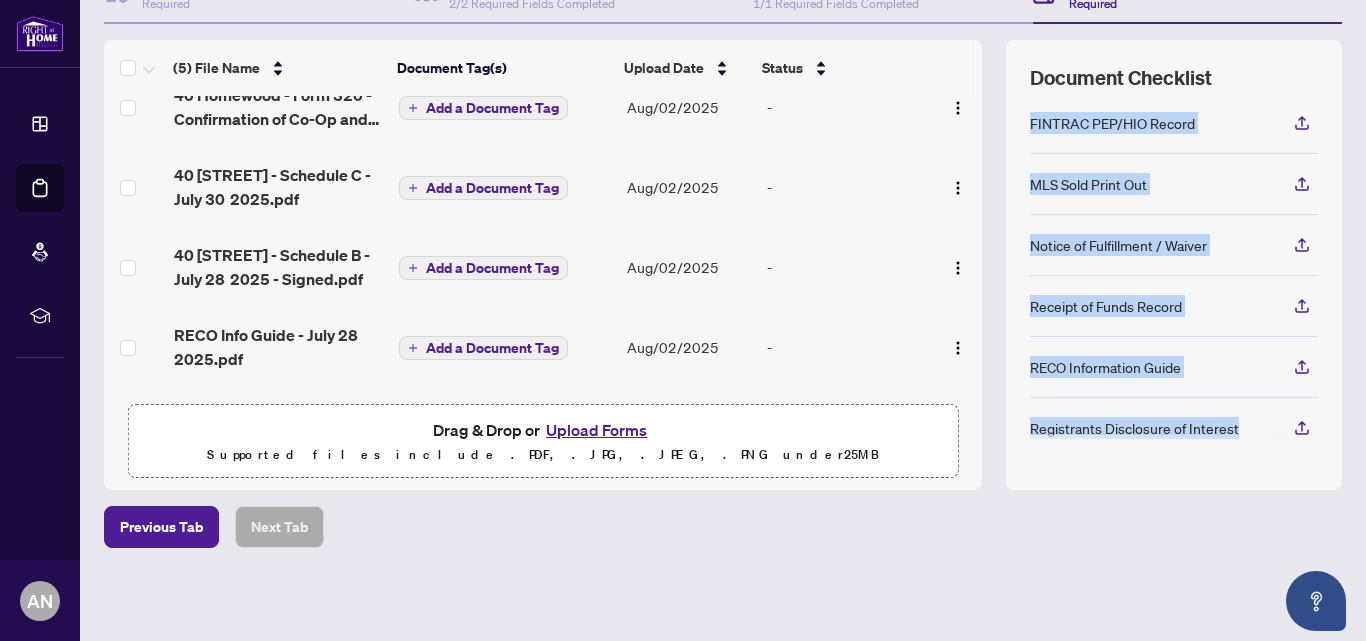 drag, startPoint x: 1149, startPoint y: 329, endPoint x: 1145, endPoint y: 448, distance: 119.06721 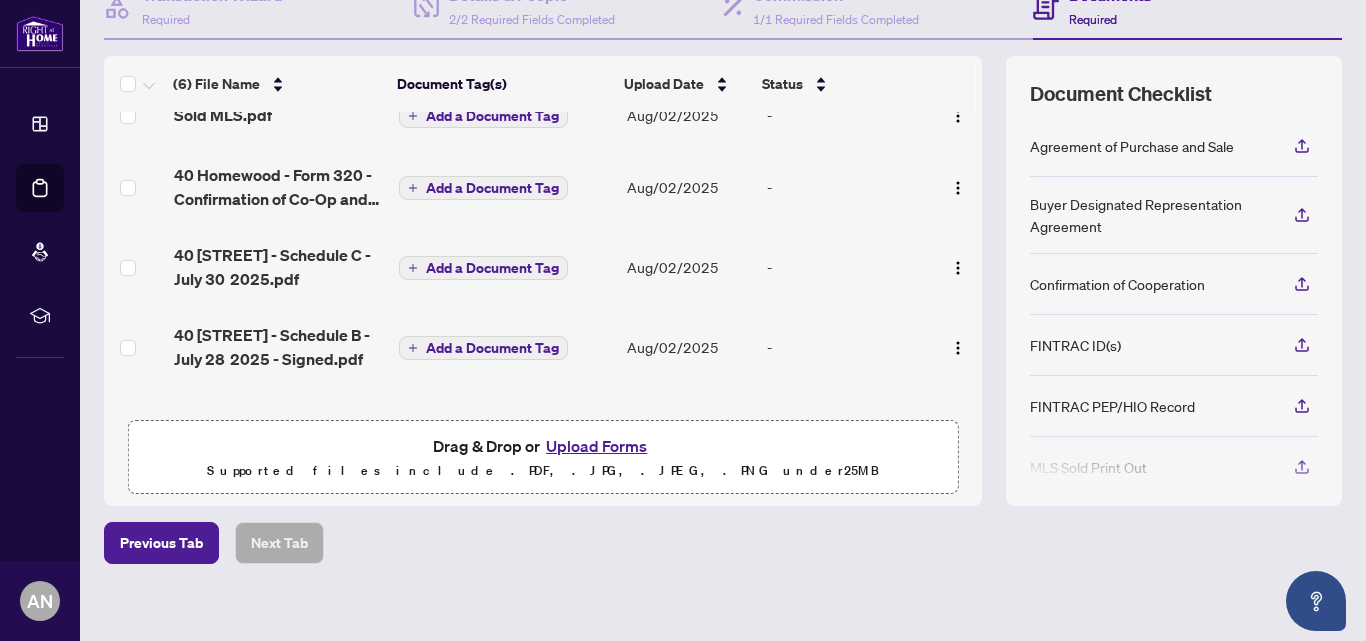 scroll, scrollTop: 234, scrollLeft: 0, axis: vertical 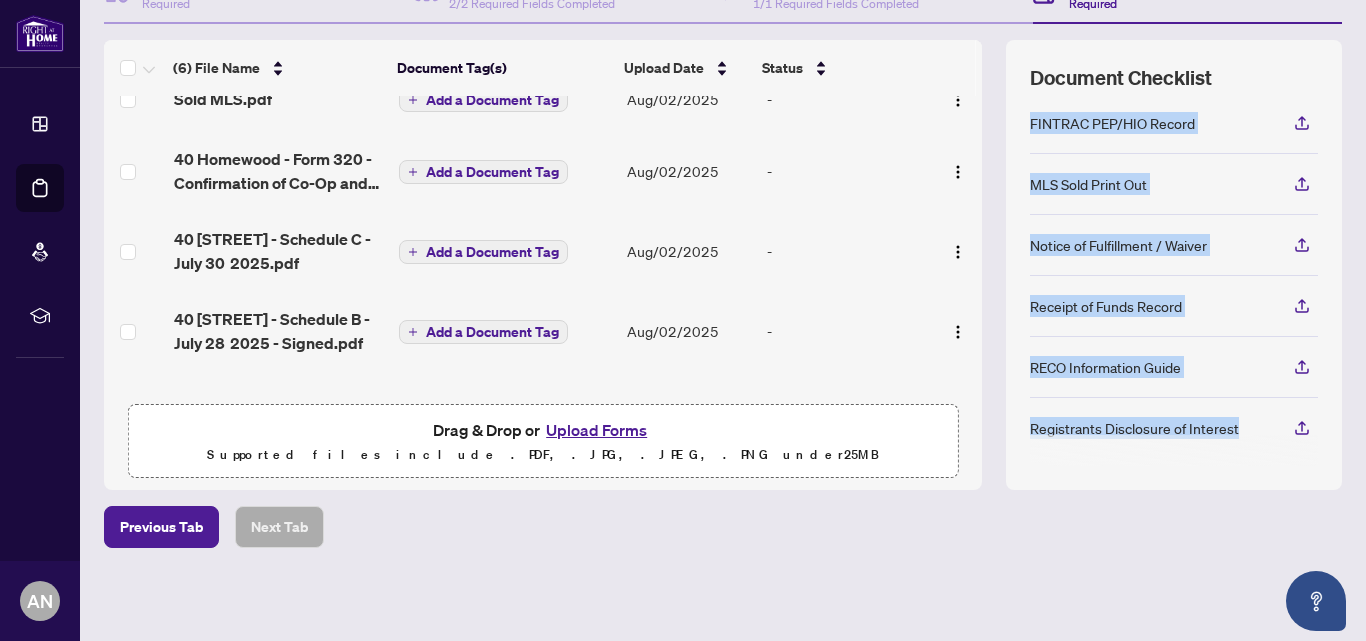 drag, startPoint x: 1094, startPoint y: 334, endPoint x: 1243, endPoint y: 474, distance: 204.45293 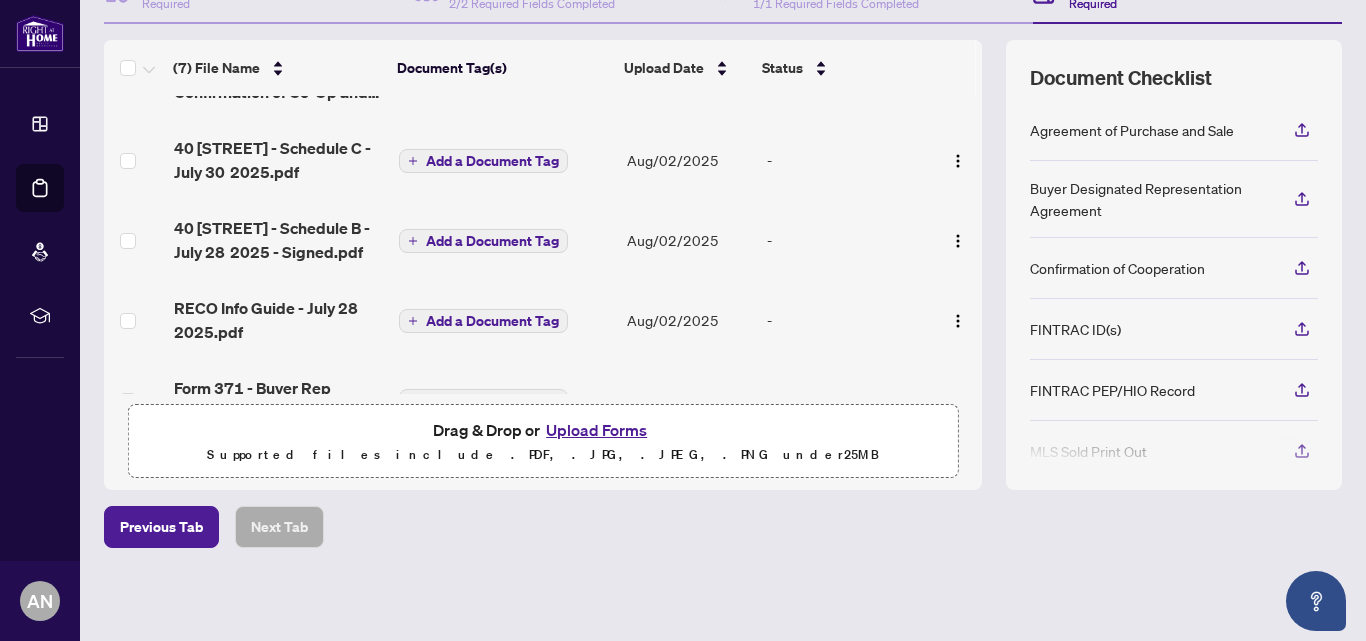 scroll, scrollTop: 253, scrollLeft: 0, axis: vertical 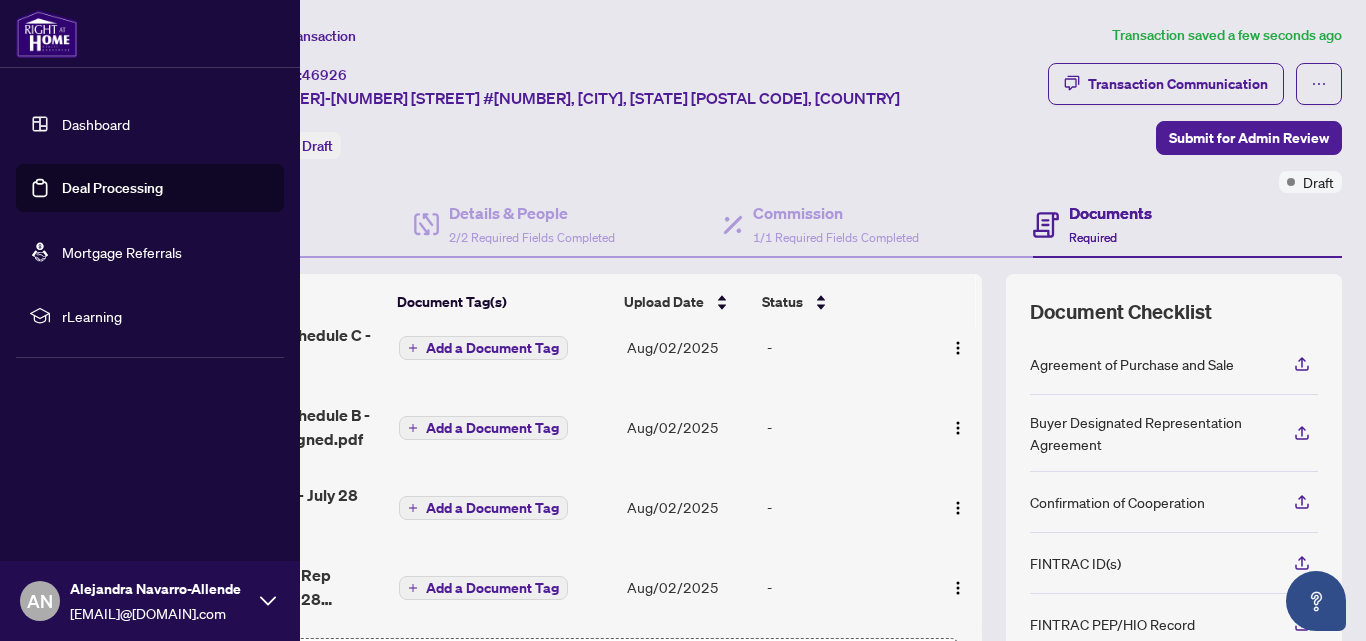 click on "Dashboard" at bounding box center [96, 124] 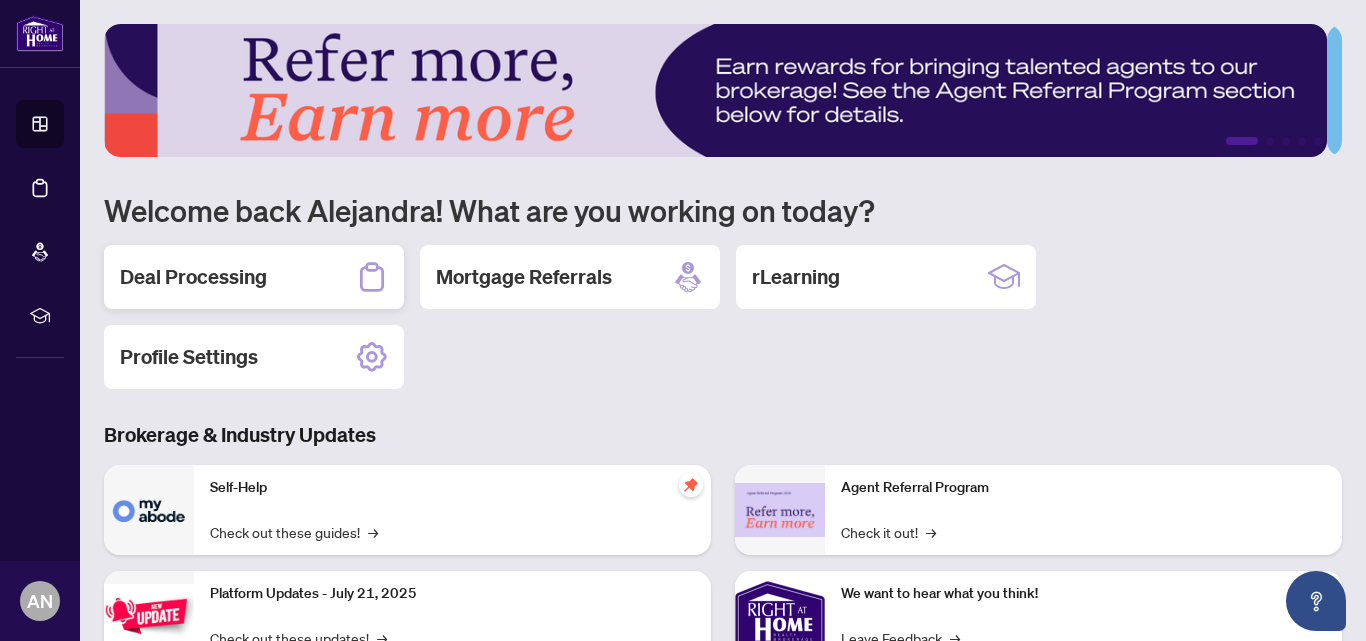 click on "Deal Processing" at bounding box center [254, 277] 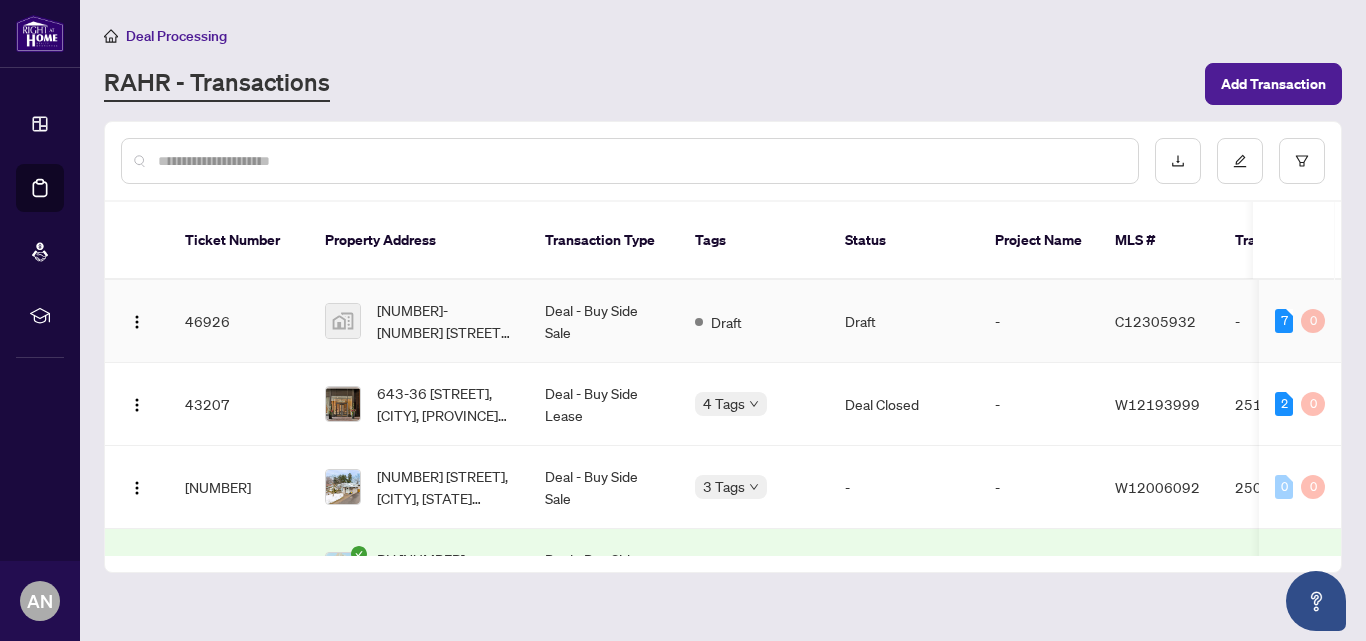 click at bounding box center [343, 321] 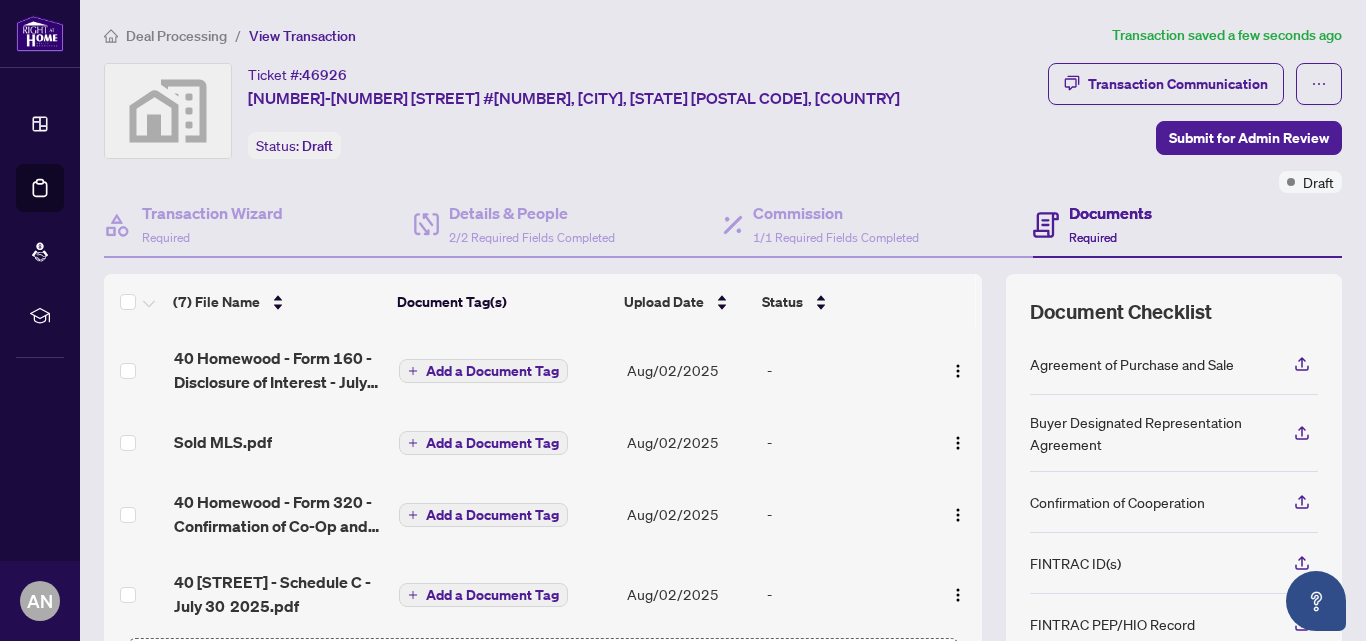 click at bounding box center [168, 111] 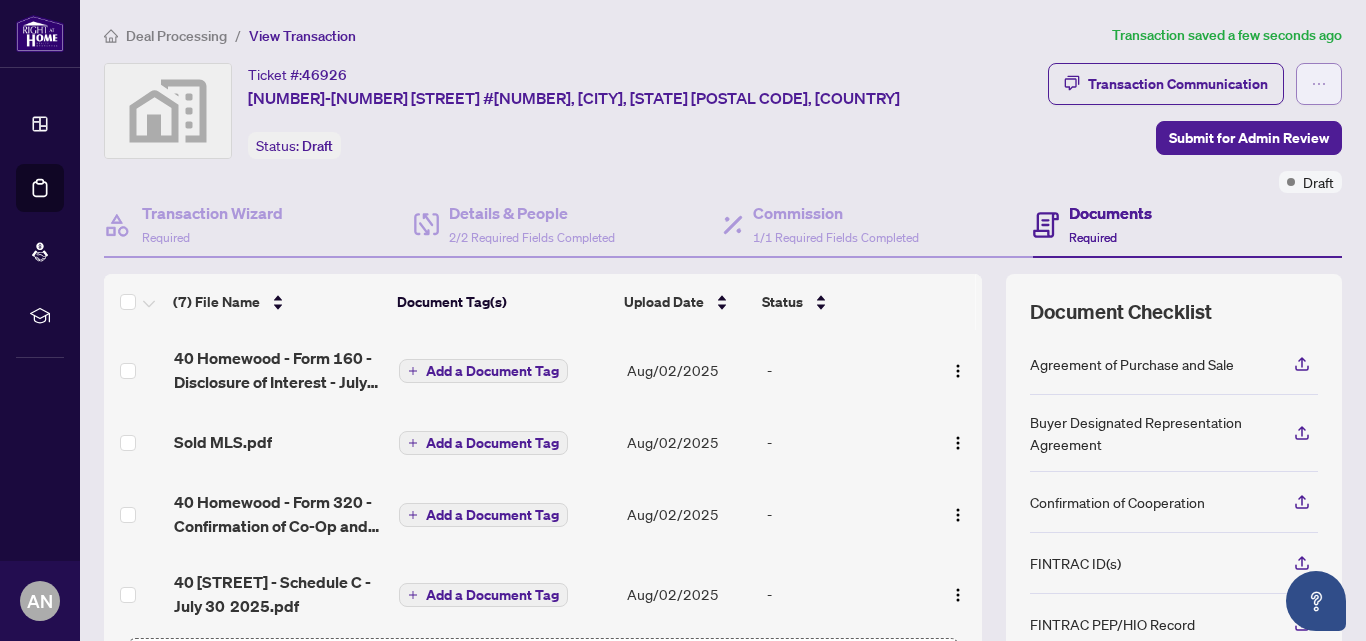 click at bounding box center (1319, 84) 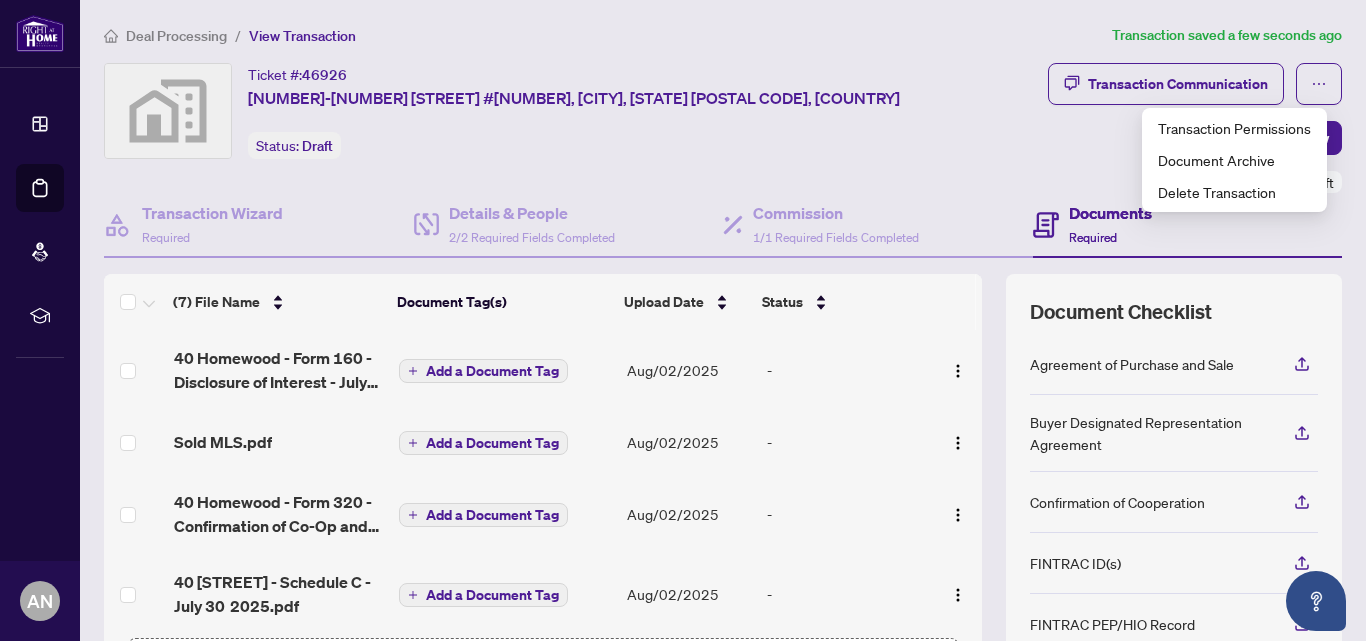 click on "Transaction Communication Submit for Admin Review Draft" at bounding box center (1160, 128) 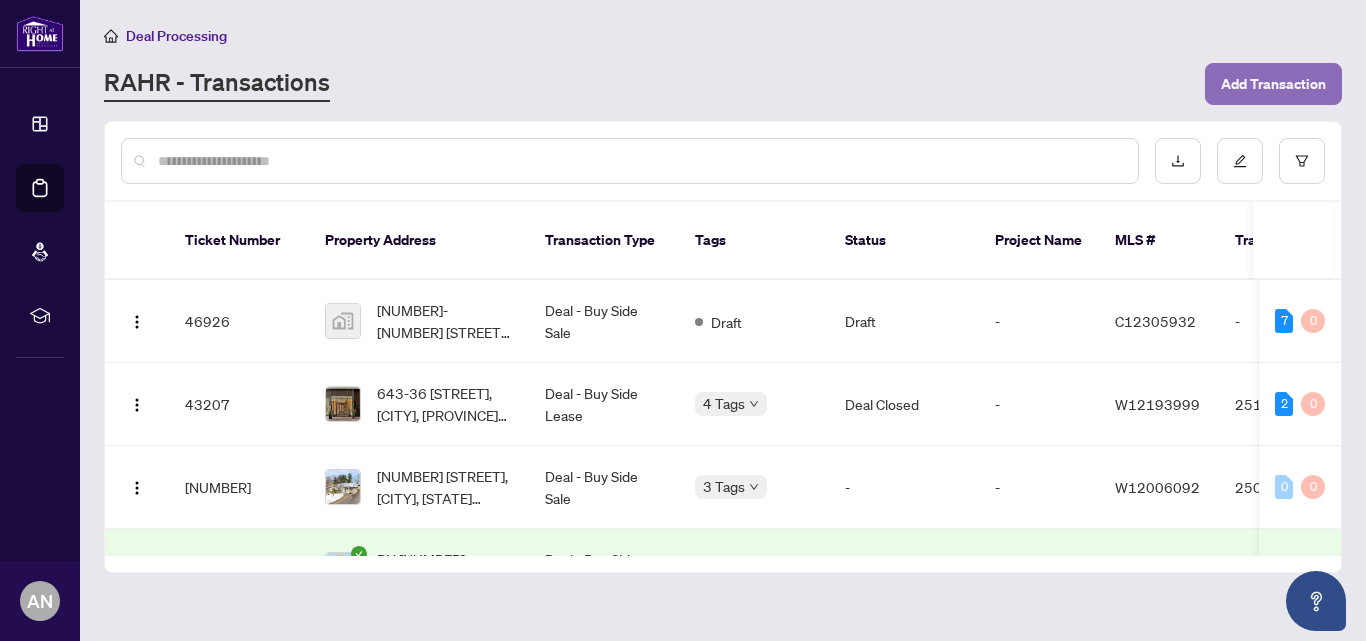 click on "Add Transaction" at bounding box center (1273, 84) 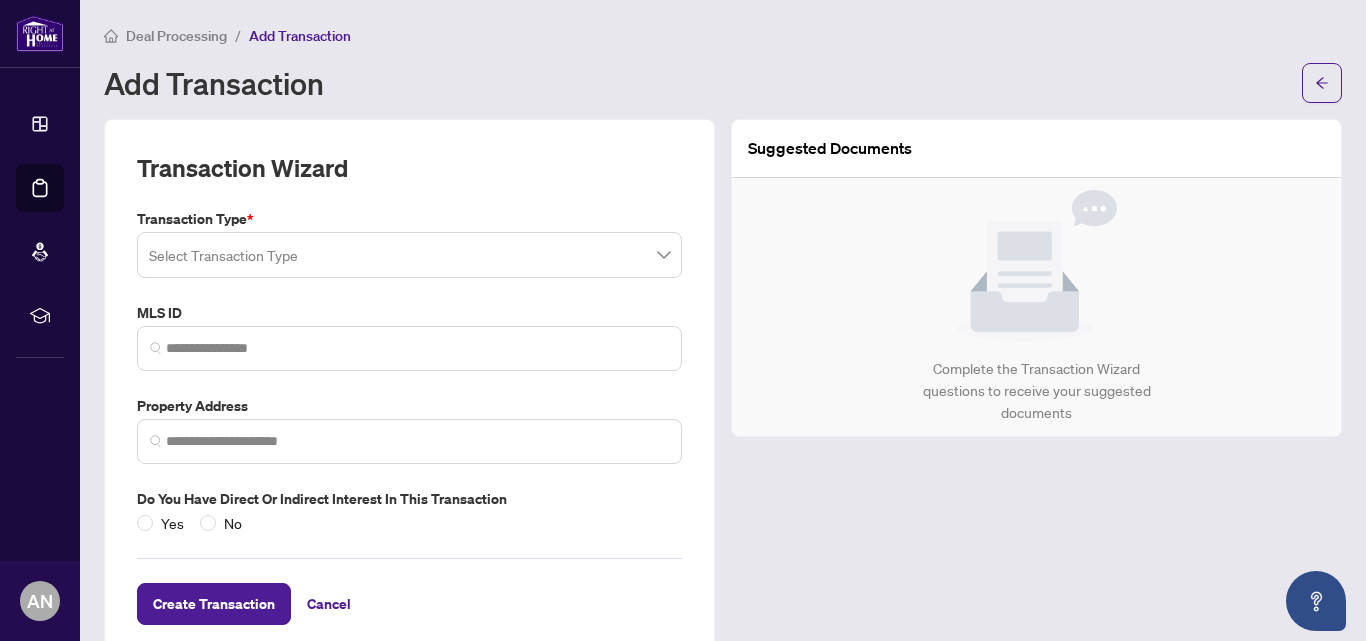 click at bounding box center (409, 255) 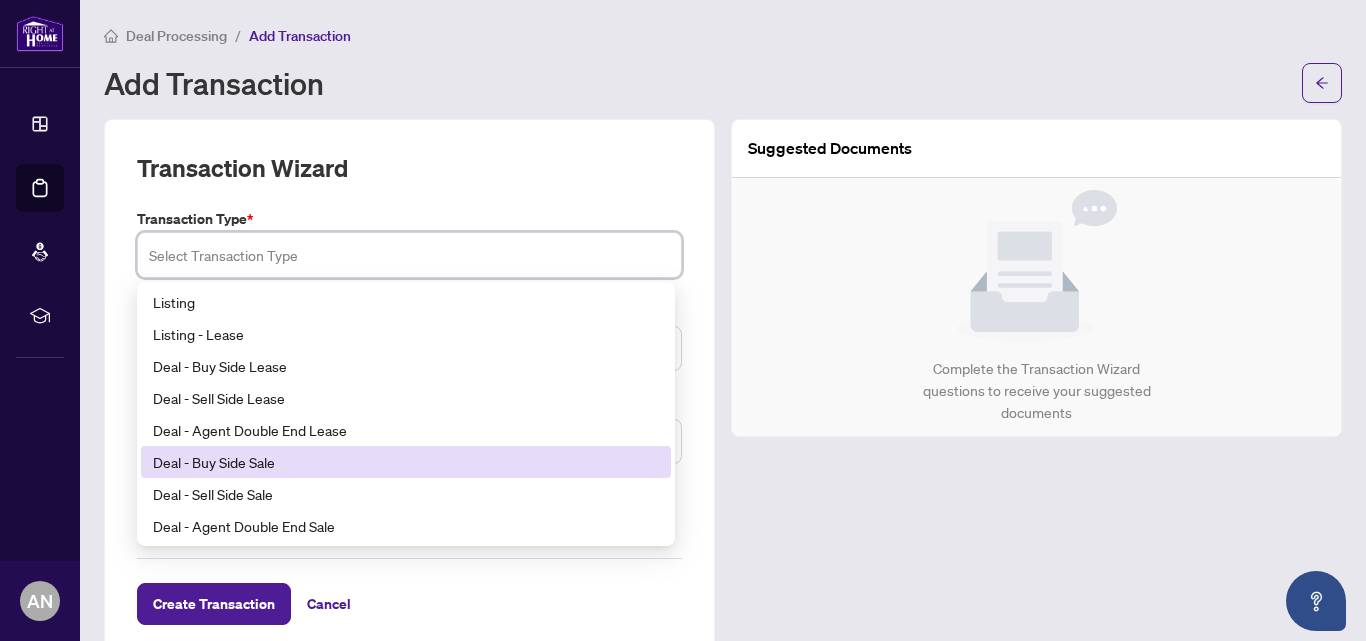 click on "Deal - Buy Side Sale" at bounding box center (406, 462) 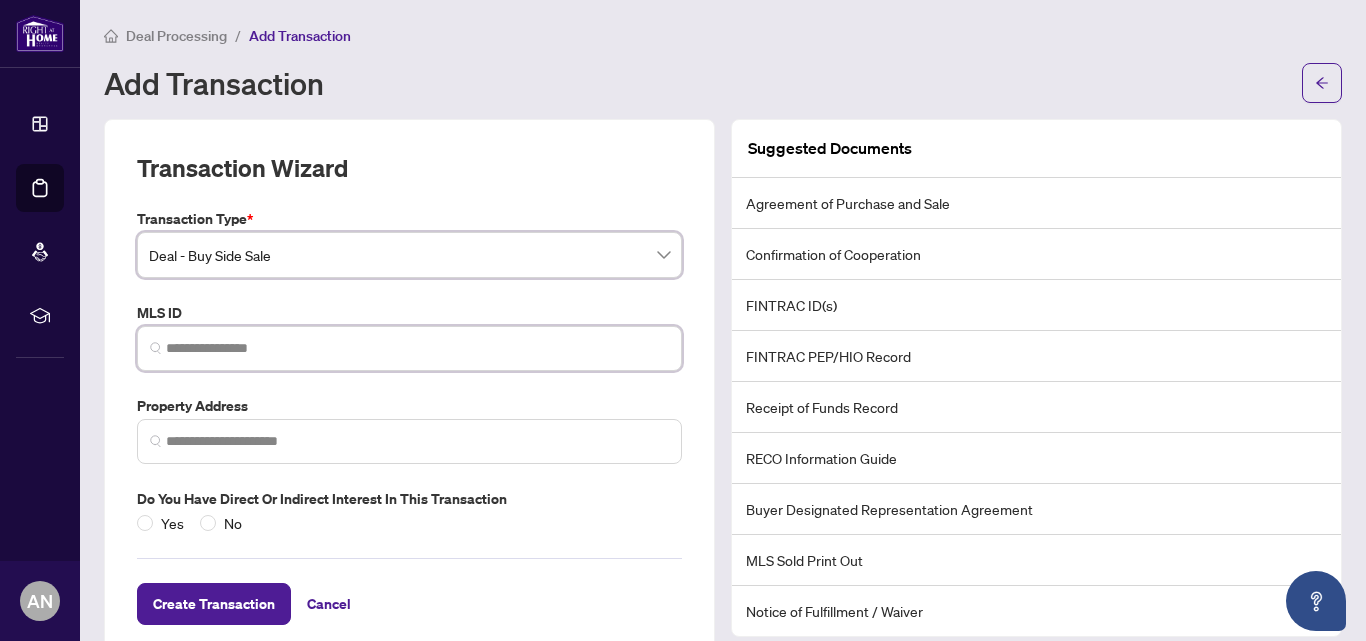 click at bounding box center (417, 348) 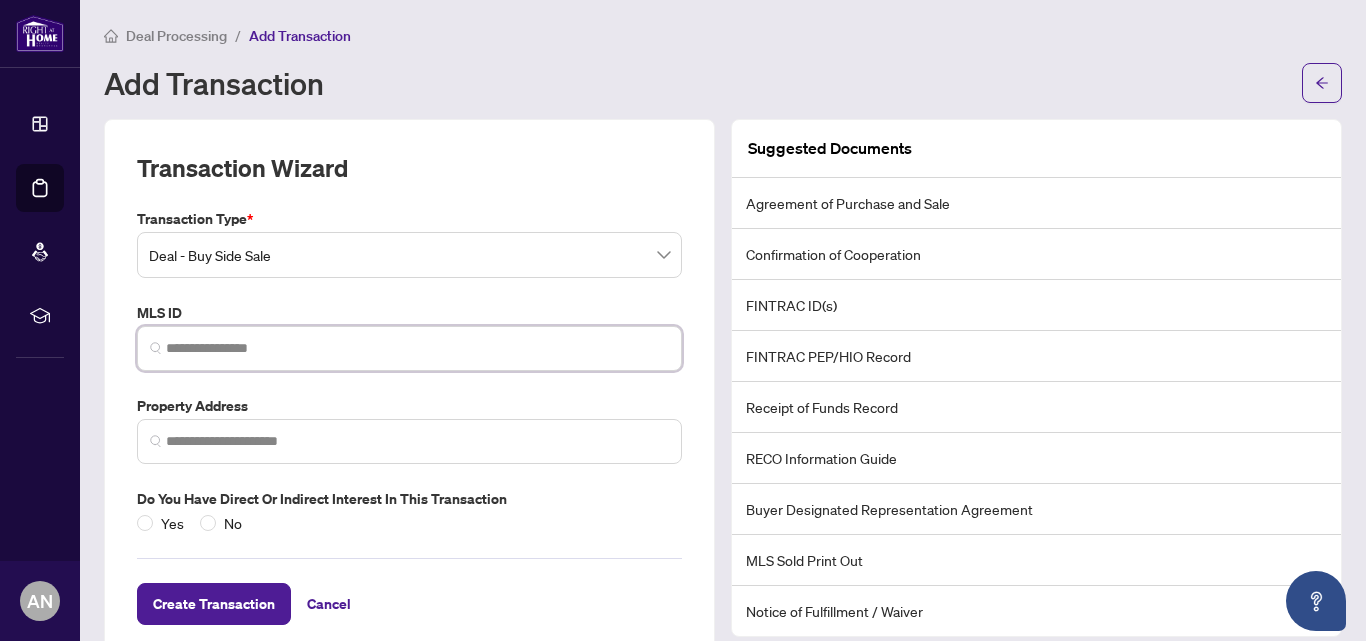 paste on "*********" 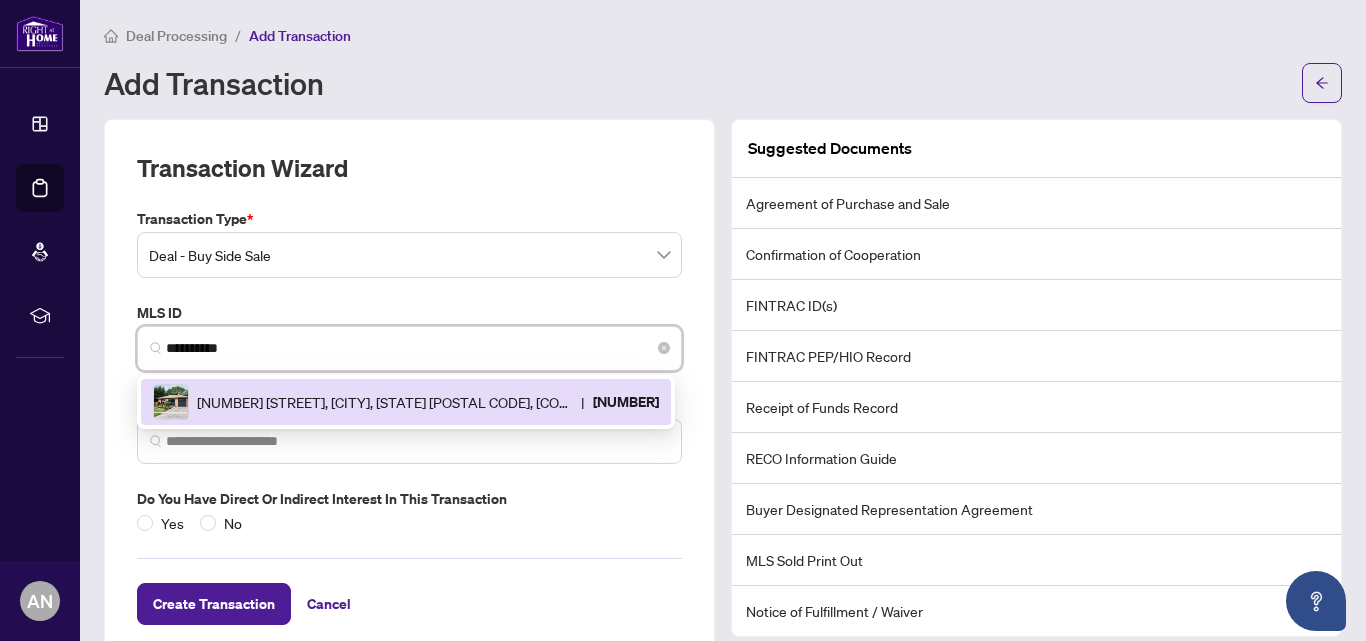 click on "4 [STREET] Cres, [CITY], [PROVINCE] [POSTAL CODE], Canada | W12314066" at bounding box center (406, 402) 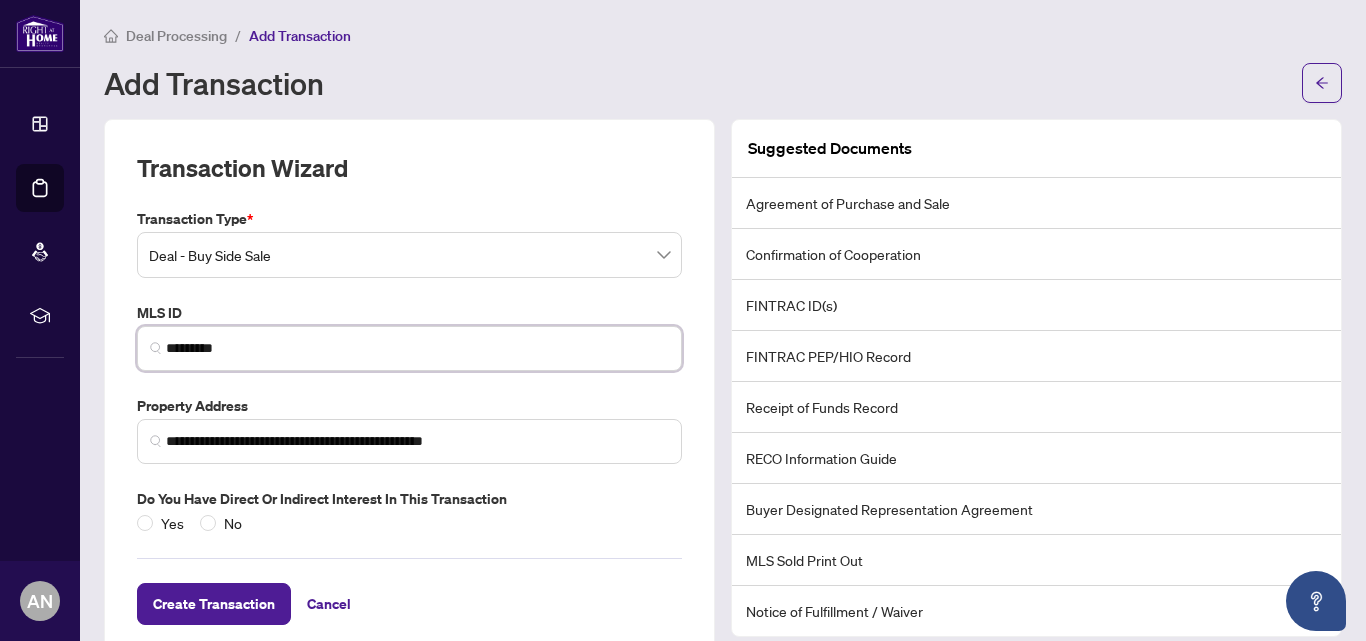 scroll, scrollTop: 40, scrollLeft: 0, axis: vertical 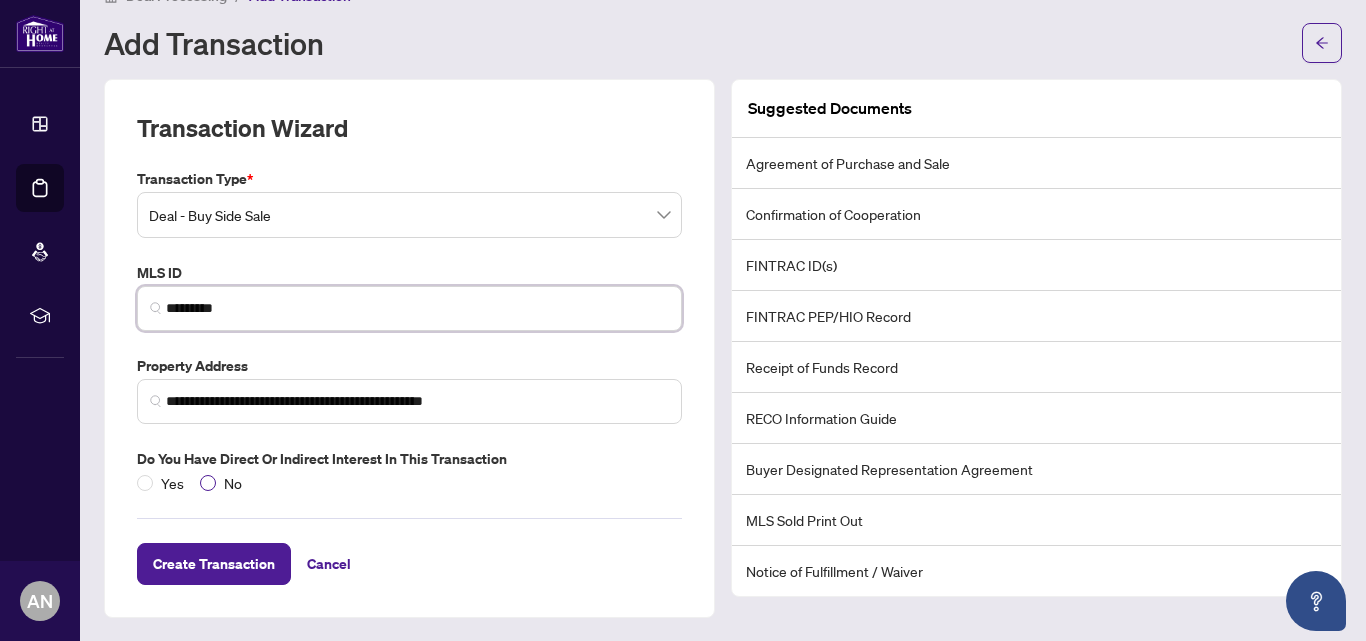 type on "*********" 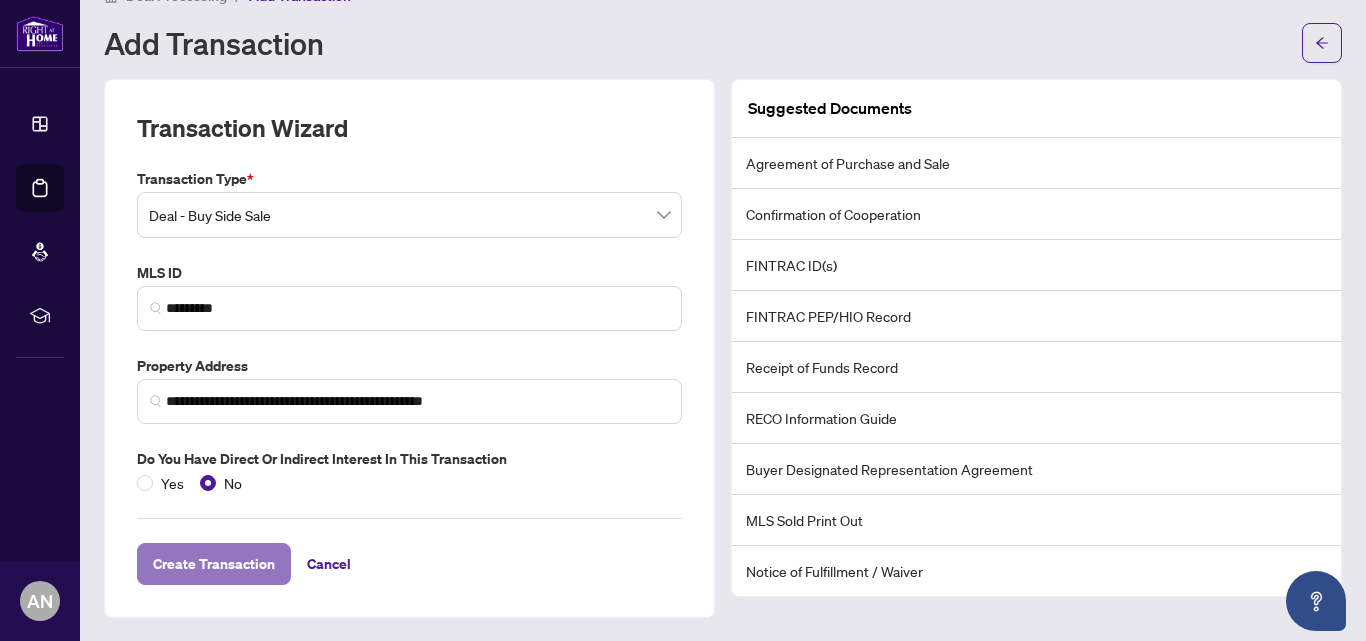 click on "Create Transaction" at bounding box center (214, 564) 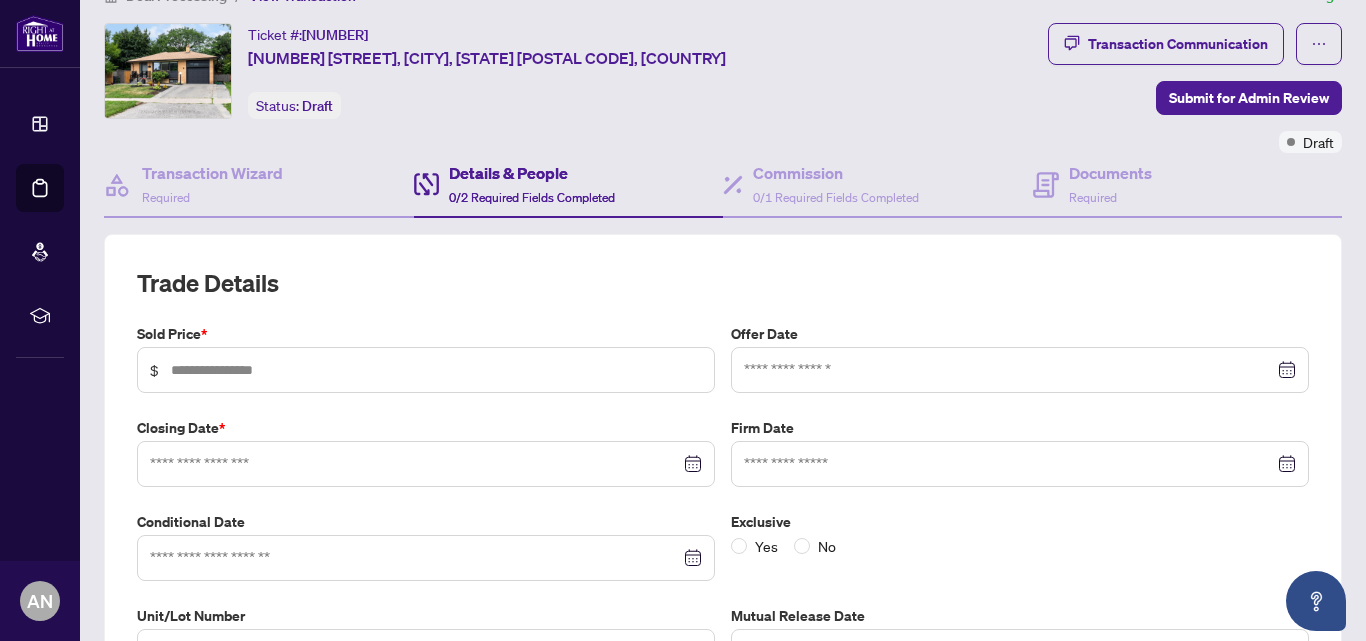 type on "**********" 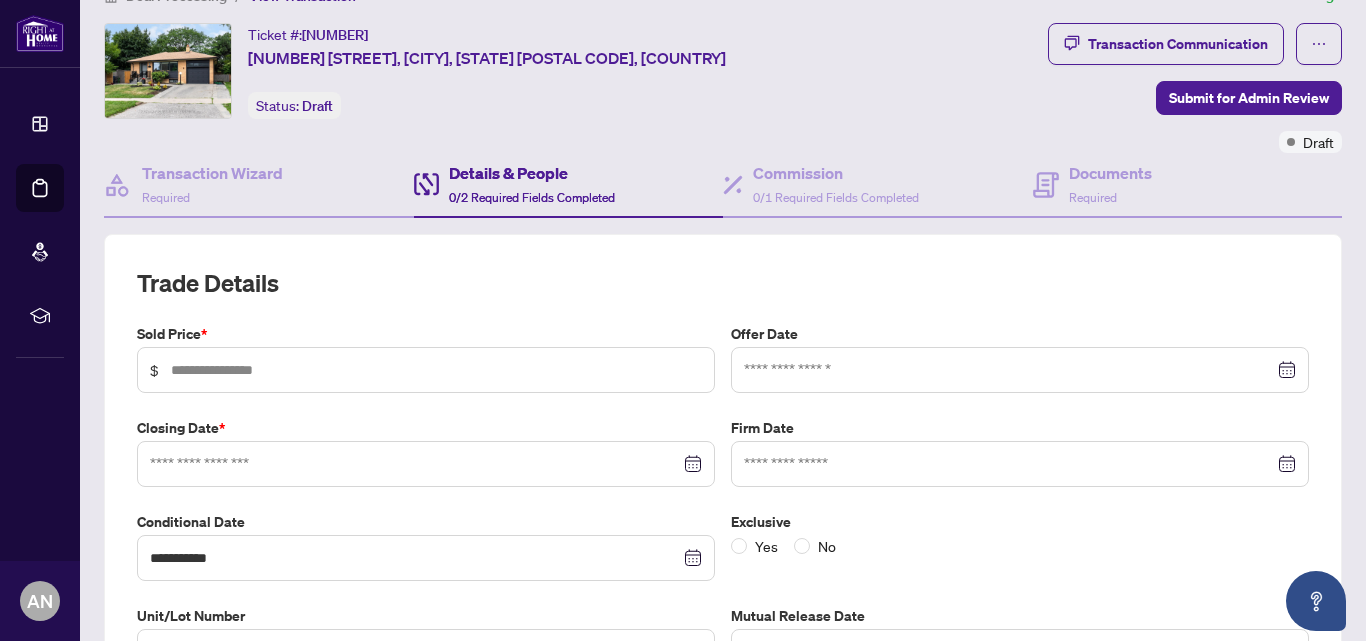 click on "$" at bounding box center (426, 370) 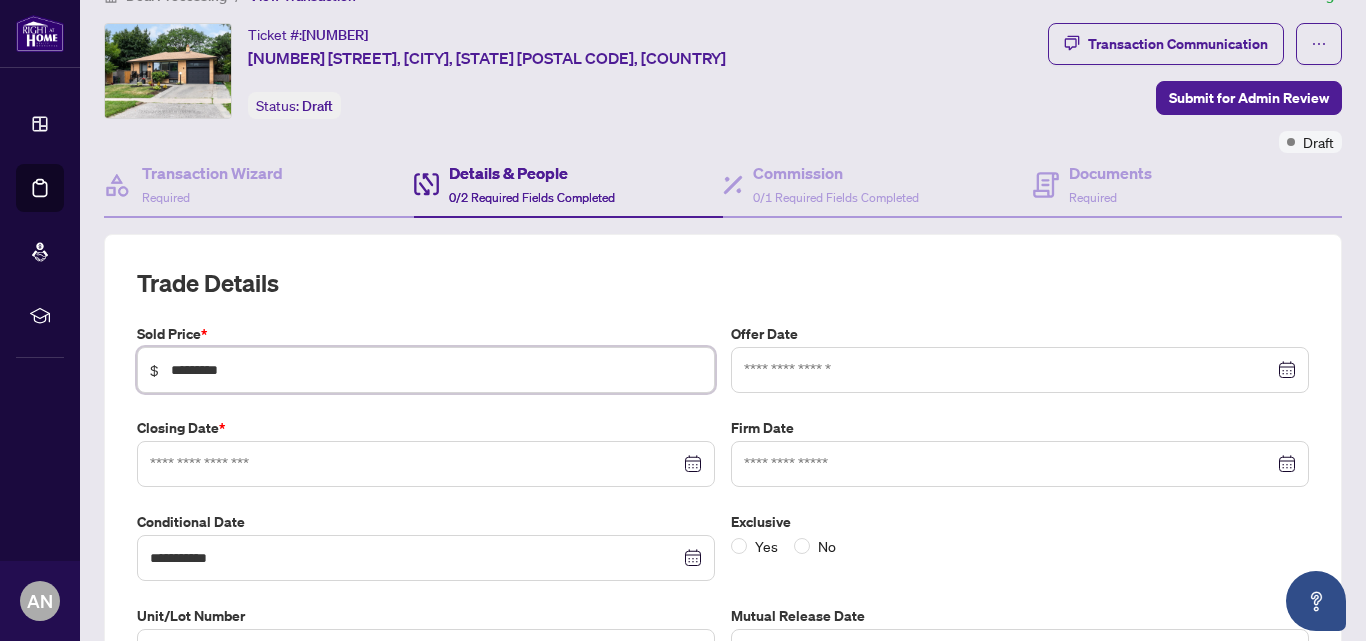 click on "*********" at bounding box center (436, 370) 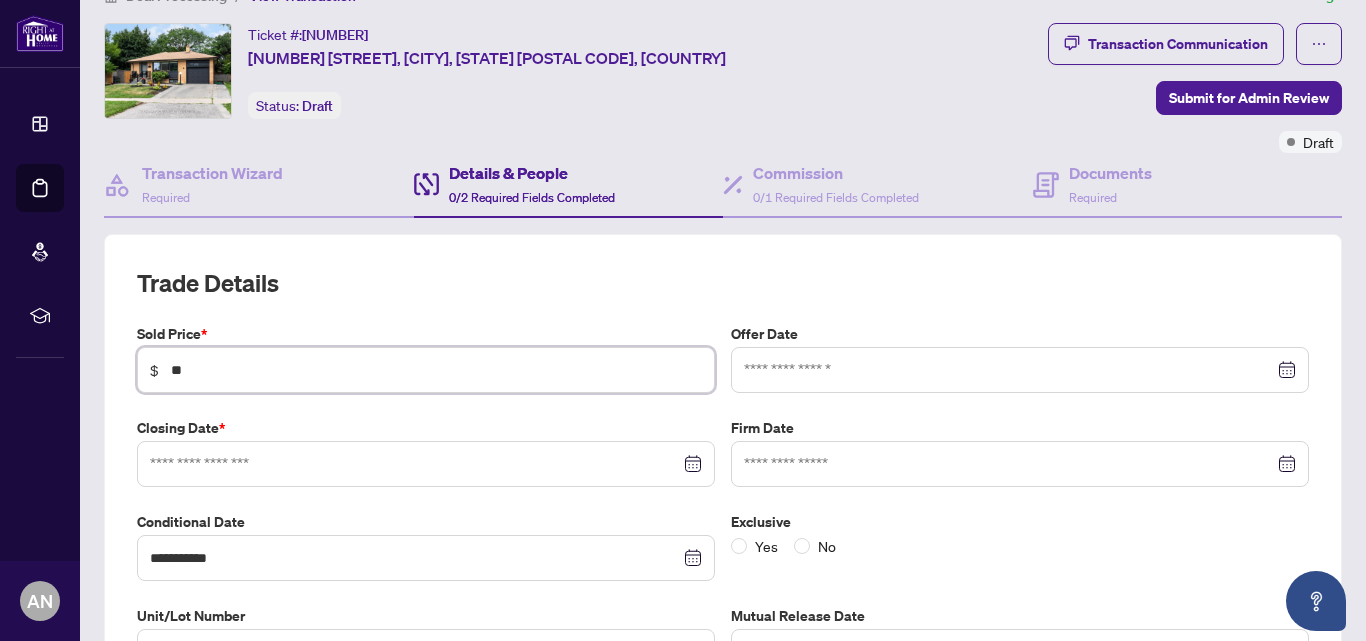 type on "*" 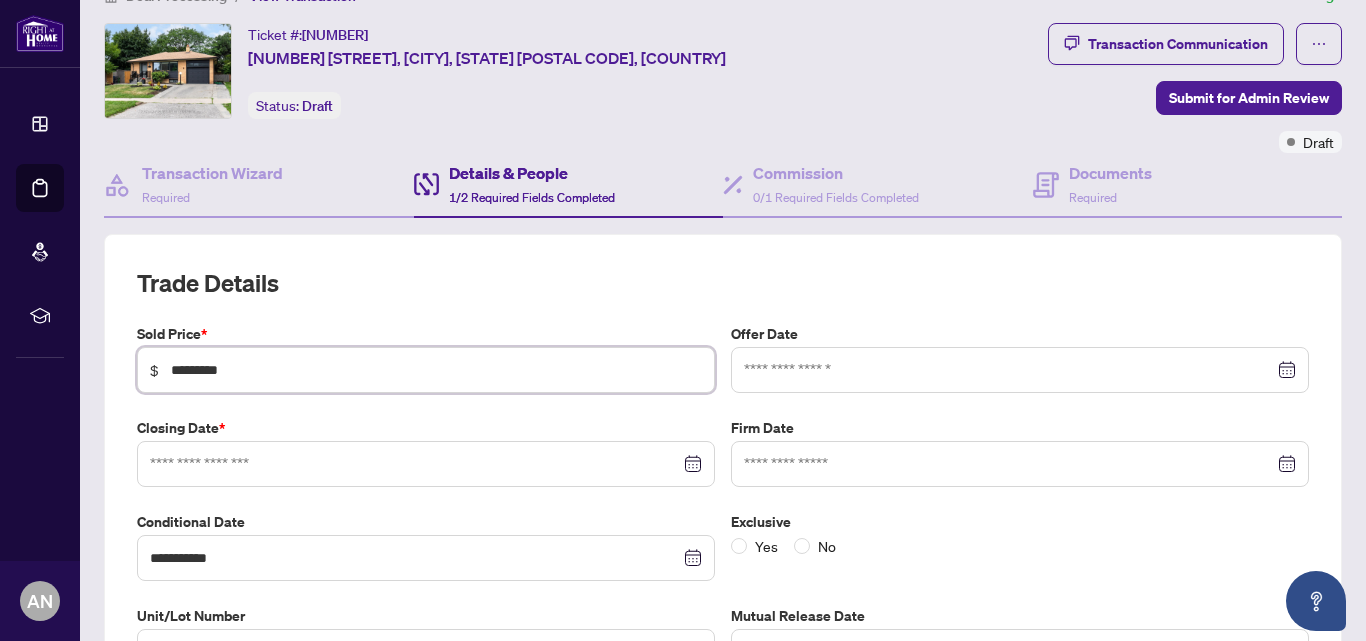 click at bounding box center (426, 464) 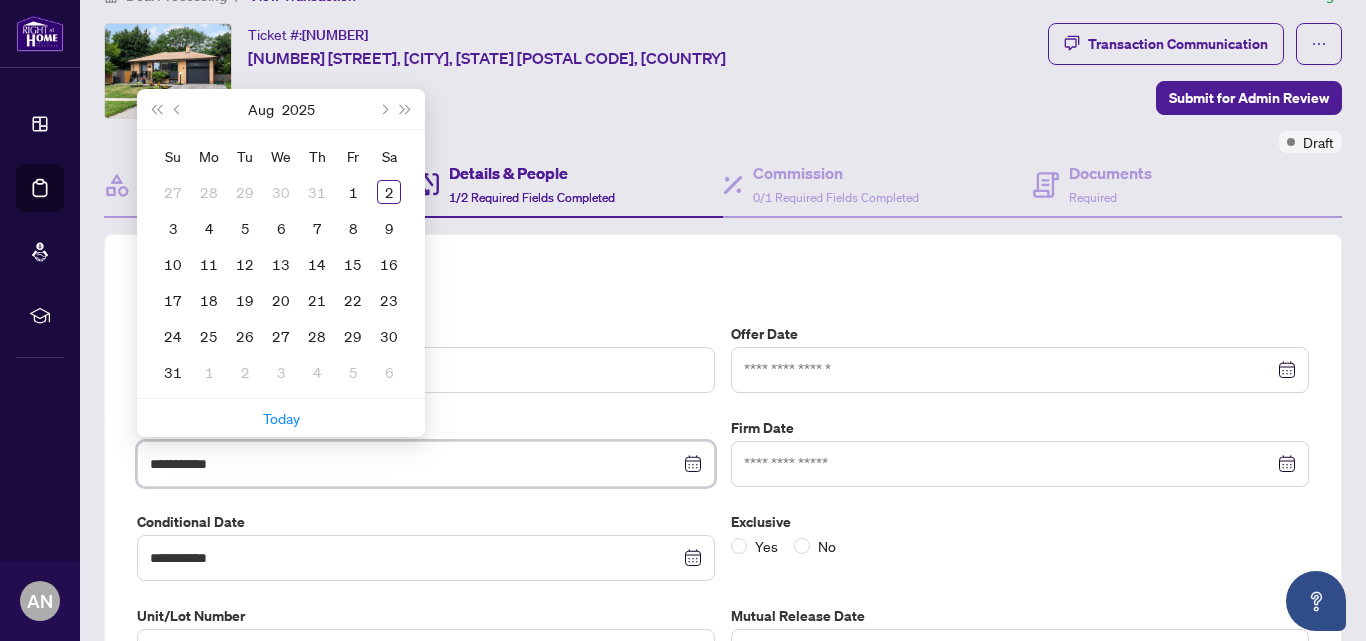 type on "**********" 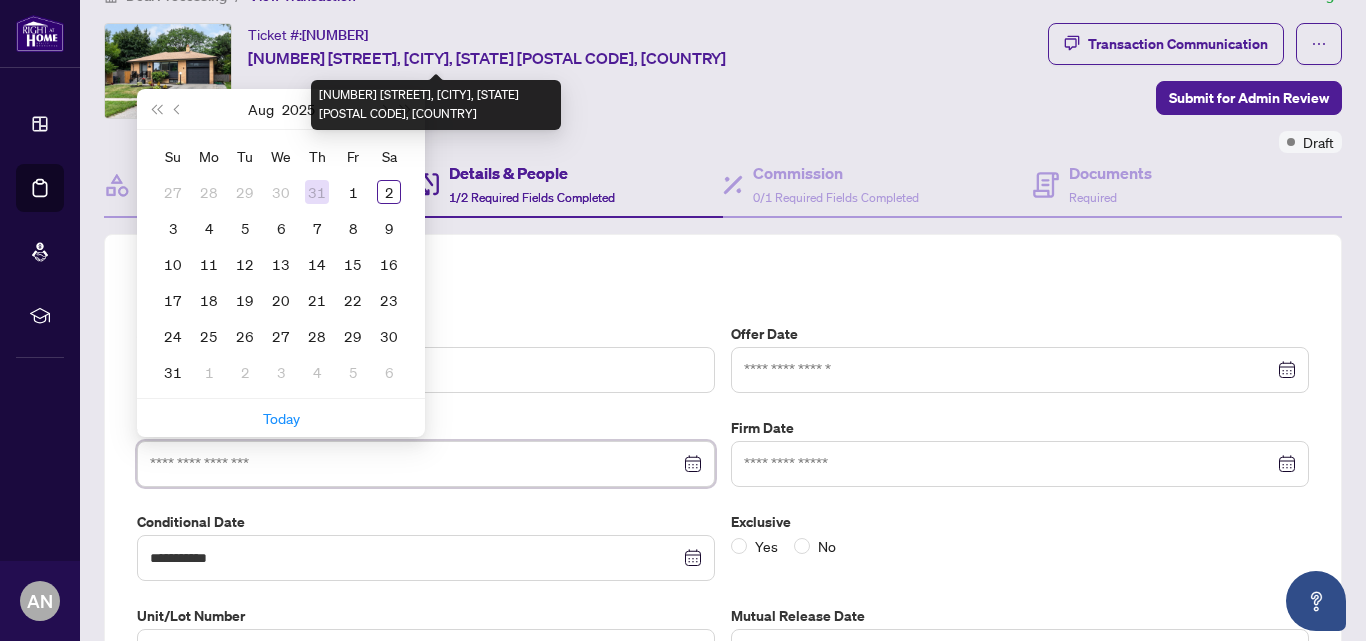 type on "**********" 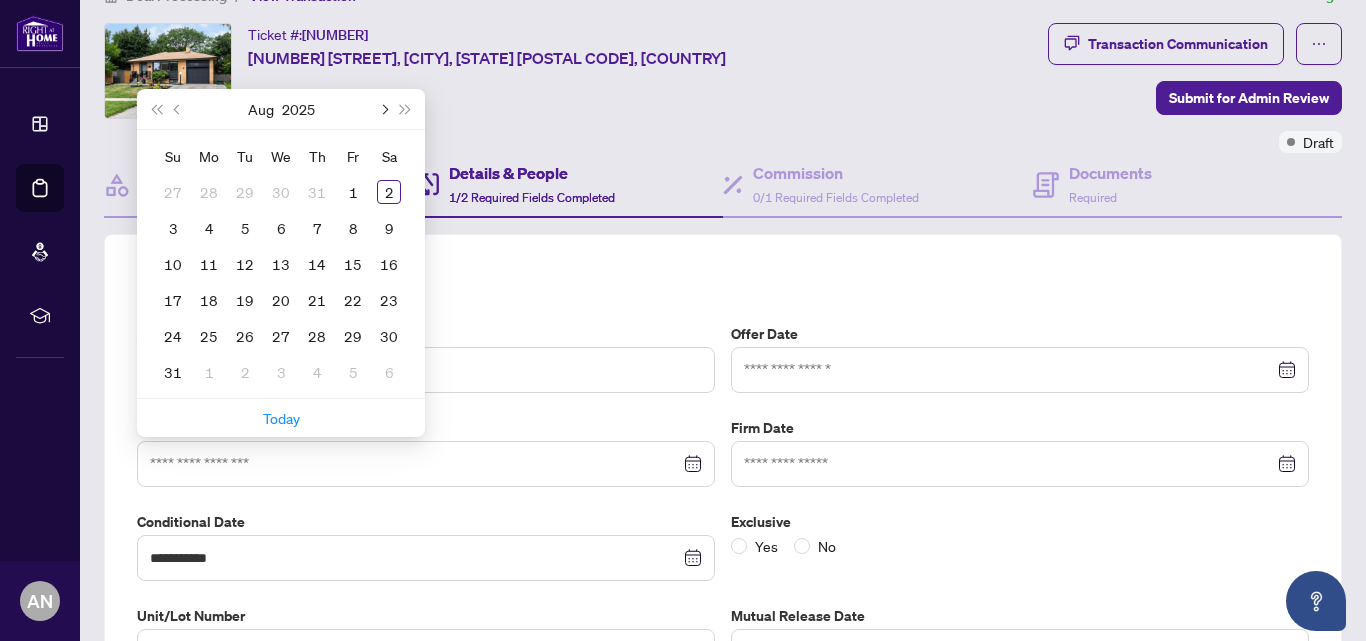 click at bounding box center [383, 109] 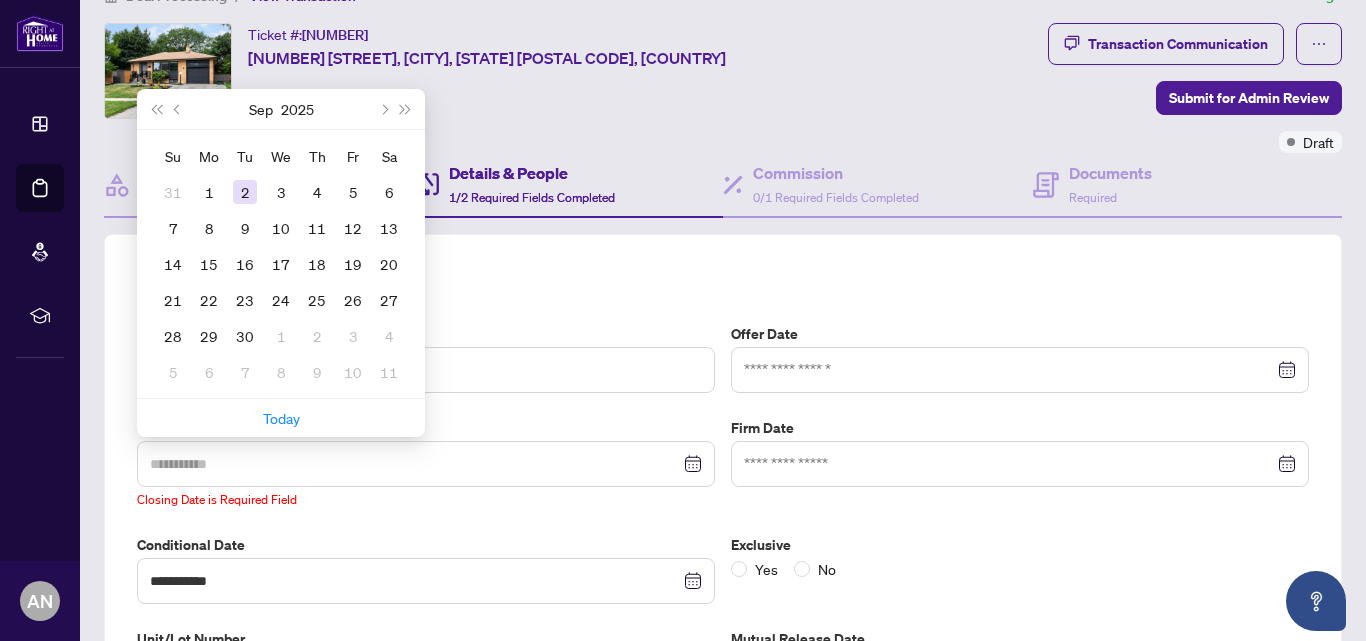 type on "**********" 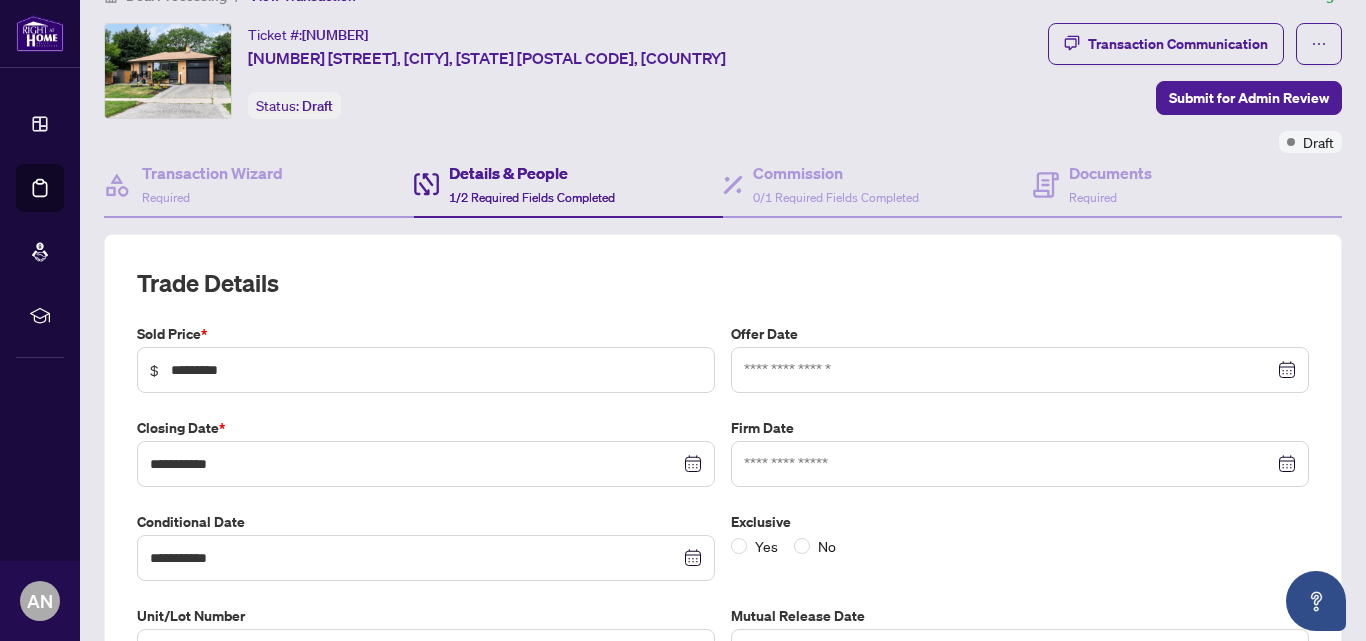 click at bounding box center [1020, 370] 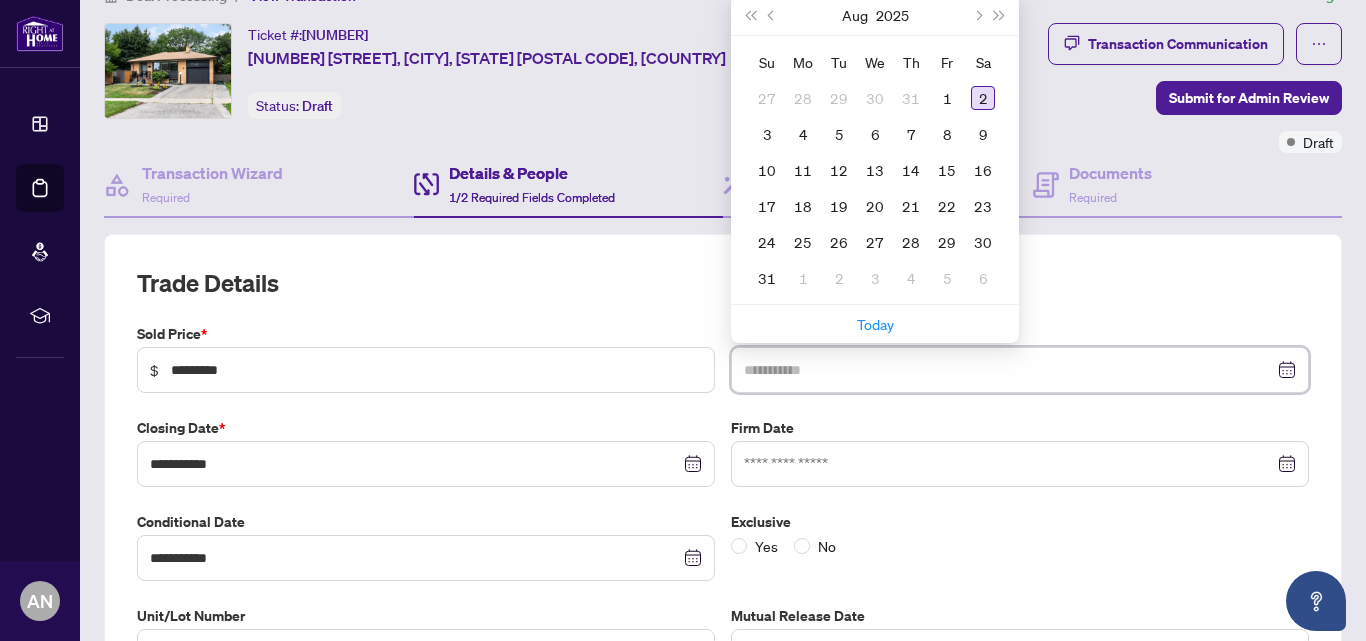 type on "**********" 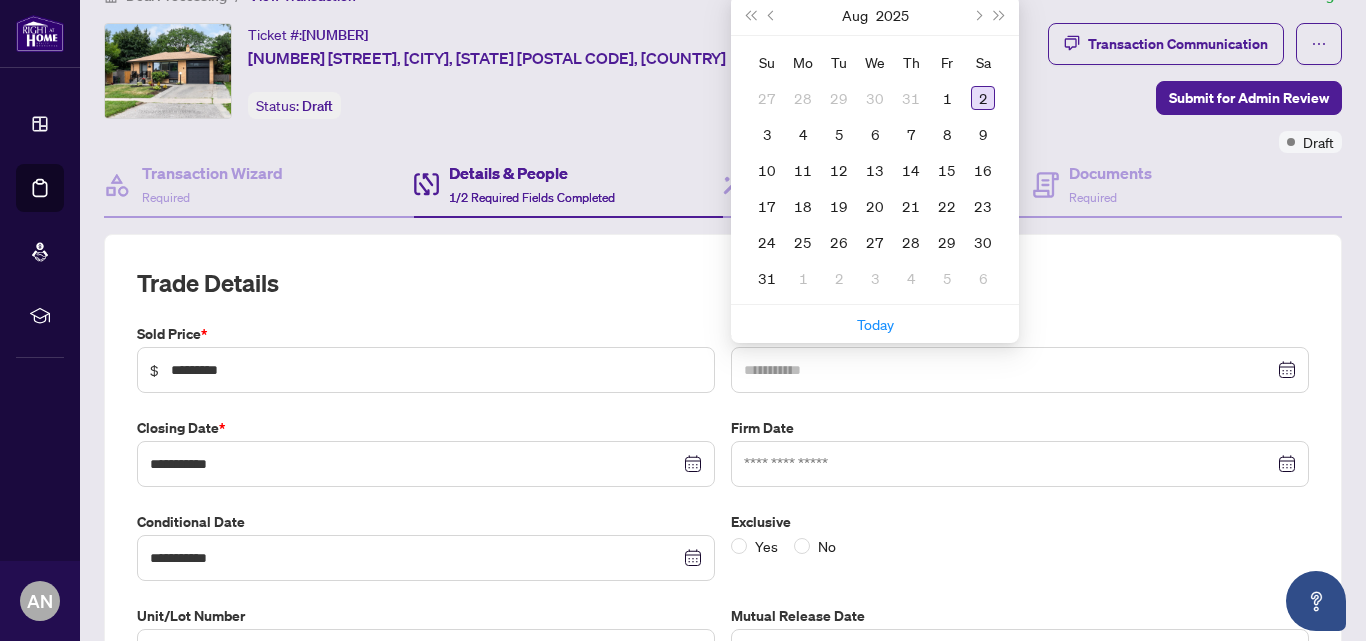 click on "2" at bounding box center (983, 98) 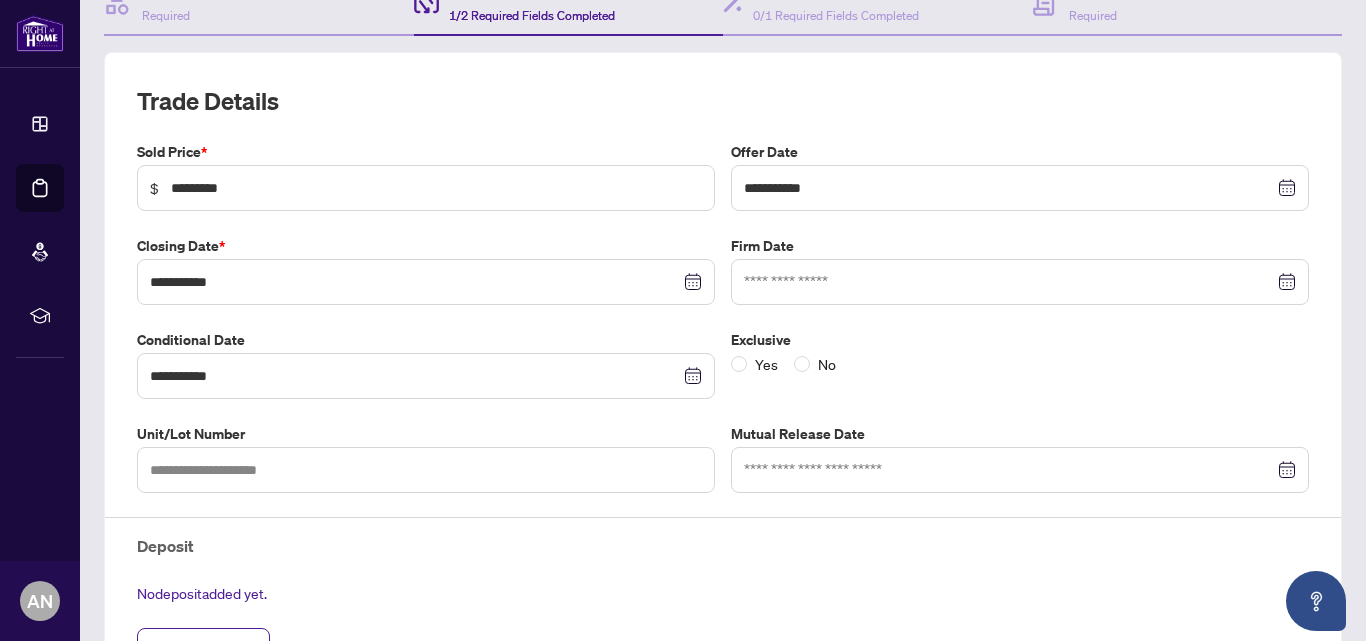 scroll, scrollTop: 273, scrollLeft: 0, axis: vertical 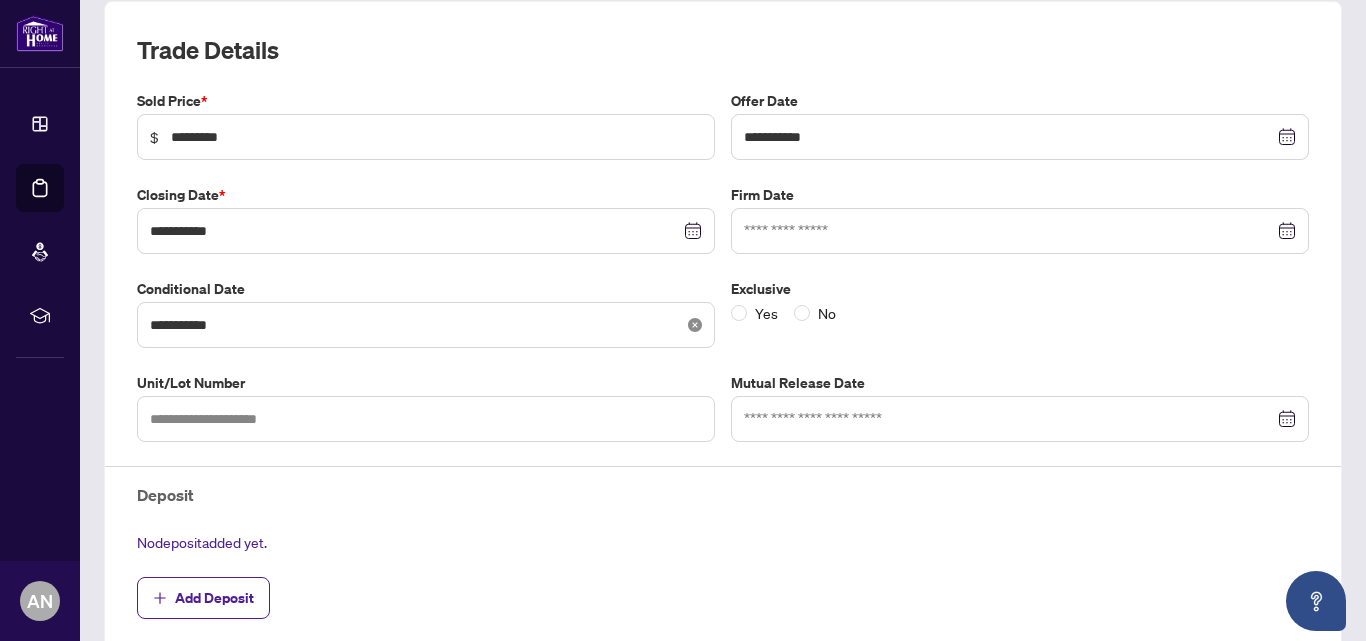 click 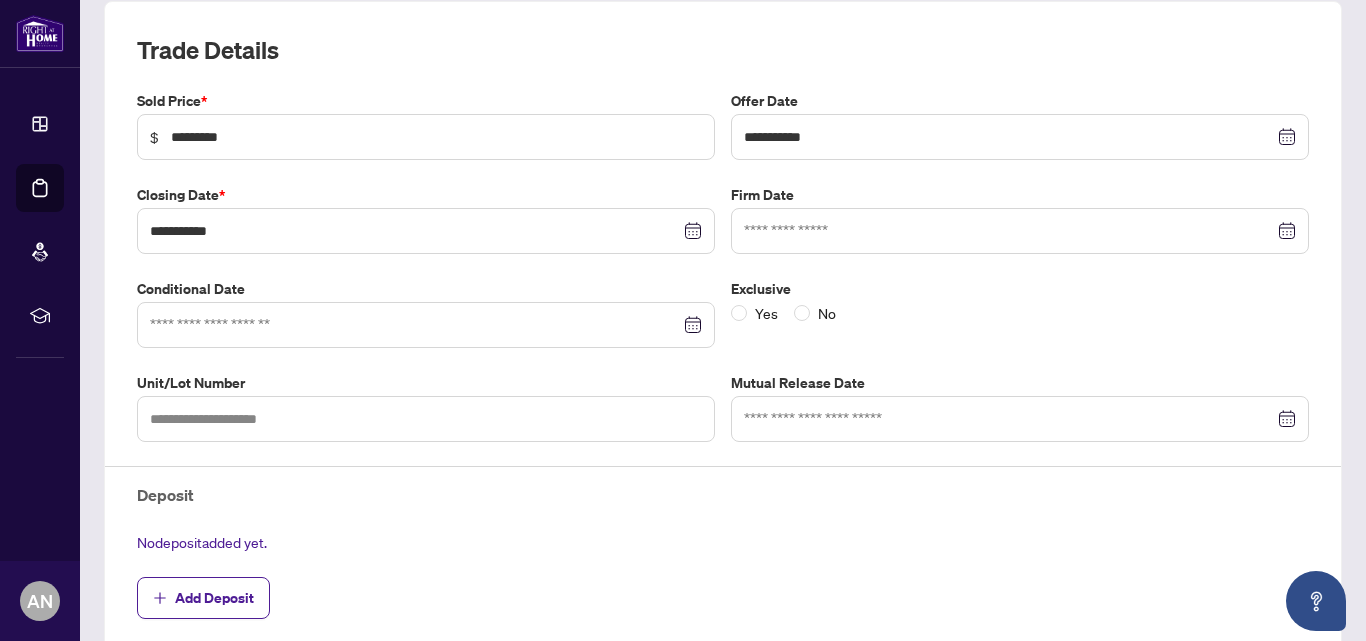 click at bounding box center [426, 325] 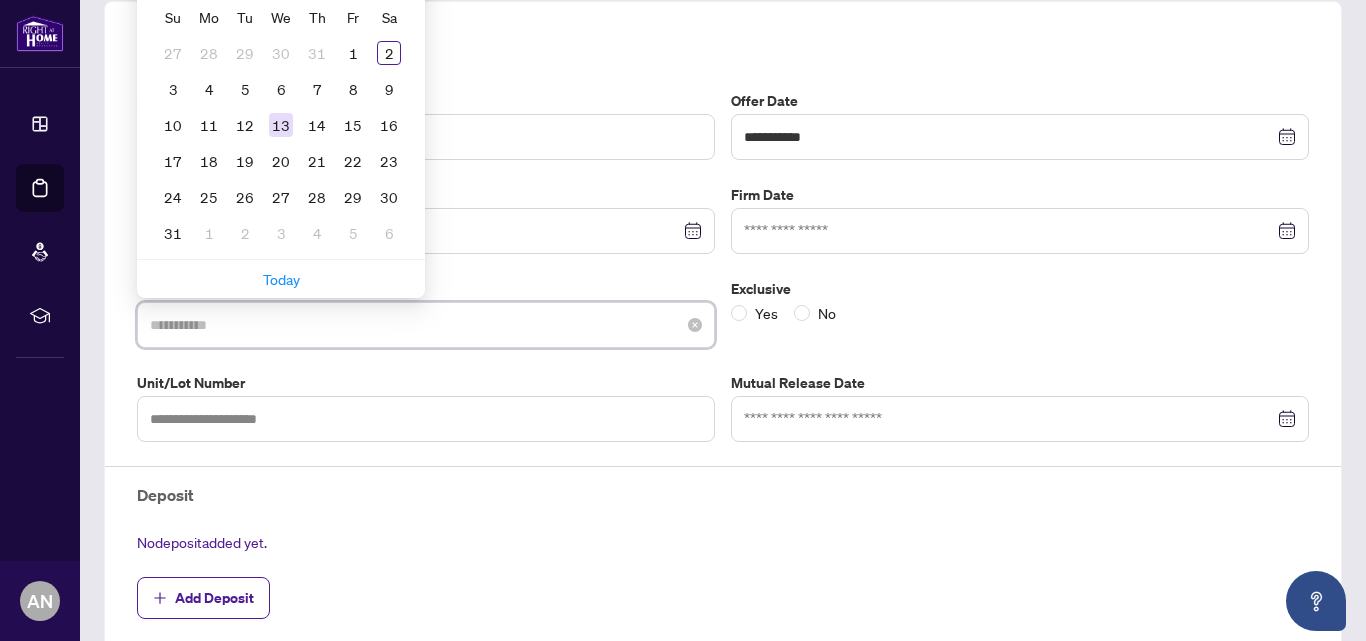 type on "**********" 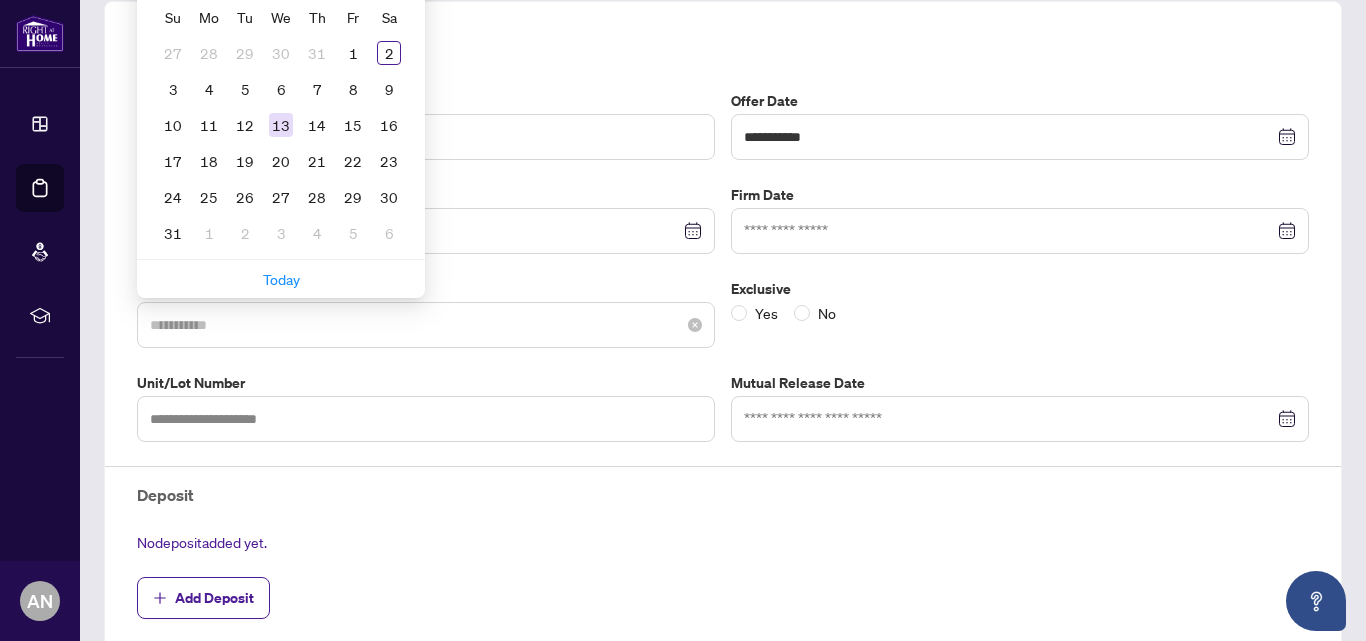 click on "13" at bounding box center [281, 125] 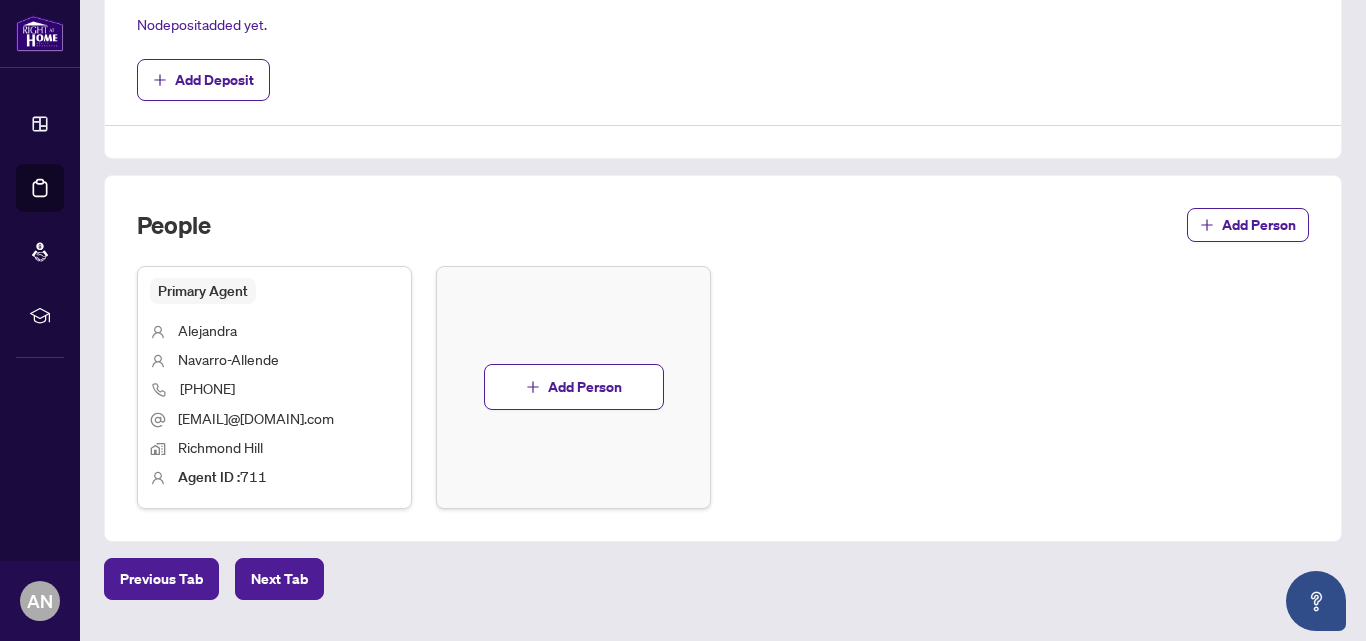 scroll, scrollTop: 808, scrollLeft: 0, axis: vertical 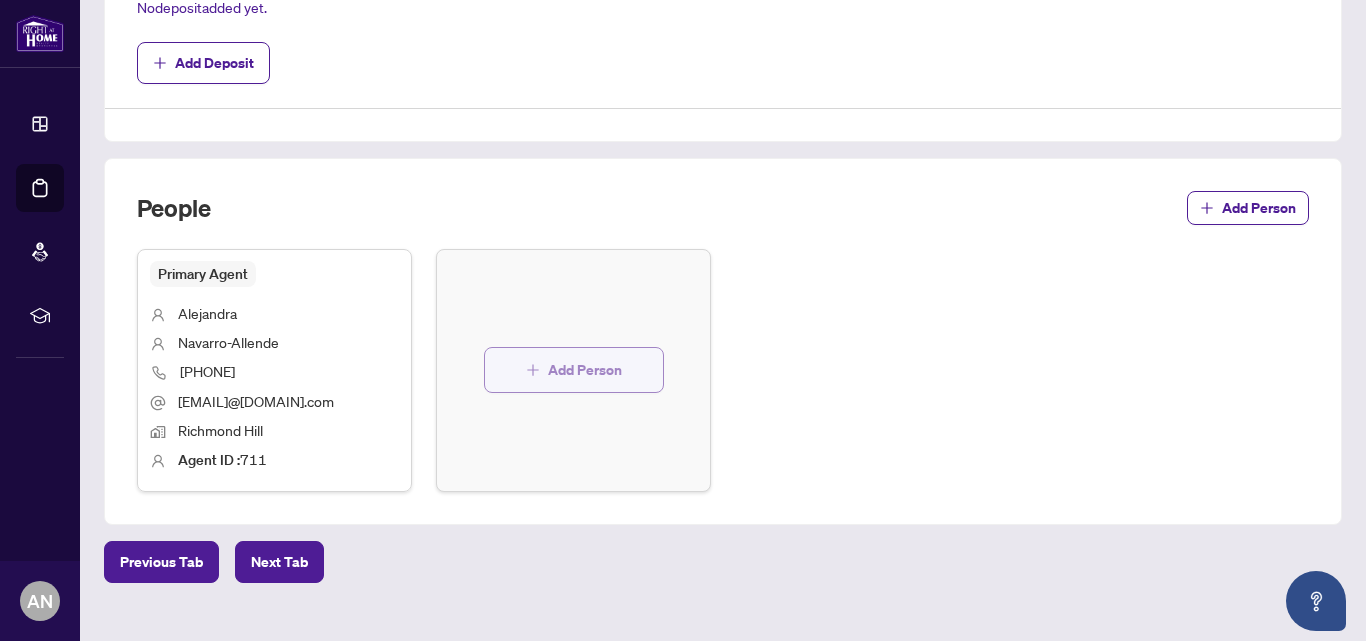 click on "Add Person" at bounding box center [585, 370] 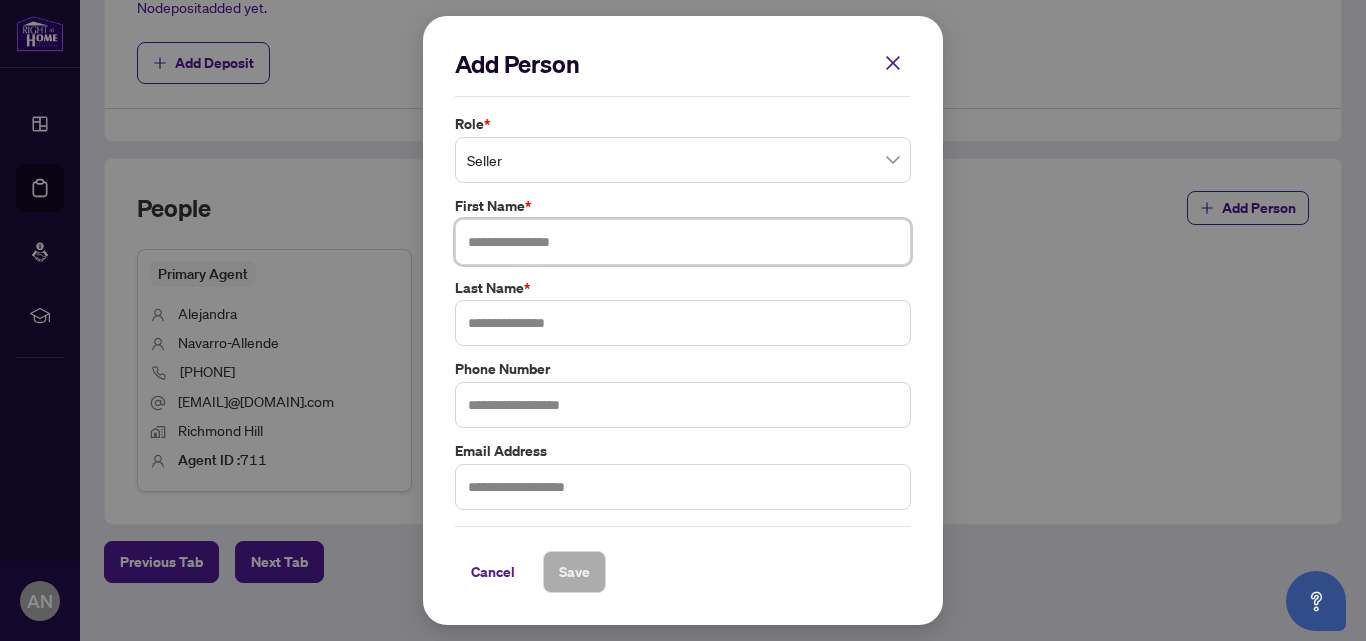 click at bounding box center (683, 242) 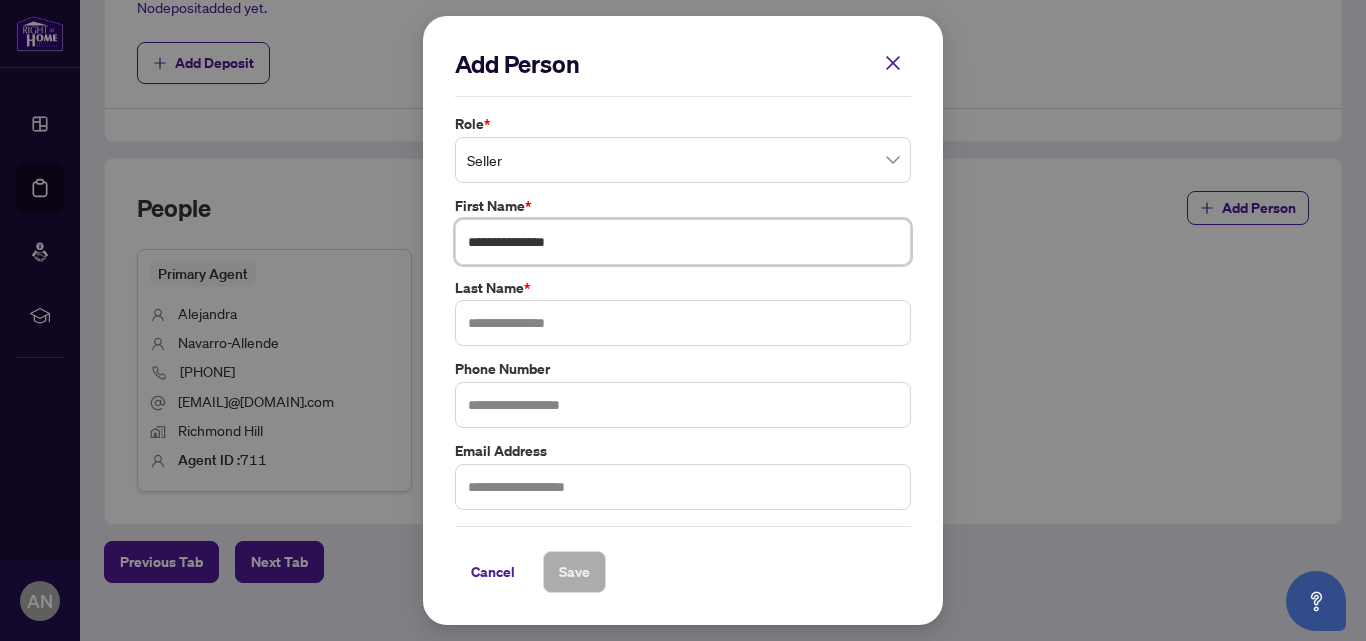 drag, startPoint x: 520, startPoint y: 240, endPoint x: 662, endPoint y: 231, distance: 142.28493 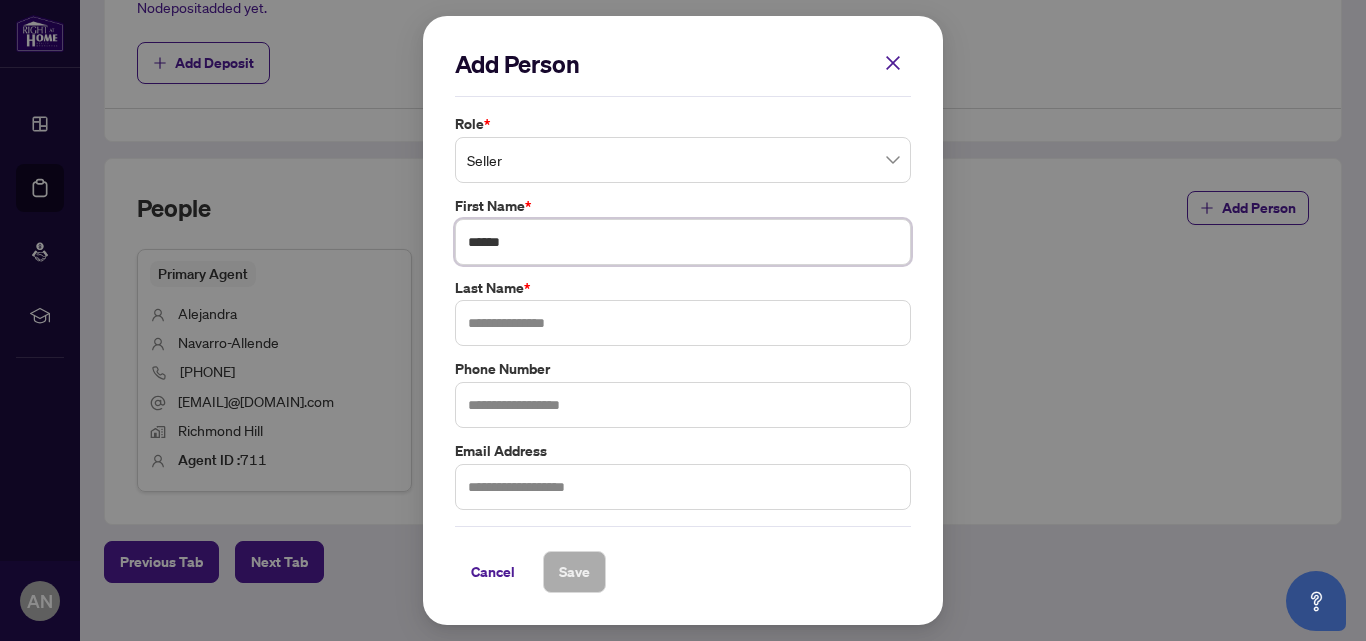 type on "******" 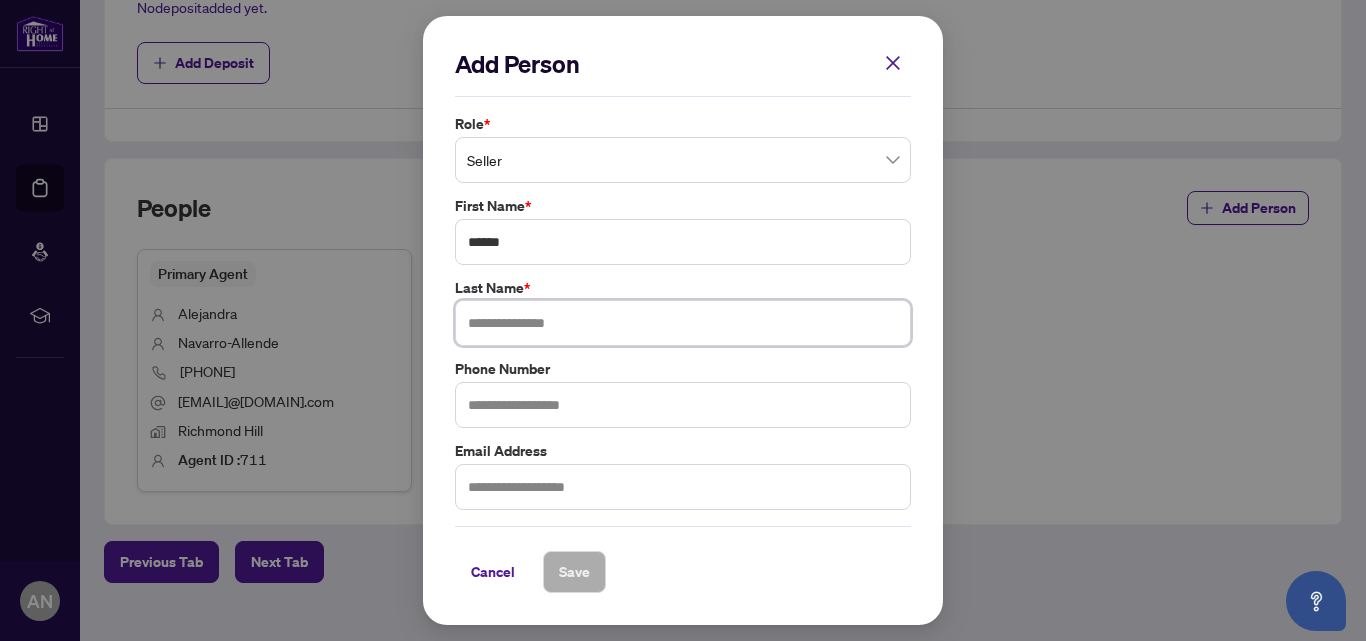 click at bounding box center (683, 323) 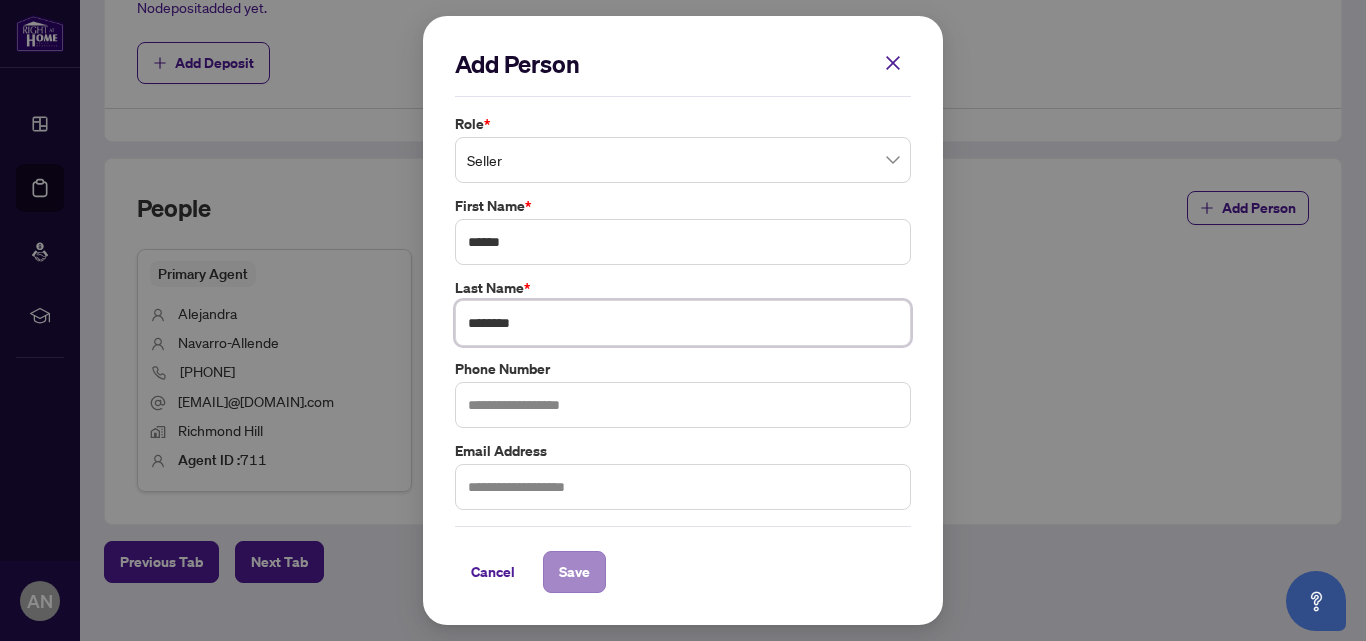 type on "********" 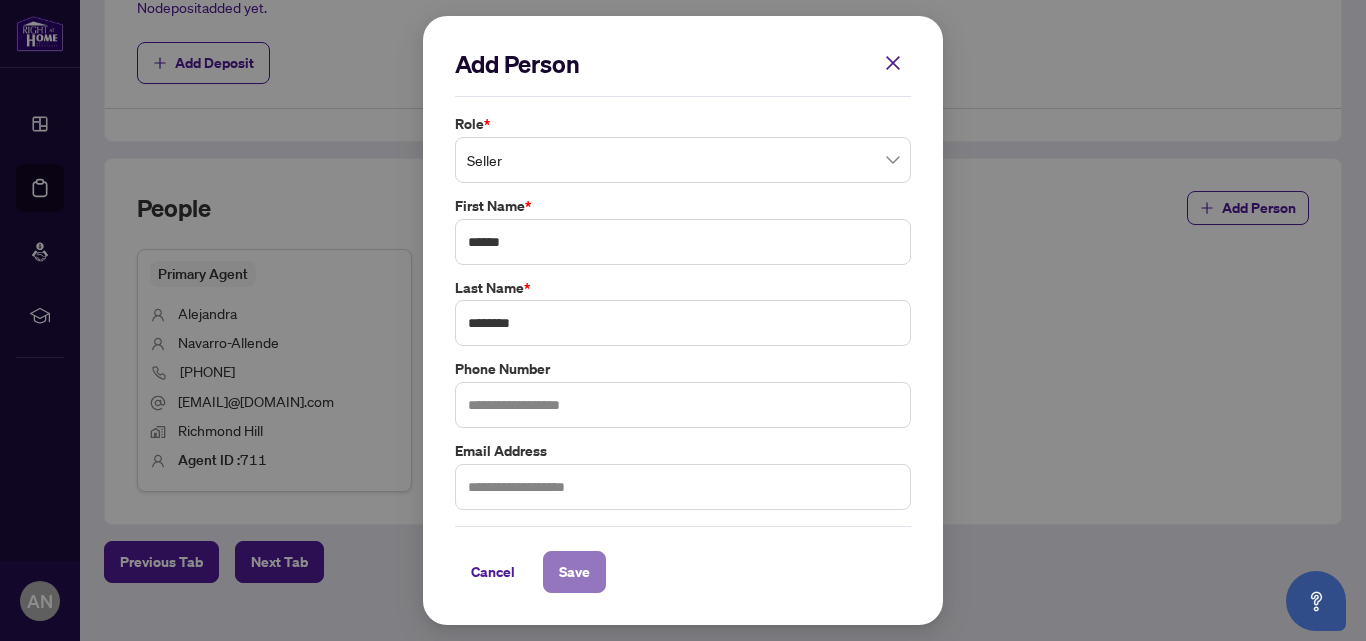 click on "Save" at bounding box center [574, 572] 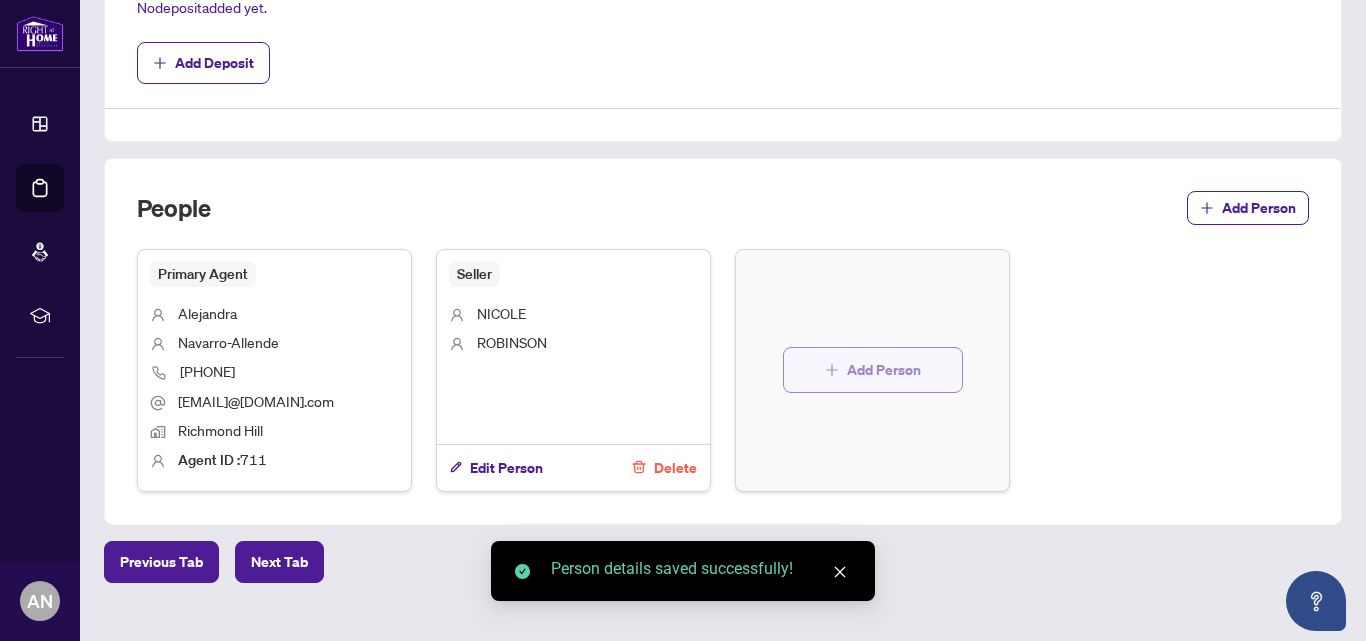 click 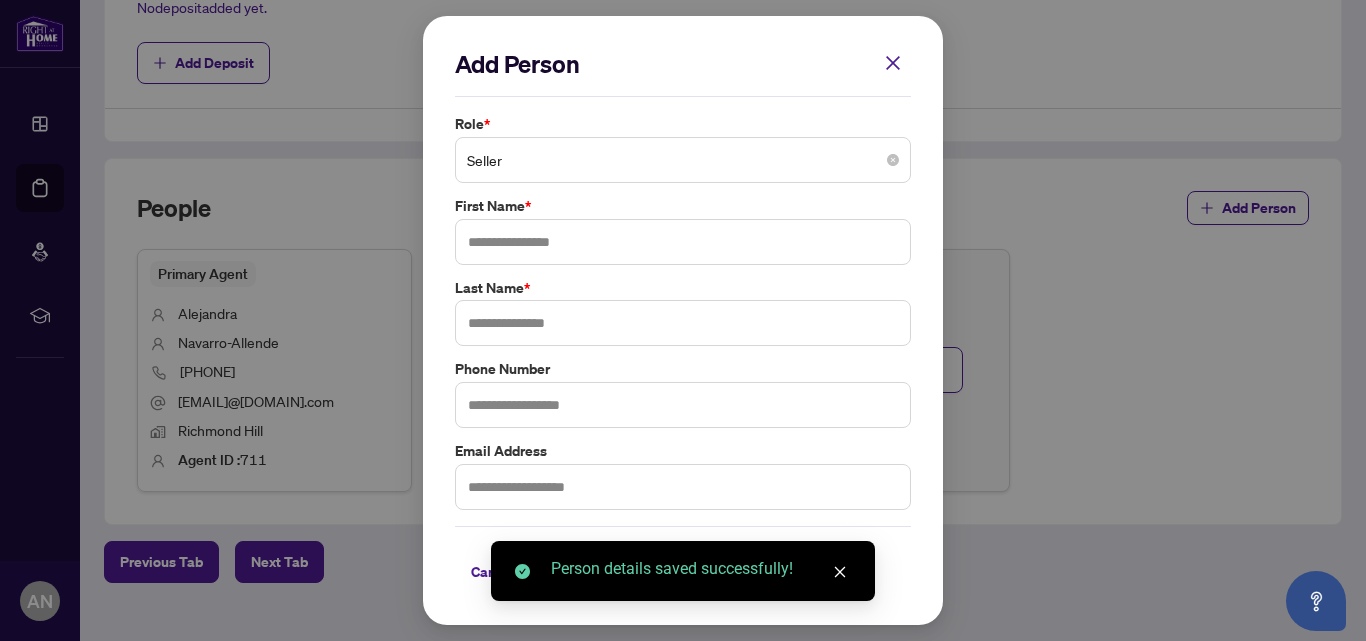 click on "Seller" at bounding box center [683, 160] 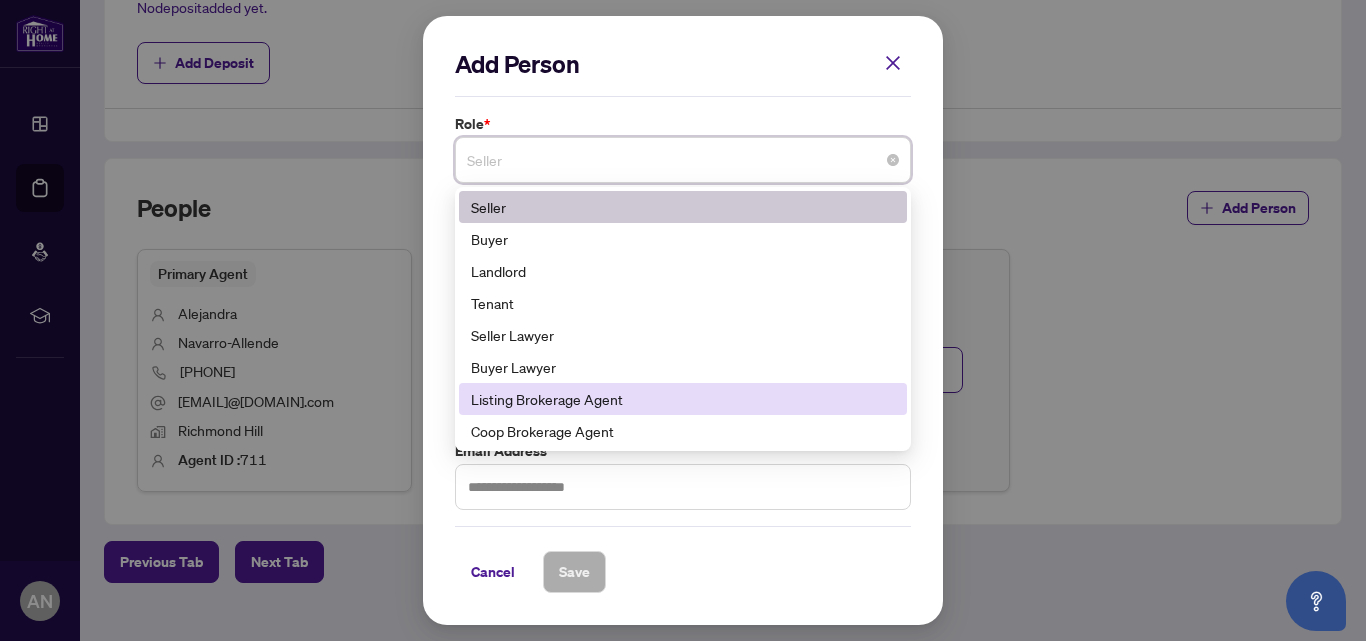 click on "Listing Brokerage Agent" at bounding box center (683, 399) 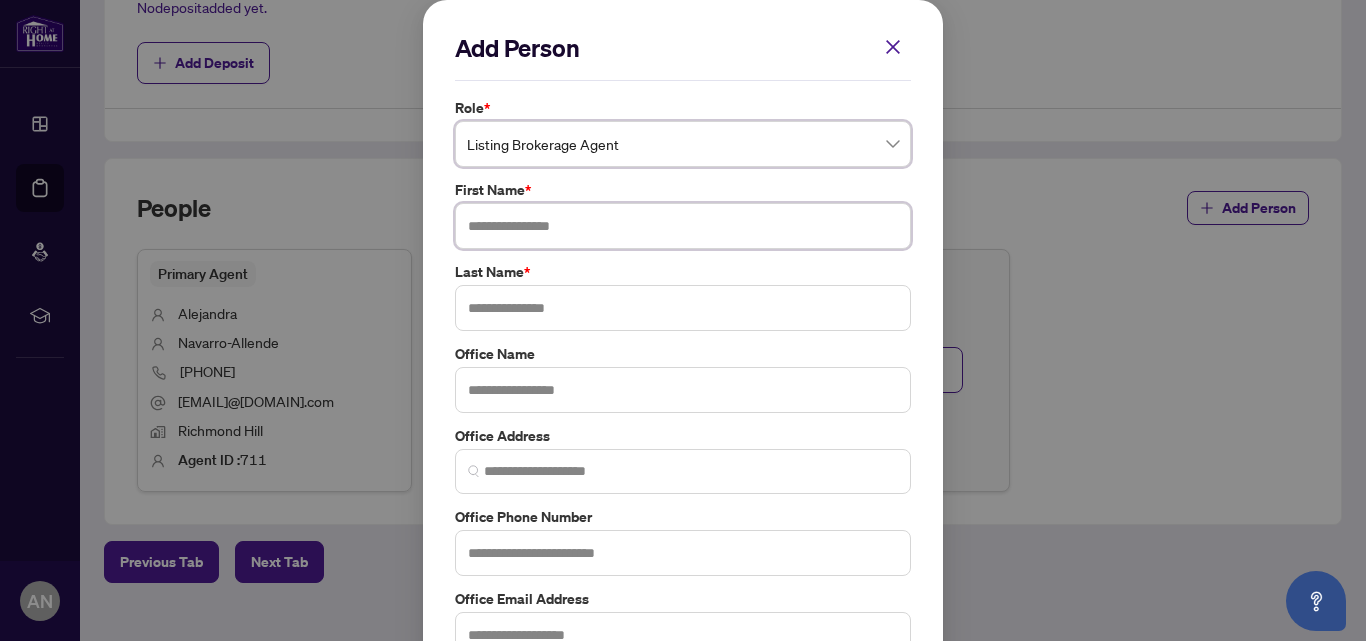 click at bounding box center [683, 226] 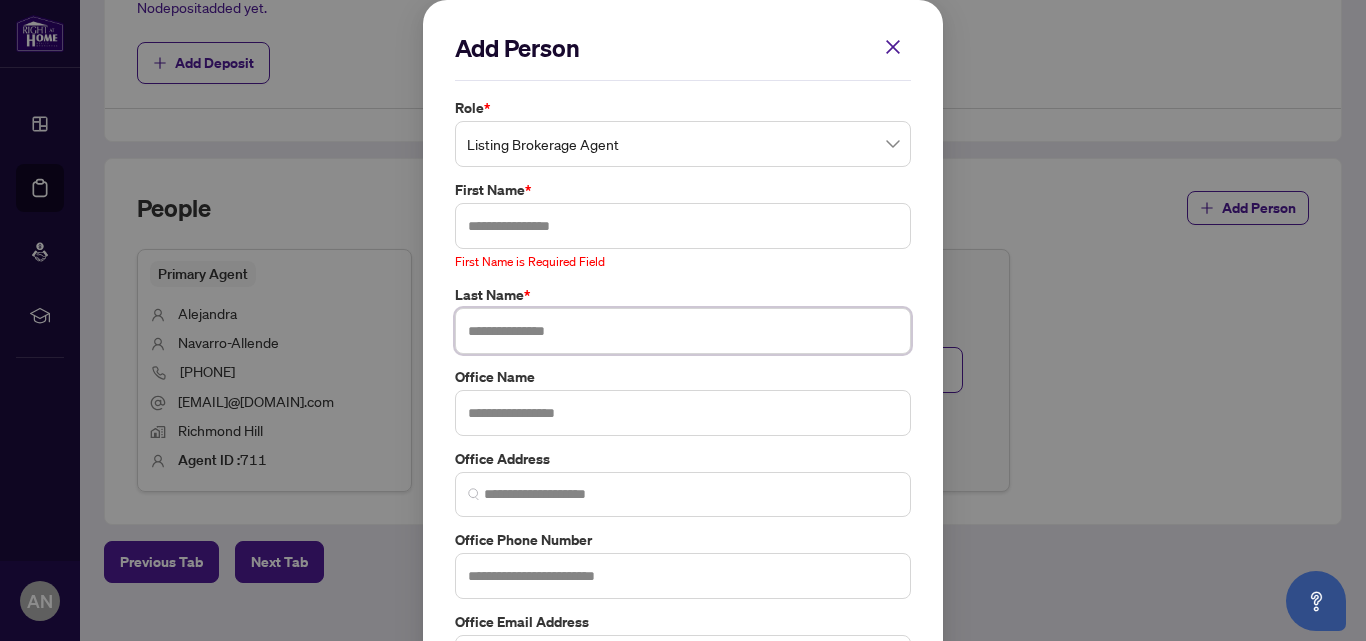 click at bounding box center (683, 331) 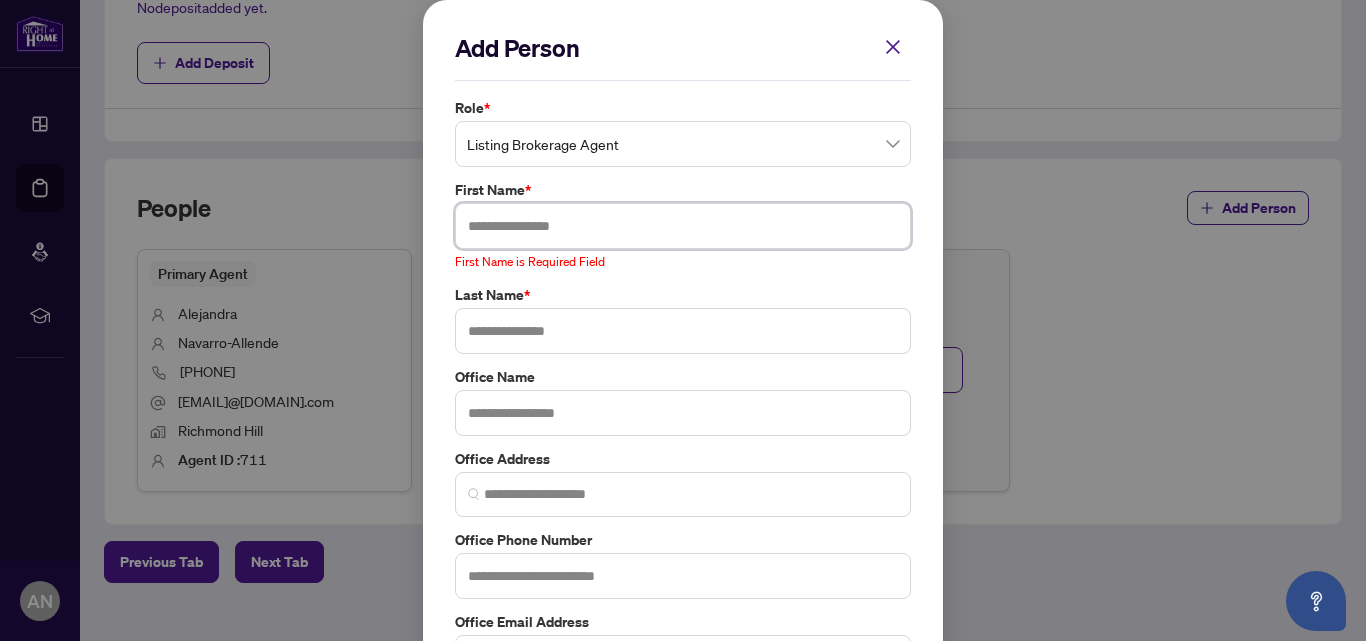 click at bounding box center [683, 226] 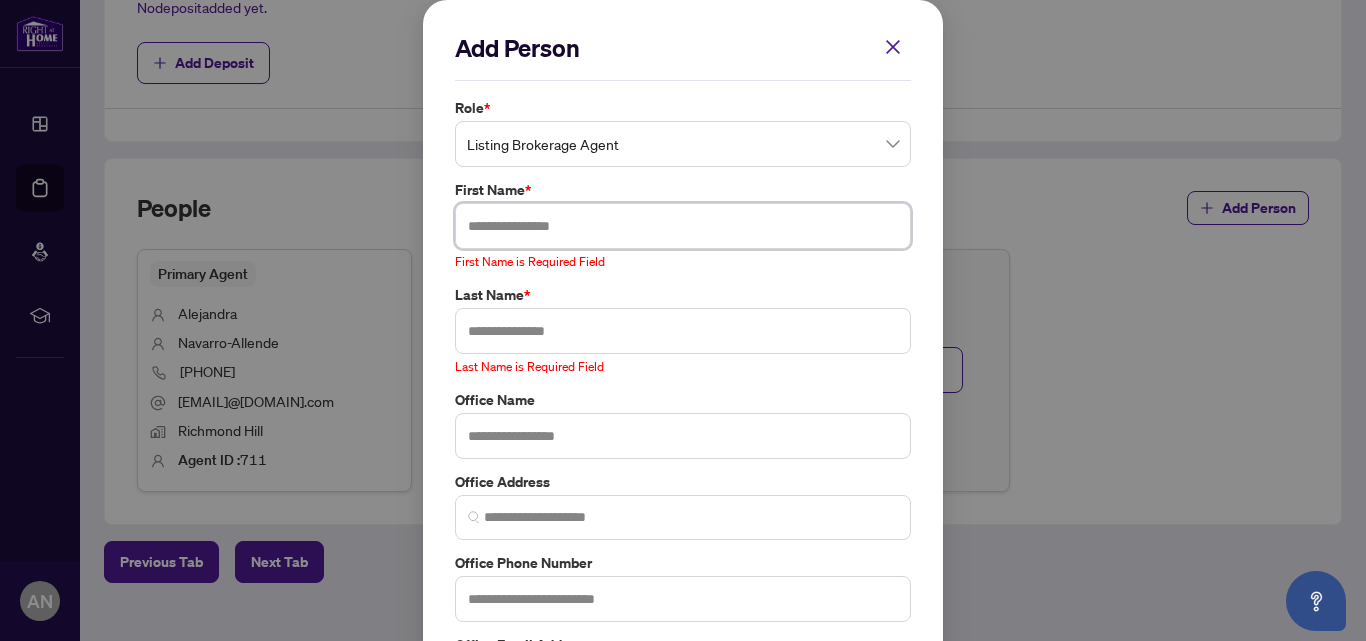 paste on "**********" 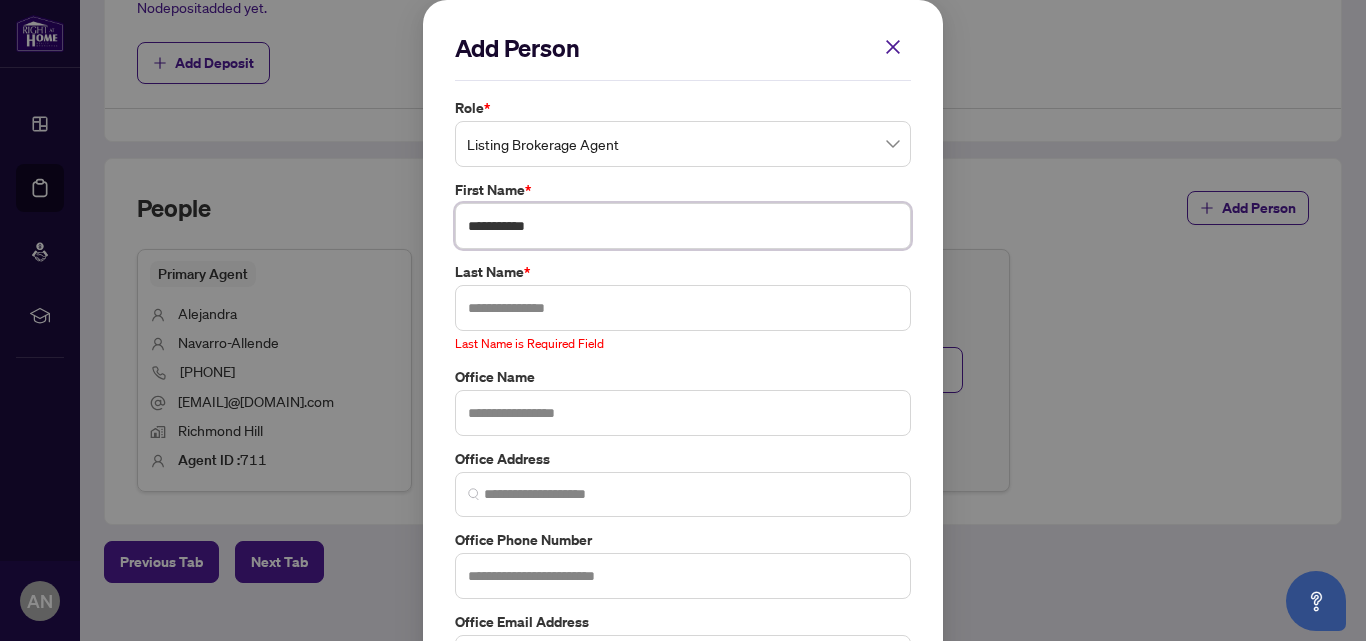 click on "**********" at bounding box center (683, 226) 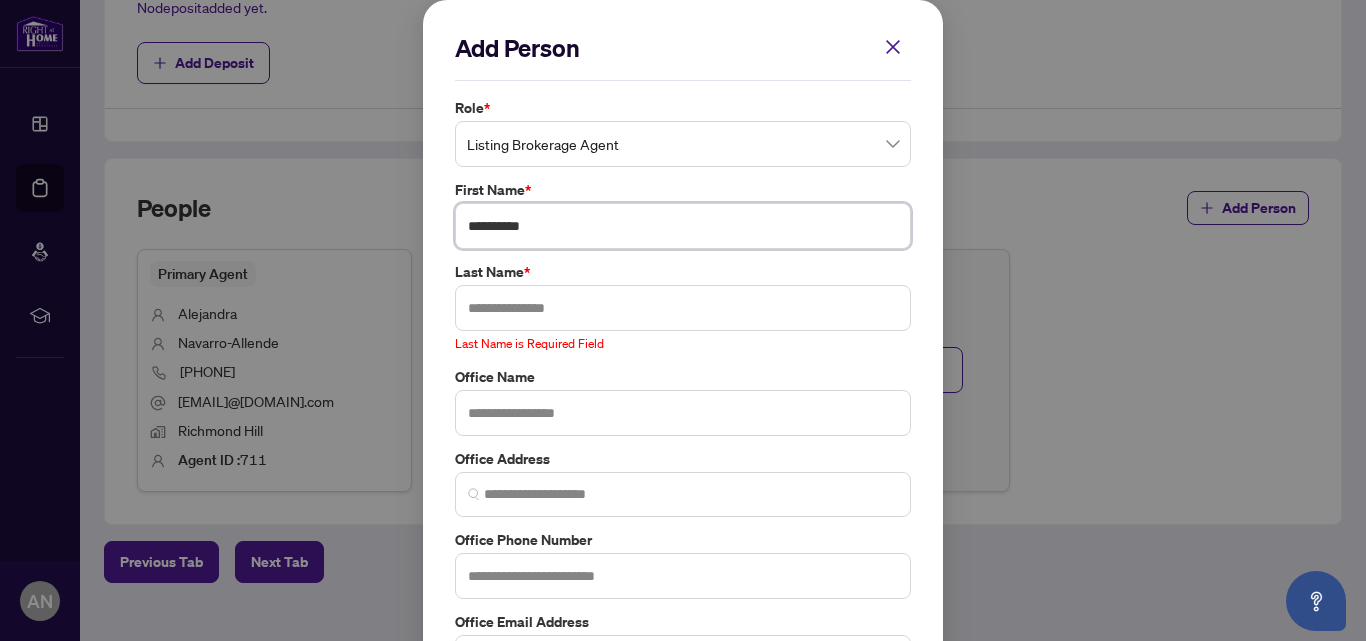 drag, startPoint x: 528, startPoint y: 224, endPoint x: 582, endPoint y: 214, distance: 54.91812 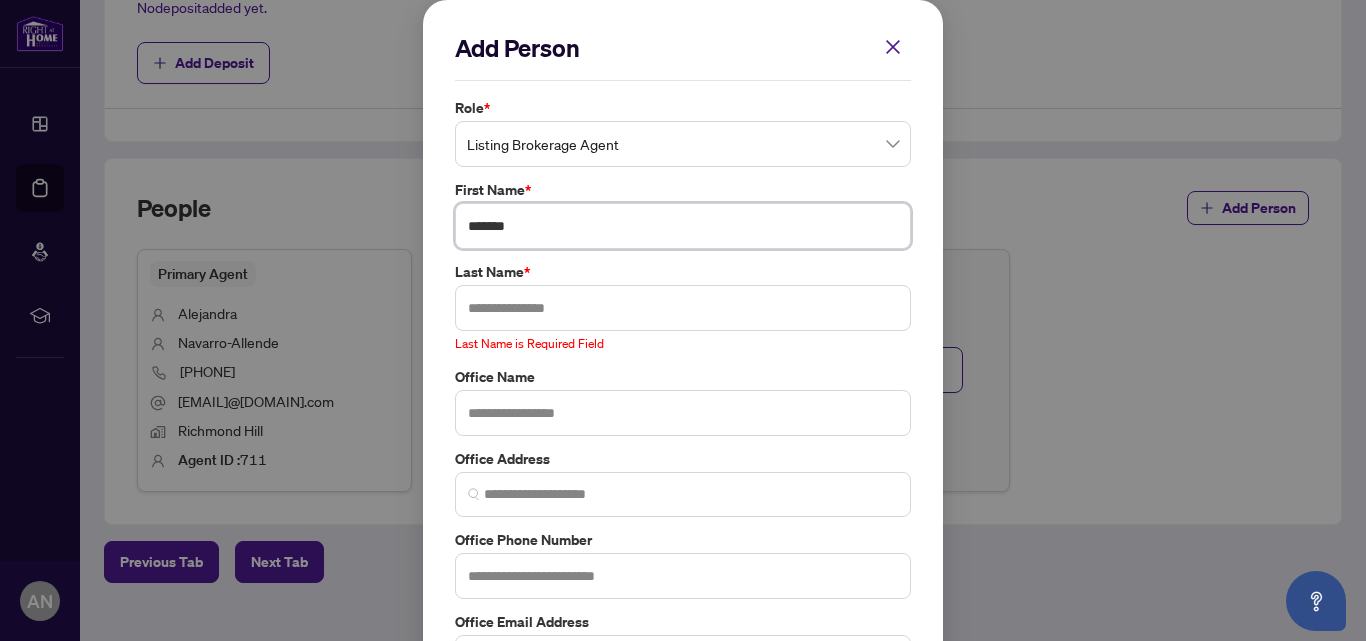 type on "*******" 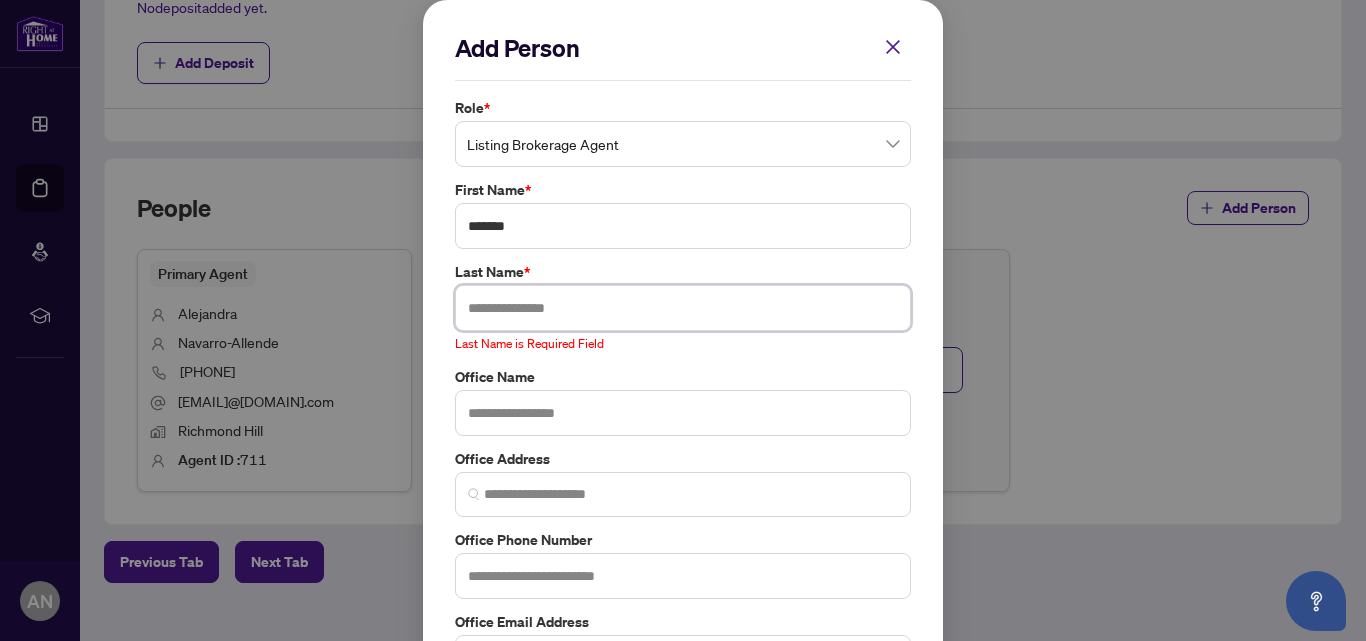 click at bounding box center [683, 308] 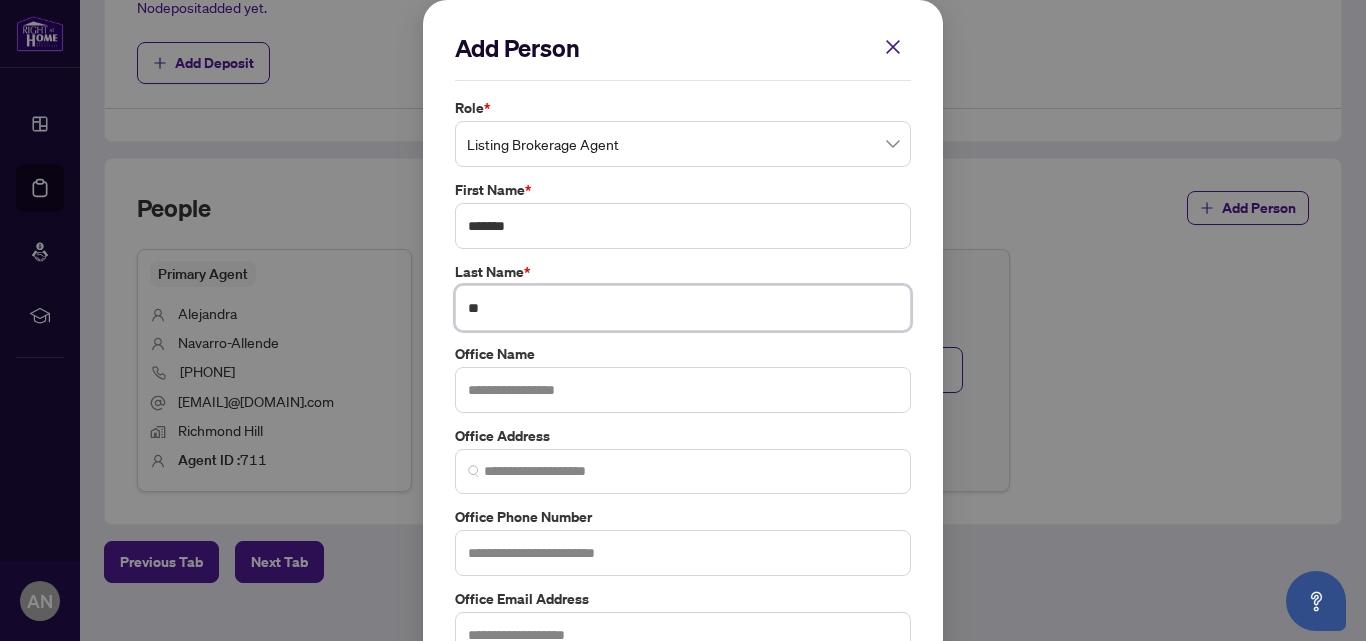 type on "**" 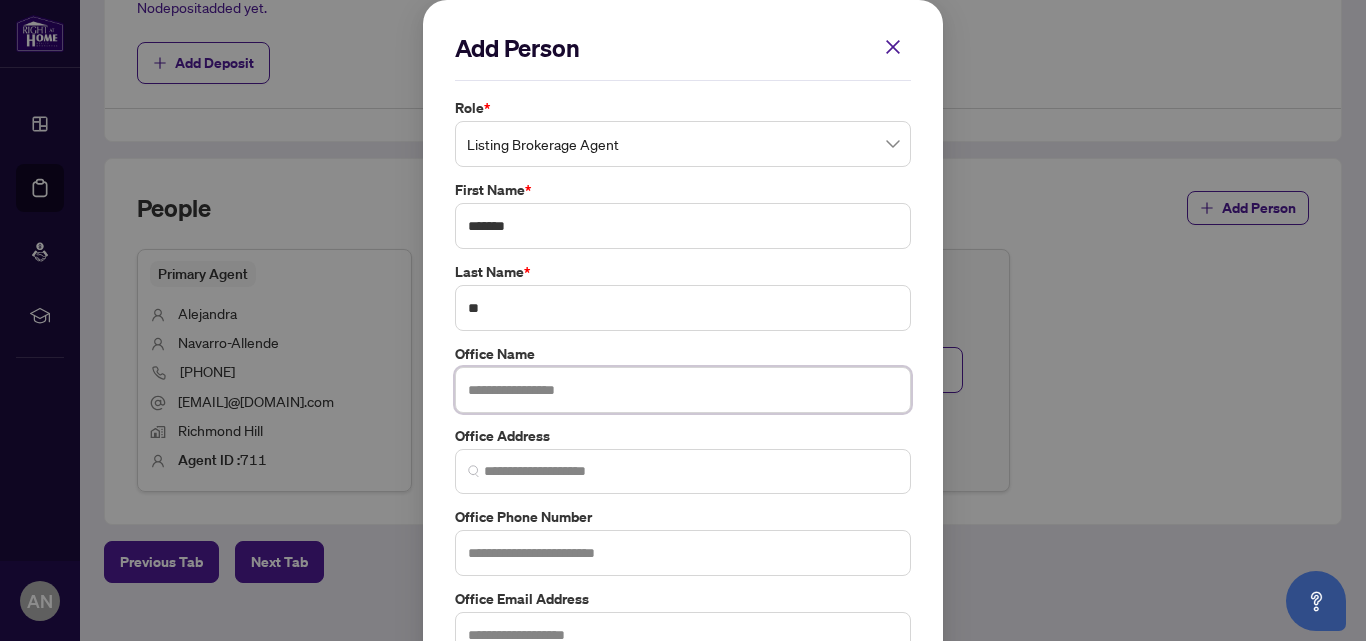 click at bounding box center [683, 390] 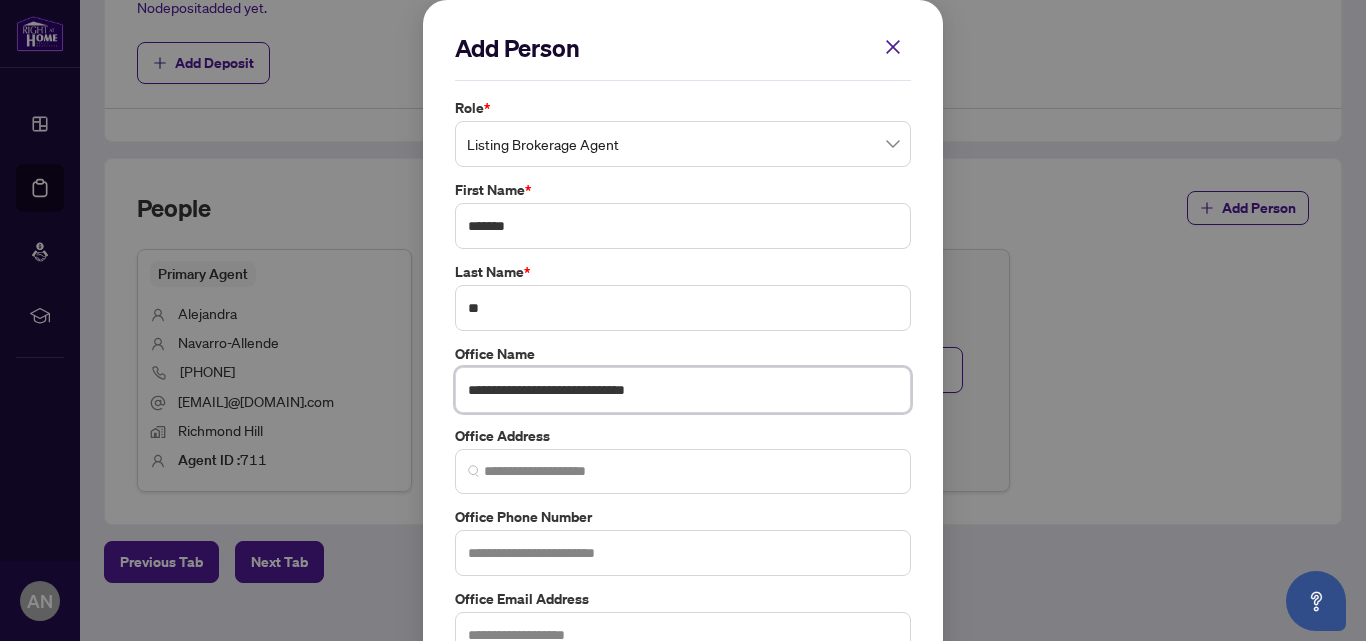 type on "**********" 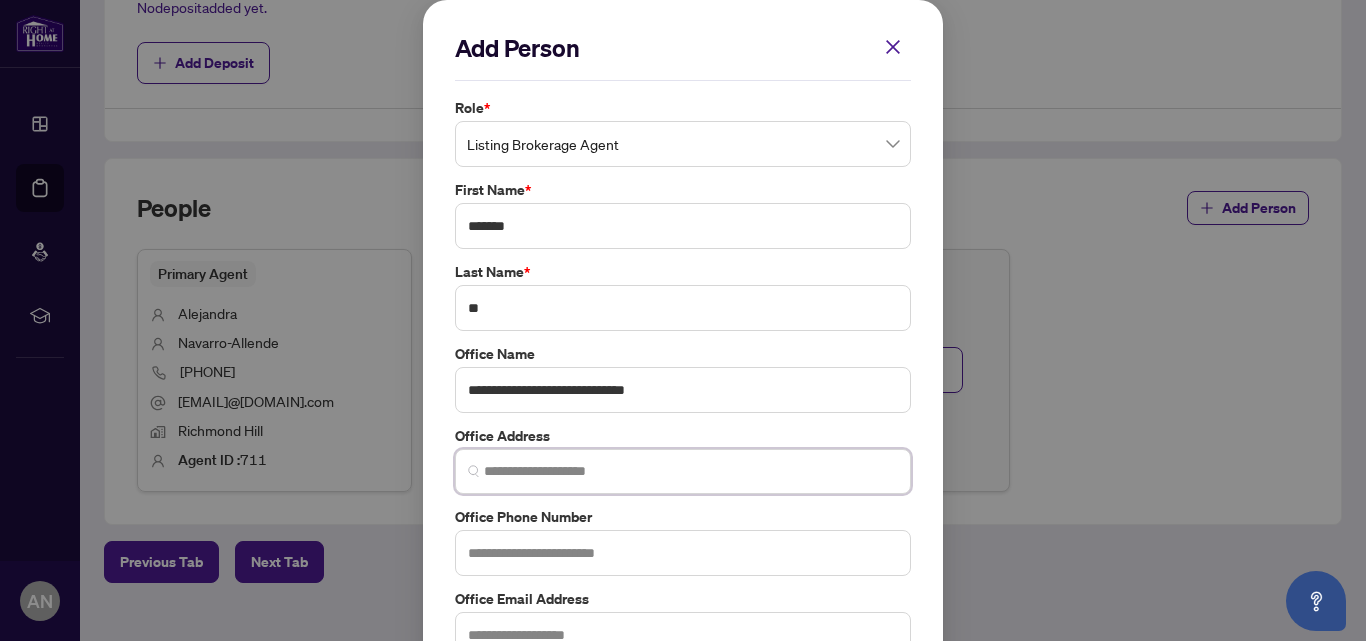 click at bounding box center [691, 471] 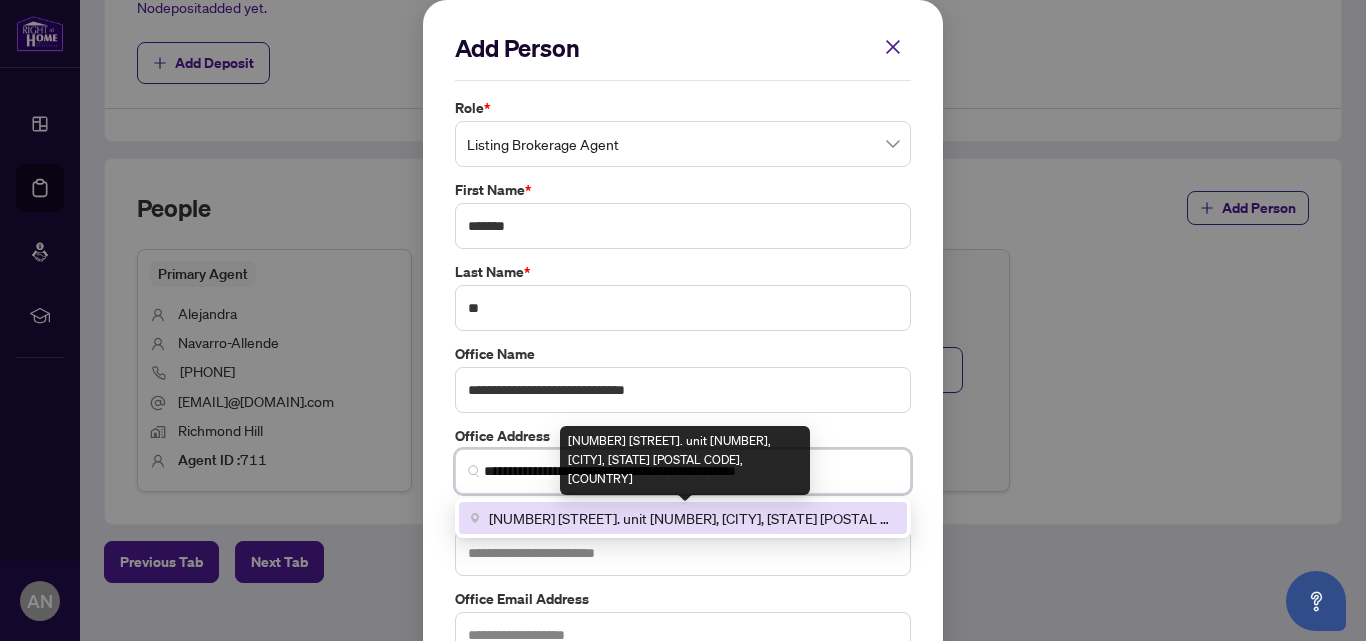 click on "[NUMBER] [STREET]. unit [NUMBER], [CITY], [STATE] [POSTAL CODE], [COUNTRY]" at bounding box center (692, 518) 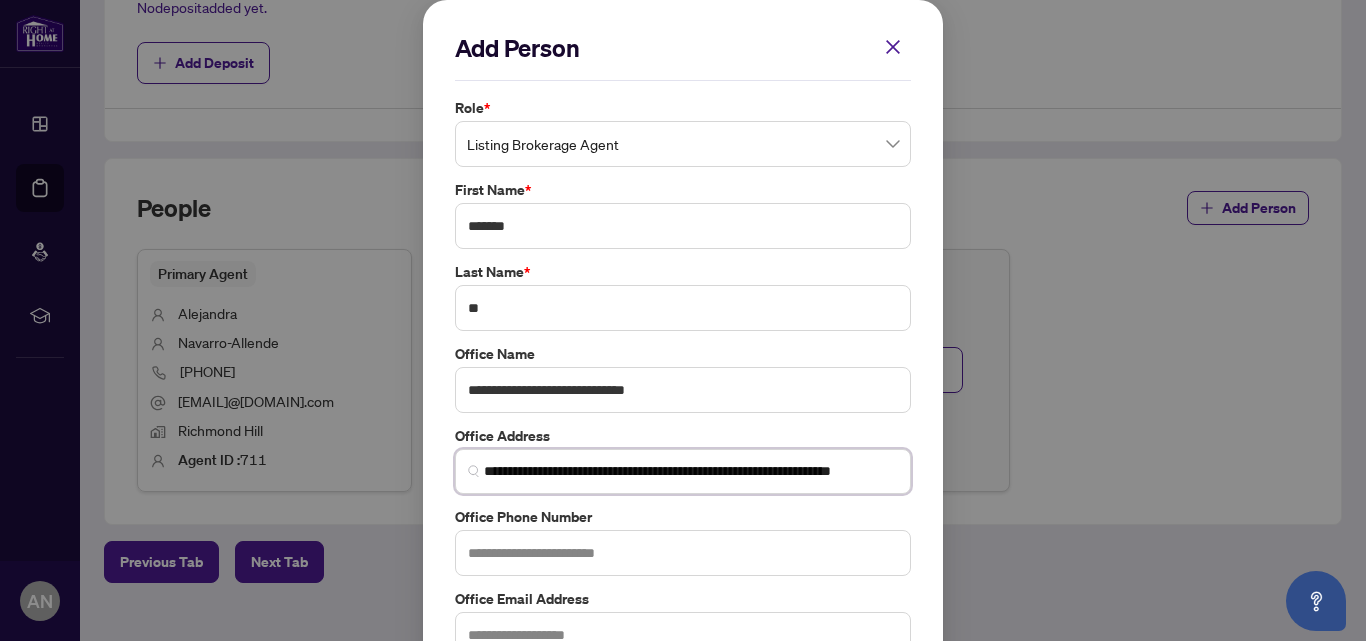 type on "**********" 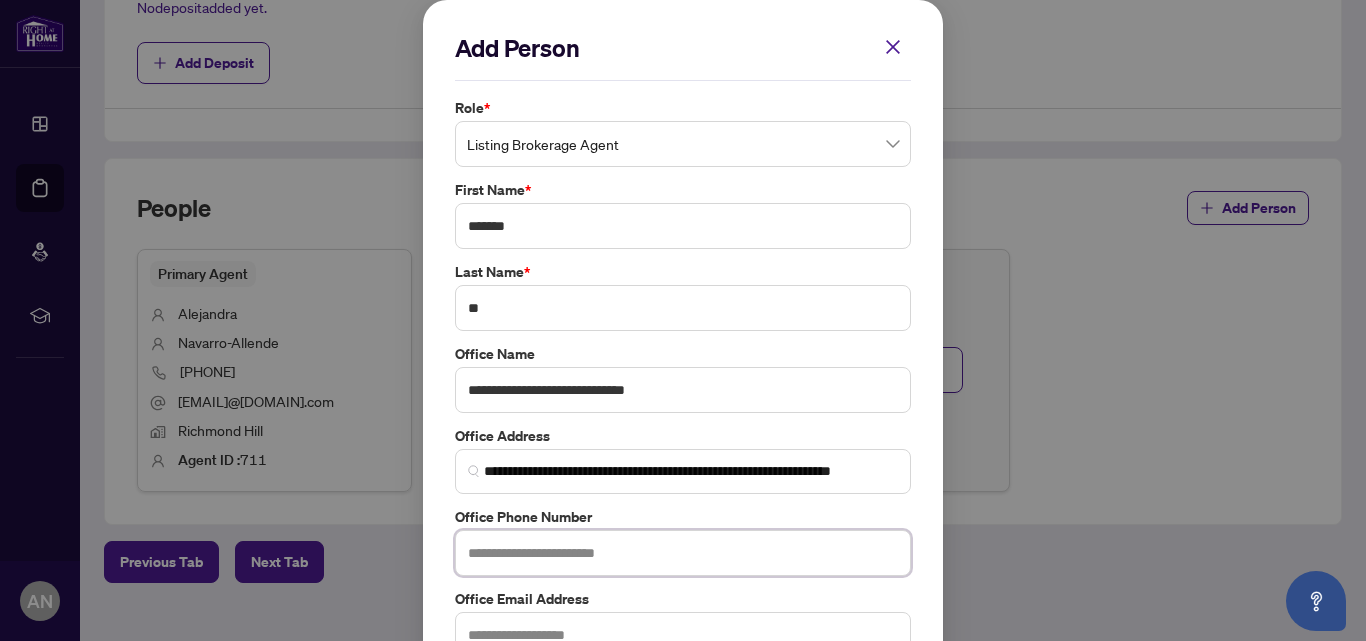 click at bounding box center (683, 553) 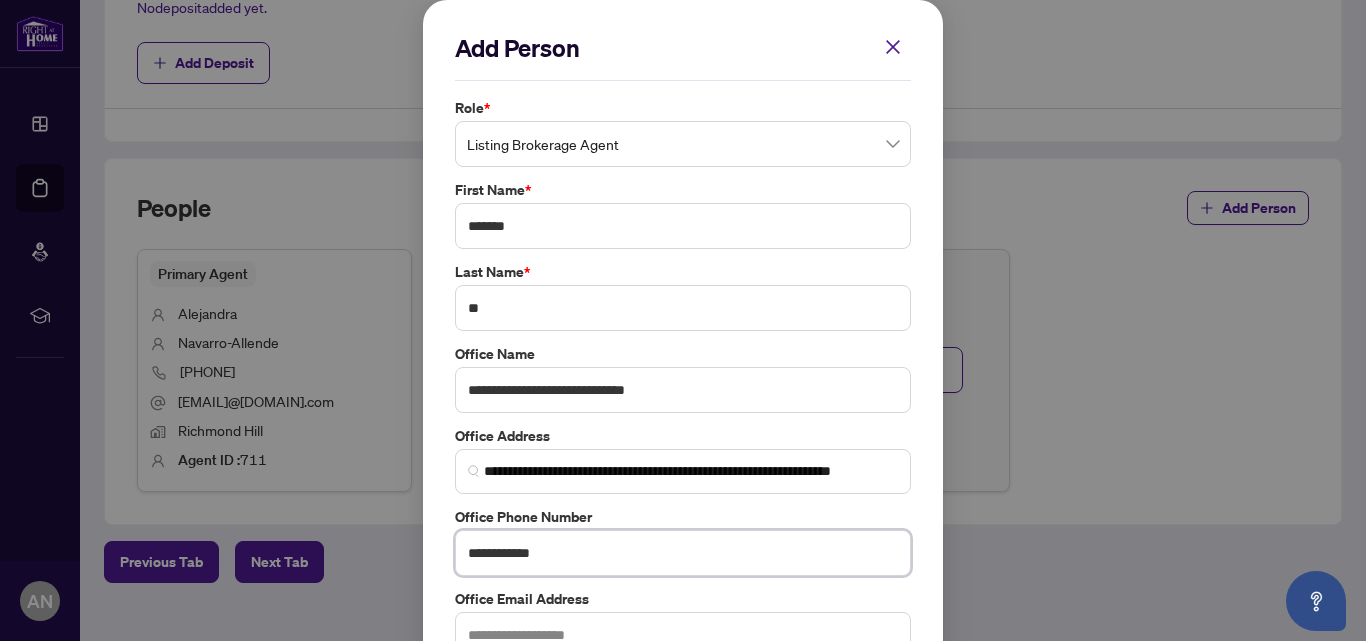 type on "**********" 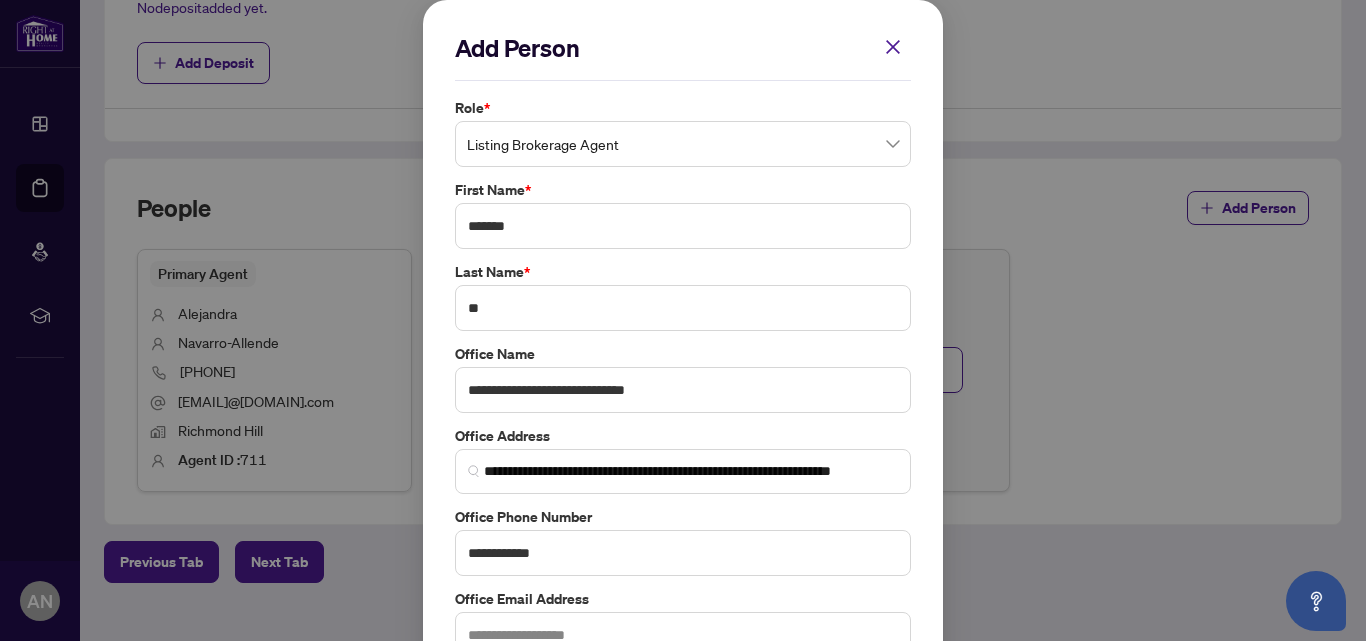 scroll, scrollTop: 132, scrollLeft: 0, axis: vertical 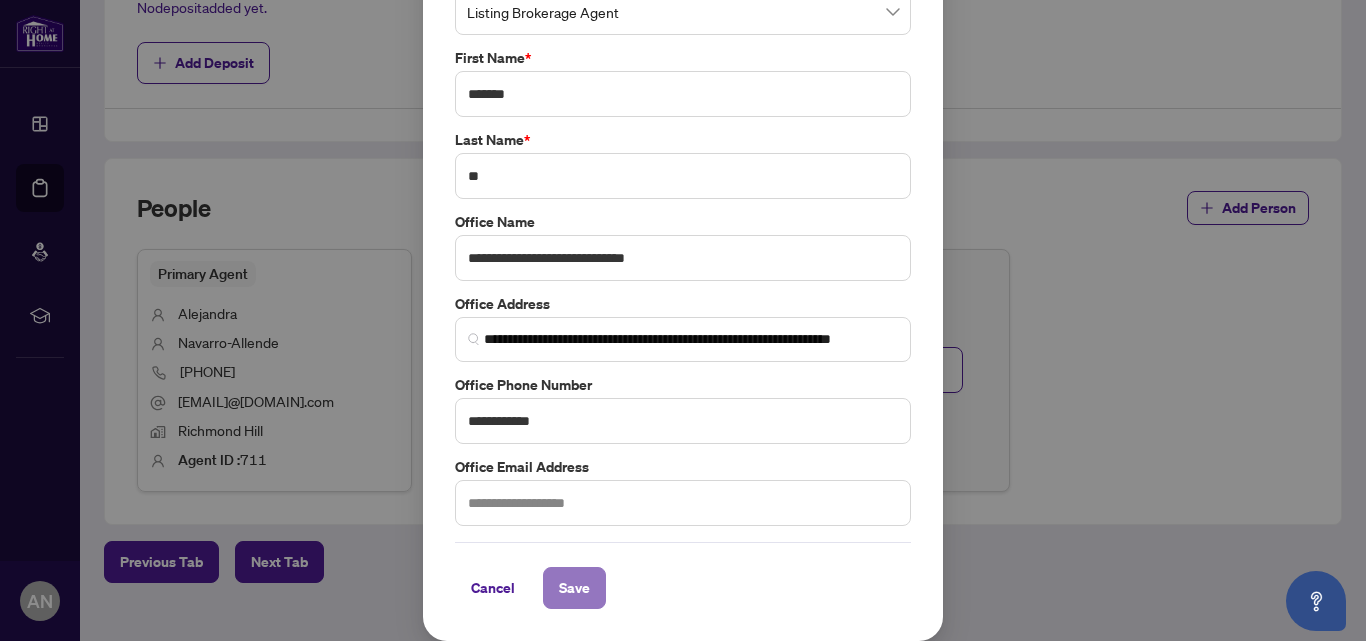 click on "Save" at bounding box center [574, 588] 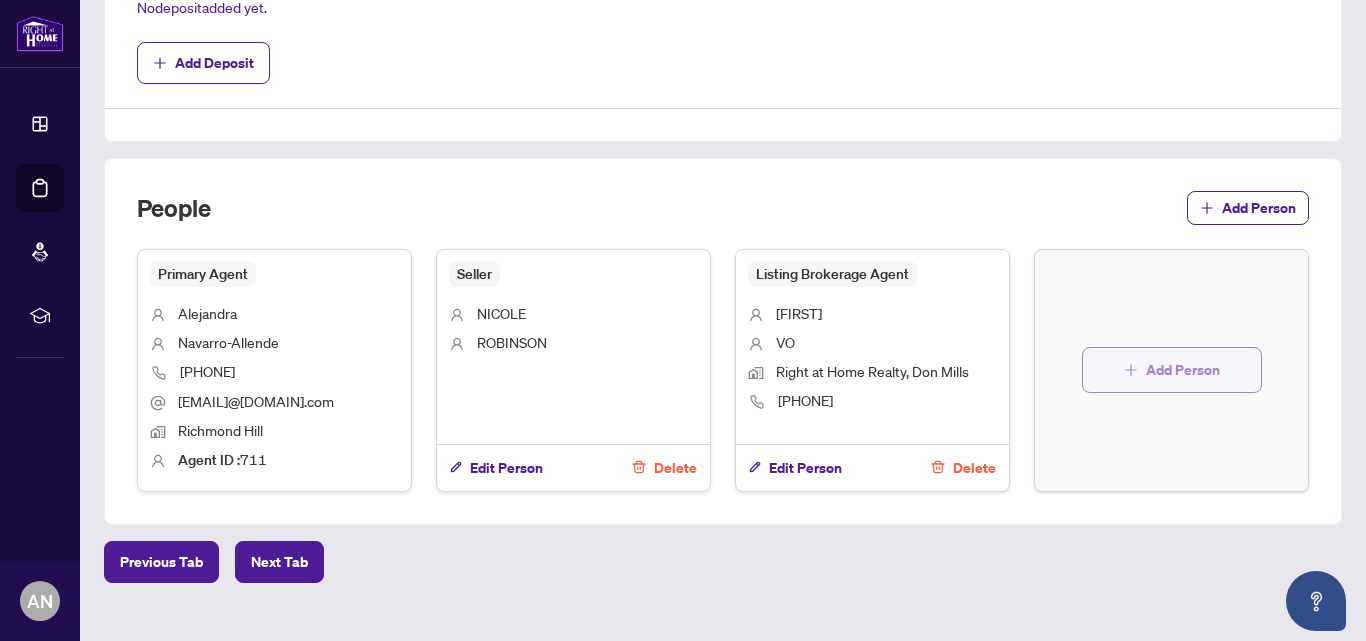 click on "Add Person" at bounding box center [1183, 370] 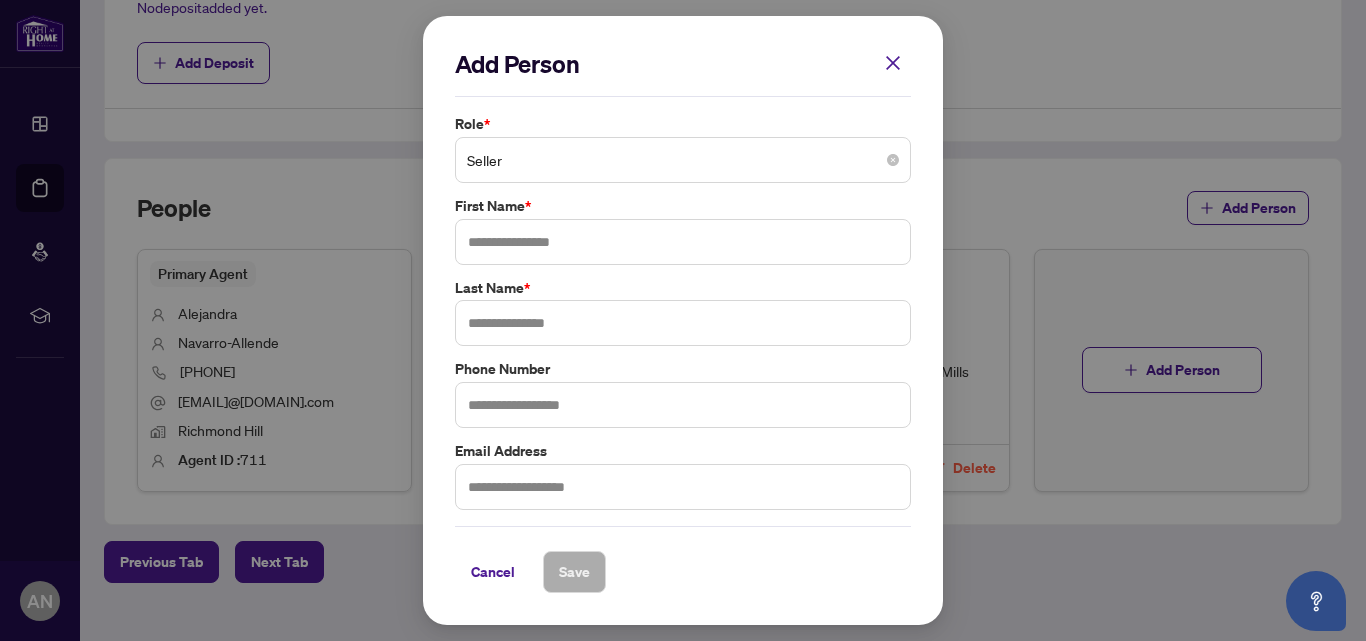 click on "Seller" at bounding box center [683, 160] 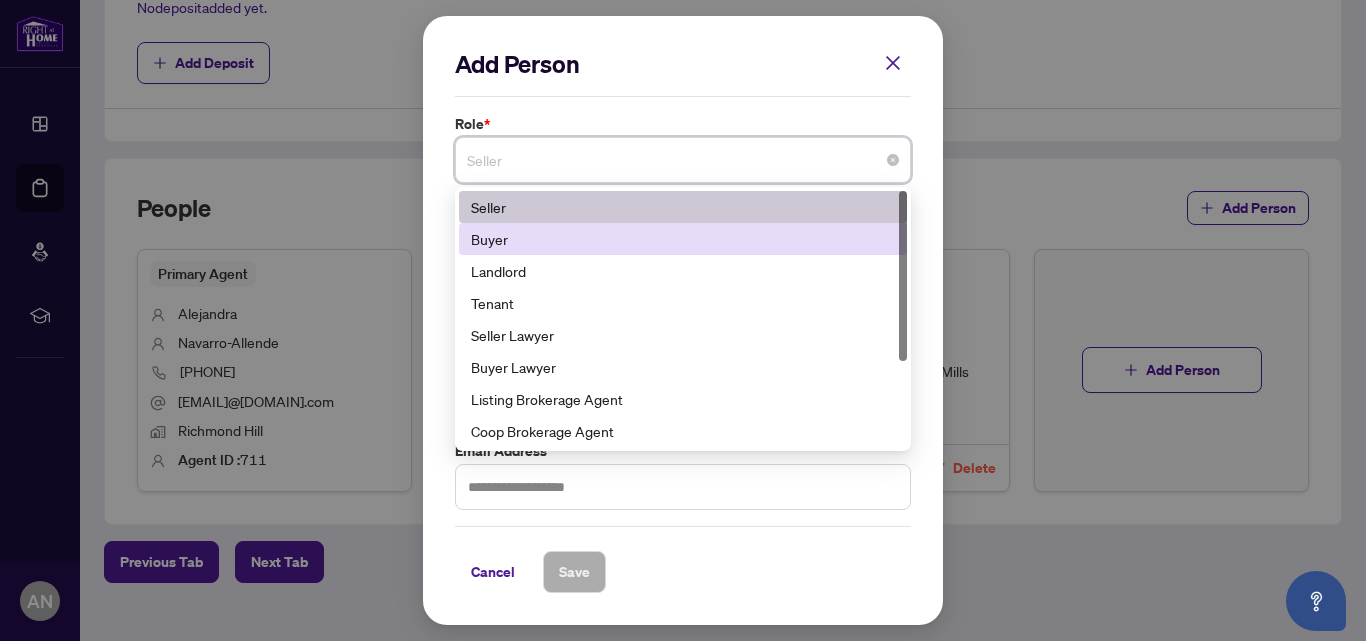 click on "Buyer" at bounding box center [683, 239] 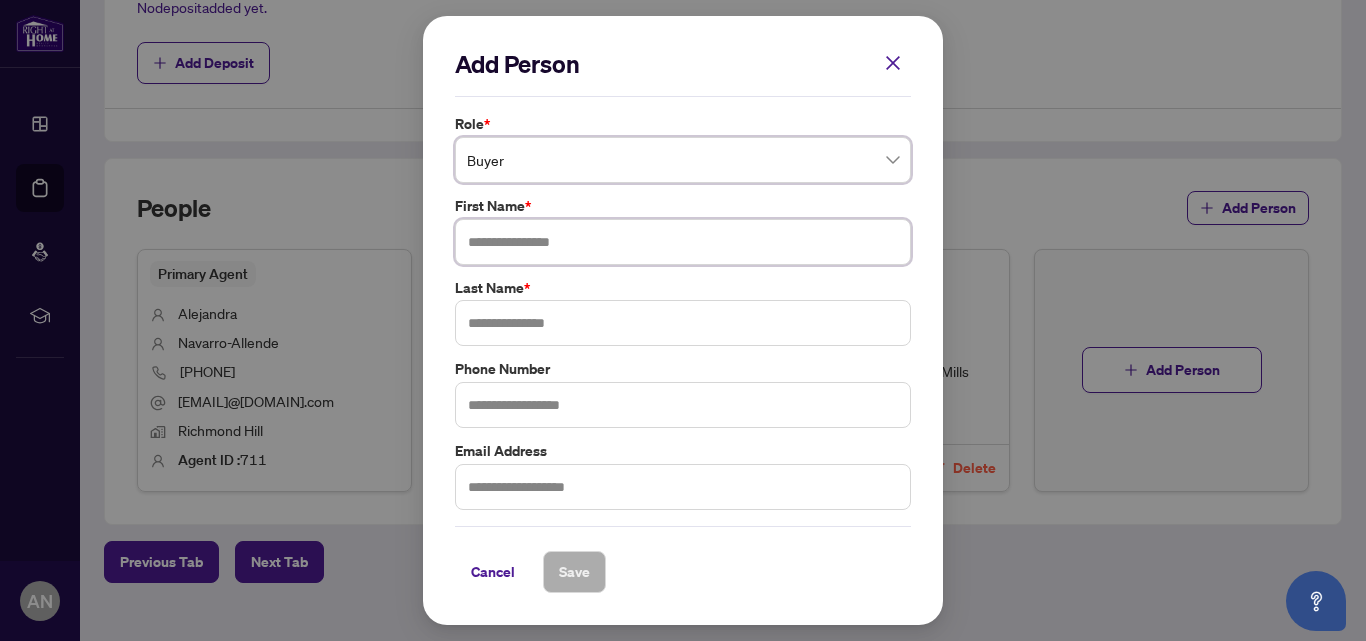 click at bounding box center [683, 242] 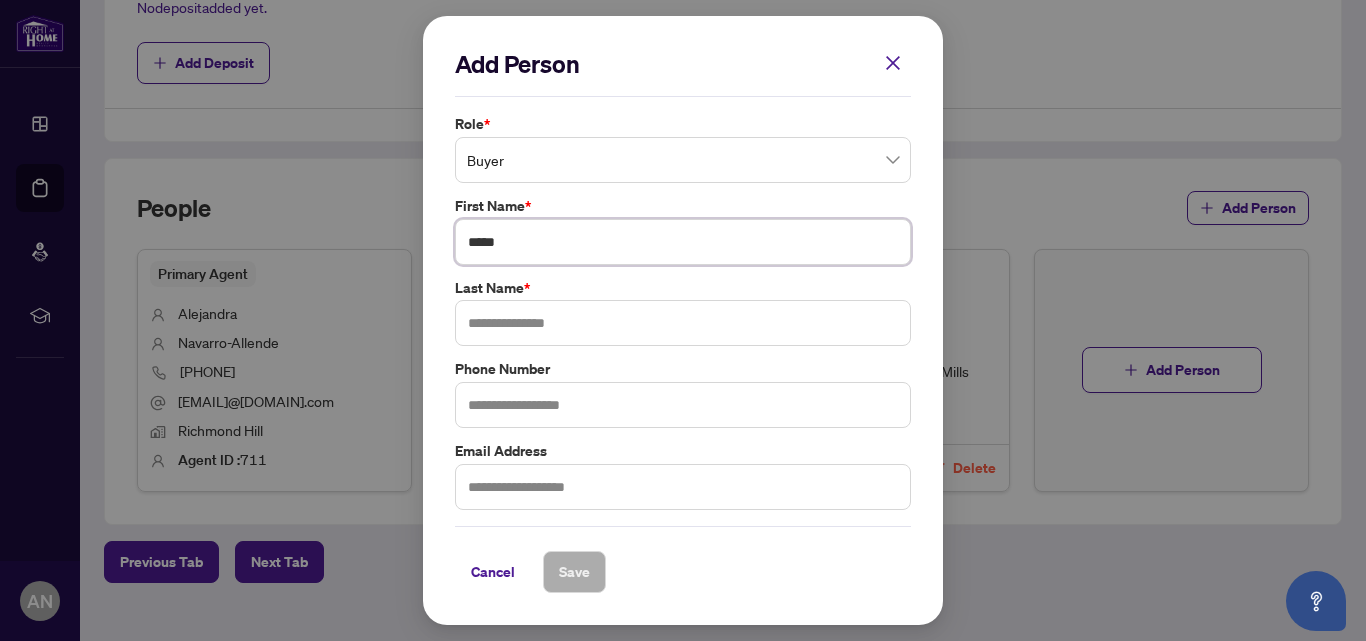 type on "*****" 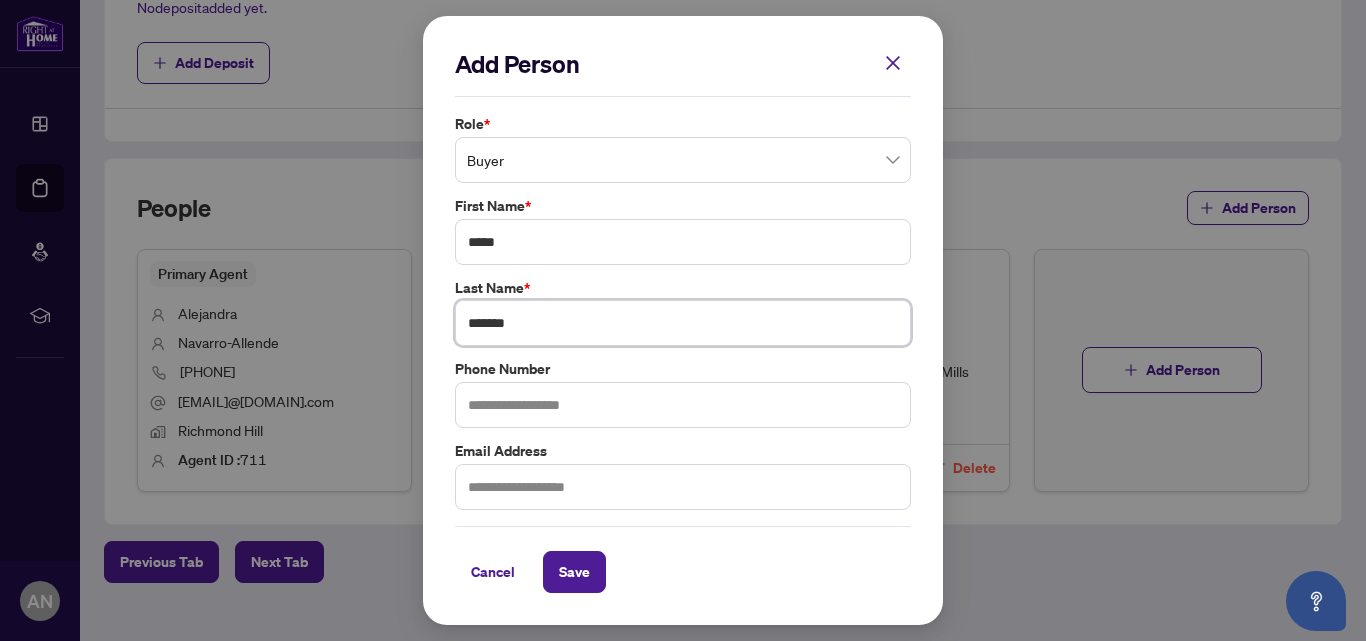 type on "*******" 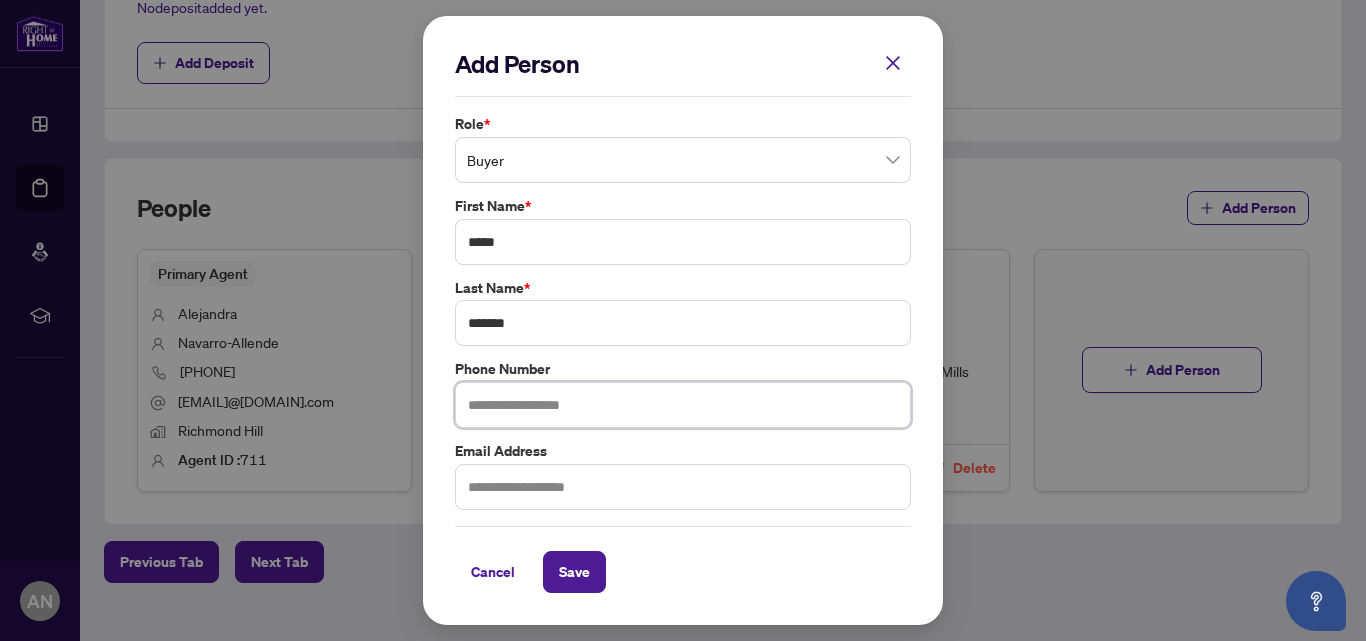 click at bounding box center (683, 405) 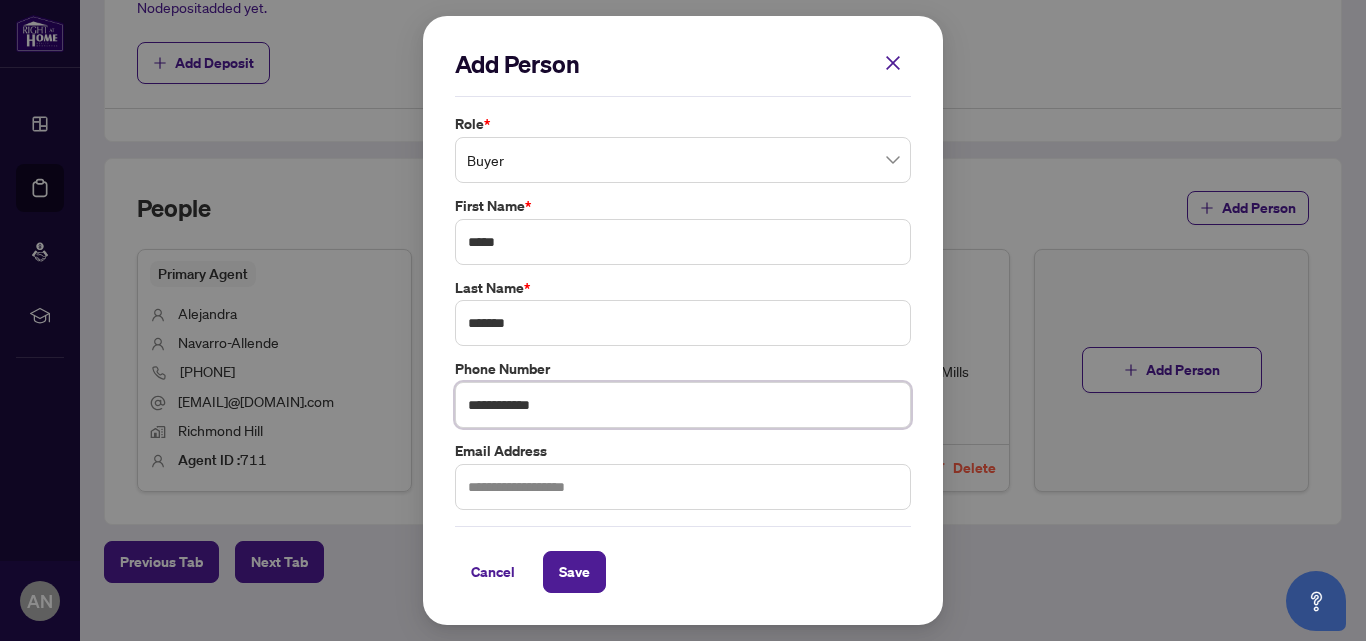type on "**********" 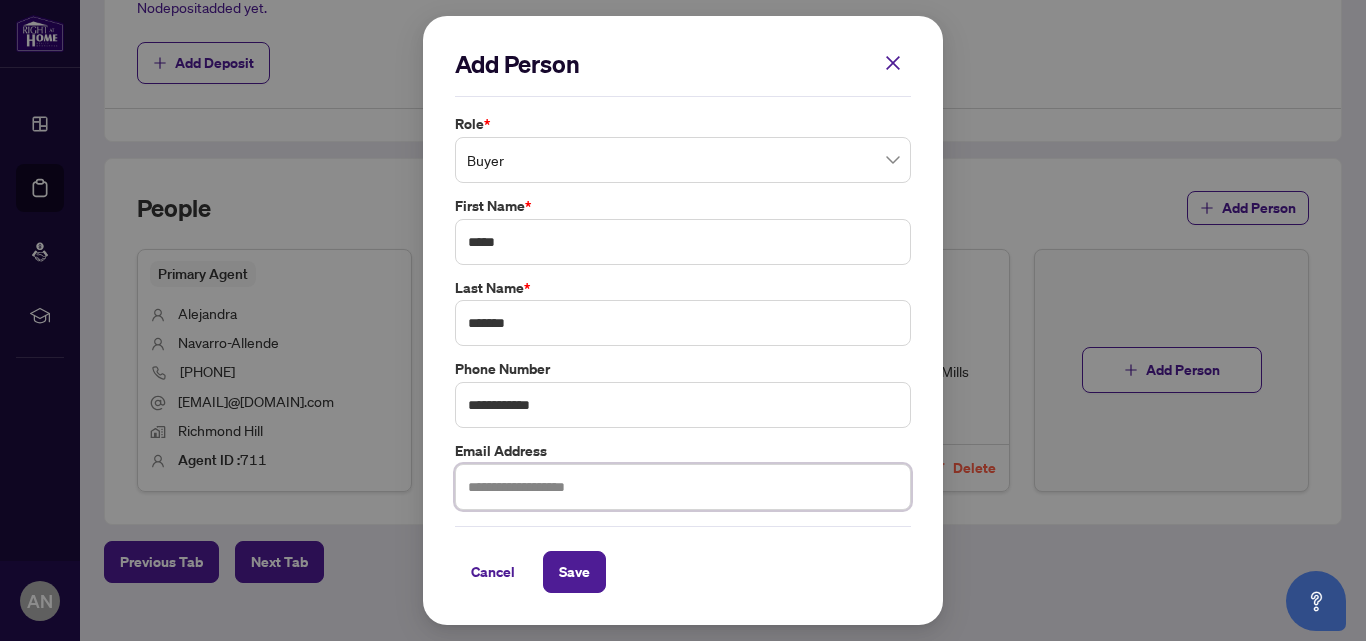 click at bounding box center [683, 487] 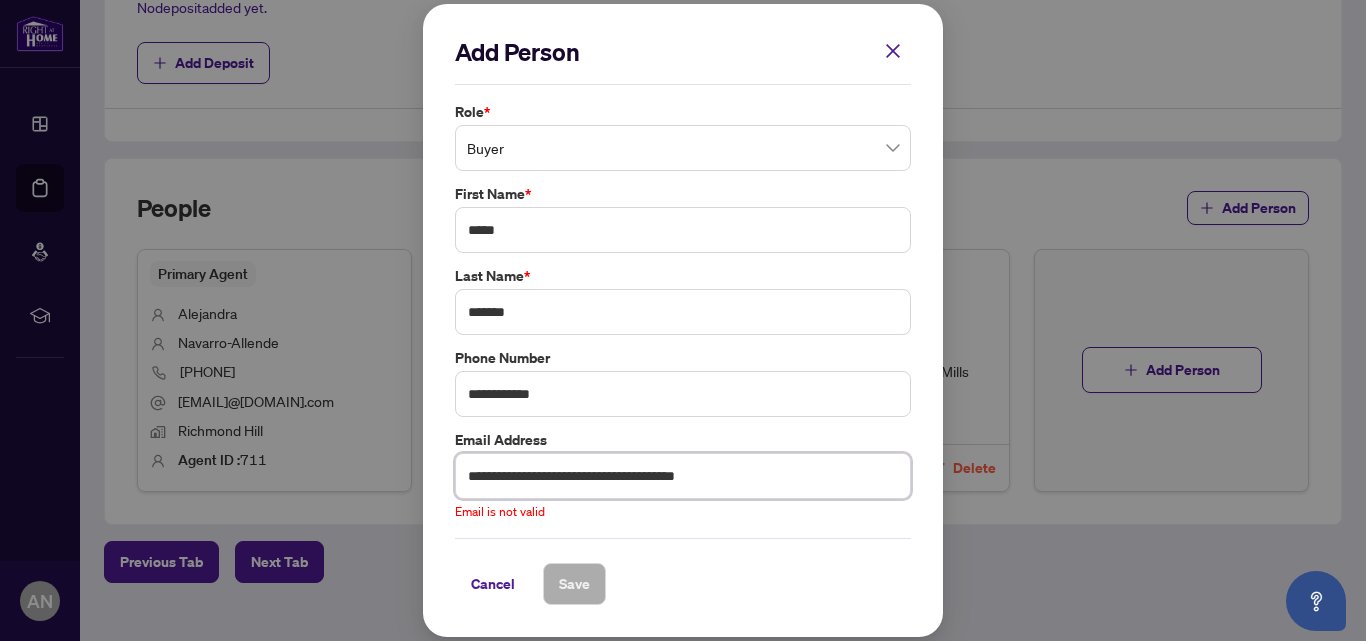 drag, startPoint x: 574, startPoint y: 476, endPoint x: 461, endPoint y: 463, distance: 113.74533 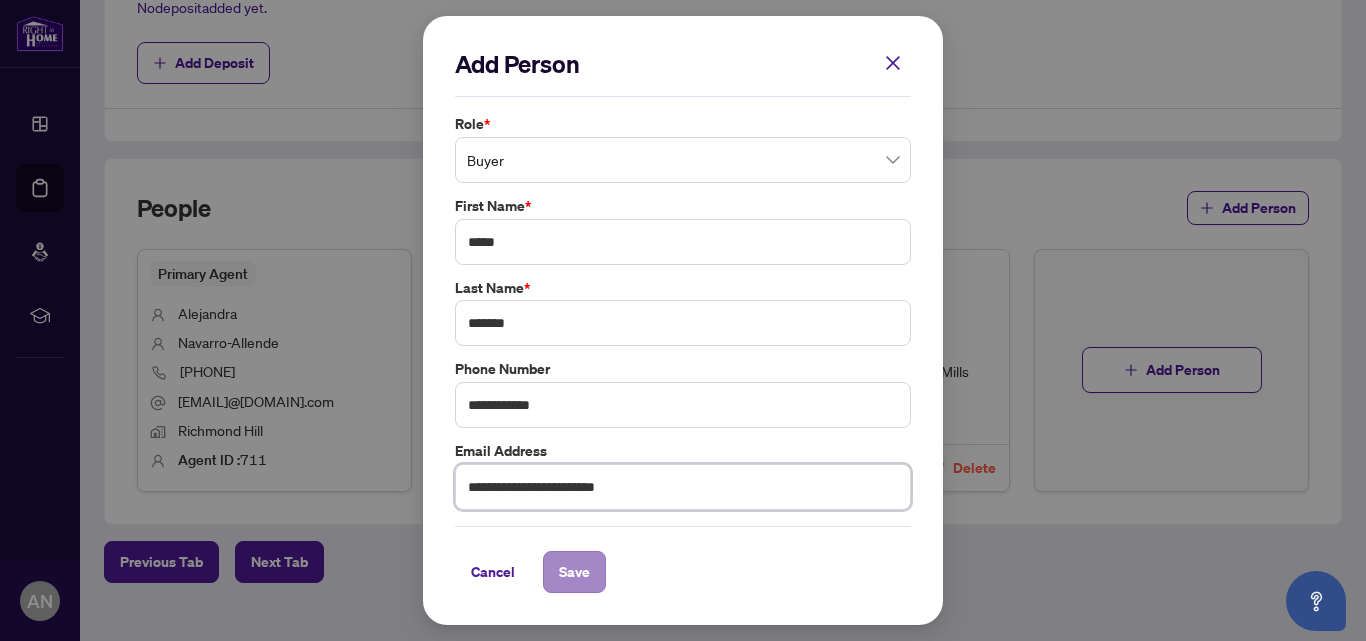 type on "**********" 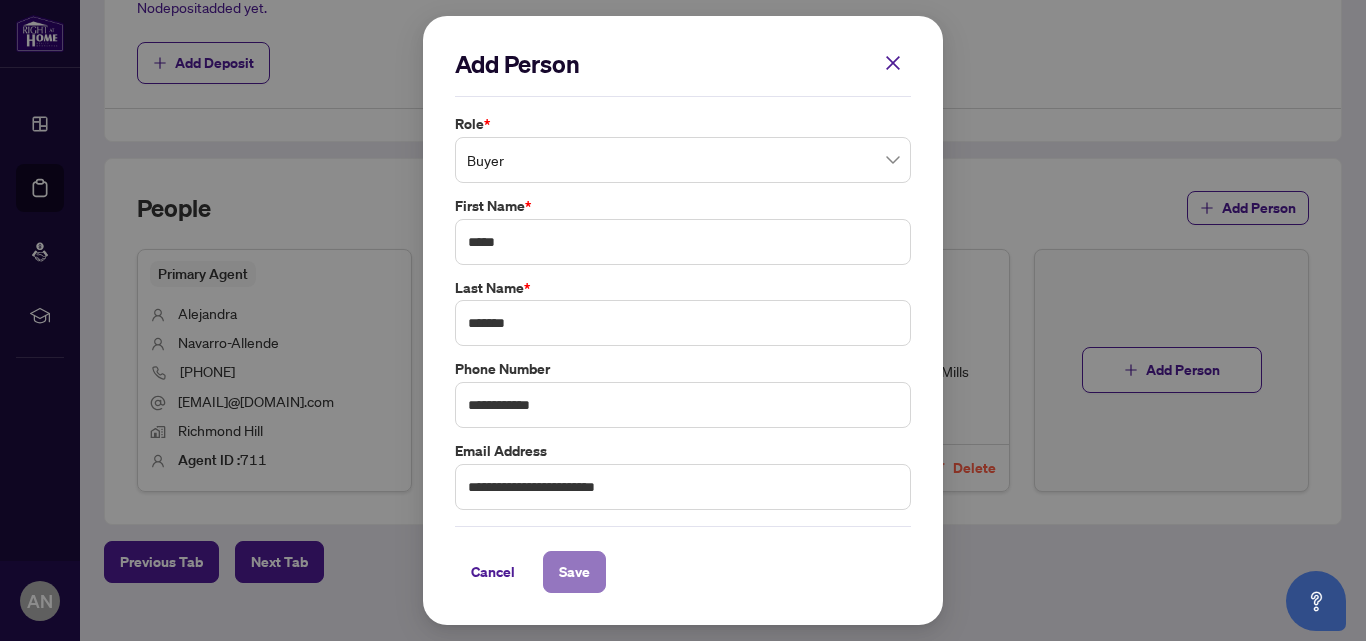 click on "Save" at bounding box center [574, 572] 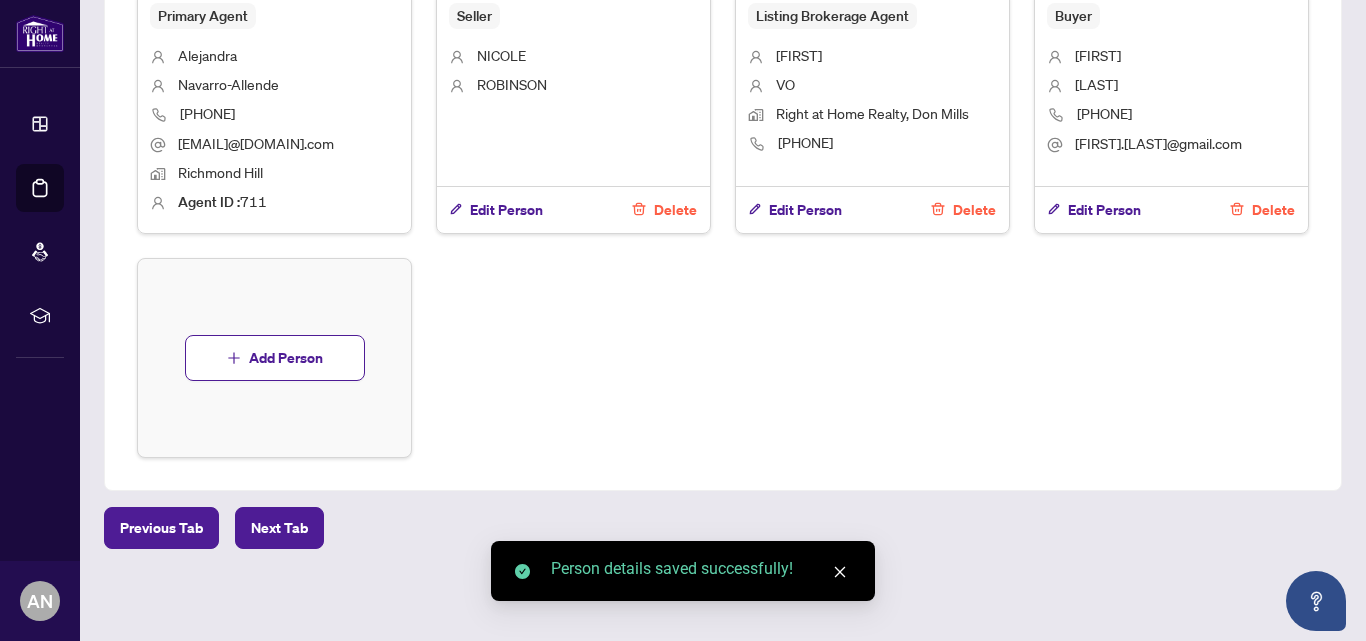 scroll, scrollTop: 893, scrollLeft: 0, axis: vertical 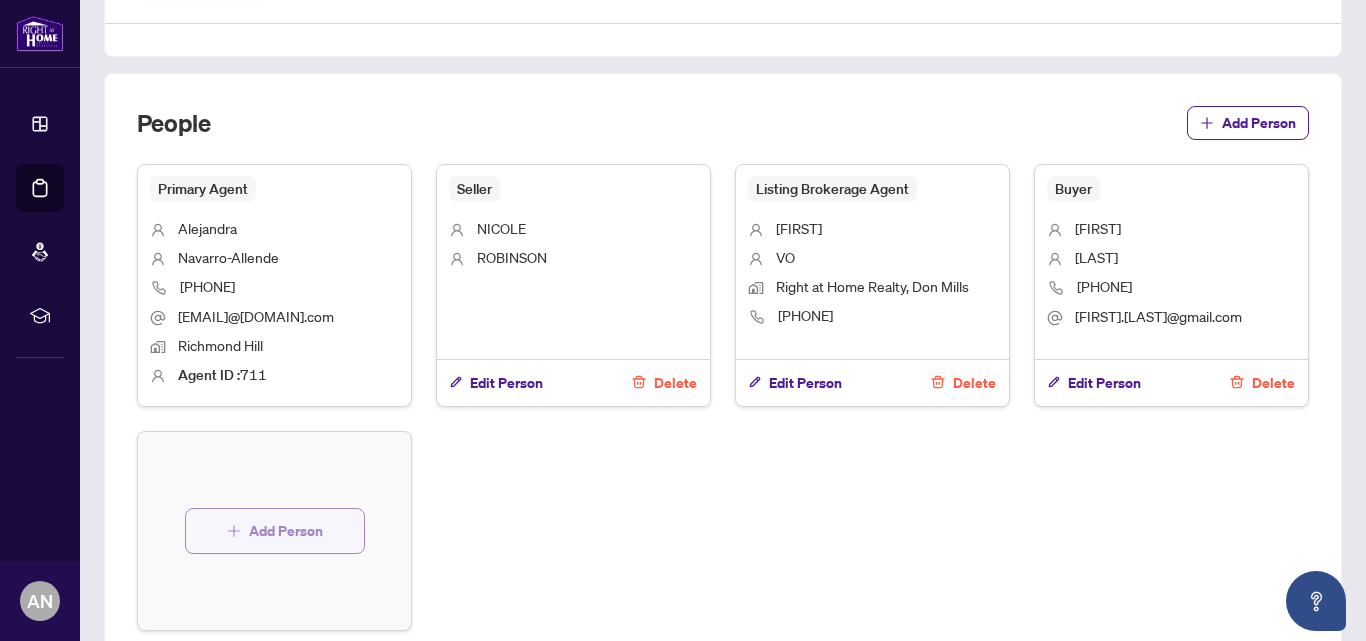 click on "Add Person" at bounding box center [286, 531] 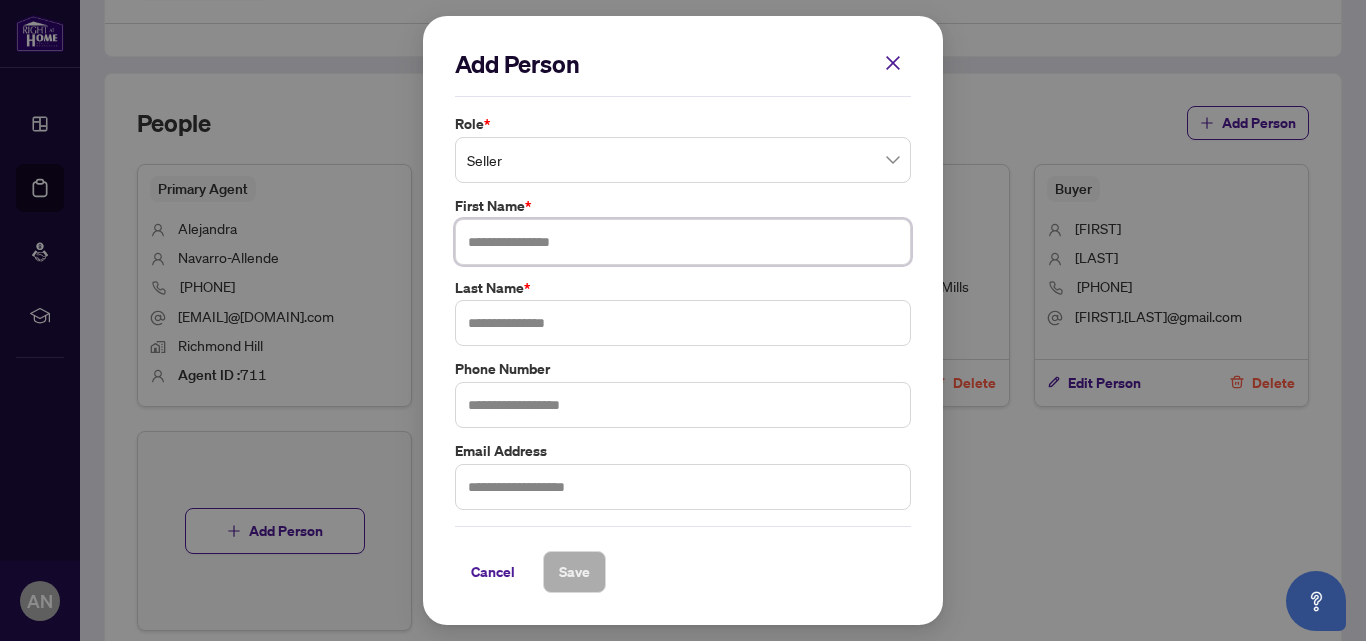 click at bounding box center [683, 242] 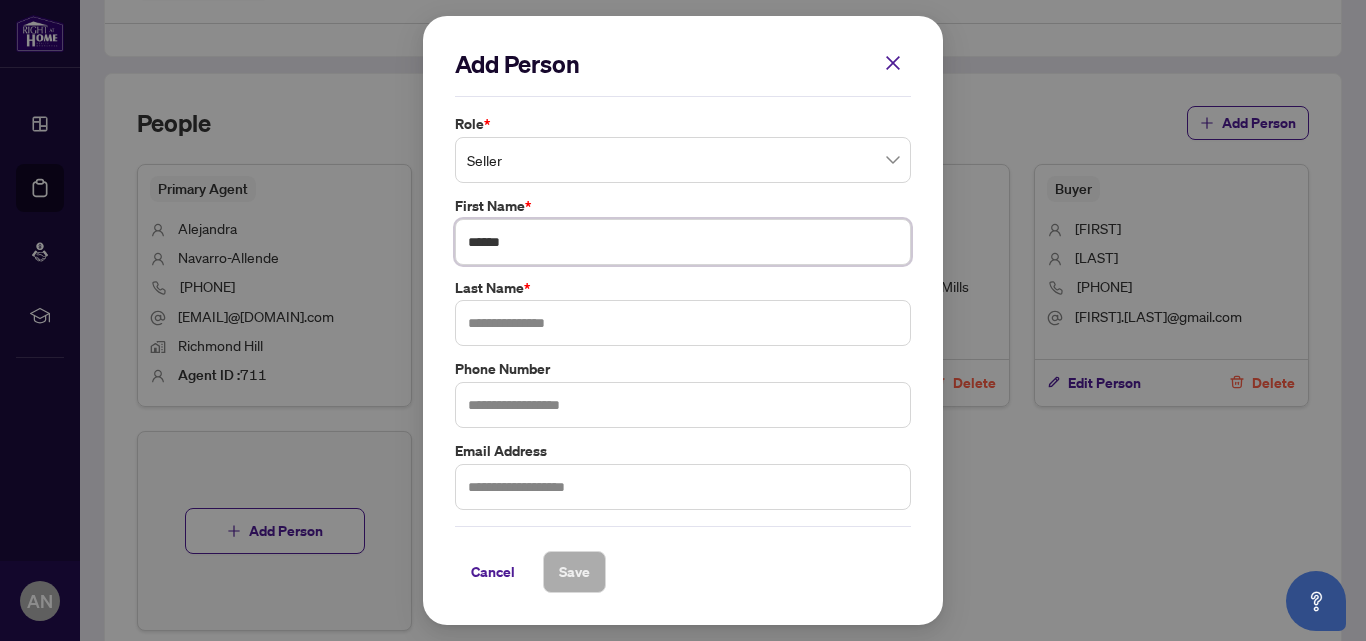 type on "******" 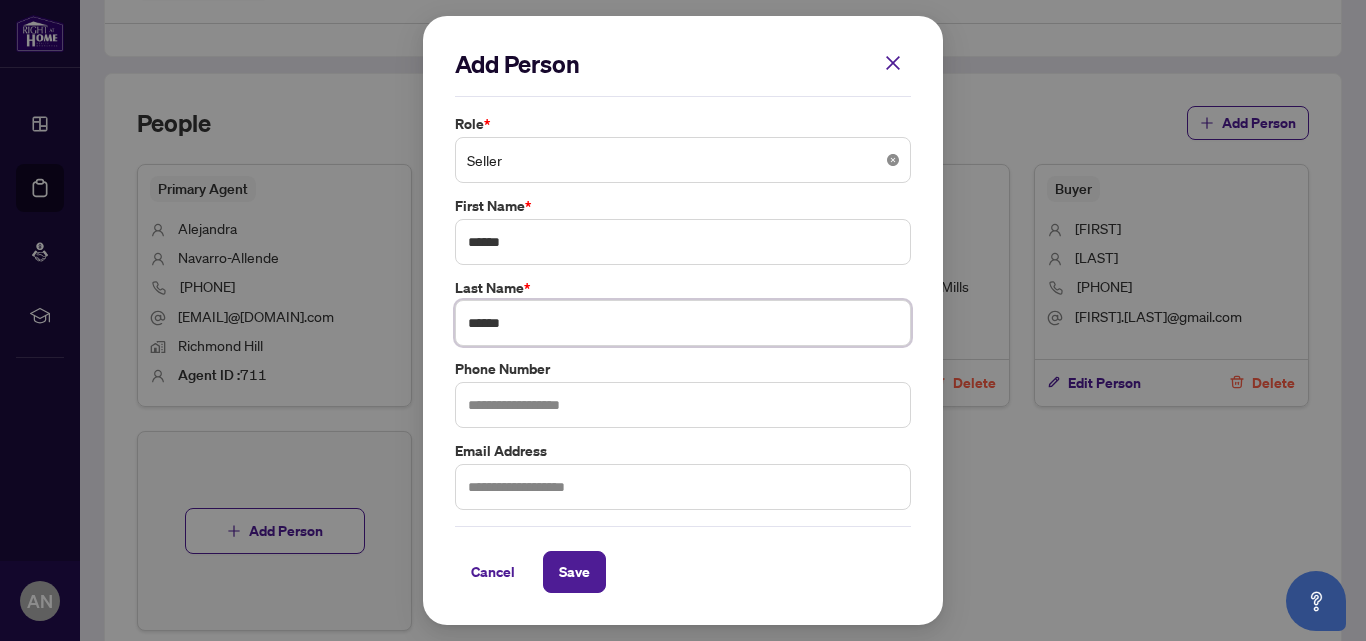type on "******" 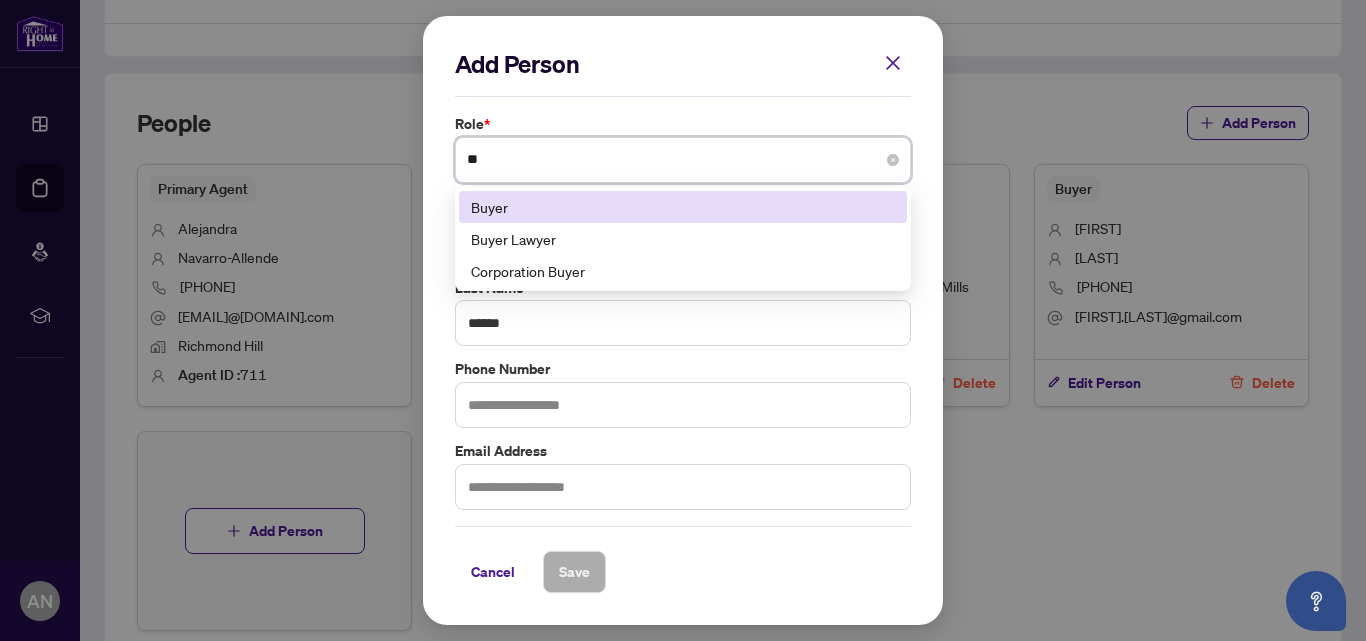 type on "***" 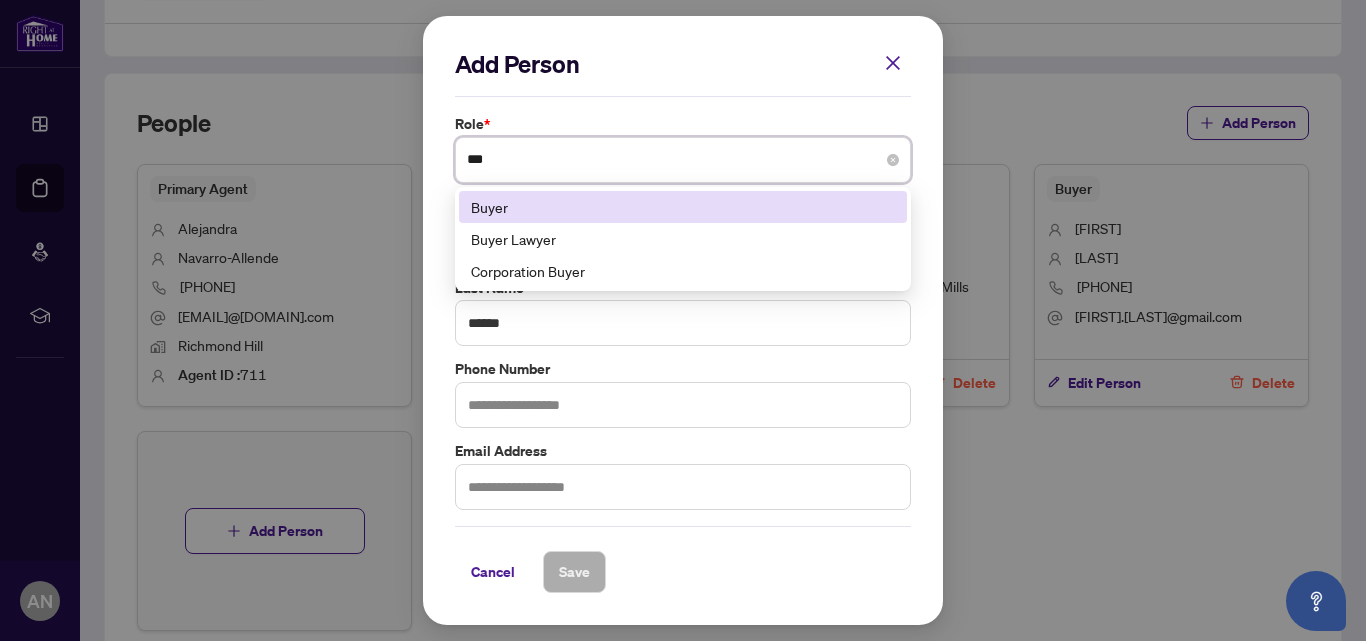 click on "Buyer" at bounding box center [683, 207] 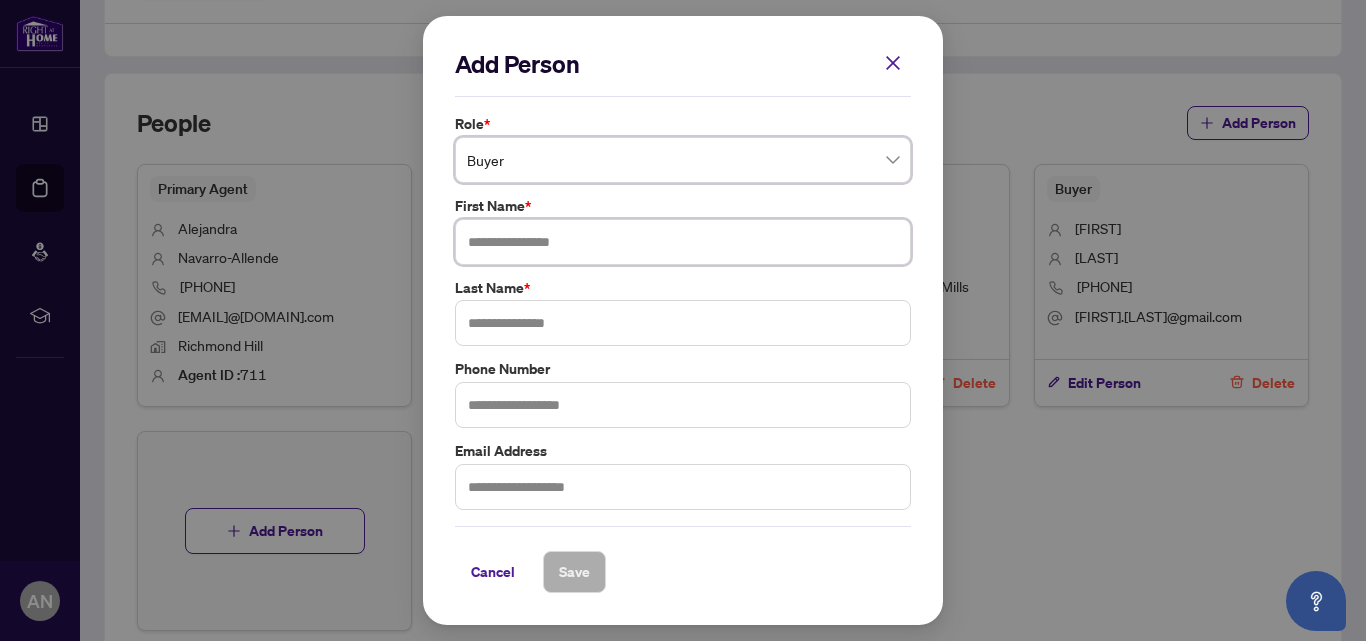 click at bounding box center [683, 242] 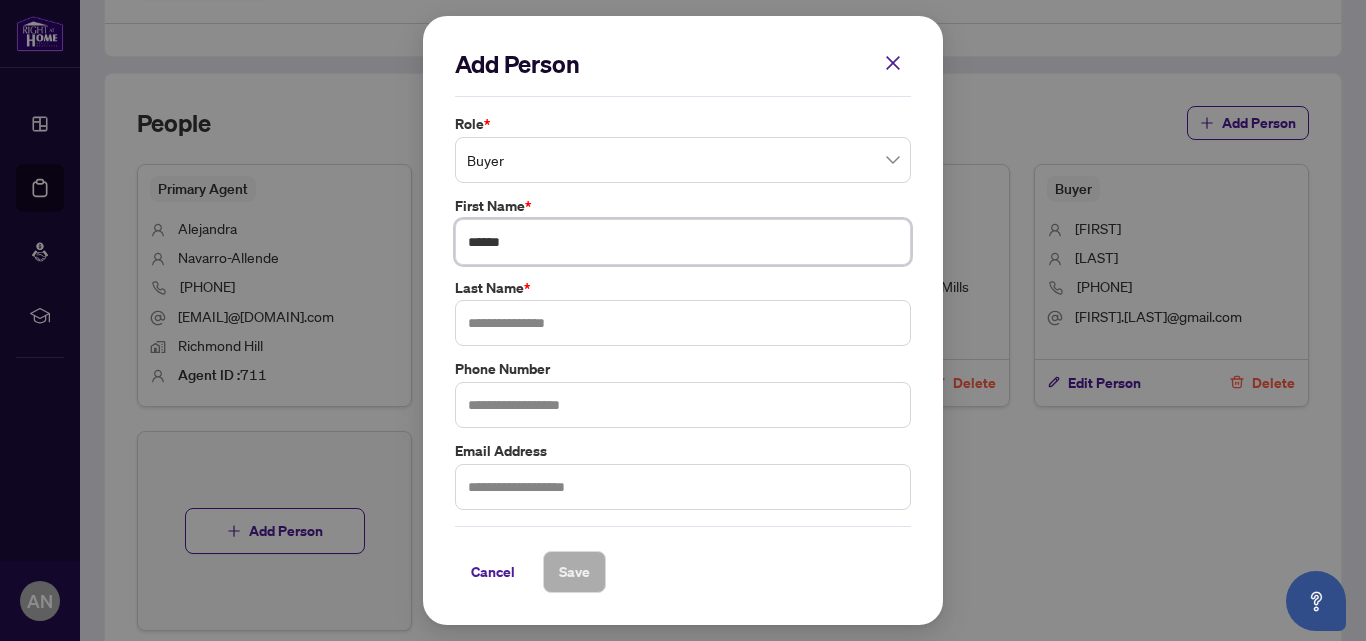 type on "******" 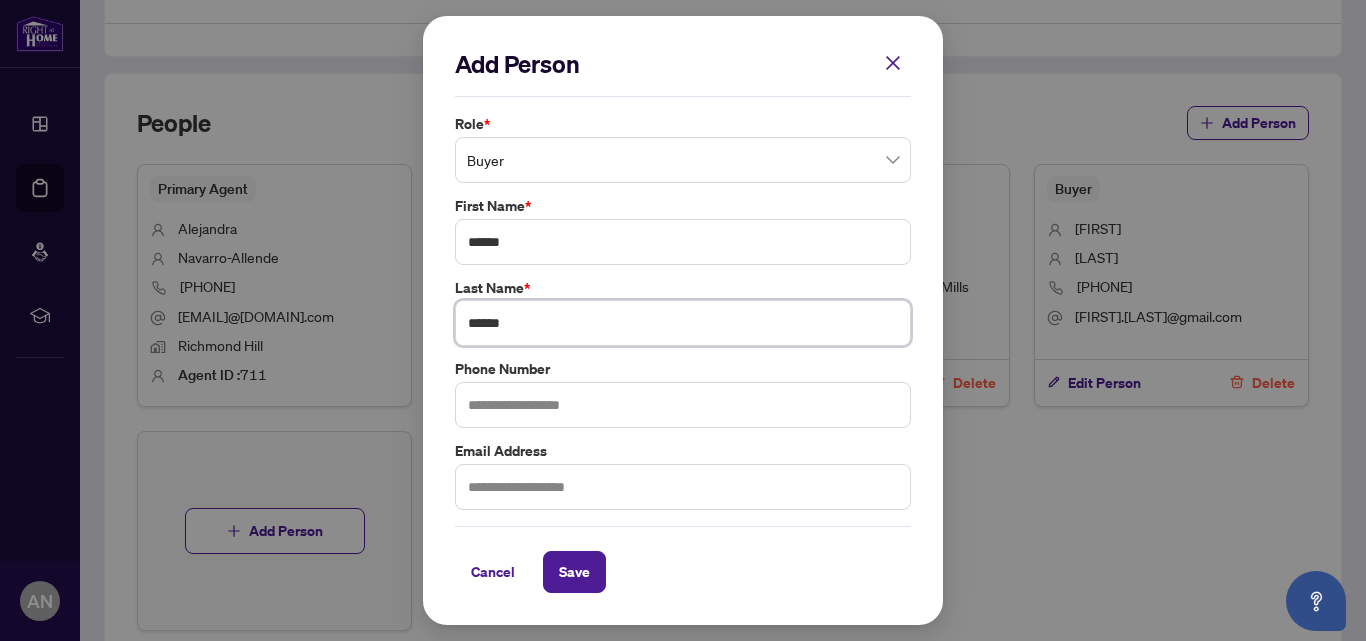 type on "******" 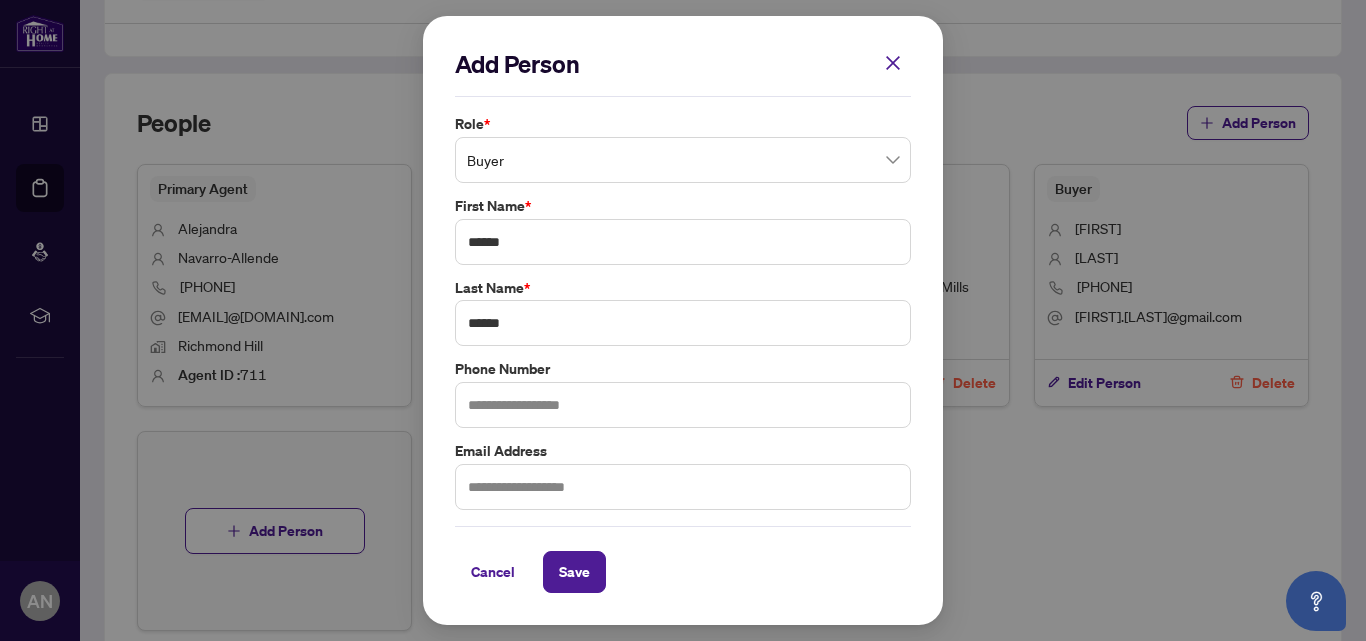 click on "Add Person Role * Buyer 2 6 Buyer Buyer Lawyer Corporation Buyer First Name * ****** Last Name * ****** Phone Number Email Address Cancel Save Cancel OK" at bounding box center (683, 320) 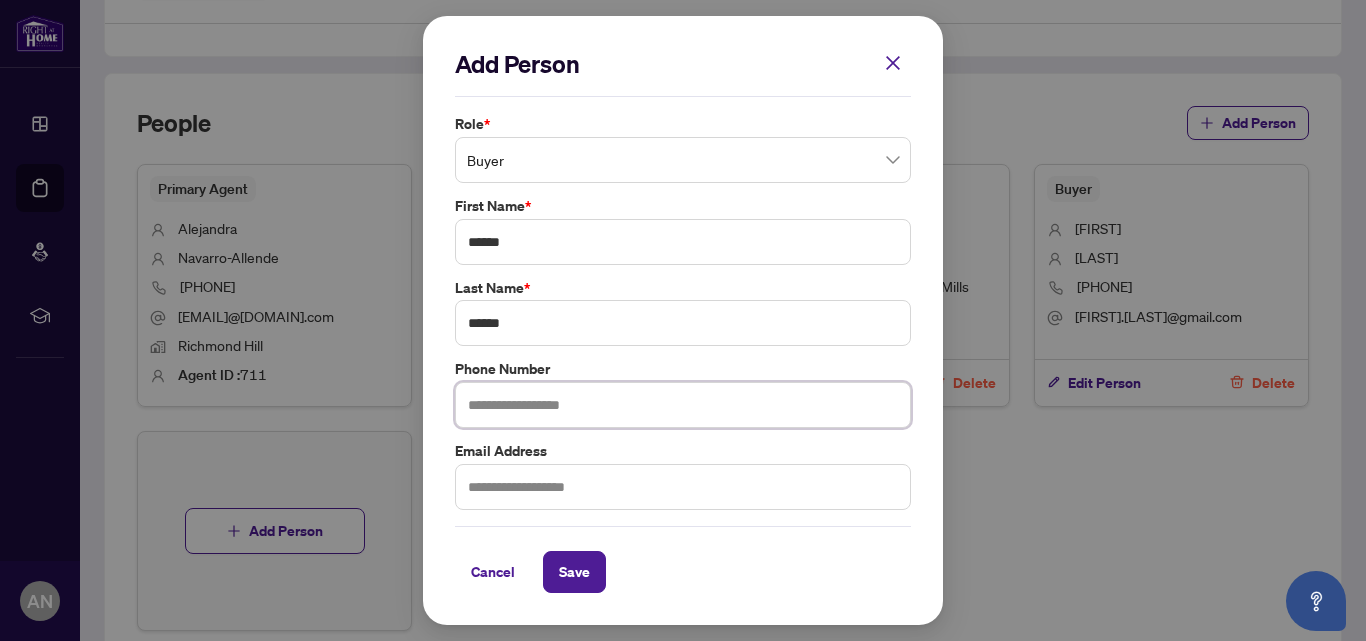 click at bounding box center [683, 405] 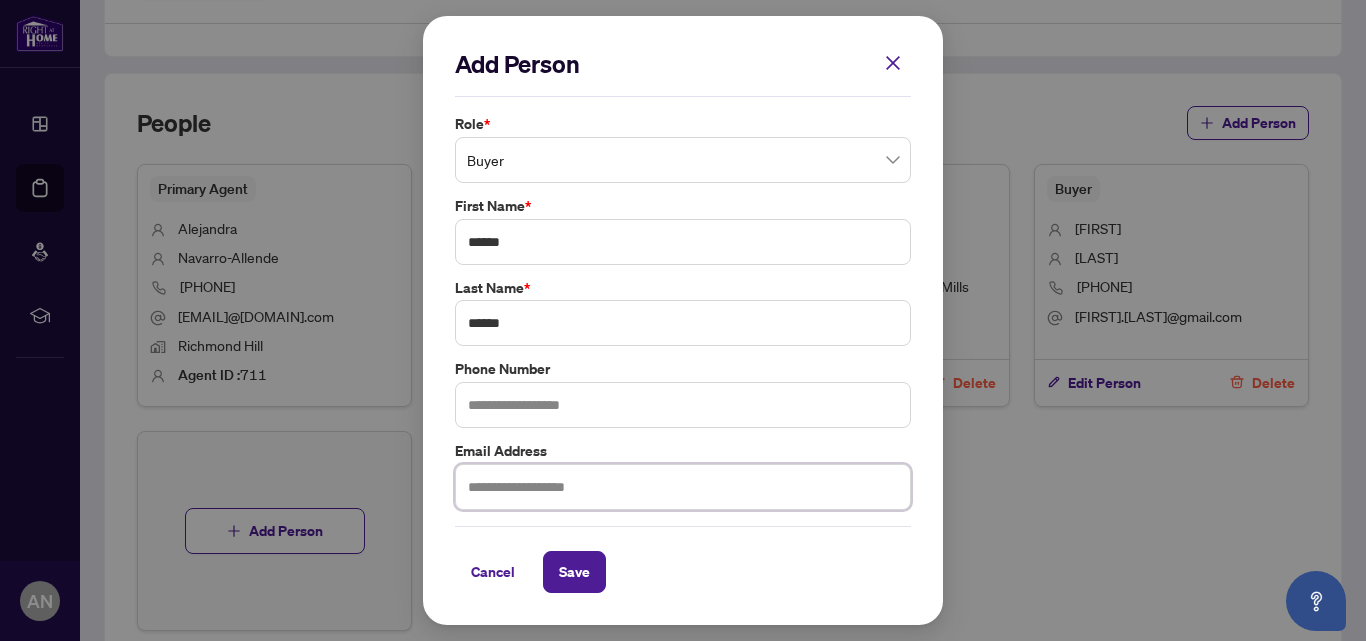 click at bounding box center [683, 487] 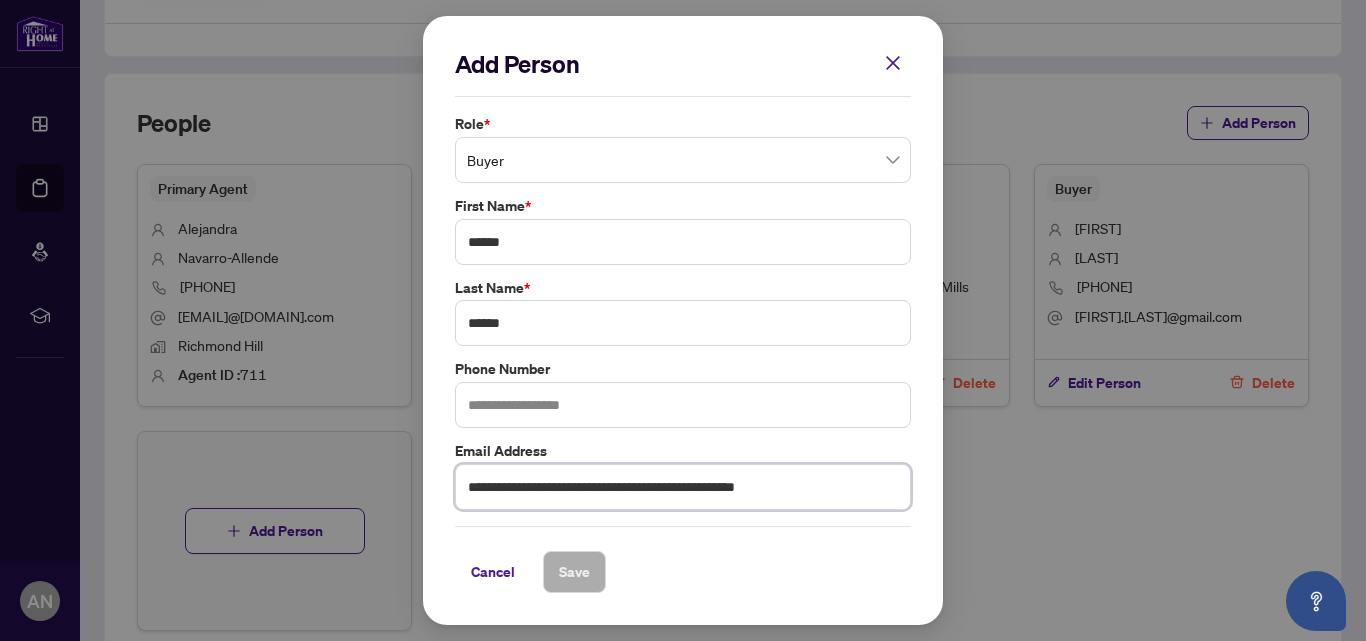 click on "**********" at bounding box center [683, 487] 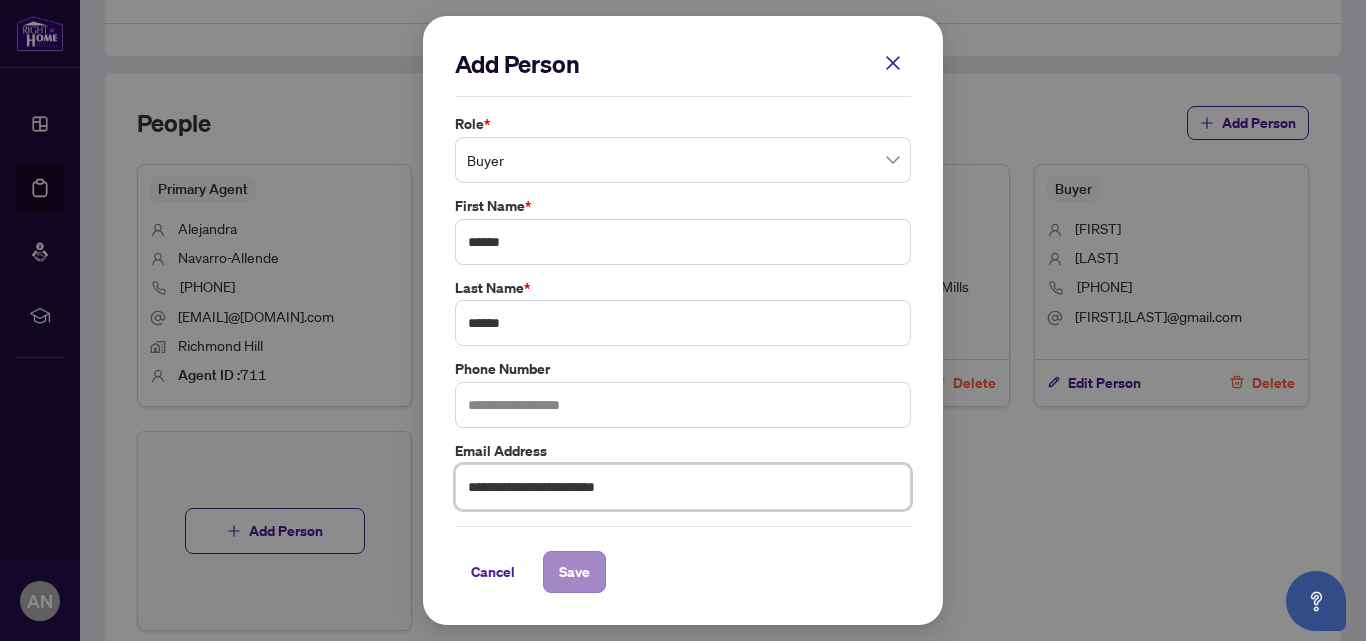 type on "**********" 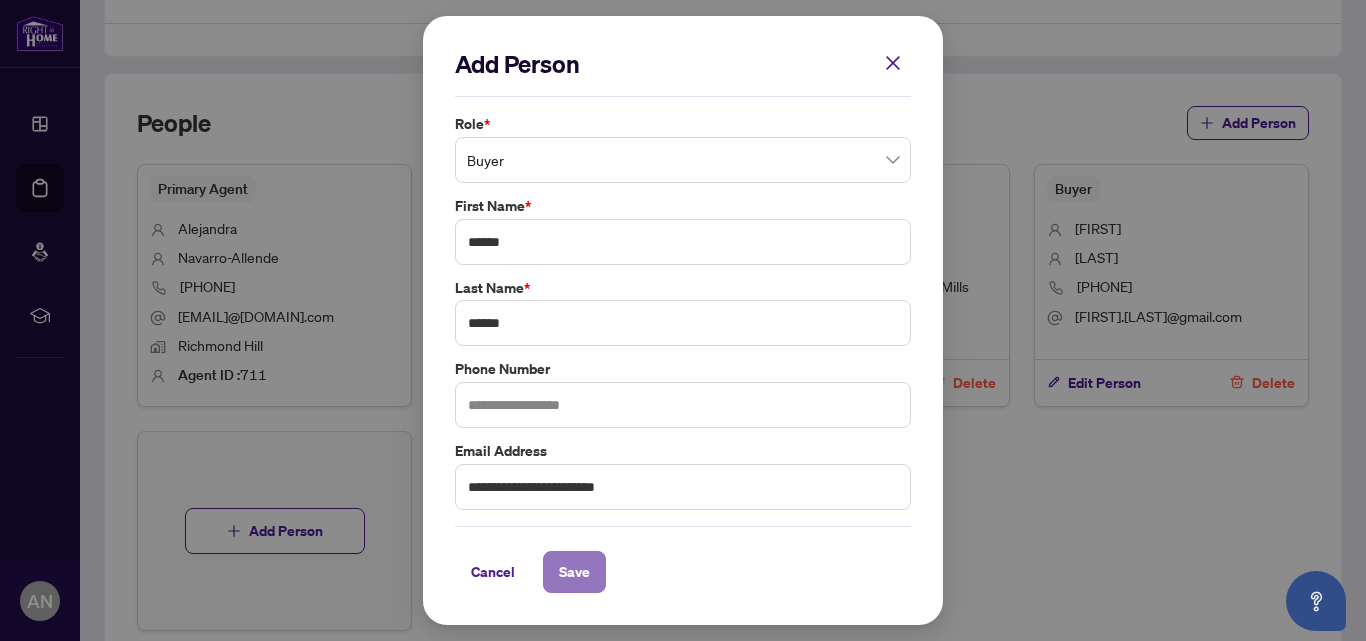click on "Save" at bounding box center [574, 572] 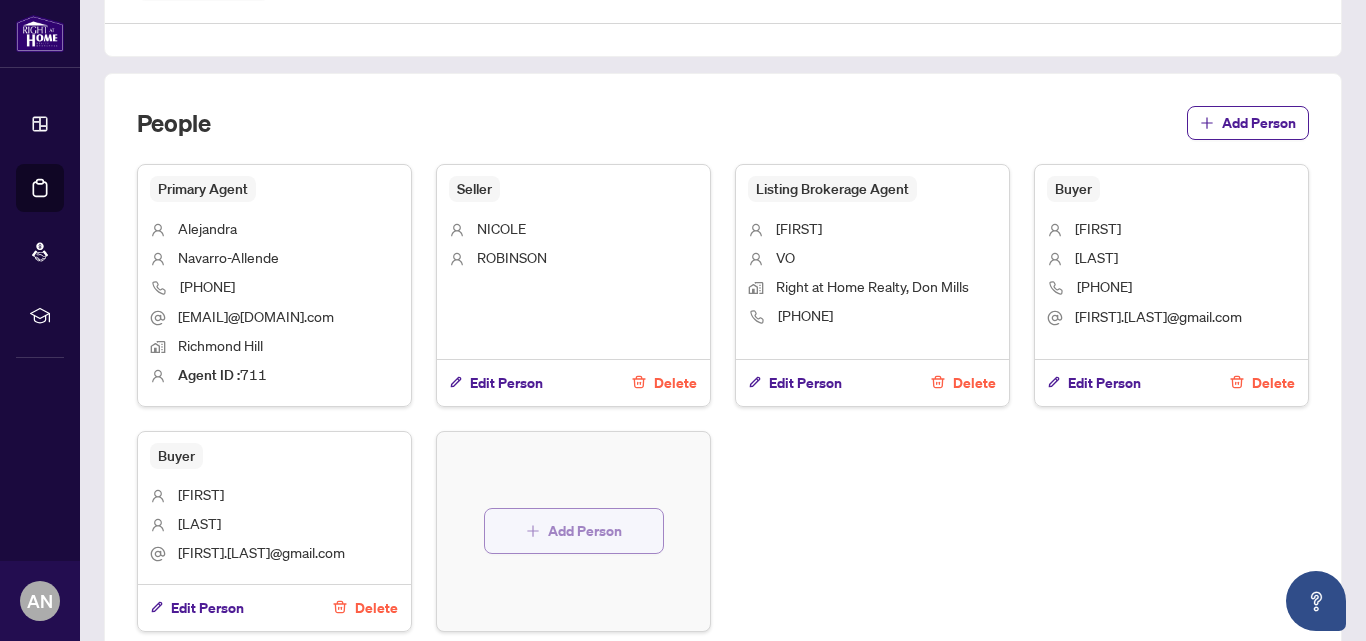 click on "Add Person" at bounding box center [574, 531] 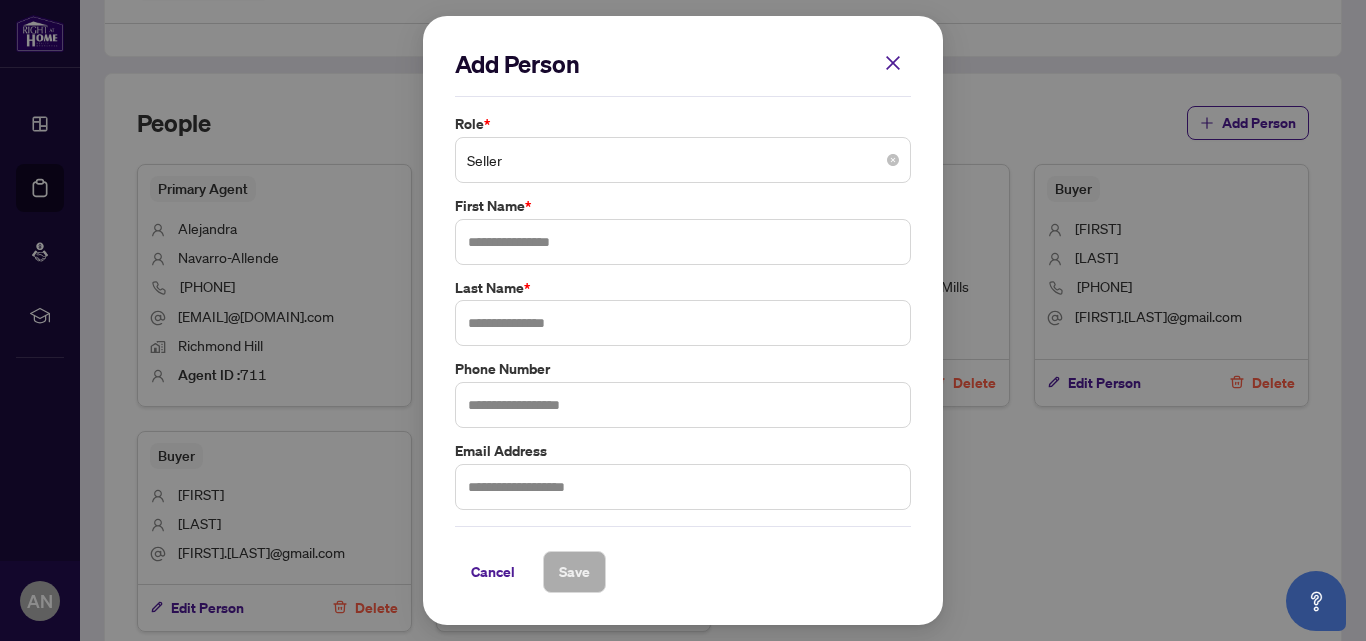 click on "Seller" at bounding box center (683, 160) 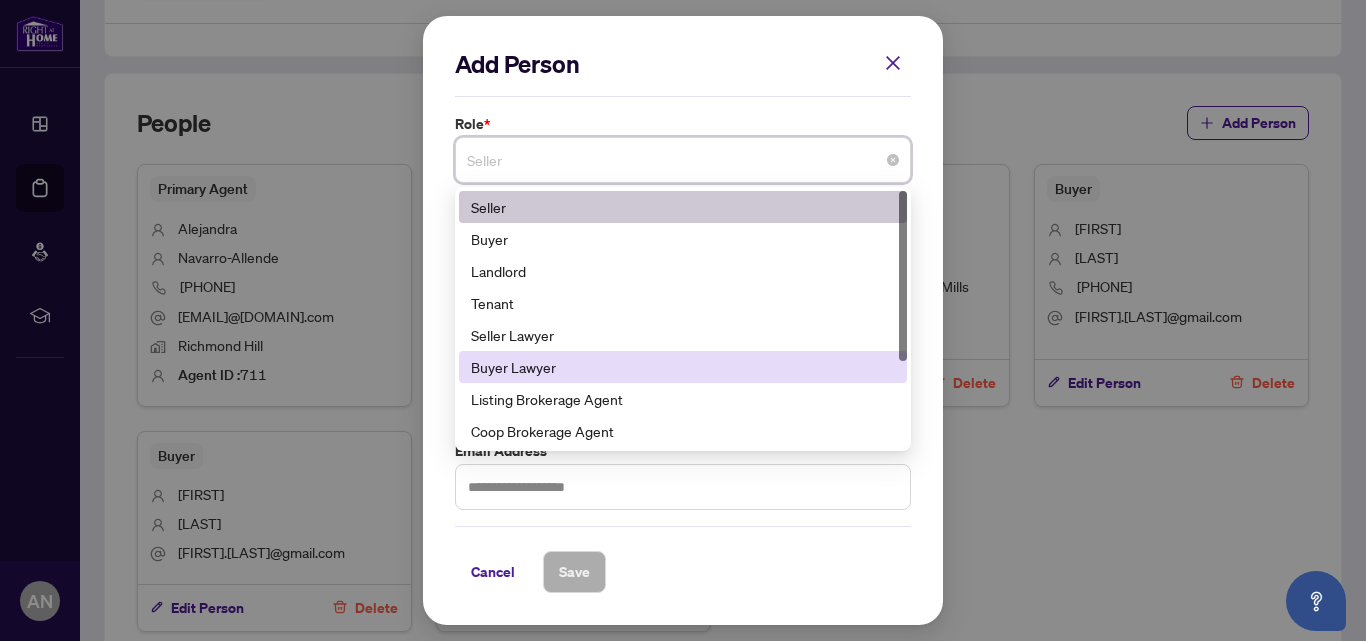click on "Buyer Lawyer" at bounding box center (683, 367) 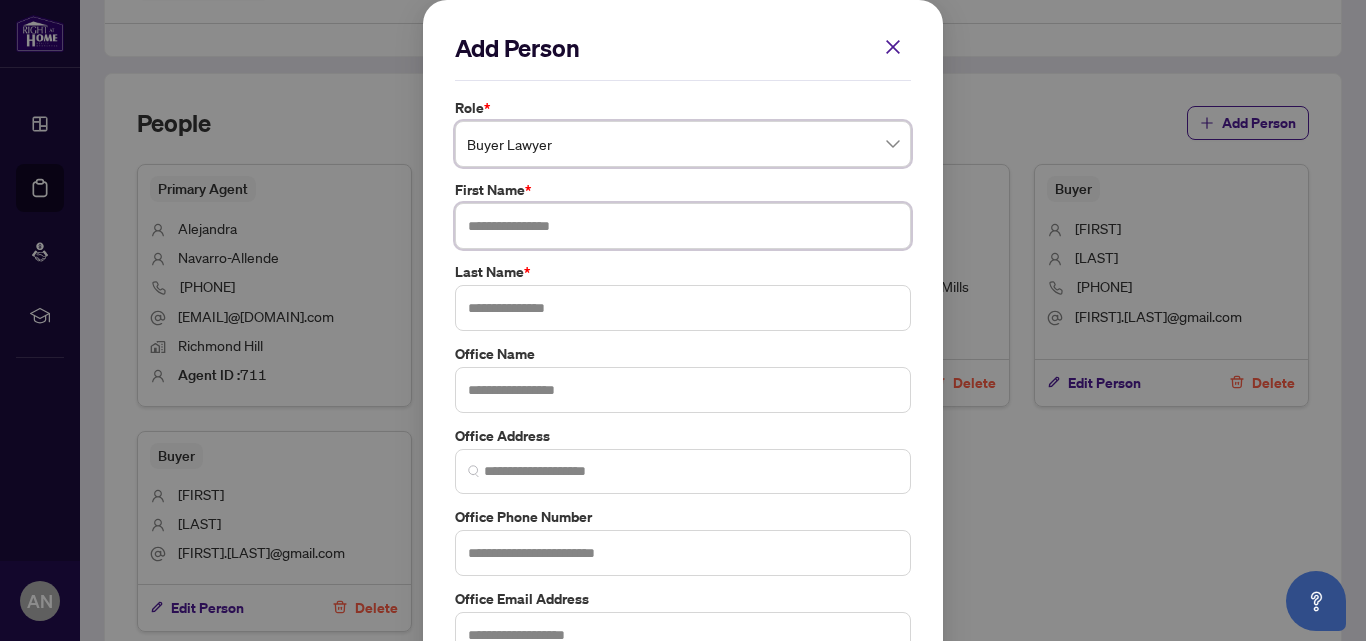 click at bounding box center (683, 226) 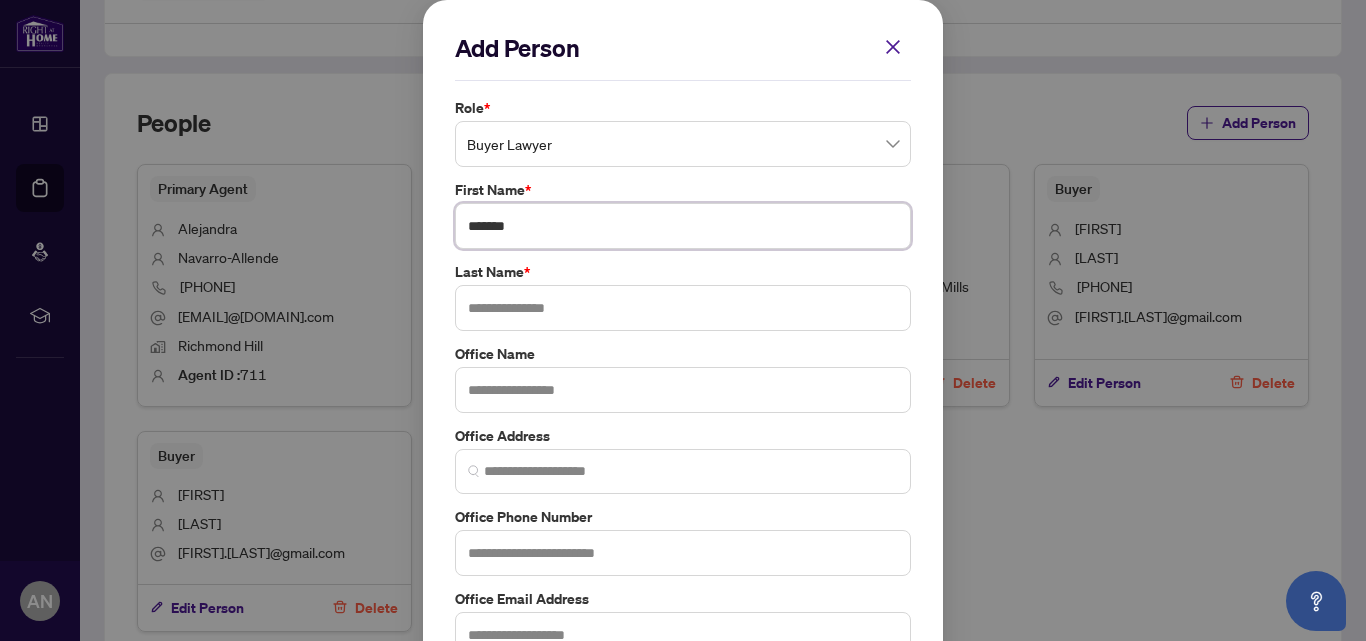 type on "*******" 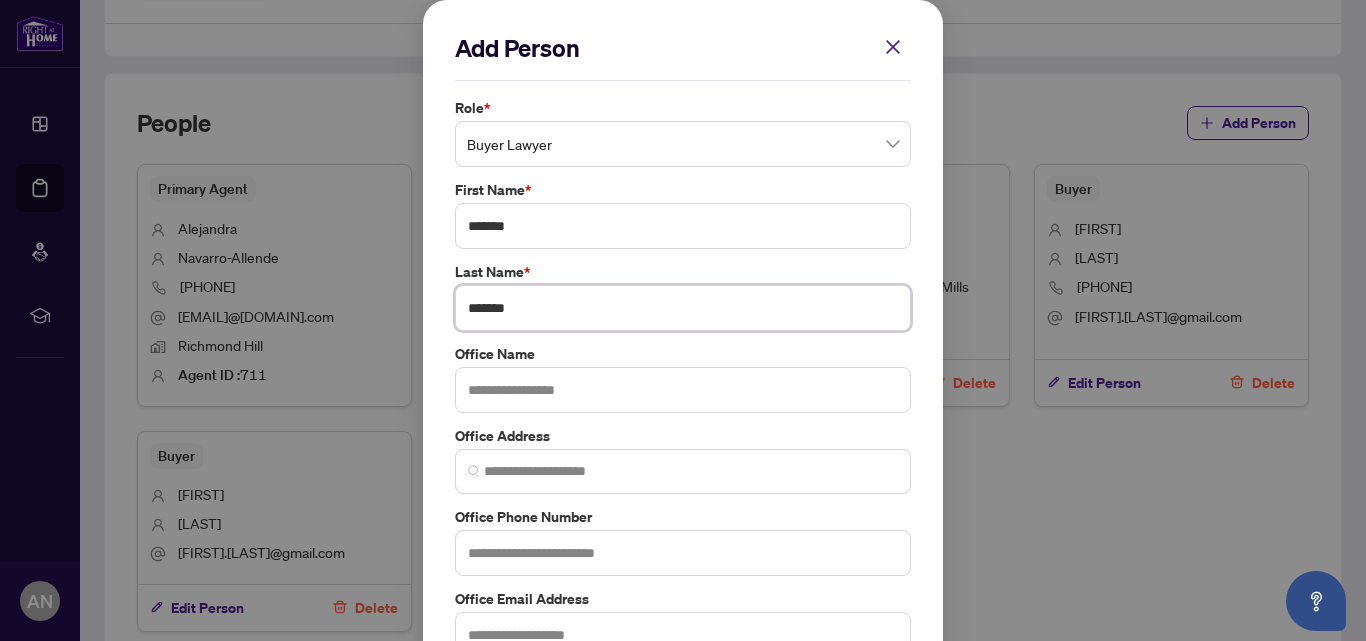 type on "*******" 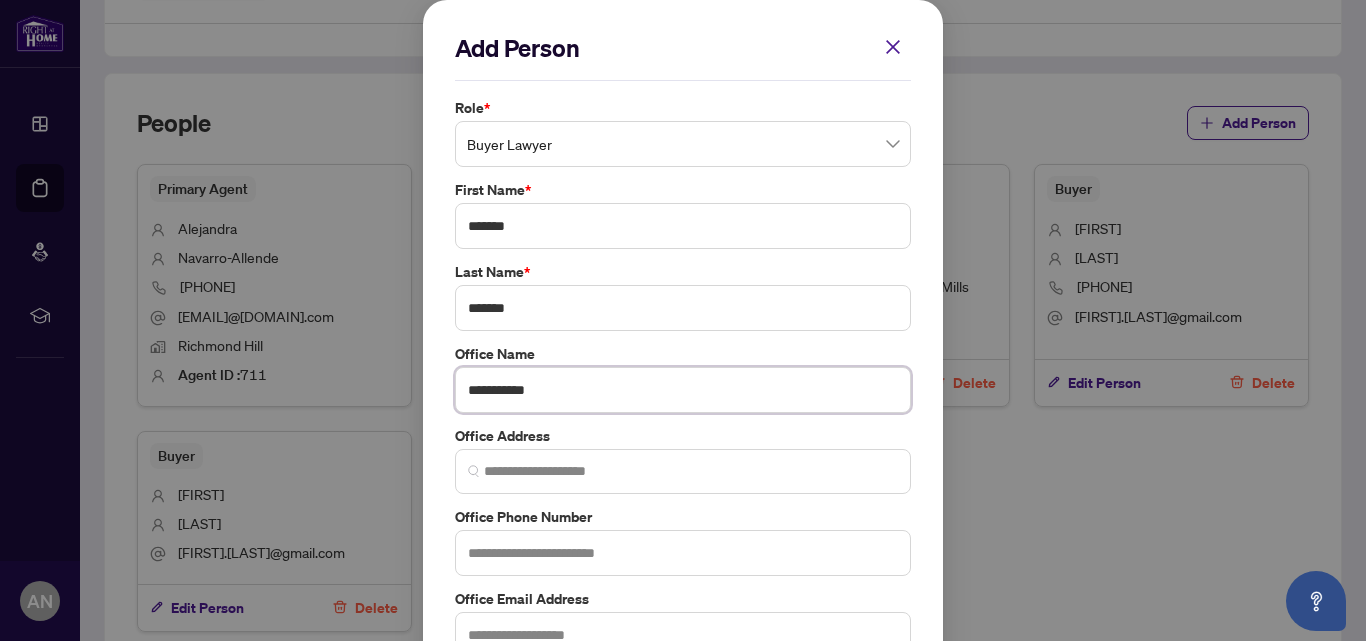 type on "**********" 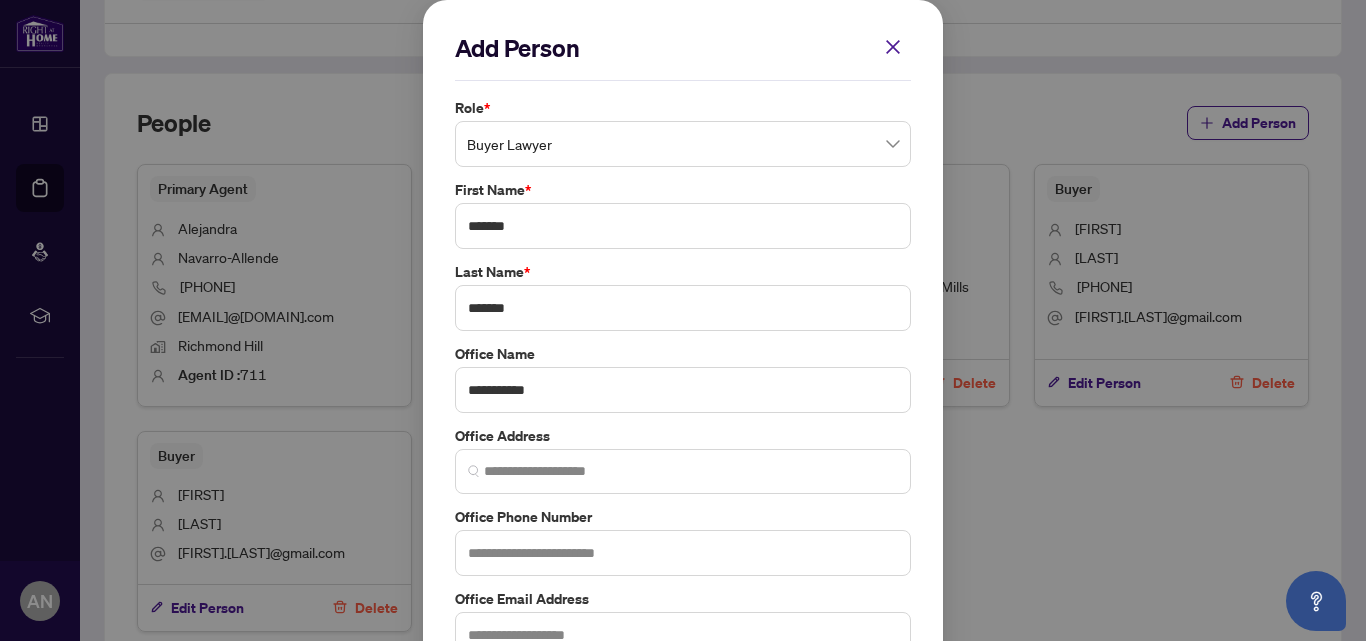 click on "**********" at bounding box center [683, 377] 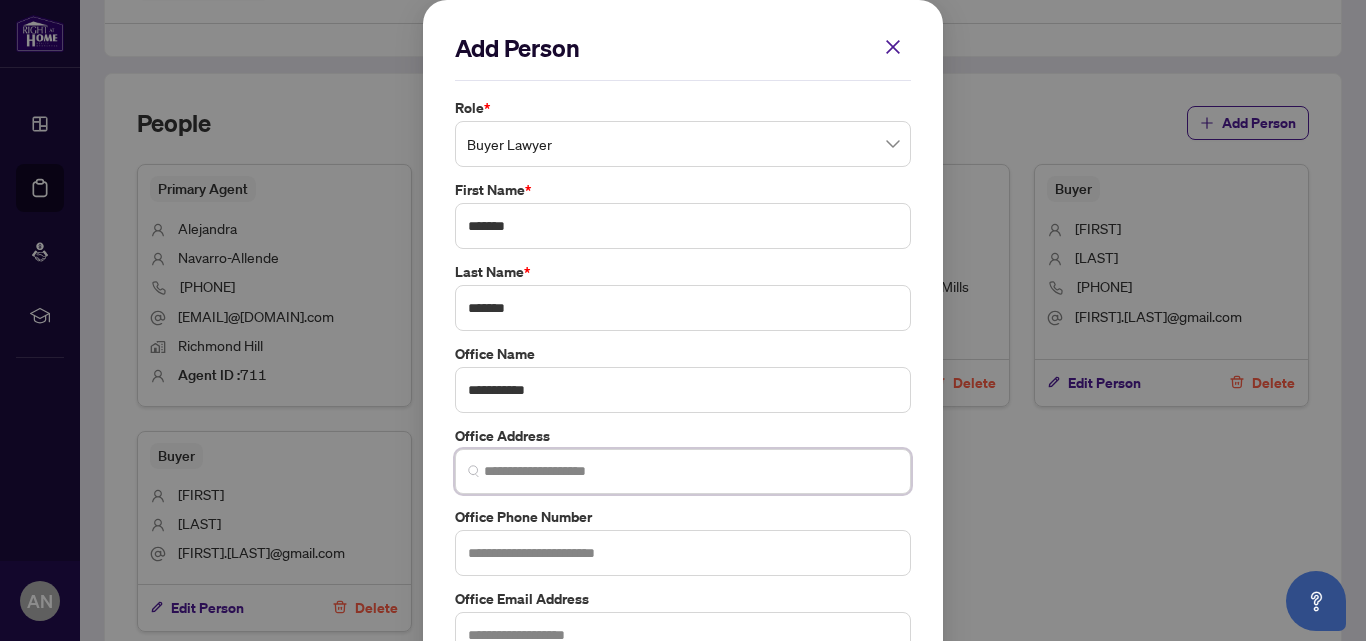 click at bounding box center [691, 471] 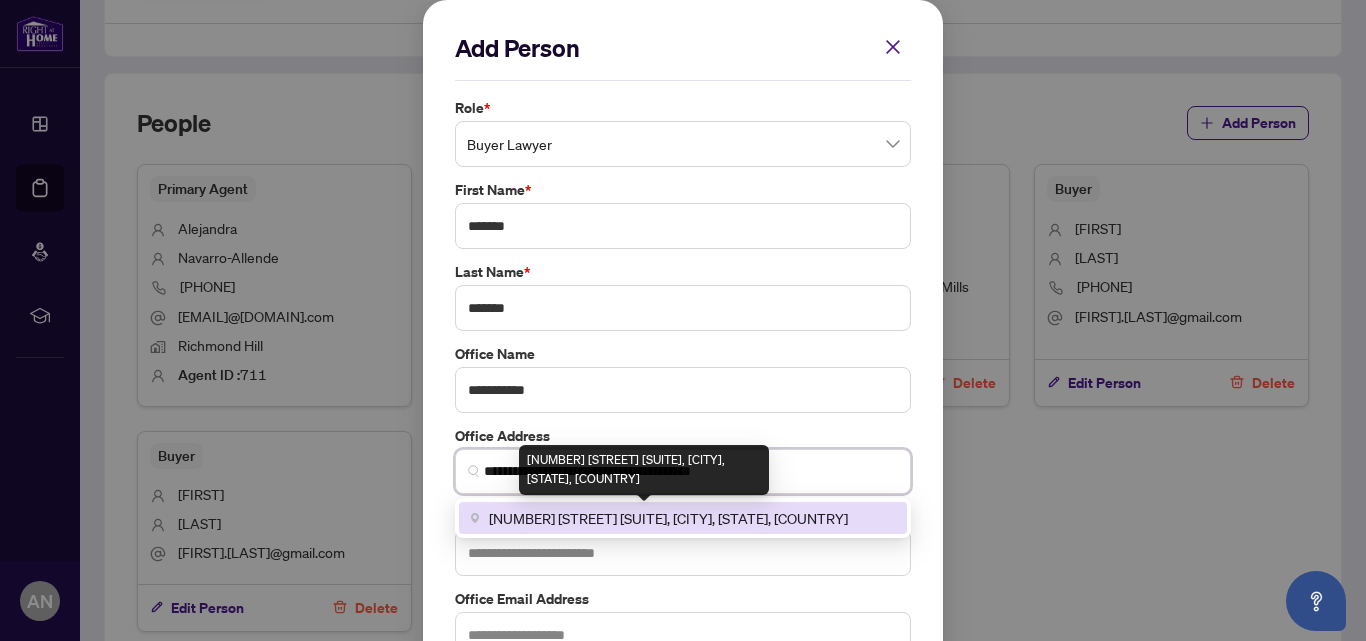 click on "[NUMBER] [STREET] [SUITE], [CITY], [STATE], [COUNTRY]" at bounding box center [668, 518] 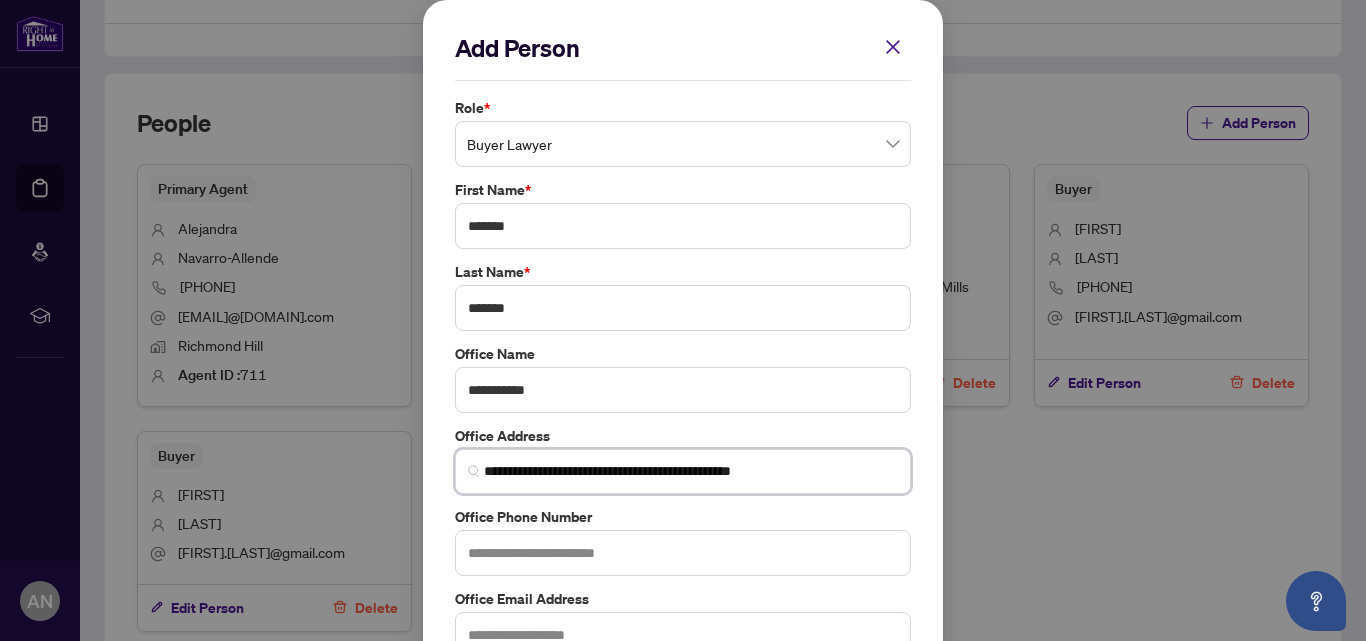 type on "**********" 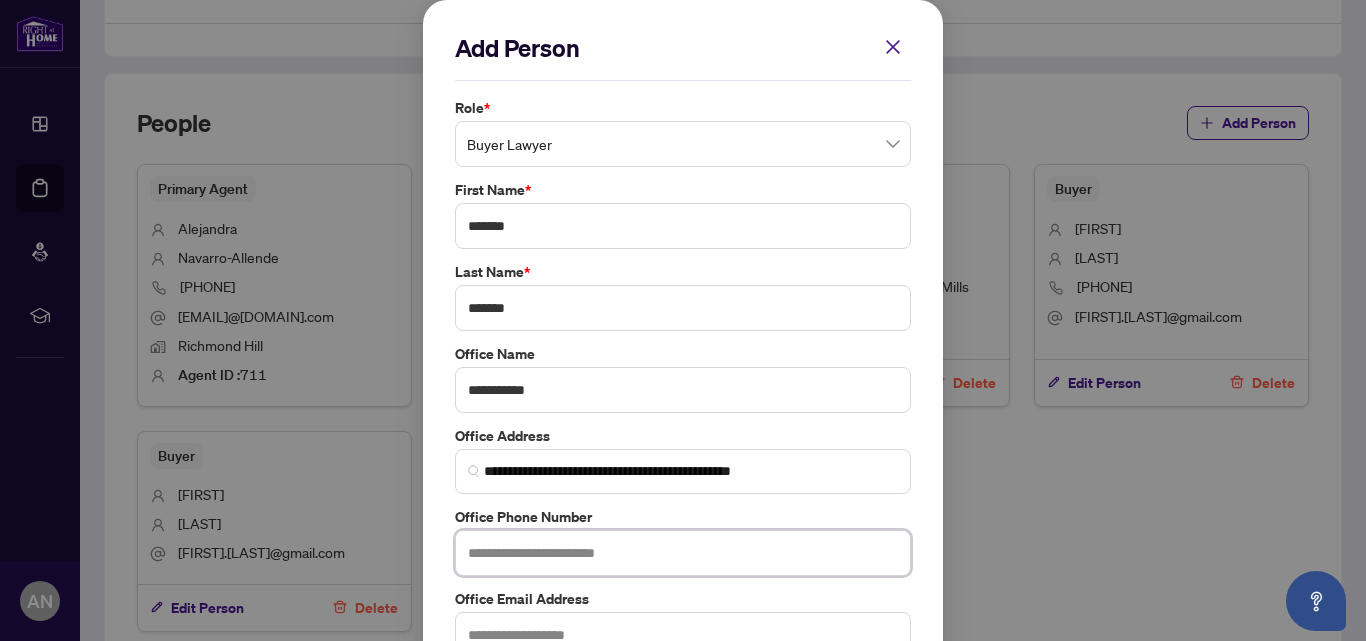 click at bounding box center (683, 553) 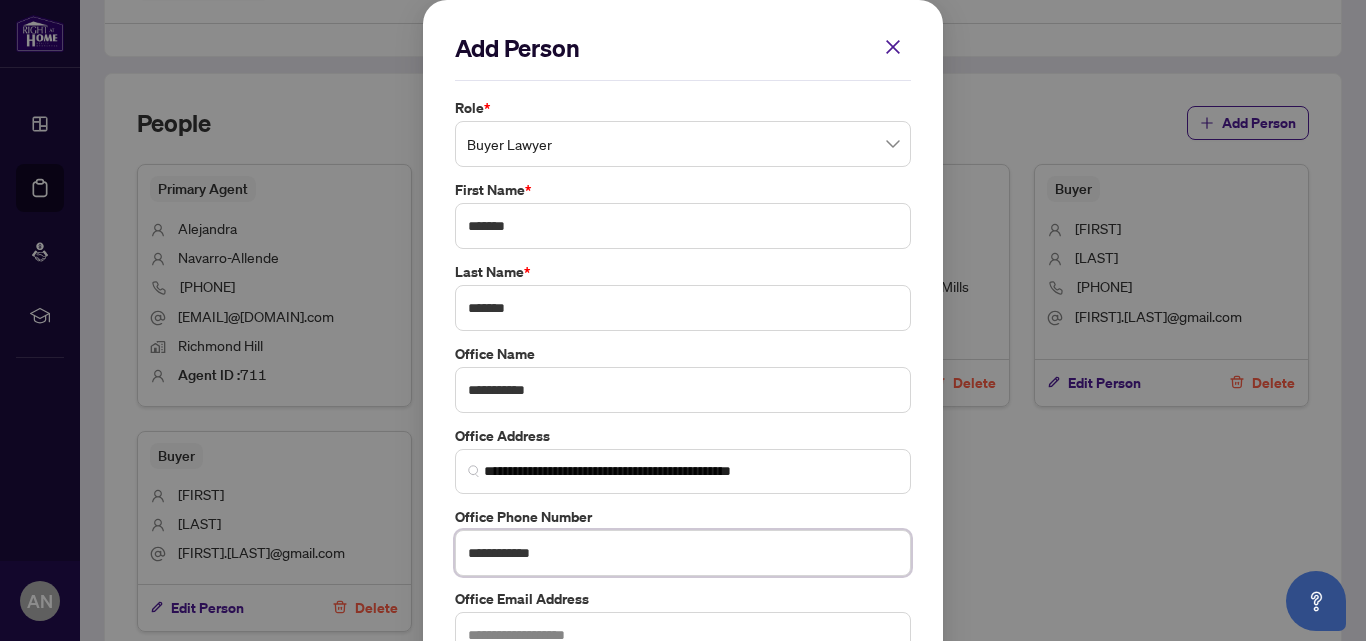 type on "**********" 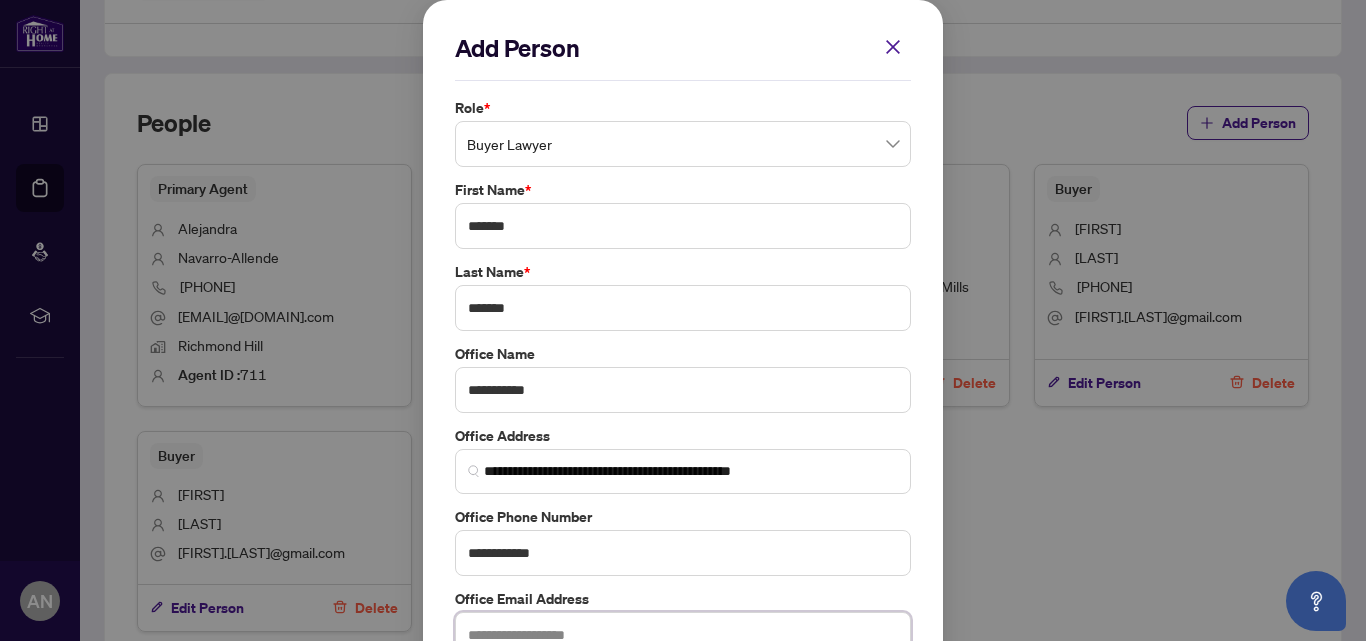 click at bounding box center [683, 635] 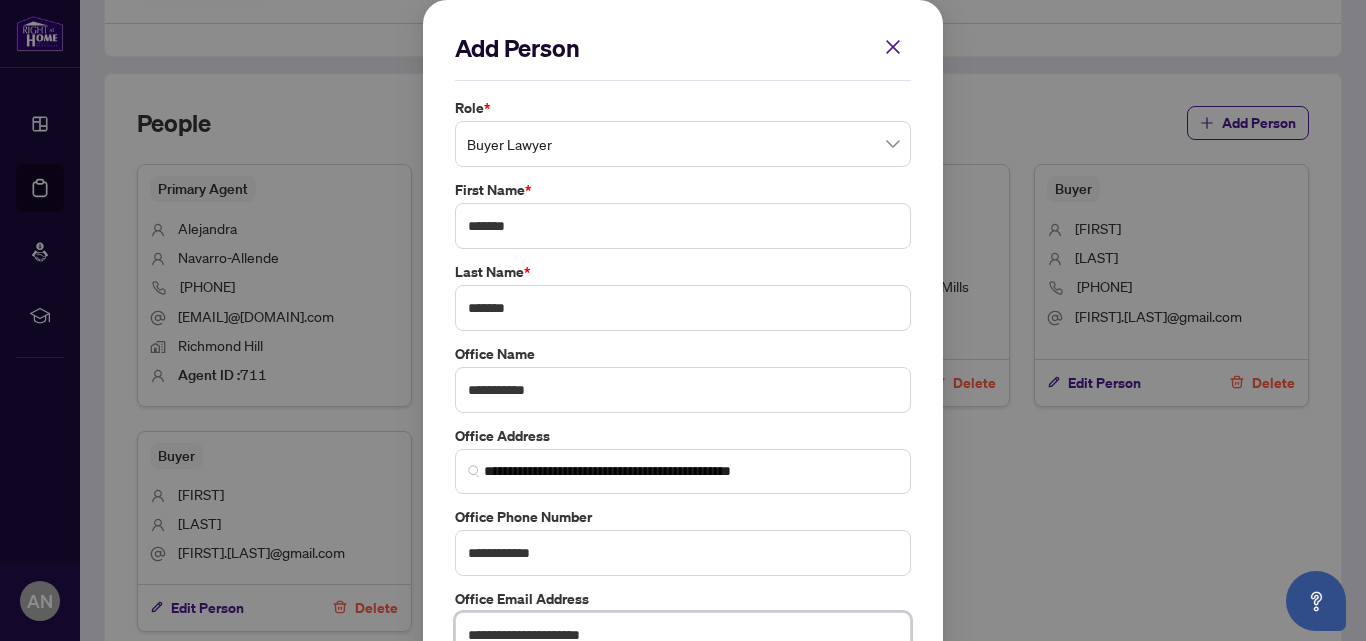 scroll, scrollTop: 3, scrollLeft: 0, axis: vertical 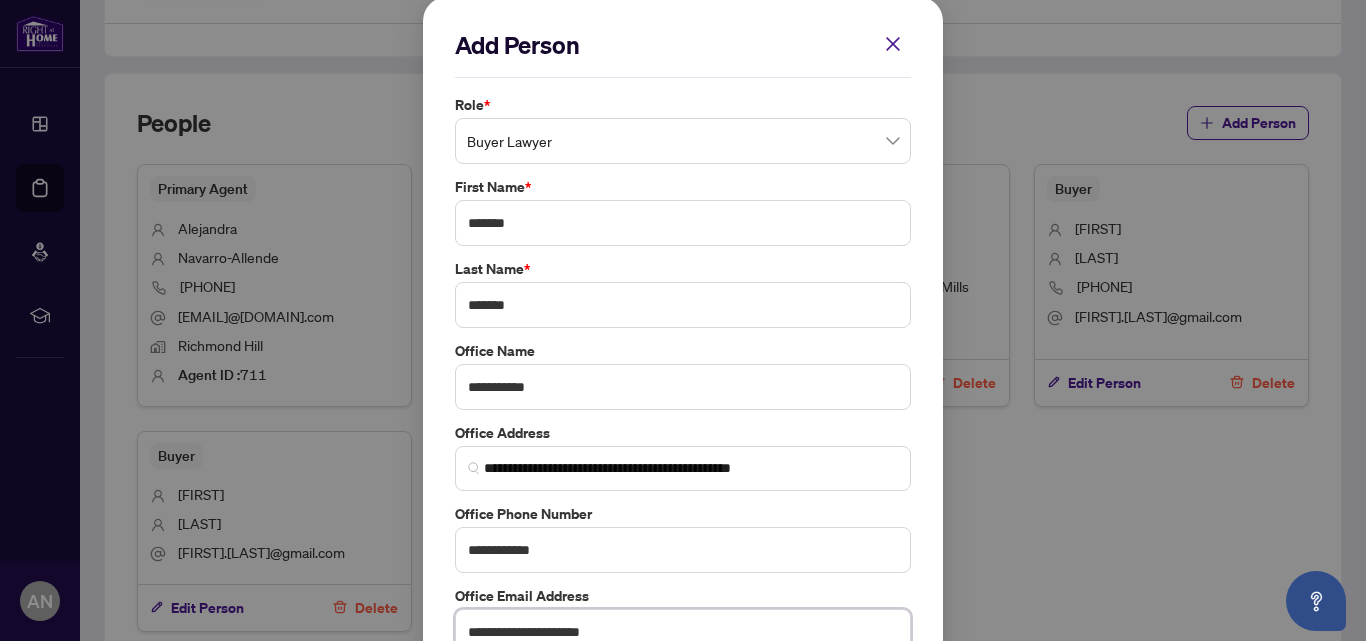 type on "**********" 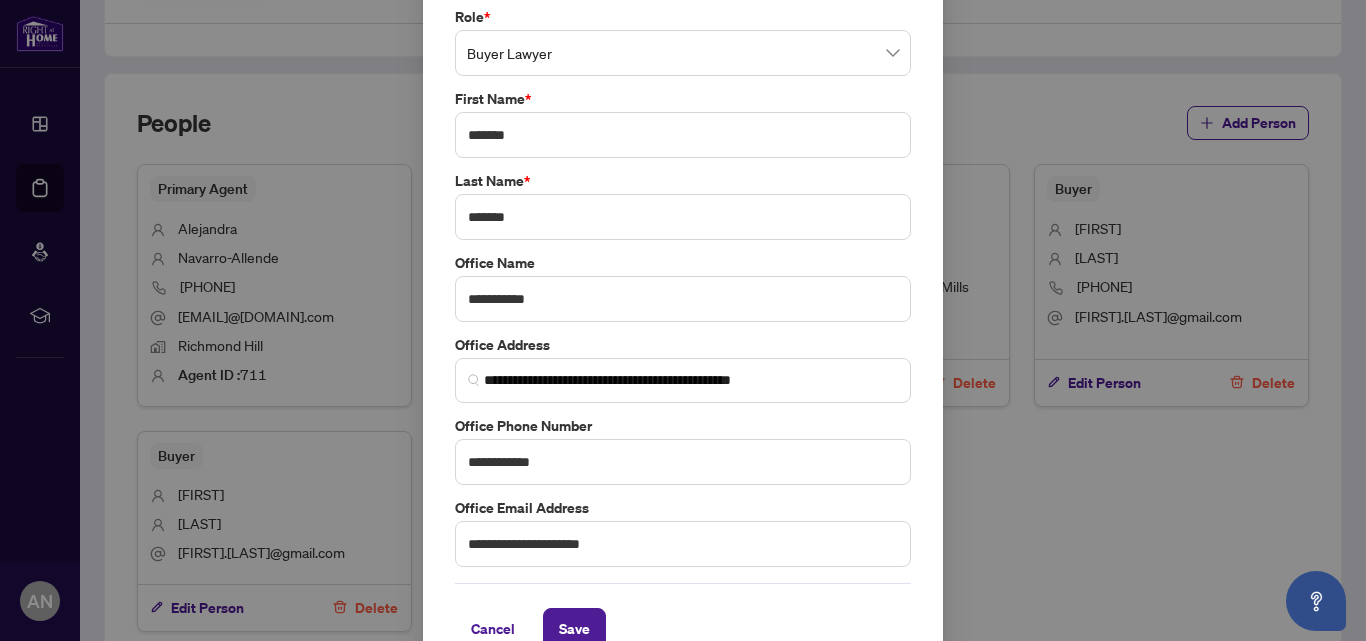 scroll, scrollTop: 132, scrollLeft: 0, axis: vertical 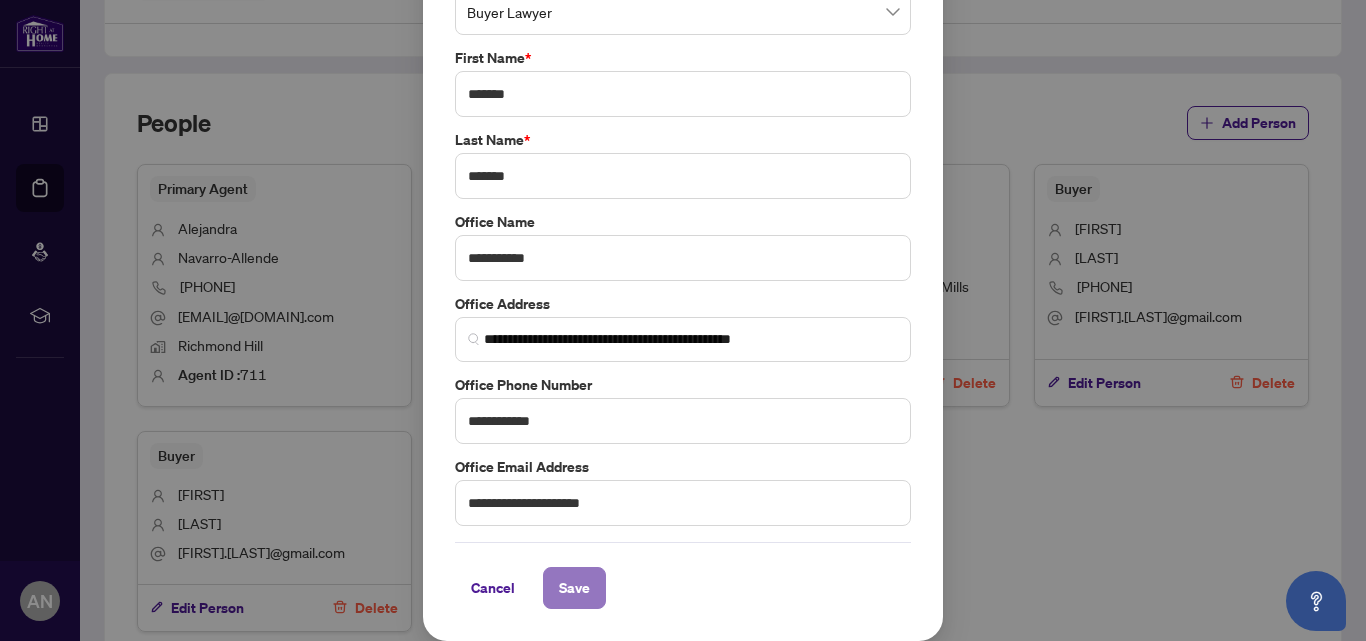 click on "Save" at bounding box center [574, 588] 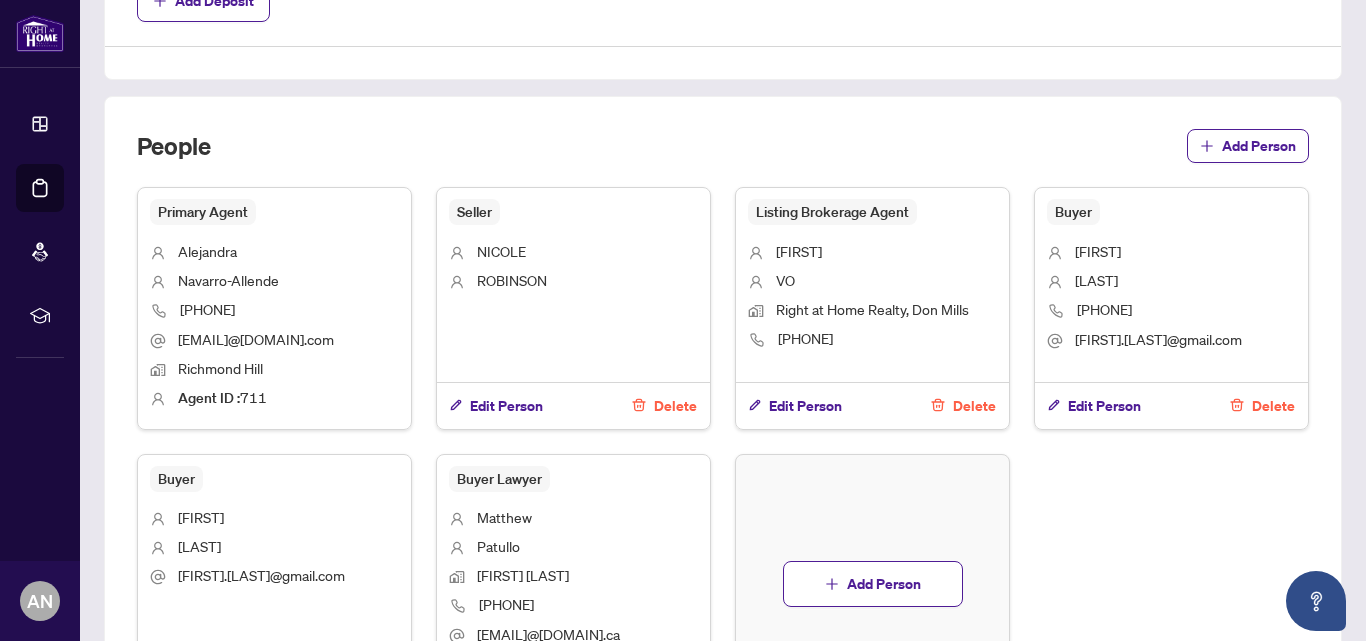 scroll, scrollTop: 1126, scrollLeft: 0, axis: vertical 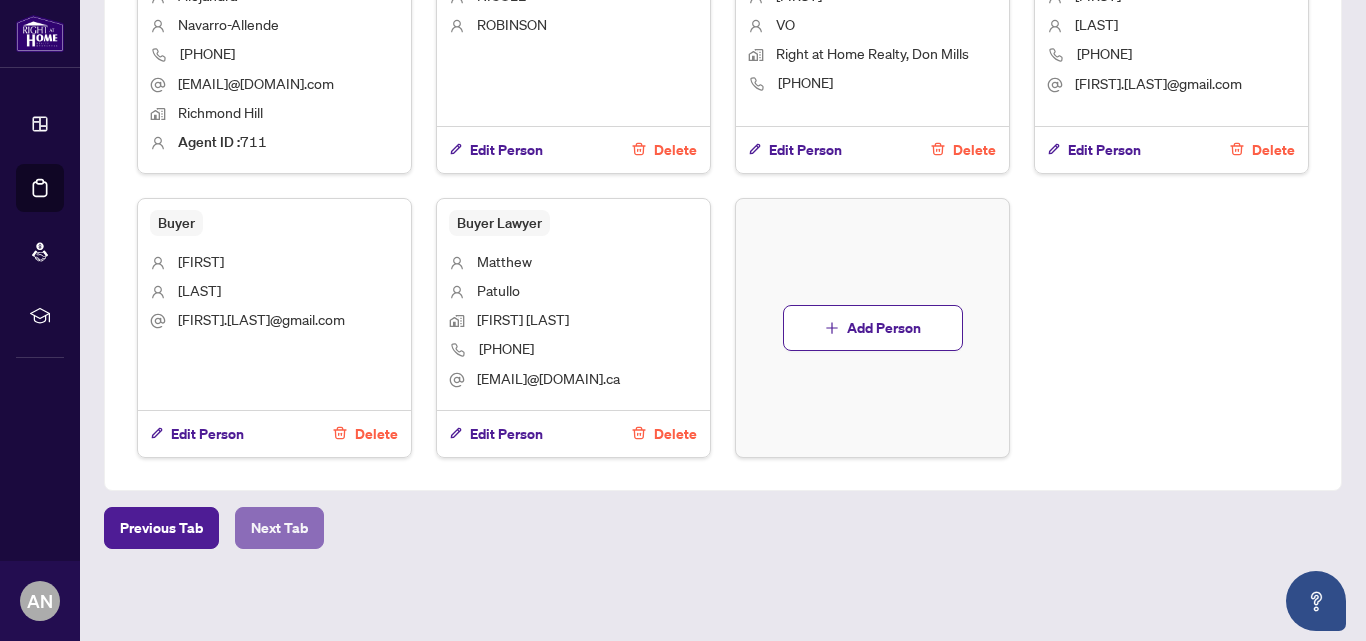 click on "Next Tab" at bounding box center (279, 528) 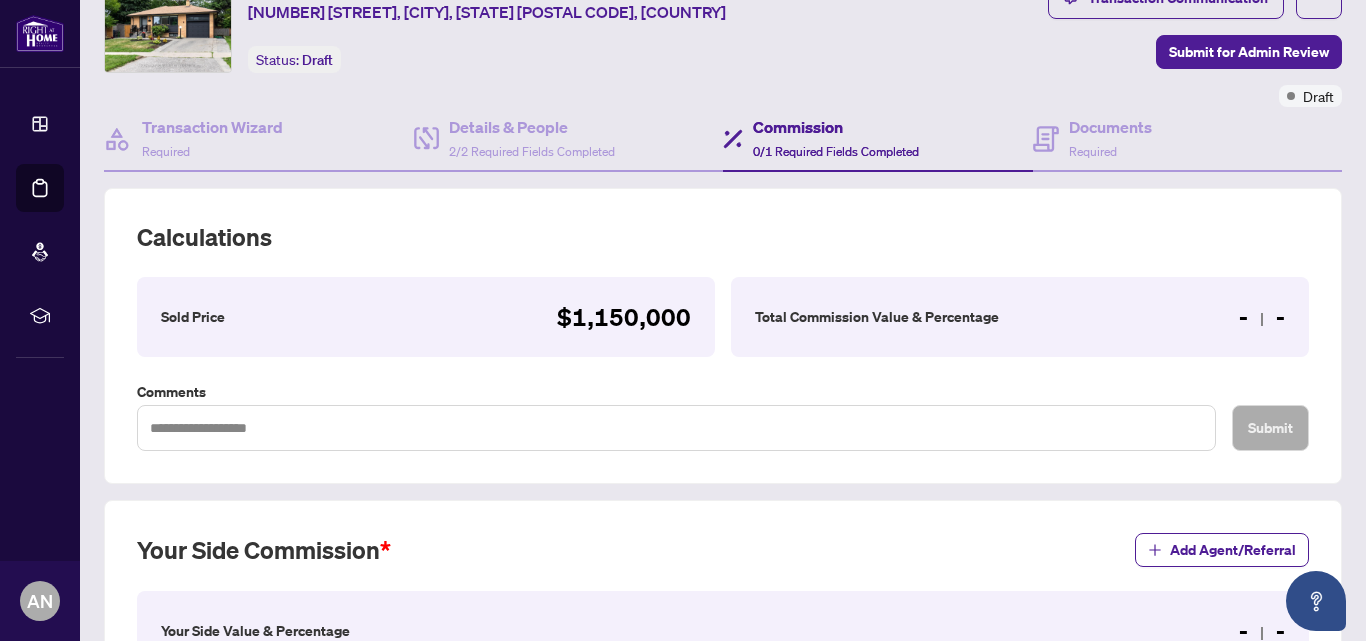 scroll, scrollTop: 548, scrollLeft: 0, axis: vertical 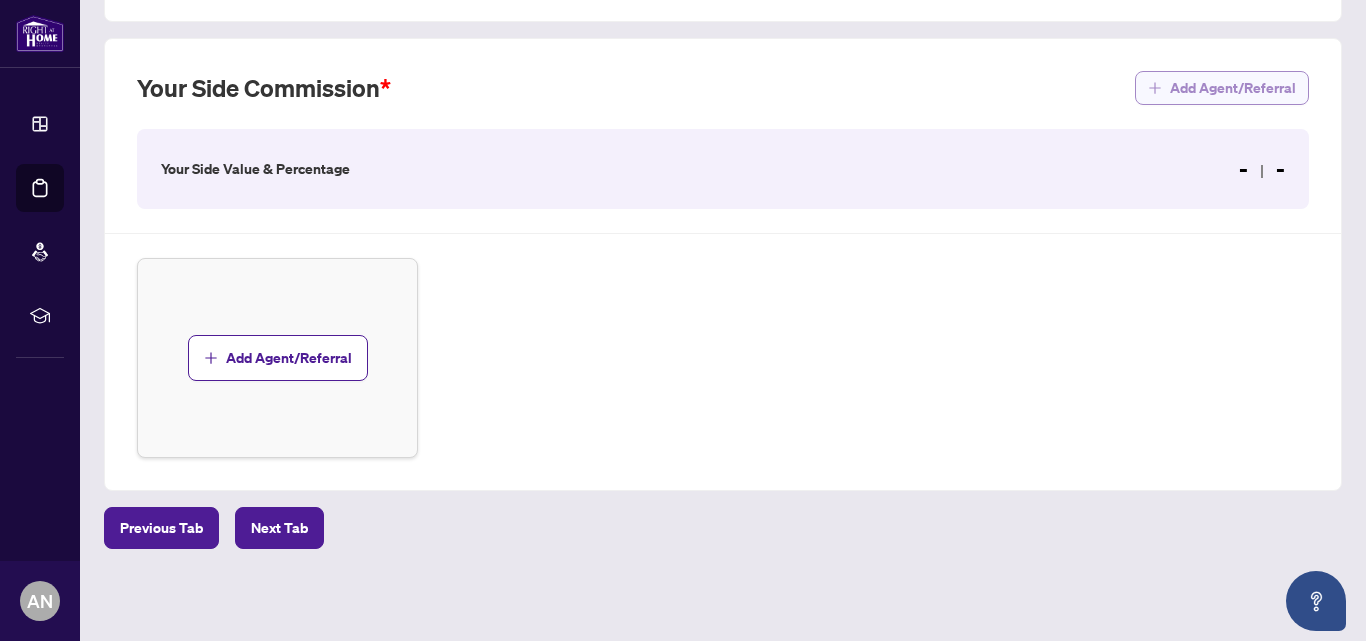 click on "Add Agent/Referral" at bounding box center (1233, 88) 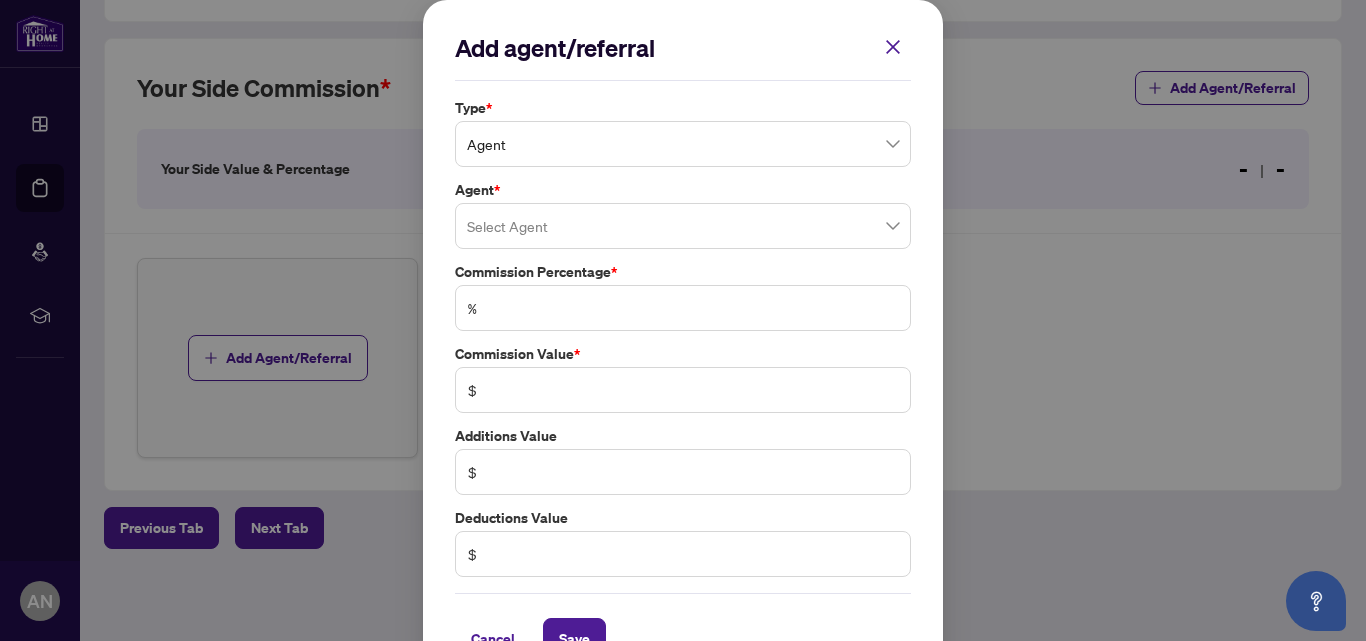 click at bounding box center [683, 226] 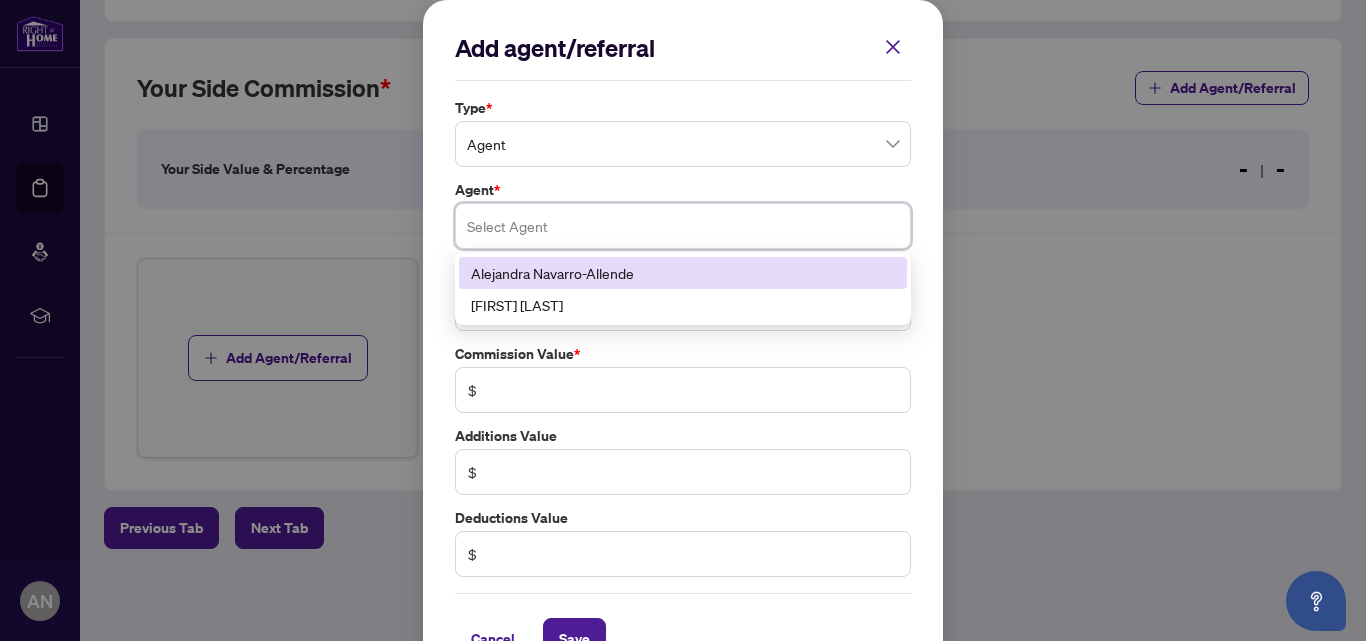 click on "Alejandra Navarro-Allende" at bounding box center [683, 273] 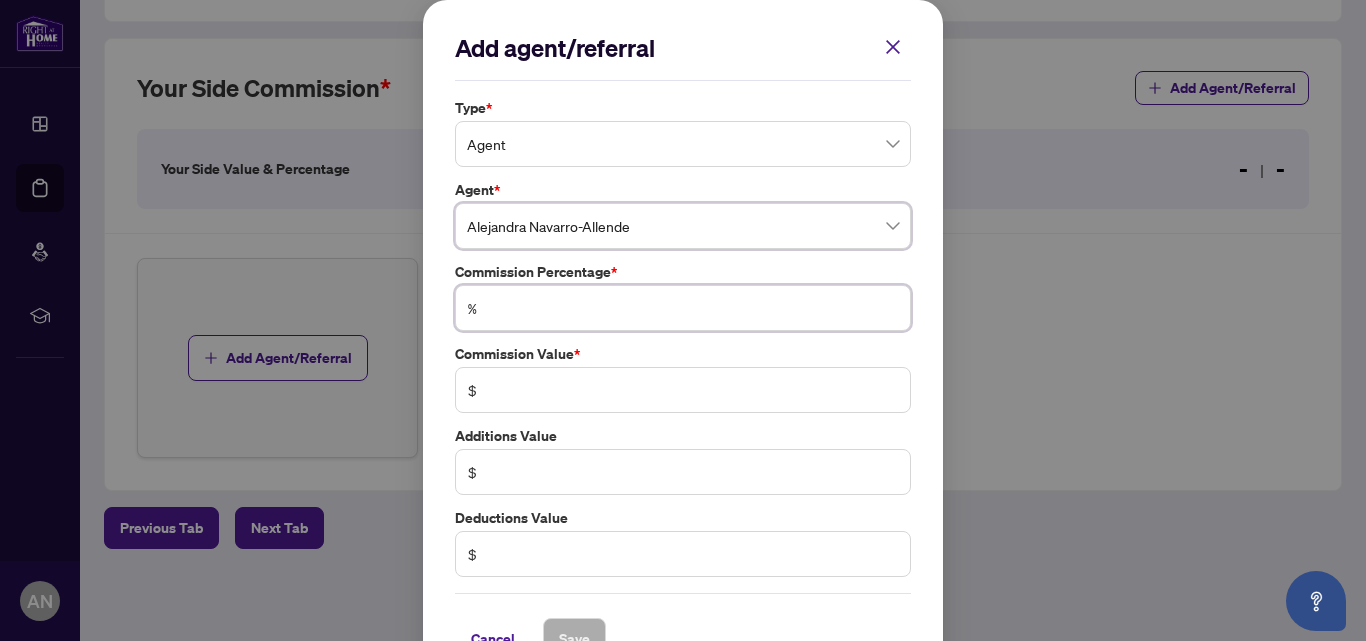 click at bounding box center [693, 308] 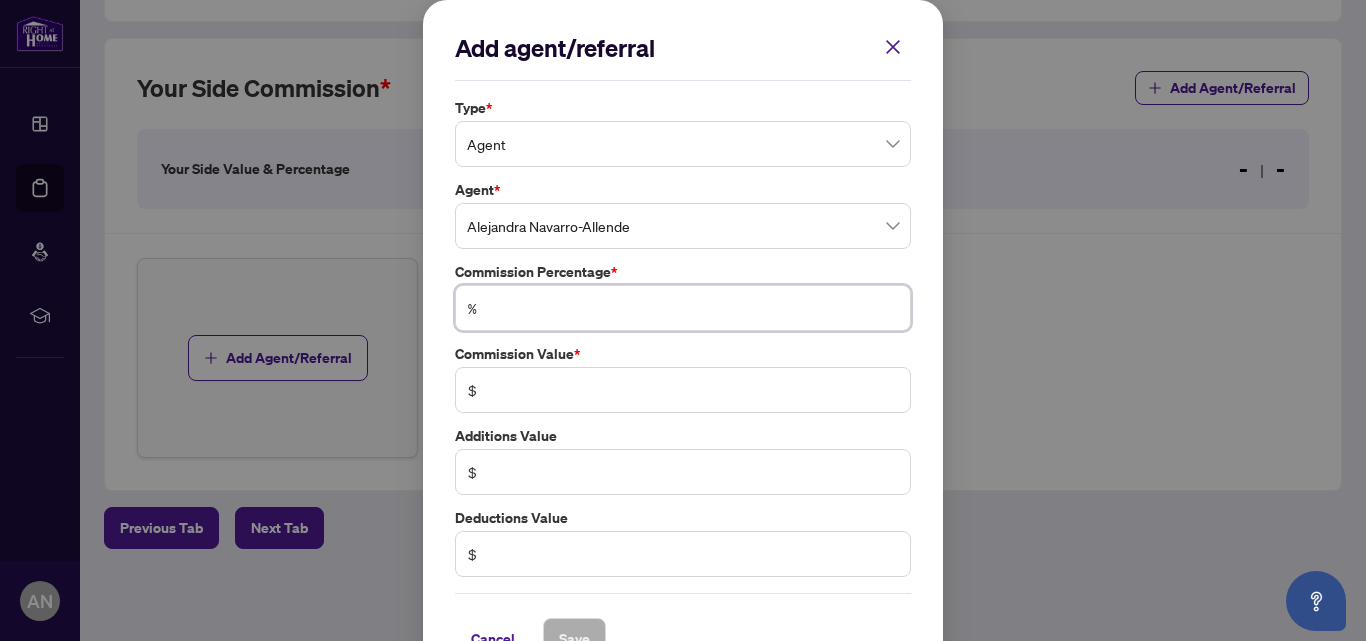 type on "*" 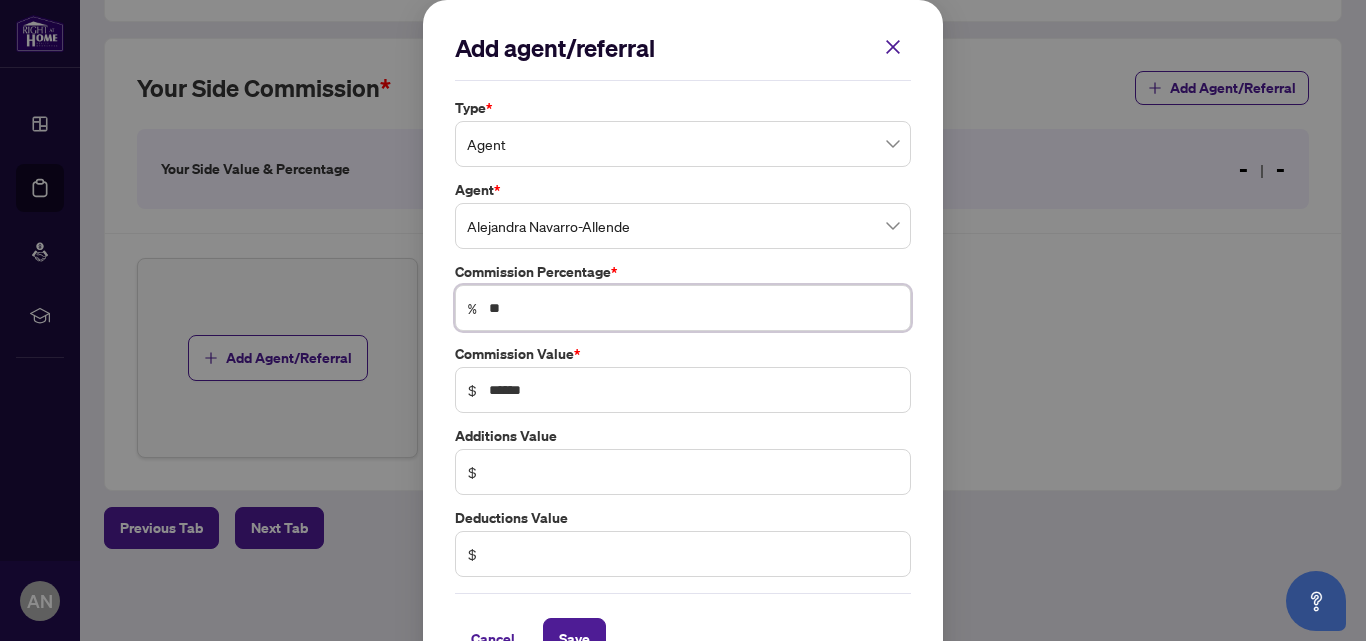 type on "***" 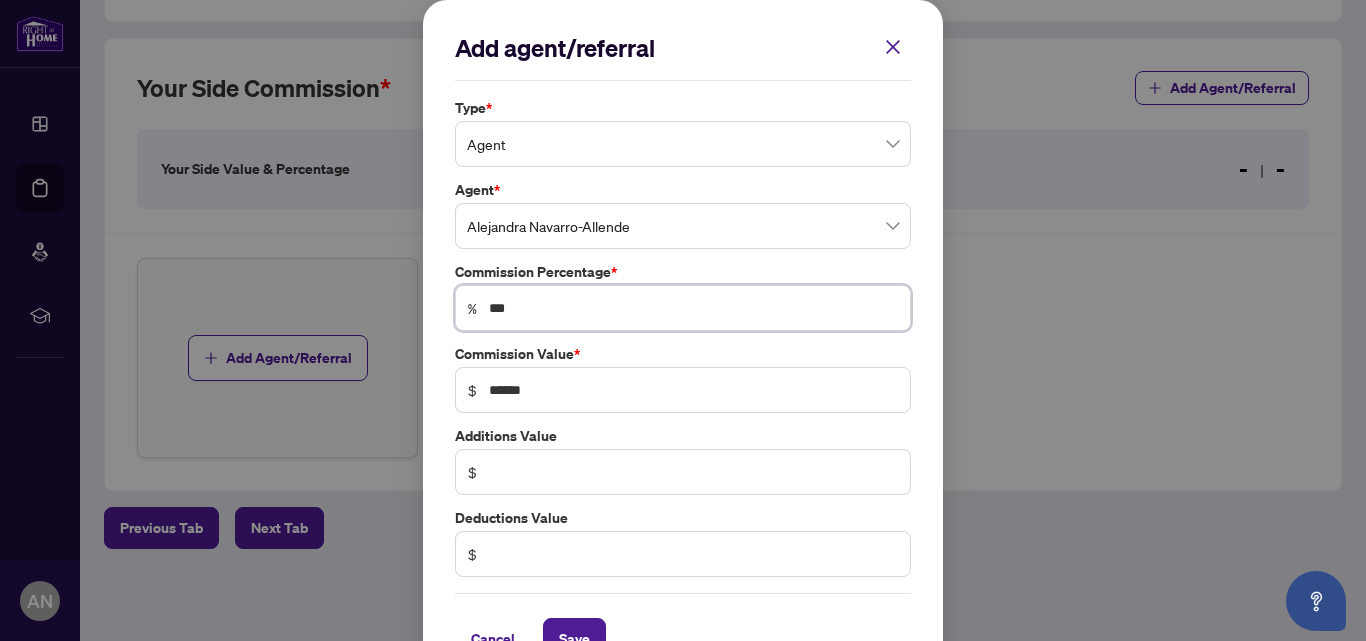 type on "******" 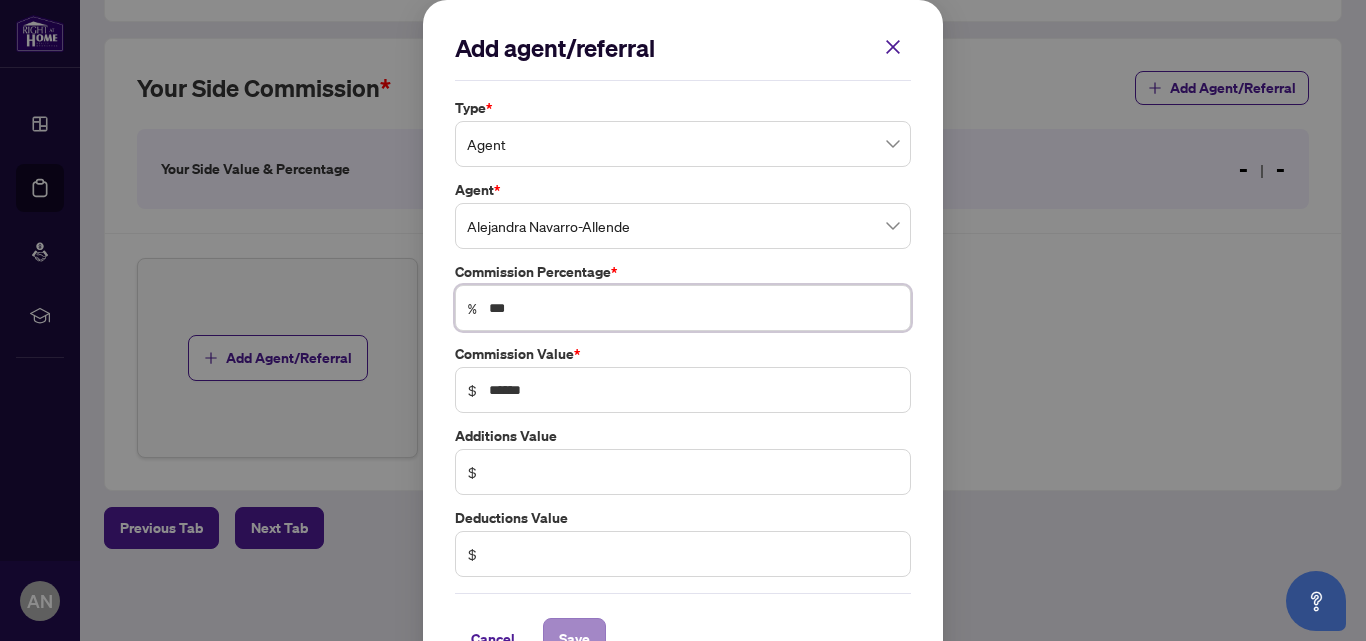 type on "***" 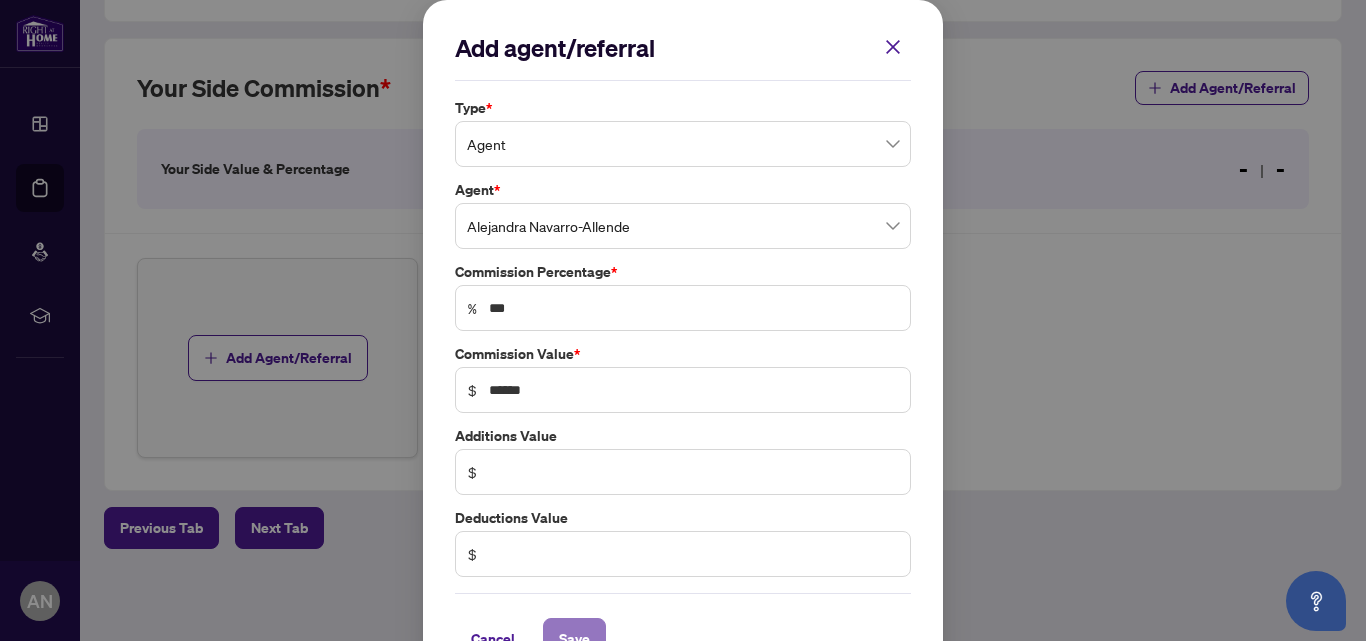 click on "Save" at bounding box center [574, 639] 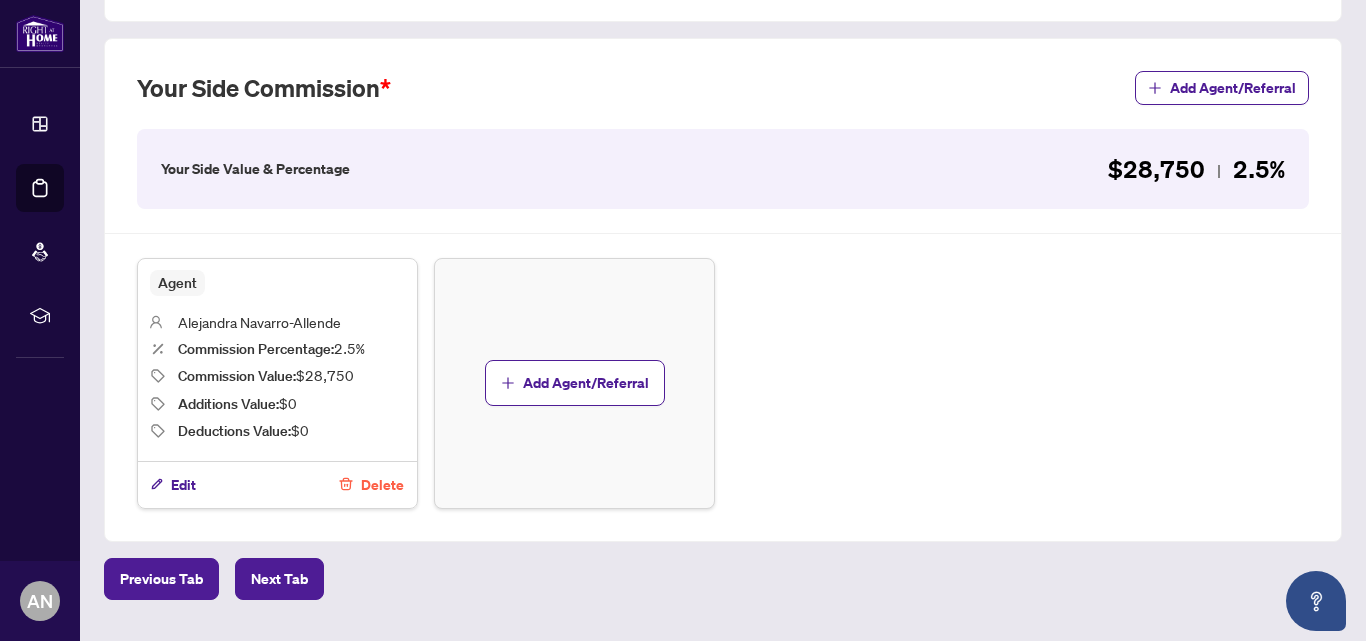 scroll, scrollTop: 503, scrollLeft: 0, axis: vertical 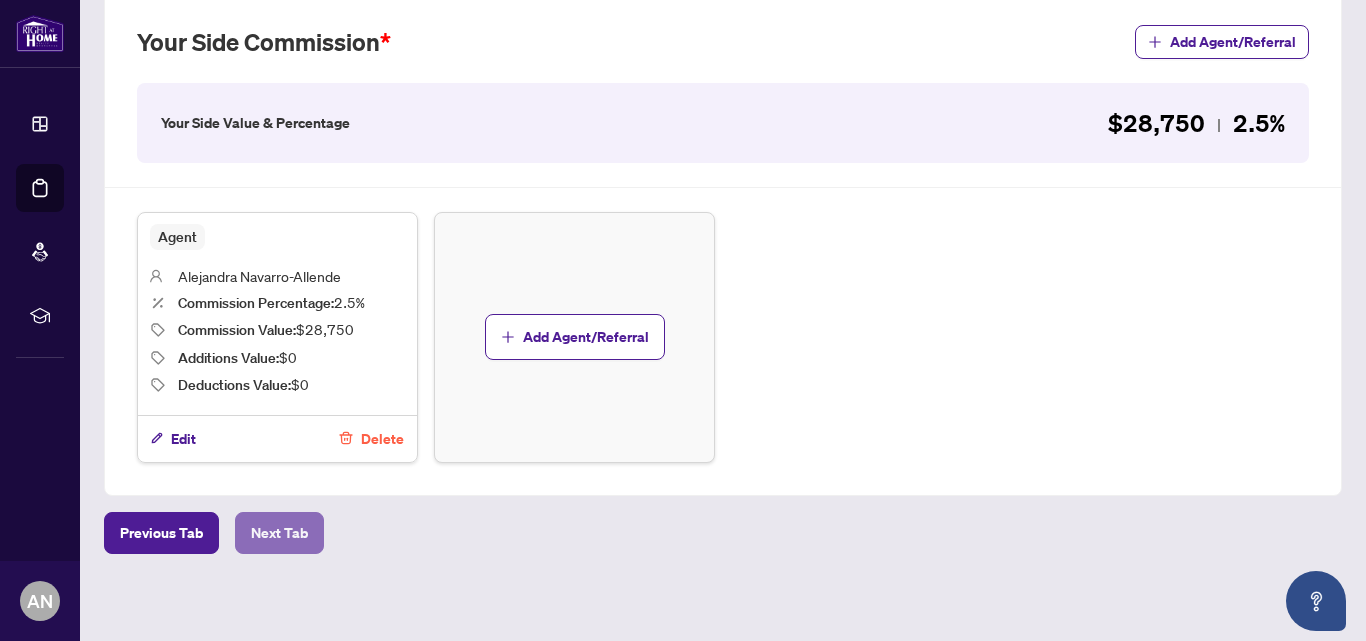 click on "Next Tab" at bounding box center (279, 533) 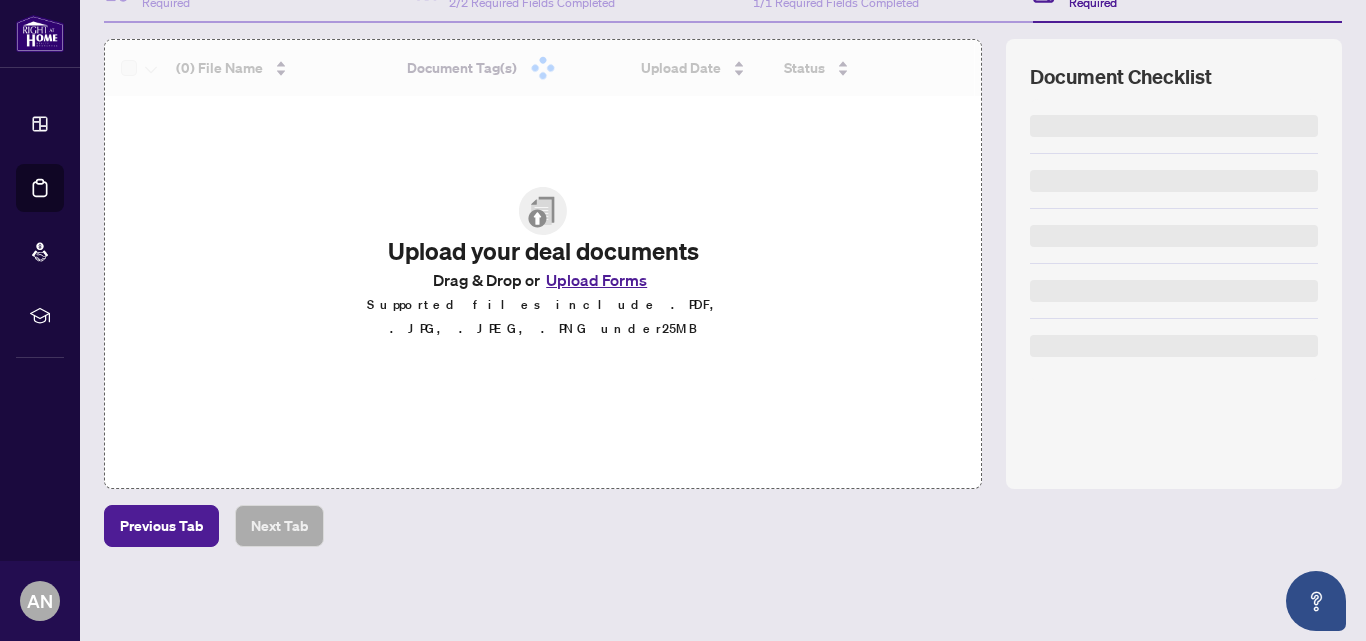 scroll, scrollTop: 0, scrollLeft: 0, axis: both 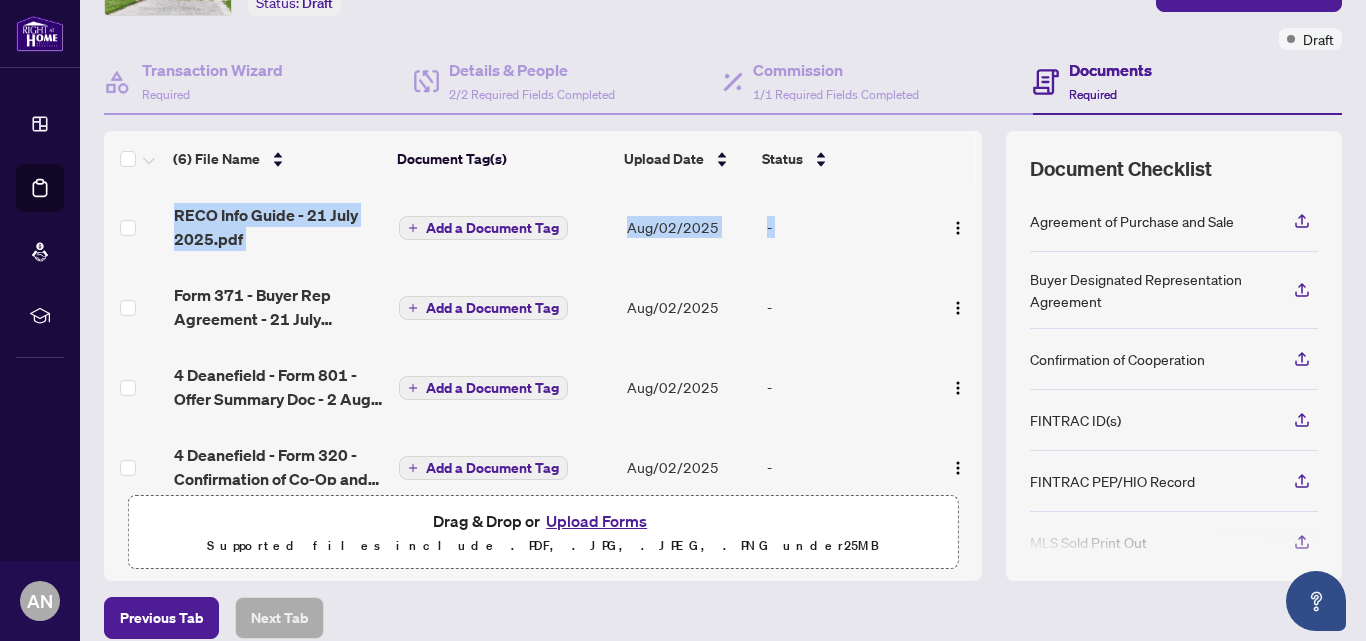 drag, startPoint x: 961, startPoint y: 245, endPoint x: 966, endPoint y: 343, distance: 98.12747 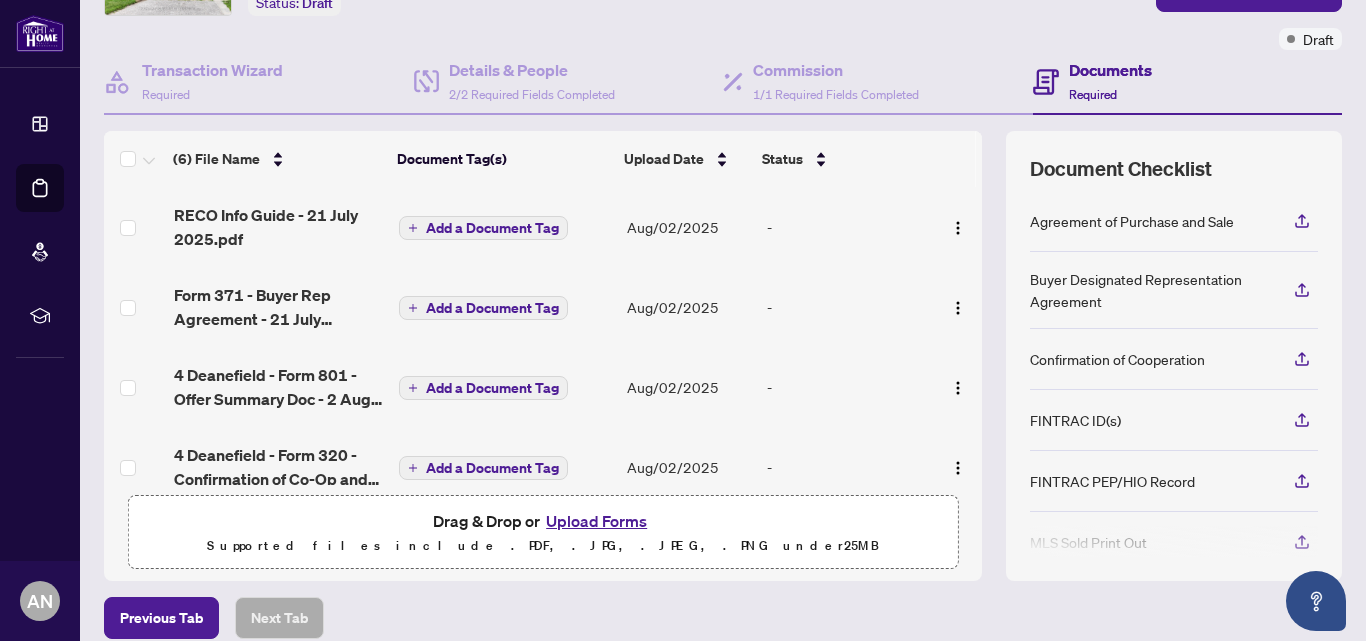 click on "(6) File Name Document Tag(s) Upload Date Status             RECO Info Guide - 21 July 2025.pdf Add a Document Tag Aug/02/2025 - Form 371 - Buyer Rep Agreement - 21 July 2025.pdf Add a Document Tag Aug/02/2025 - 4 [STREET] - Form 801 - Offer Summary Doc - 2 Aug 2025.pdf Add a Document Tag Aug/02/2025 - 4 [STREET] - Form 320 - Confirmation of Co-Op and Rep - 2 Aug 2025.pdf Add a Document Tag Aug/02/2025 - 4 [STREET] - Schedule B - August 1 2025__signed.pdf Add a Document Tag Aug/02/2025 - 4 [STREET] - Form 100 - APS - 2 Aug 2025.pdf Add a Document Tag Aug/02/2025 - Drag & Drop or Upload Forms Supported files include .PDF, .JPG, .JPEG, .PNG under 25 MB Document Checklist Agreement of Purchase and Sale Buyer Designated Representation Agreement Confirmation of Cooperation FINTRAC ID(s) FINTRAC PEP/HIO Record MLS Sold Print Out Notice of Fulfillment / Waiver Receipt of Funds Record RECO Information Guide" at bounding box center [723, 356] 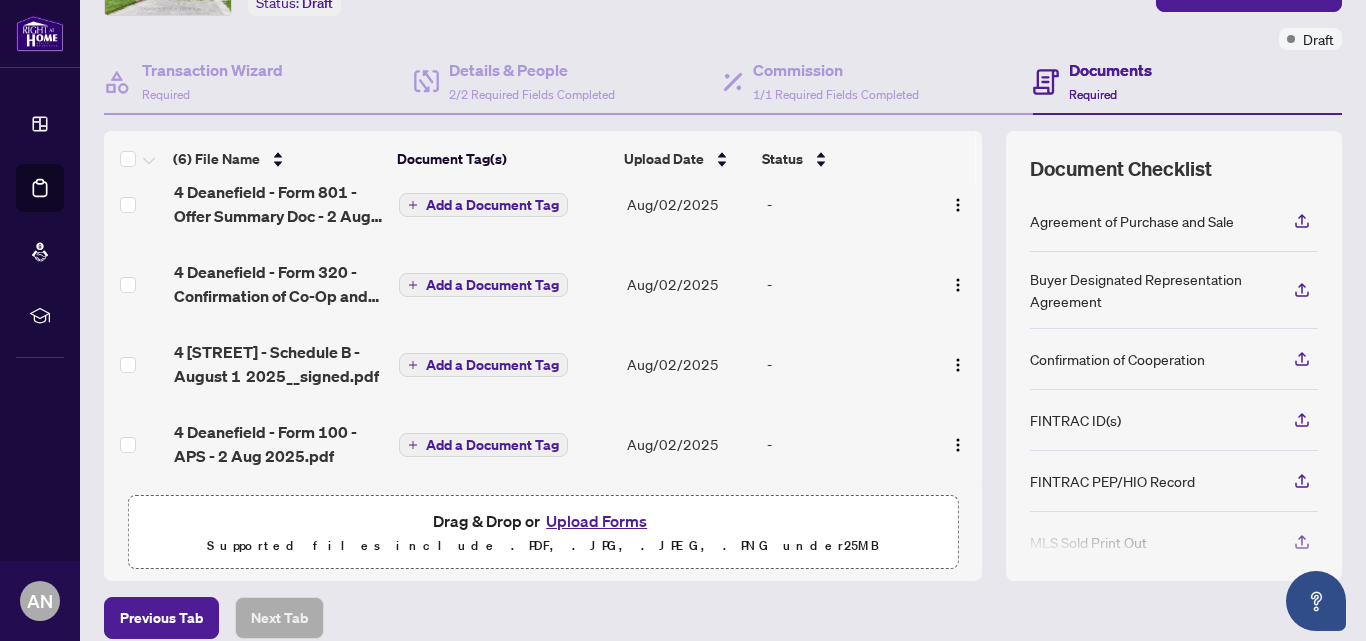 scroll, scrollTop: 0, scrollLeft: 0, axis: both 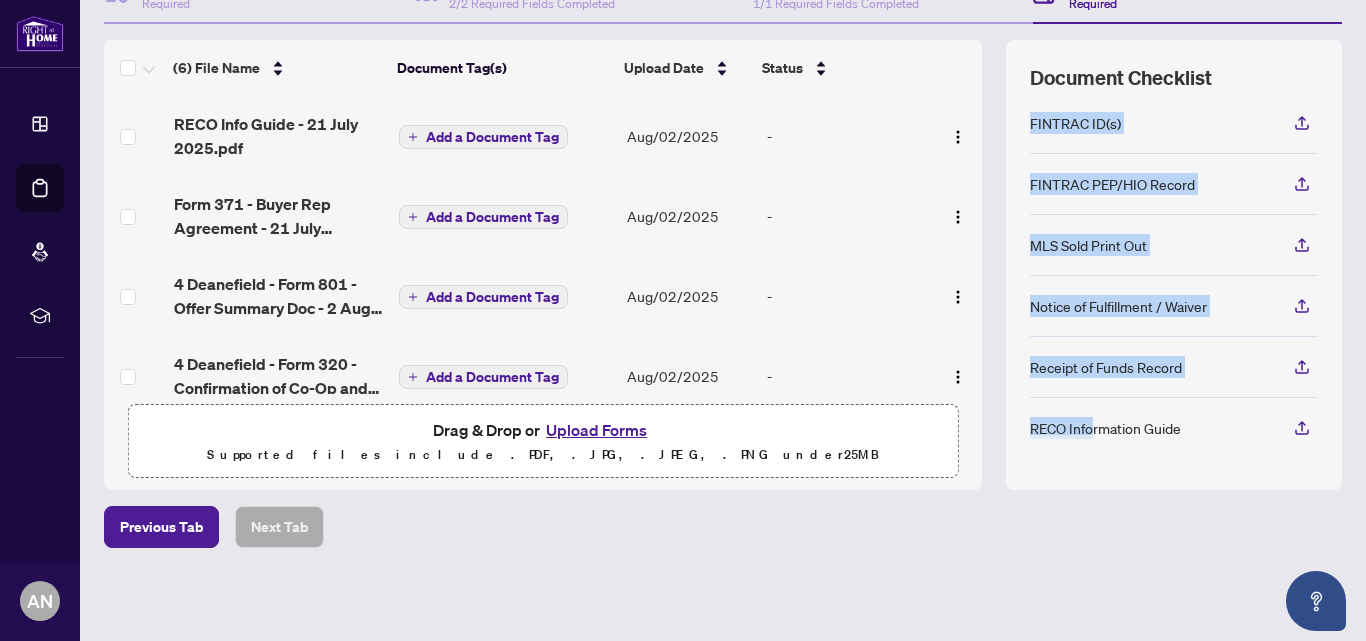 drag, startPoint x: 1042, startPoint y: 265, endPoint x: 1080, endPoint y: 465, distance: 203.57799 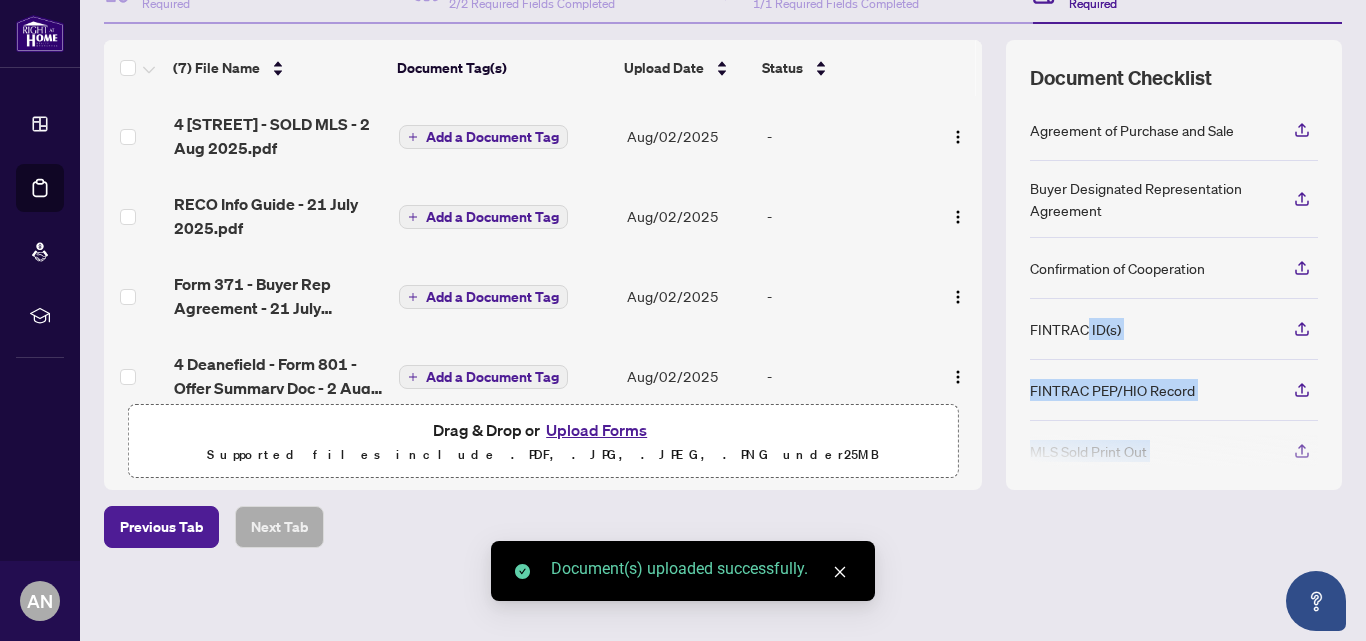 scroll, scrollTop: 206, scrollLeft: 0, axis: vertical 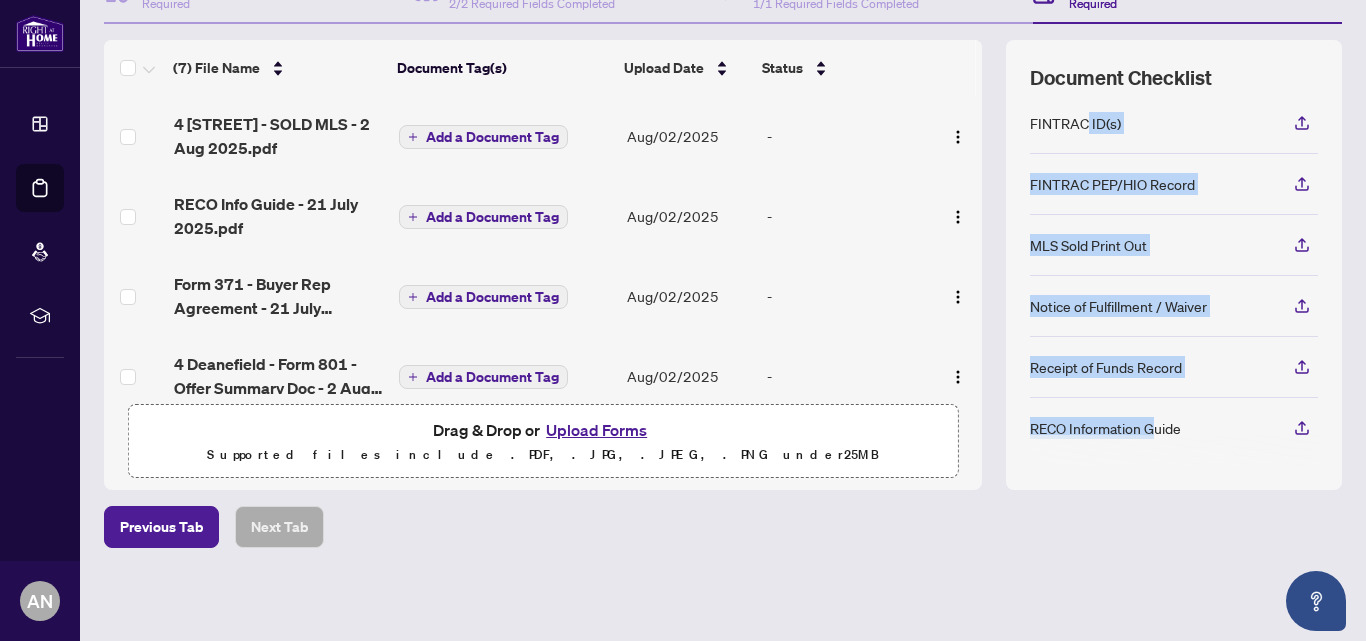drag, startPoint x: 1066, startPoint y: 335, endPoint x: 1142, endPoint y: 466, distance: 151.44966 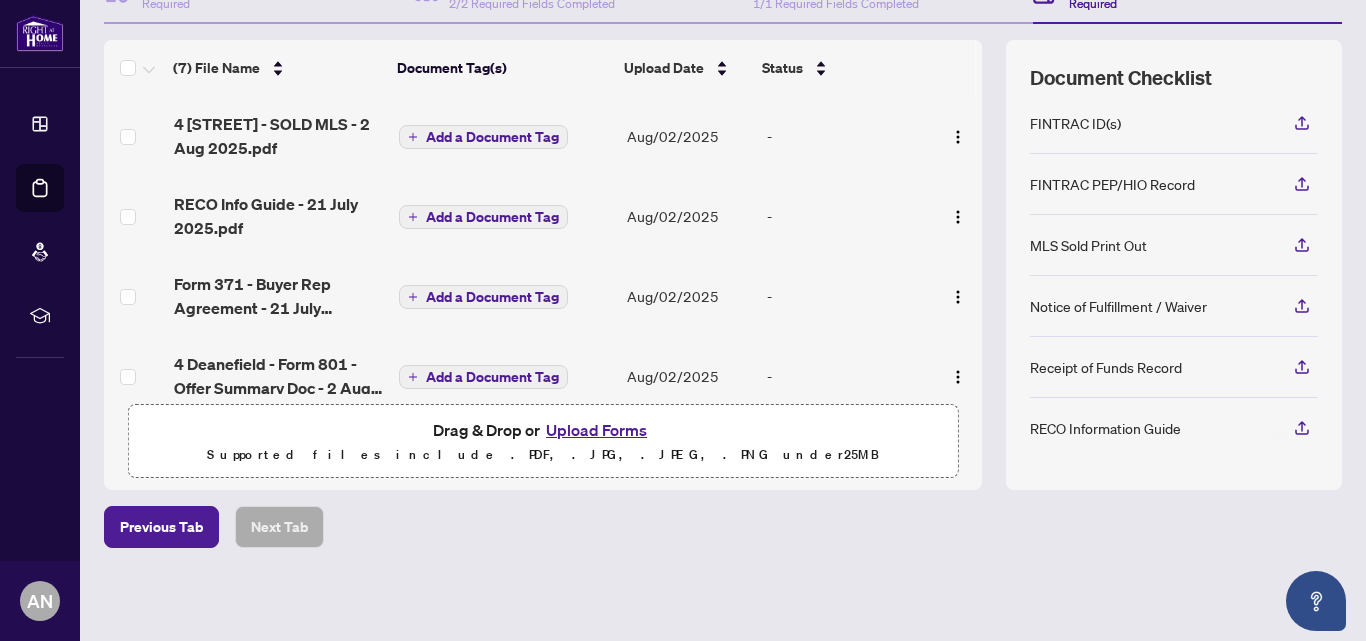 click on "Deal Processing / View Transaction Transaction saved   a few seconds ago Ticket #:  46929 4 [STREET], [CITY], [STATE] [POSTAL CODE], [COUNTRY] Status:   Draft Transaction Communication Submit for Admin Review Draft Transaction Wizard Required Details & People 2/2 Required Fields Completed Commission 1/1 Required Fields Completed Documents Required (7) File Name Document Tag(s) Upload Date Status             4 [STREET] - SOLD MLS - 2 Aug 2025.pdf Add a Document Tag Aug/02/2025 - RECO Info Guide - 21 July 2025.pdf Add a Document Tag Aug/02/2025 - Form 371 - Buyer Rep Agreement - 21 July 2025.pdf Add a Document Tag Aug/02/2025 - 4 [STREET] - Form 801 - Offer Summary Doc - 2 Aug 2025.pdf Add a Document Tag Aug/02/2025 - 4 [STREET] - Form 320 - Confirmation of Co-Op and Rep - 2 Aug 2025.pdf Add a Document Tag Aug/02/2025 - 4 [STREET] - Schedule B - August 1 2025__signed.pdf Add a Document Tag Aug/02/2025 - 4 [STREET] - Form 100 - APS - 2 Aug 2025.pdf Add a Document Tag Aug/02/2025 - Drag & Drop" at bounding box center (723, 204) 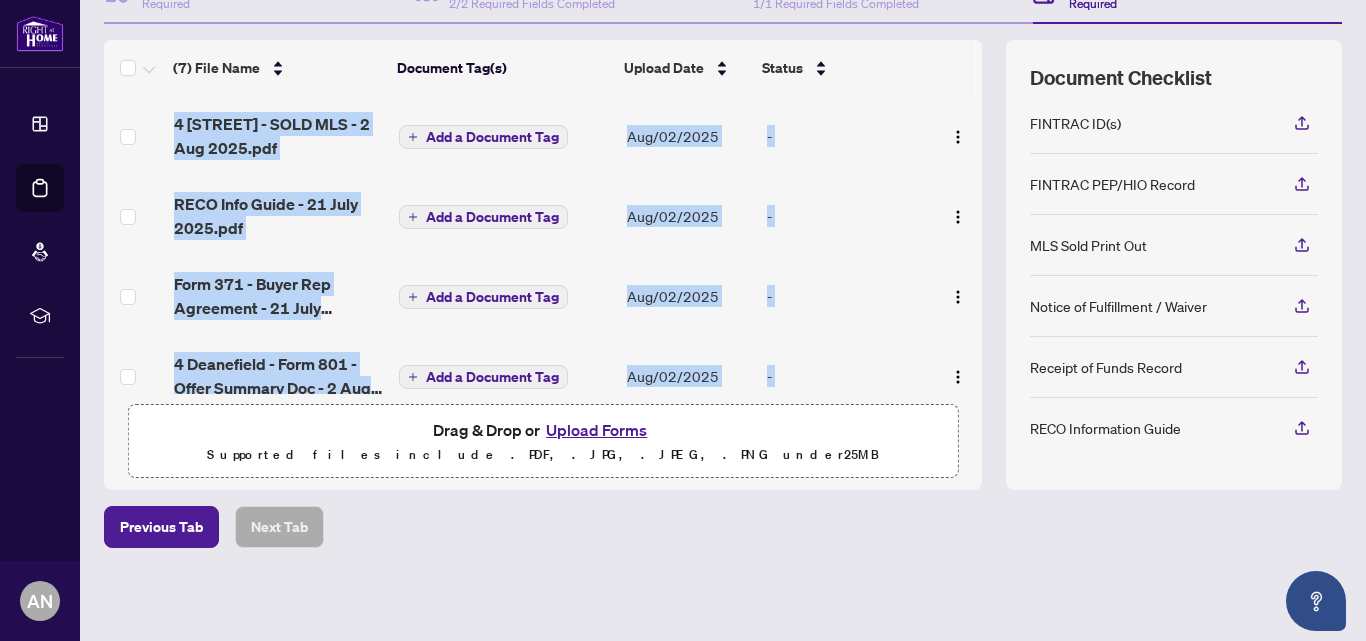 drag, startPoint x: 969, startPoint y: 211, endPoint x: 957, endPoint y: 338, distance: 127.56567 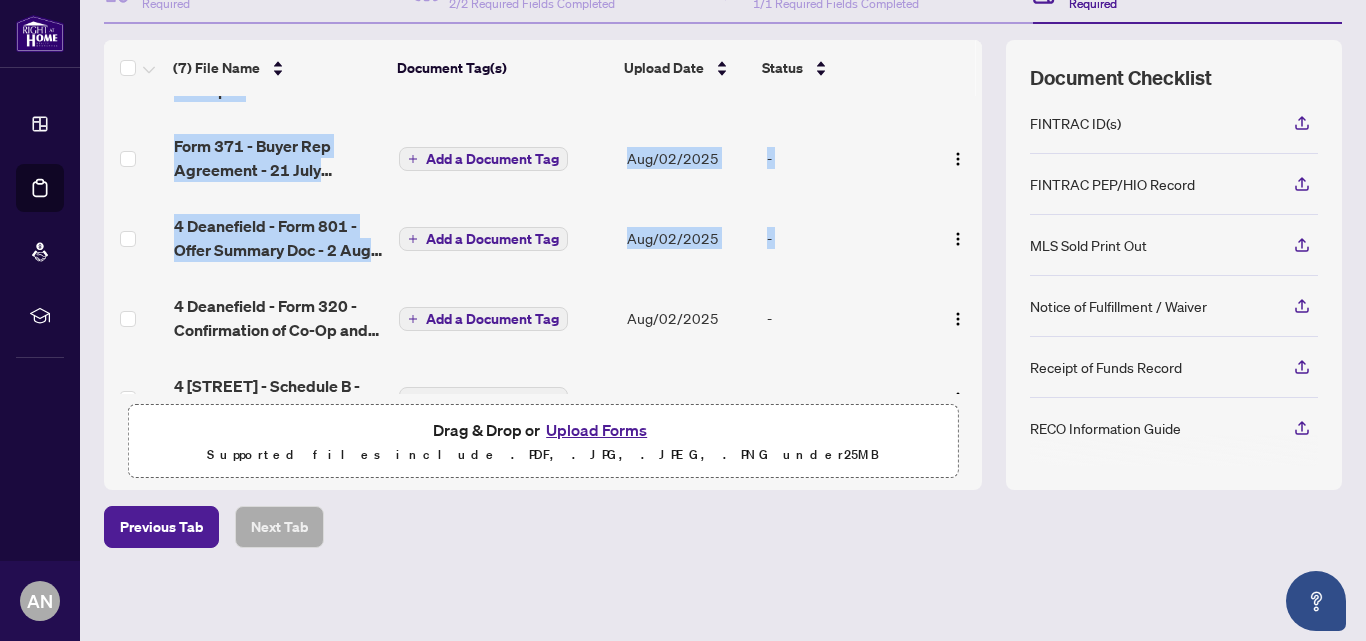 scroll, scrollTop: 269, scrollLeft: 0, axis: vertical 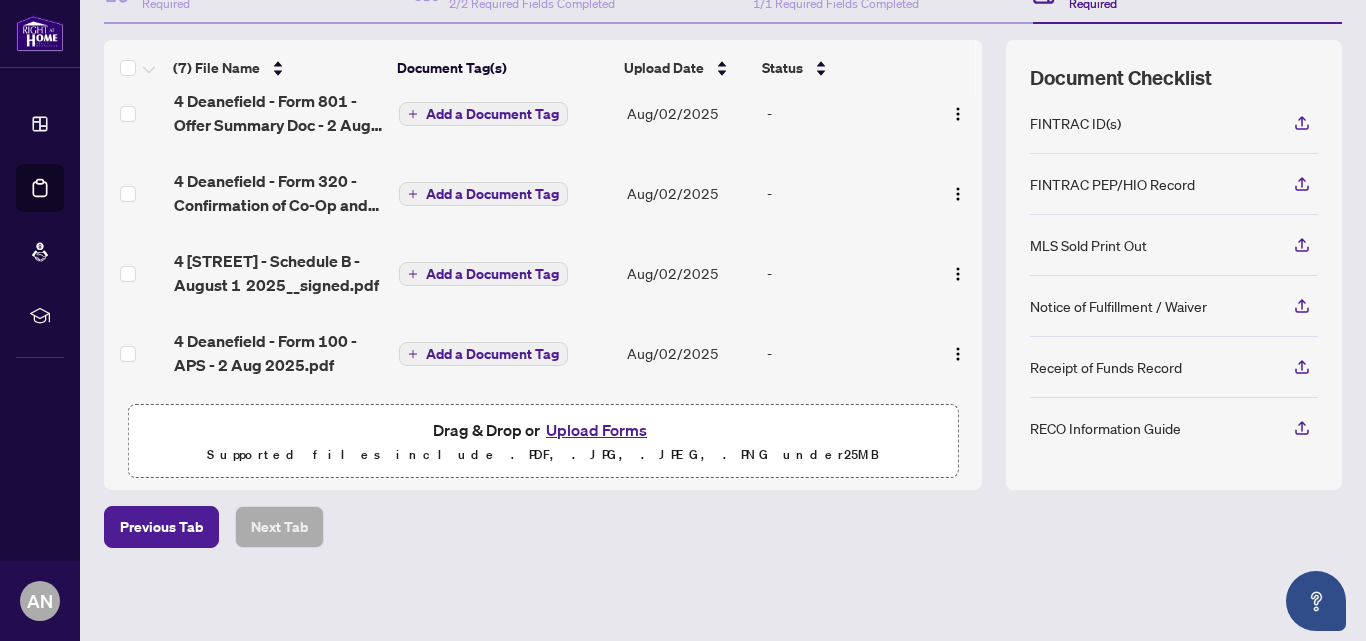 click on "Deal Processing / View Transaction Transaction saved   a few seconds ago Ticket #:  46929 4 [STREET], [CITY], [STATE] [POSTAL CODE], [COUNTRY] Status:   Draft Transaction Communication Submit for Admin Review Draft Transaction Wizard Required Details & People 2/2 Required Fields Completed Commission 1/1 Required Fields Completed Documents Required (7) File Name Document Tag(s) Upload Date Status             4 [STREET] - SOLD MLS - 2 Aug 2025.pdf Add a Document Tag Aug/02/2025 - RECO Info Guide - 21 July 2025.pdf Add a Document Tag Aug/02/2025 - Form 371 - Buyer Rep Agreement - 21 July 2025.pdf Add a Document Tag Aug/02/2025 - 4 [STREET] - Form 801 - Offer Summary Doc - 2 Aug 2025.pdf Add a Document Tag Aug/02/2025 - 4 [STREET] - Form 320 - Confirmation of Co-Op and Rep - 2 Aug 2025.pdf Add a Document Tag Aug/02/2025 - 4 [STREET] - Schedule B - August 1 2025__signed.pdf Add a Document Tag Aug/02/2025 - 4 [STREET] - Form 100 - APS - 2 Aug 2025.pdf Add a Document Tag Aug/02/2025 - Drag & Drop" at bounding box center (723, 204) 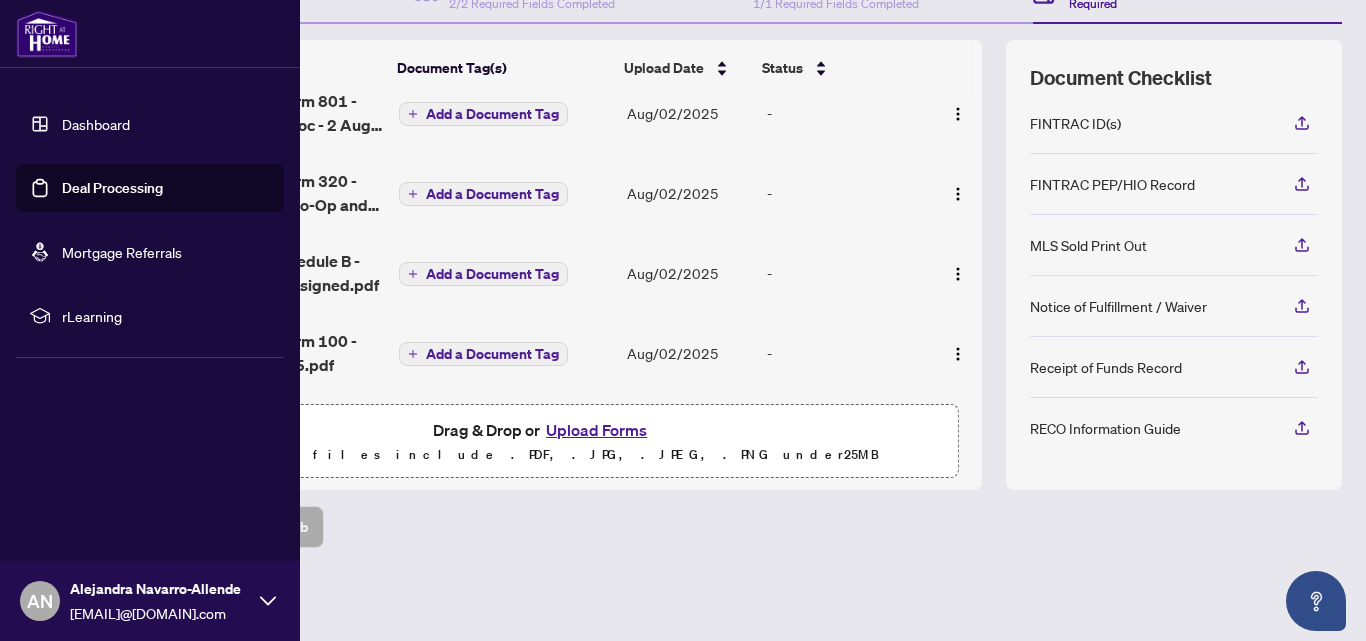 click on "Dashboard" at bounding box center (96, 124) 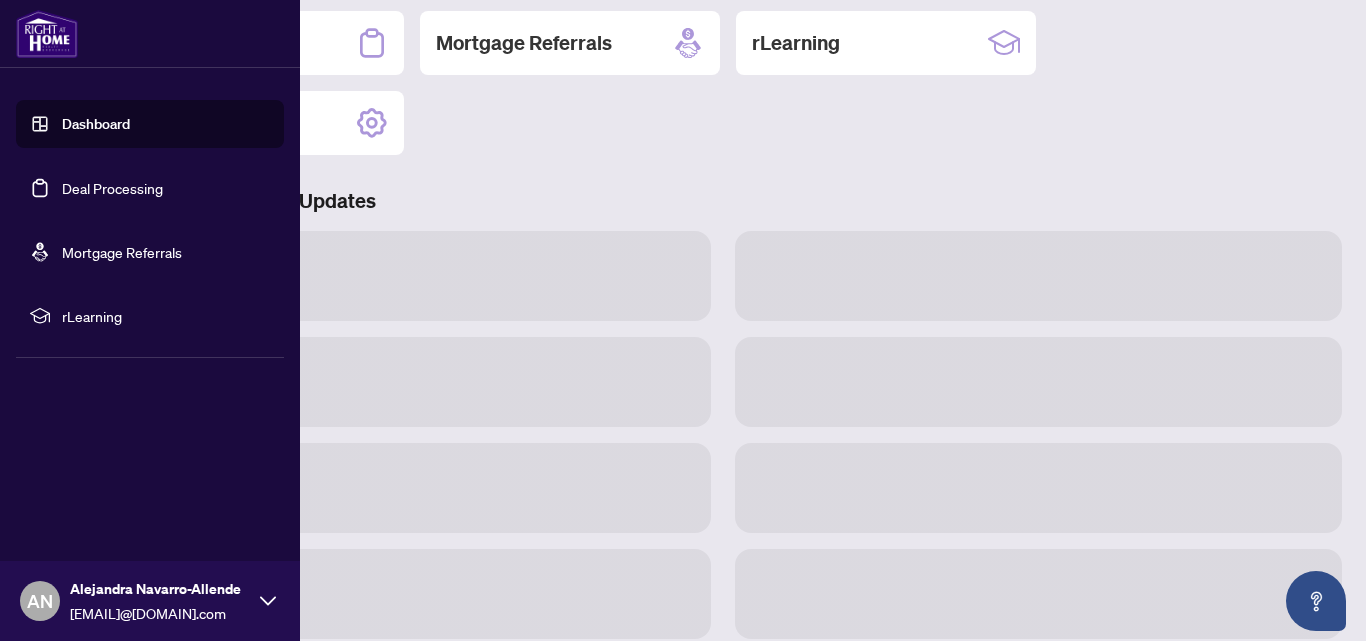 scroll, scrollTop: 232, scrollLeft: 0, axis: vertical 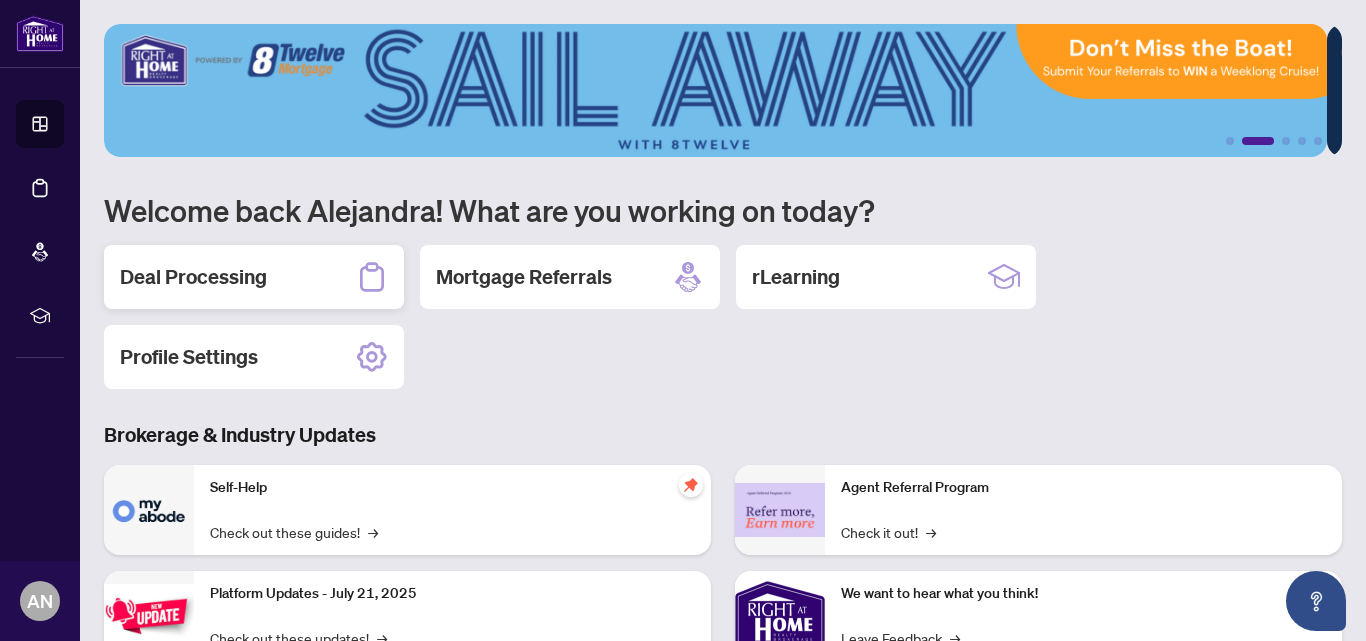 click on "Deal Processing" at bounding box center [193, 277] 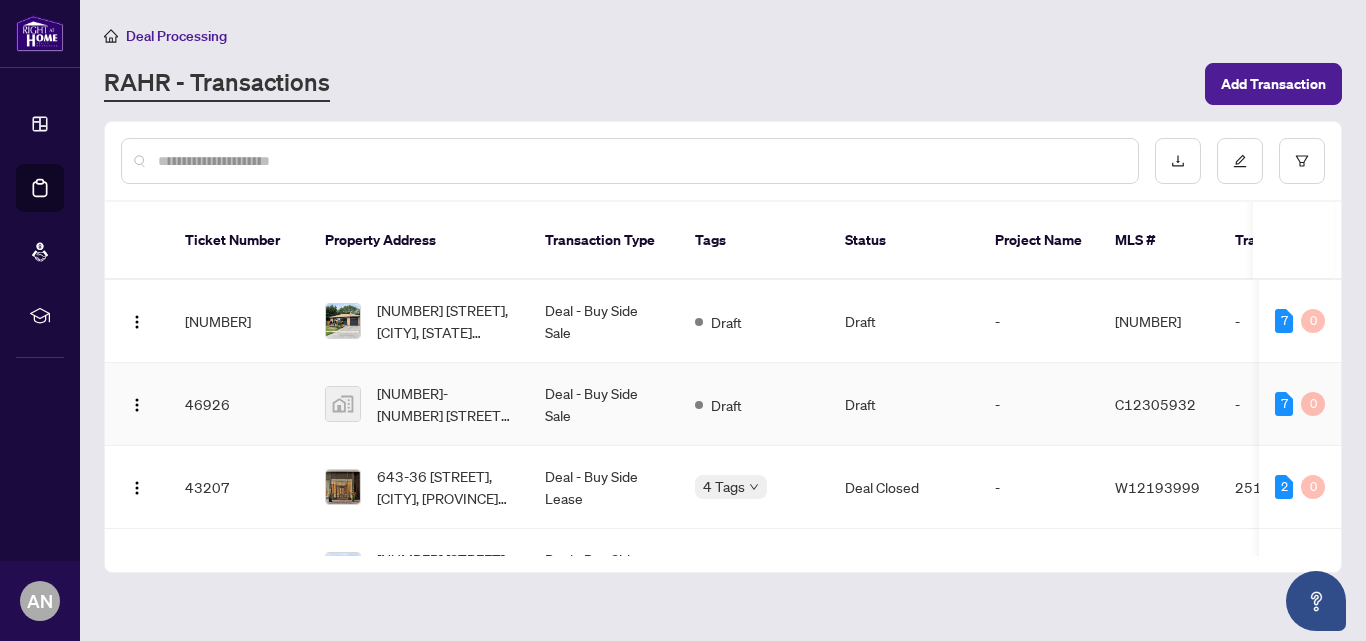 click at bounding box center (343, 404) 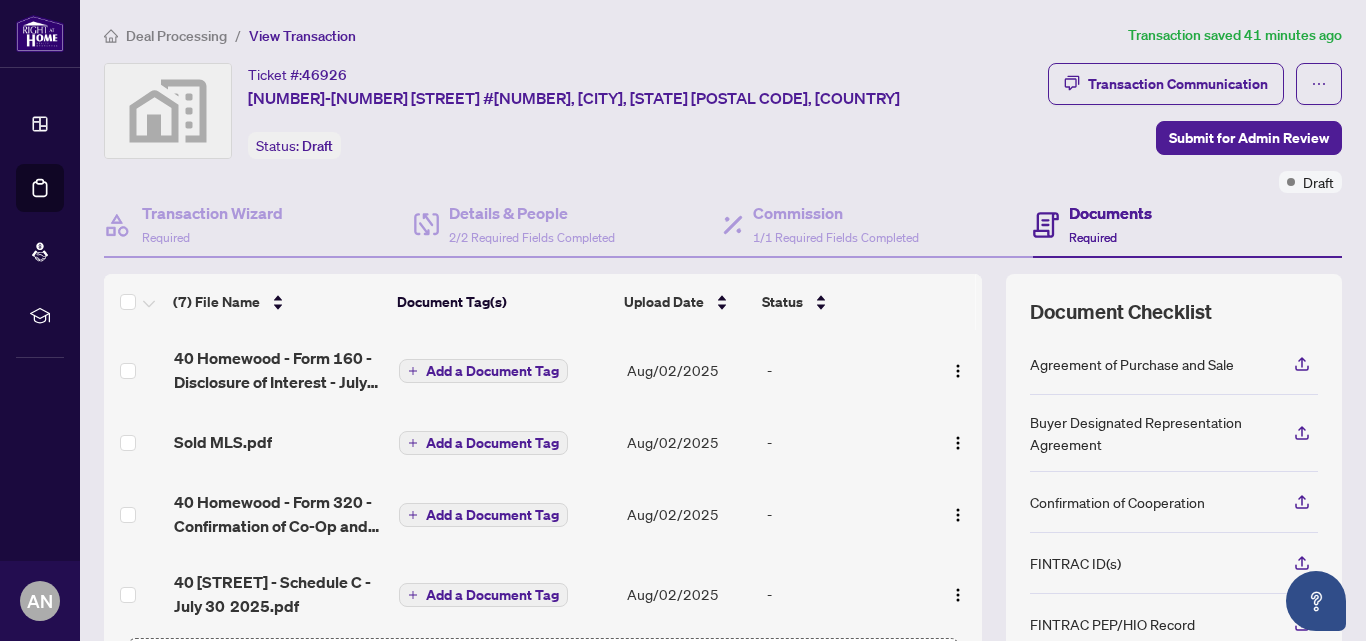 click at bounding box center (168, 111) 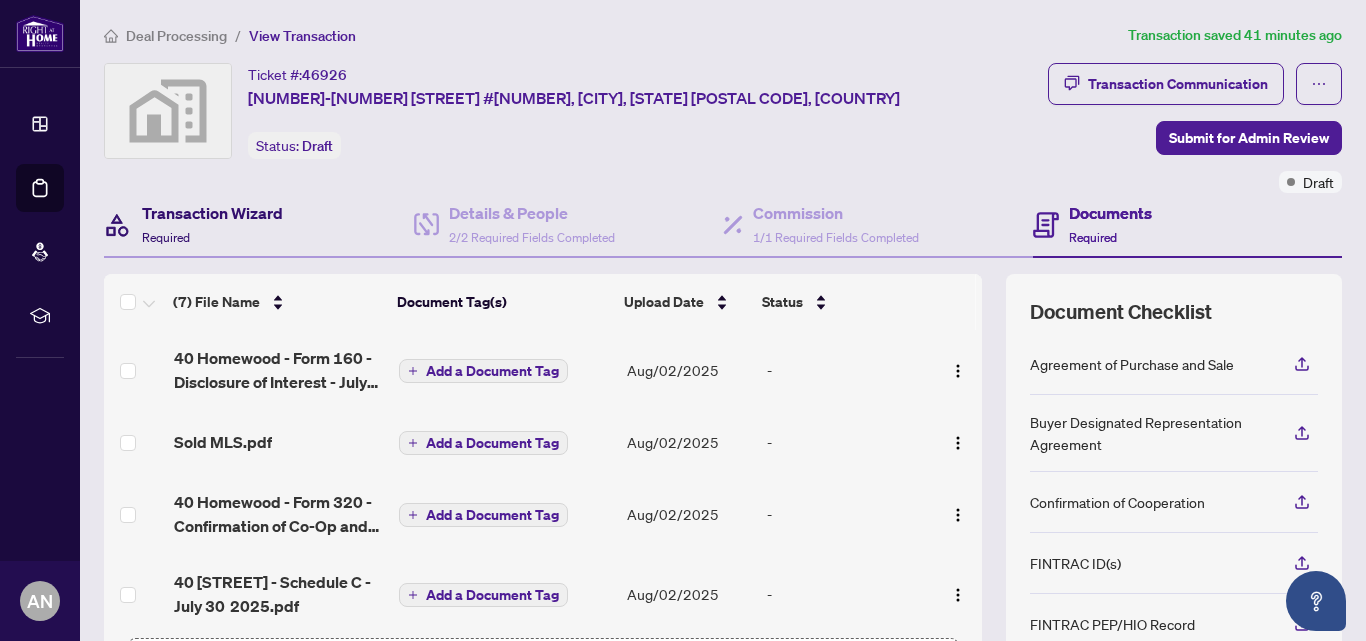 click on "Transaction Wizard Required" at bounding box center [212, 224] 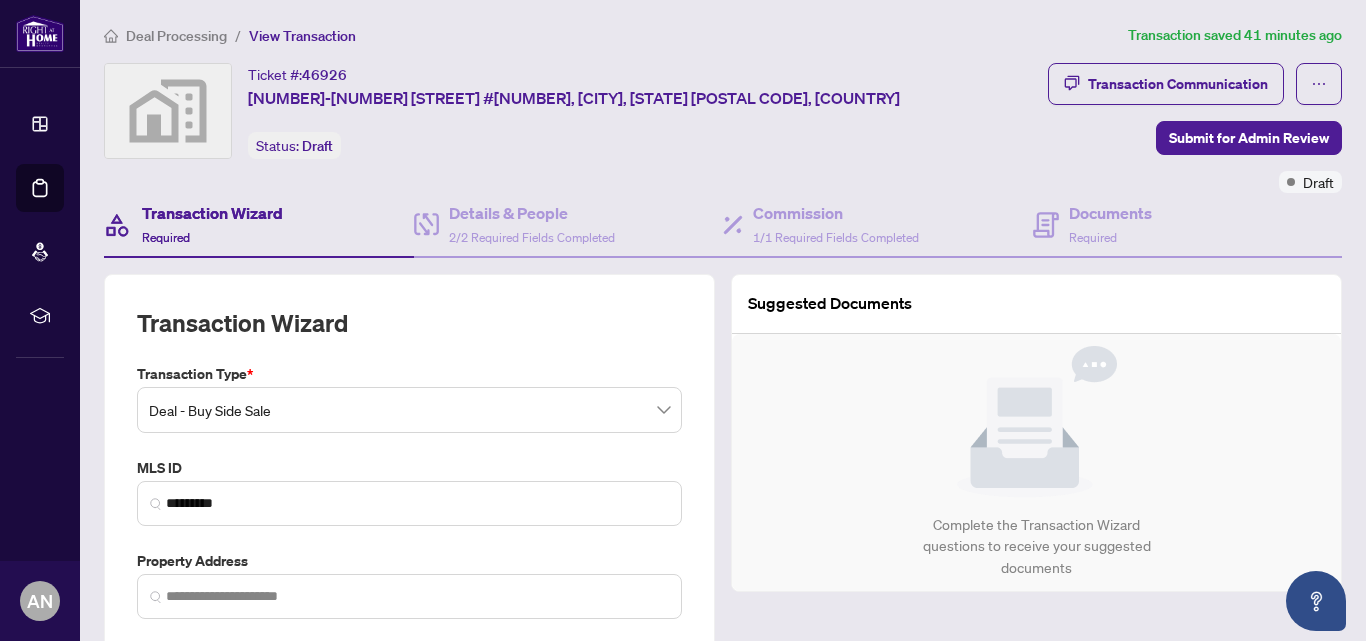 type on "**********" 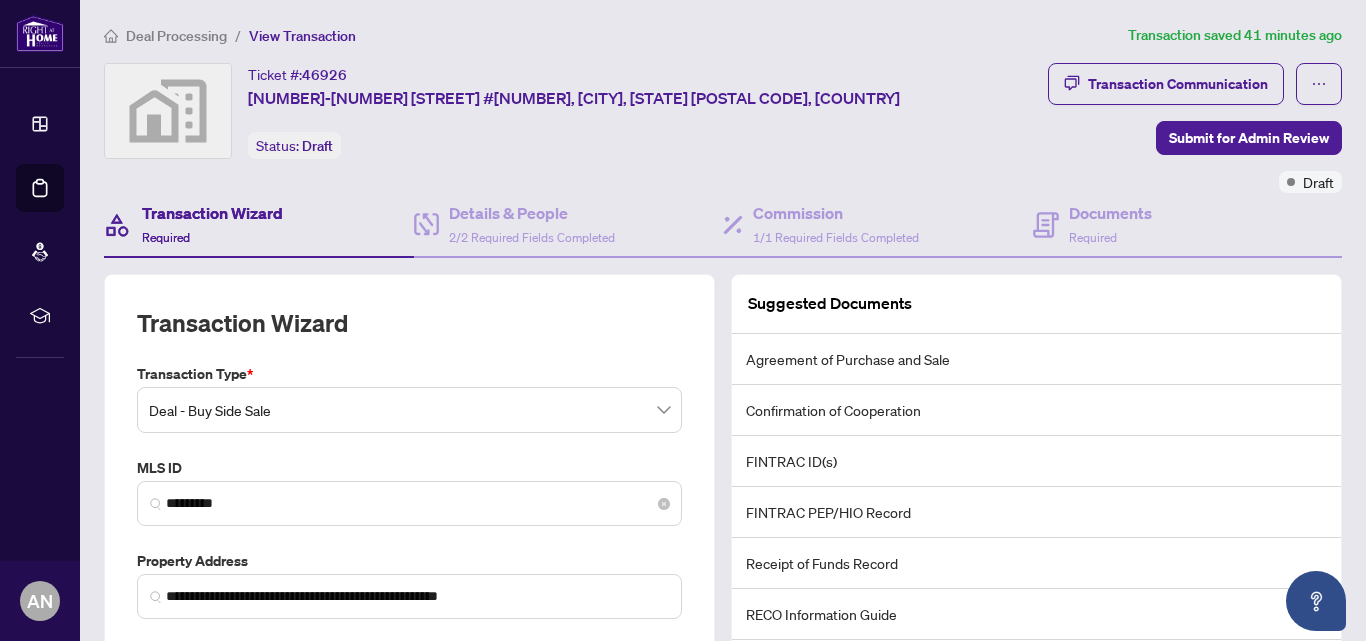 click on "*********" at bounding box center (409, 503) 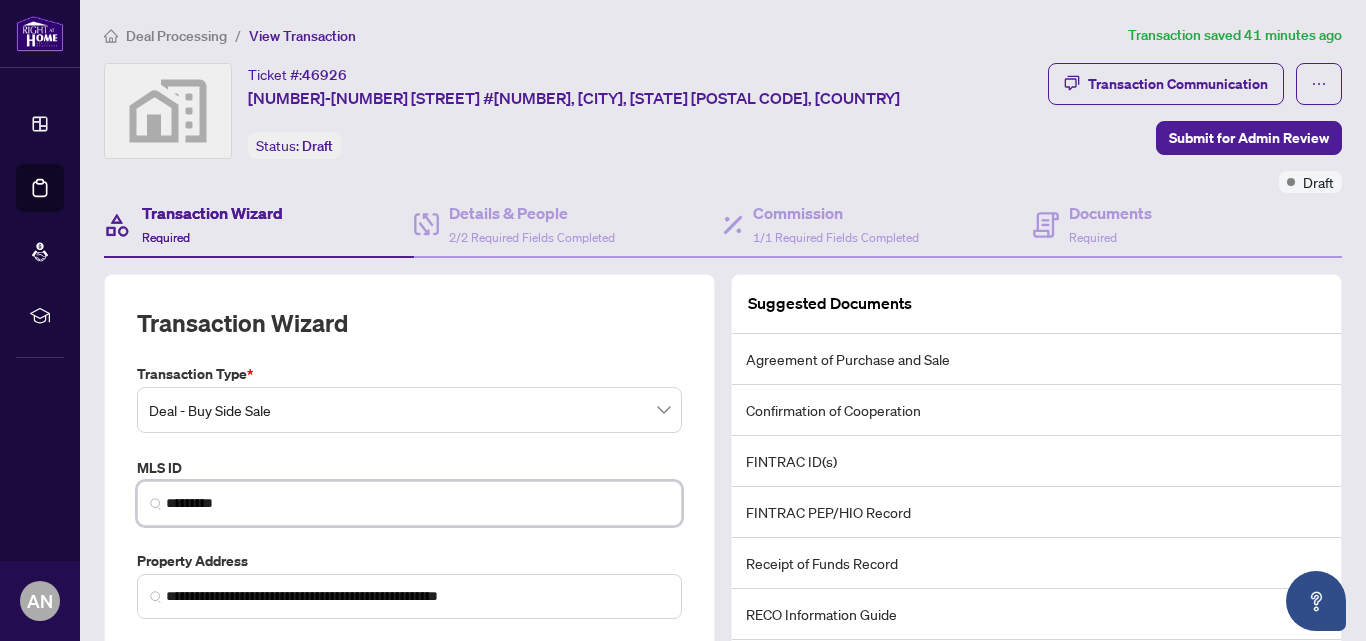 drag, startPoint x: 274, startPoint y: 499, endPoint x: 132, endPoint y: 490, distance: 142.28493 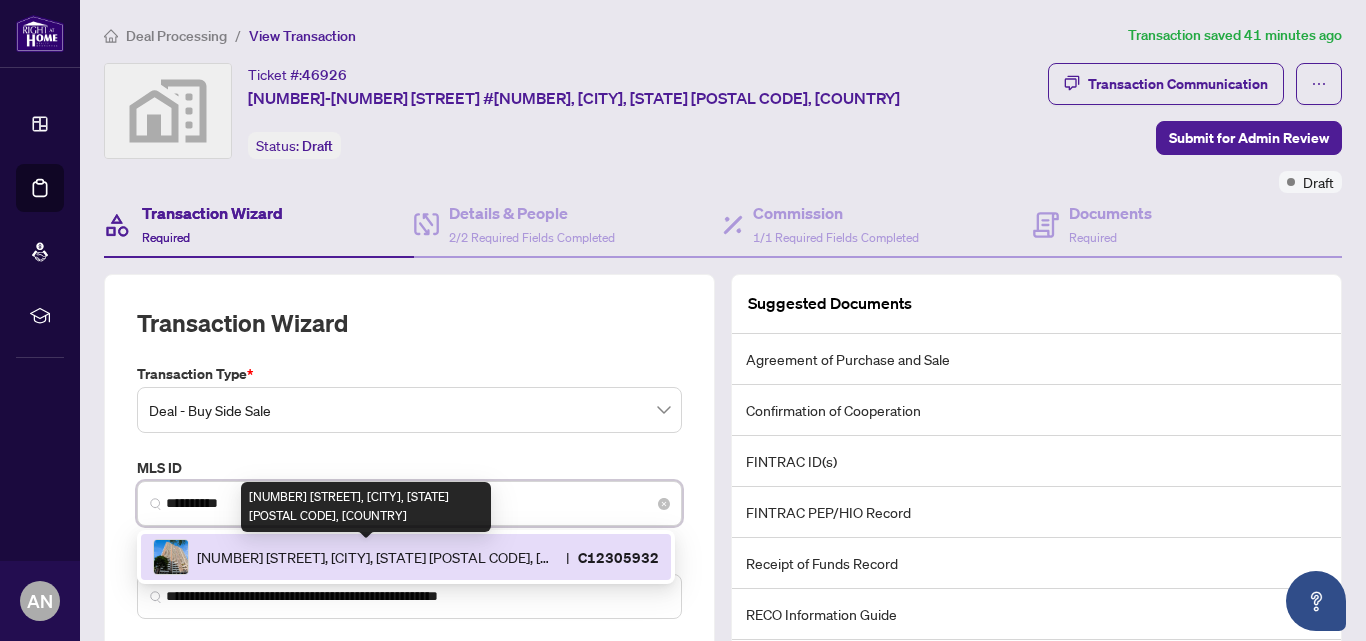 click on "[NUMBER] [STREET], [CITY], [STATE] [POSTAL CODE], [COUNTRY]" at bounding box center [377, 557] 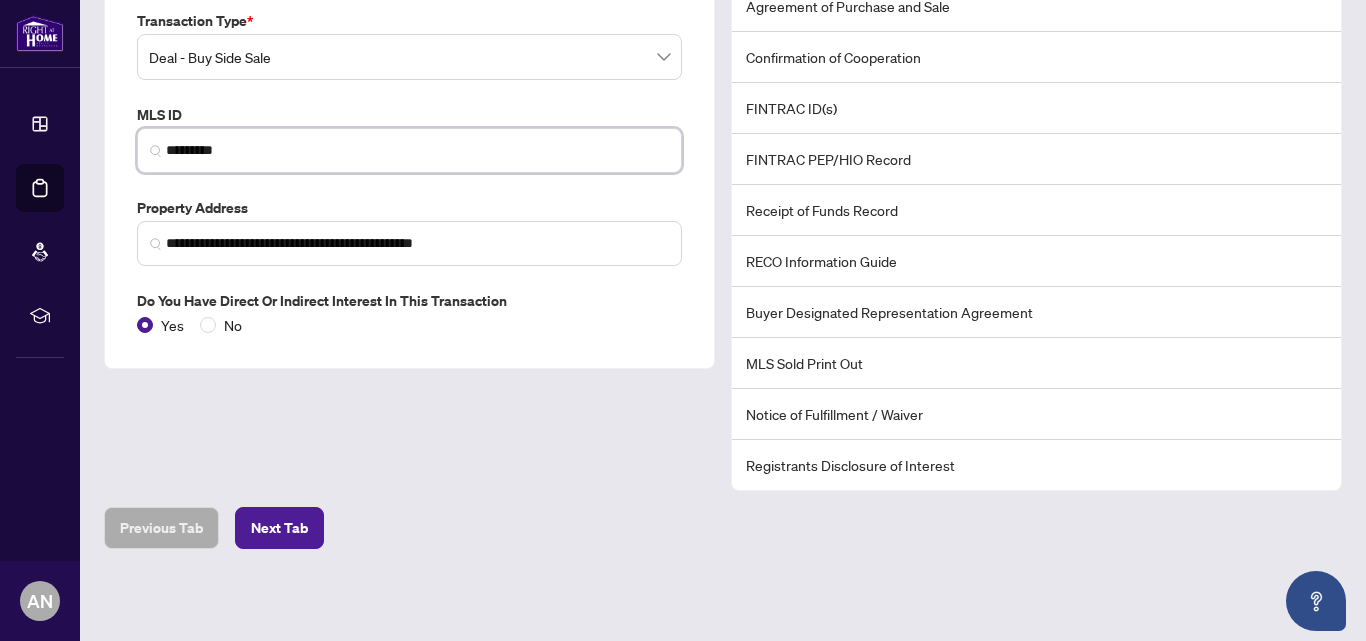 scroll, scrollTop: 304, scrollLeft: 0, axis: vertical 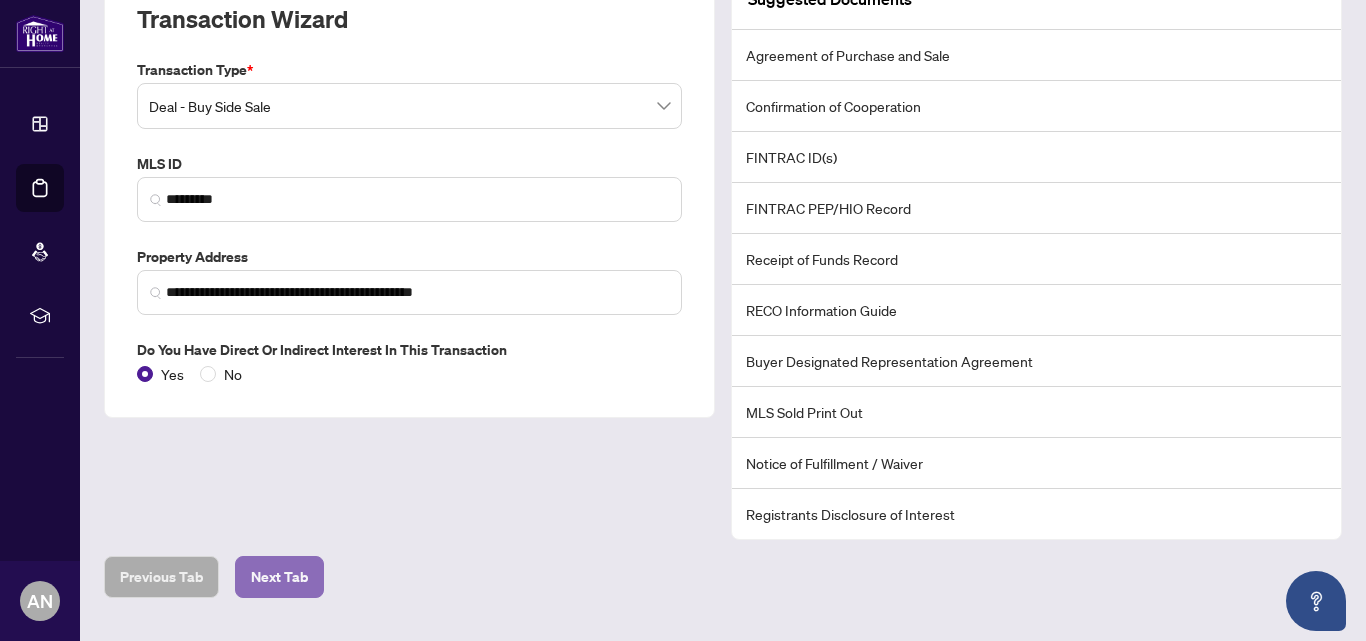 click on "Next Tab" at bounding box center (279, 577) 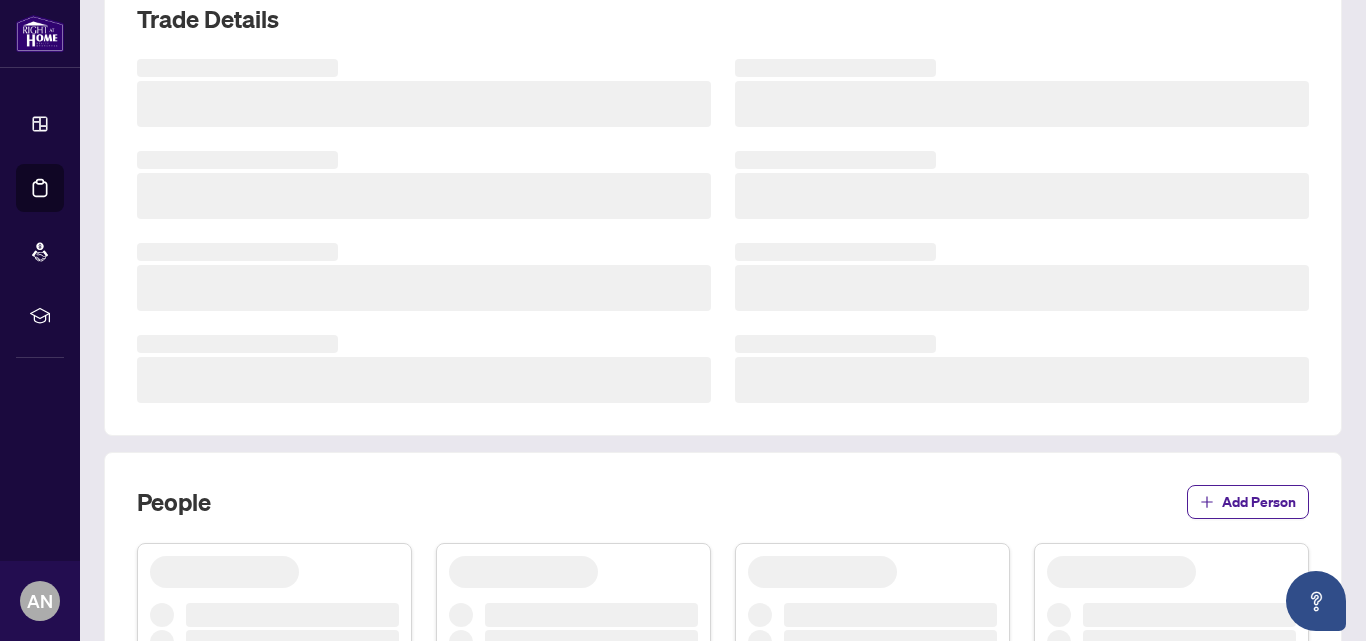 scroll, scrollTop: 0, scrollLeft: 0, axis: both 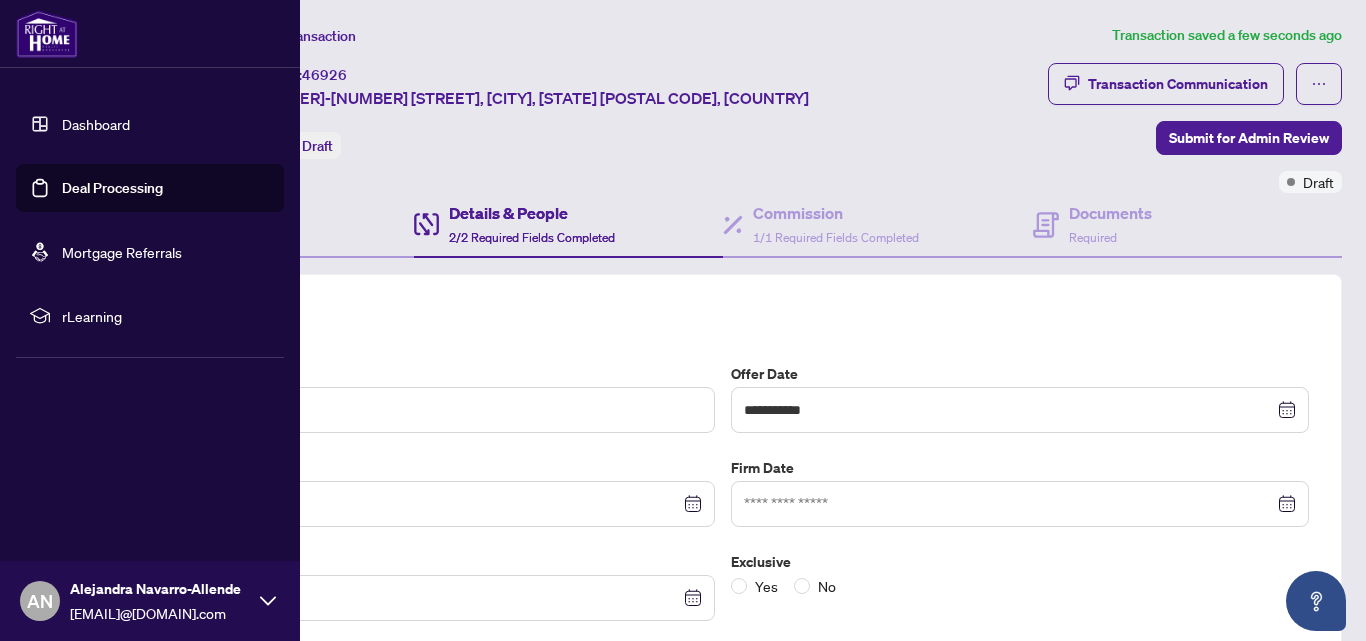 click on "Deal Processing" at bounding box center (112, 188) 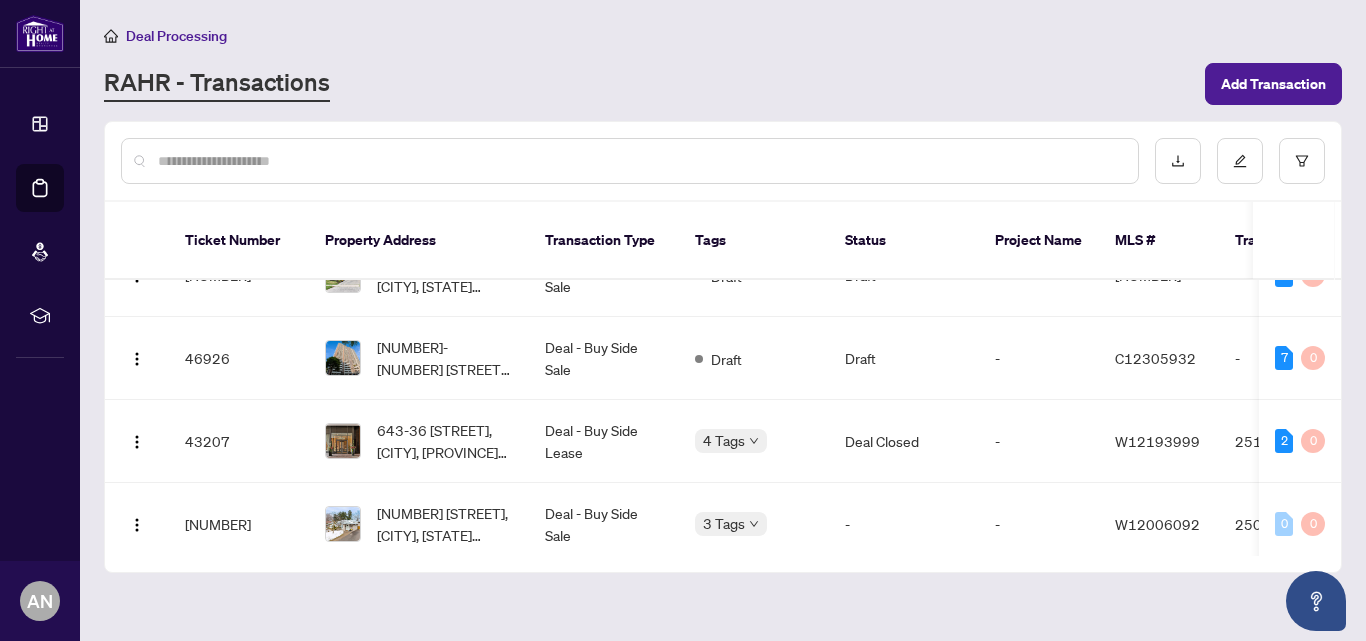 scroll, scrollTop: 0, scrollLeft: 0, axis: both 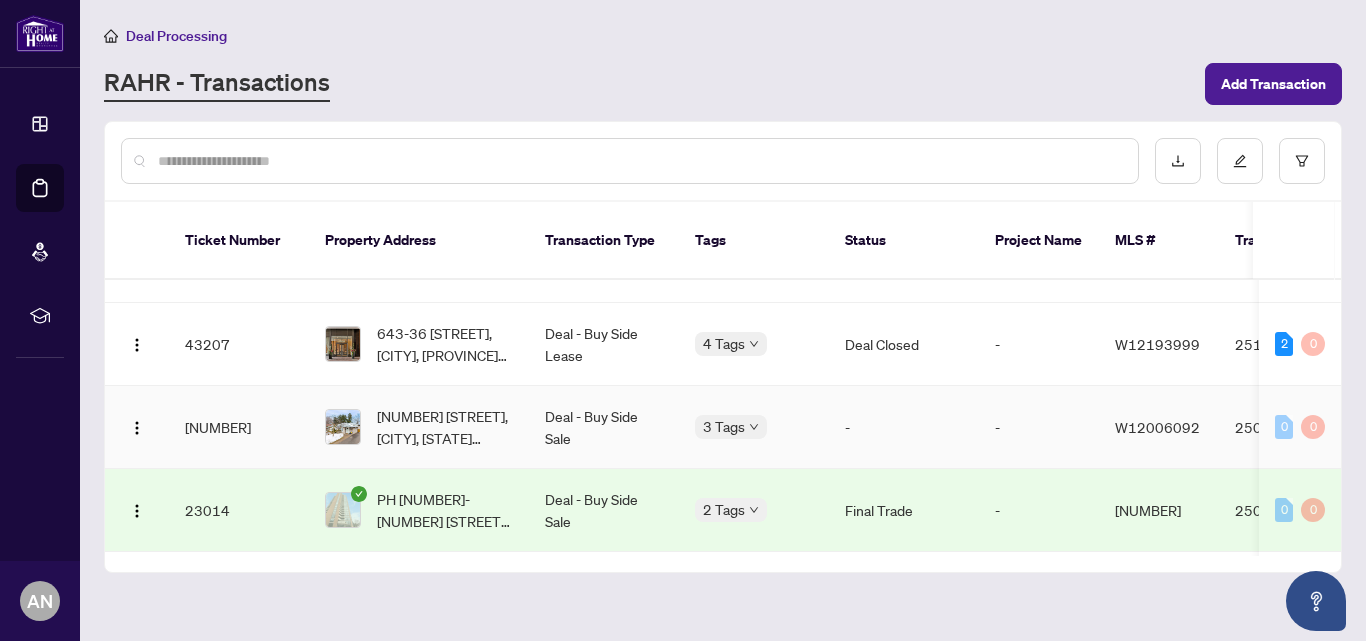 click on "-" at bounding box center [904, 427] 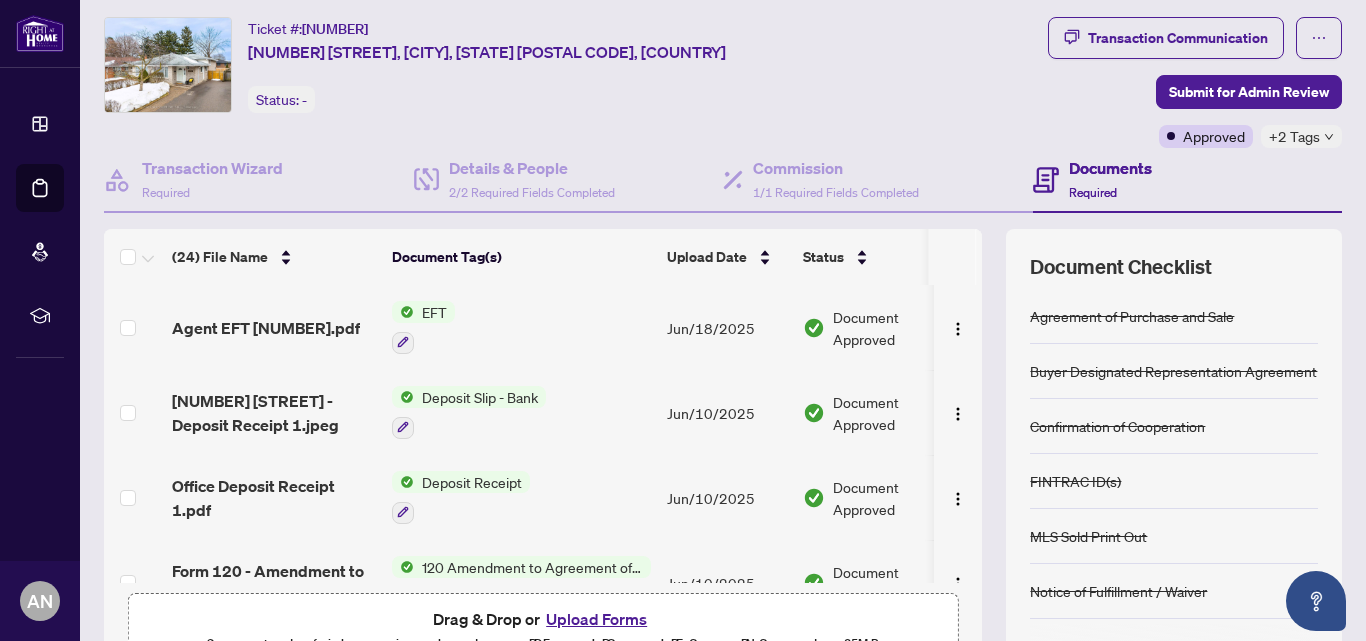 scroll, scrollTop: 0, scrollLeft: 0, axis: both 